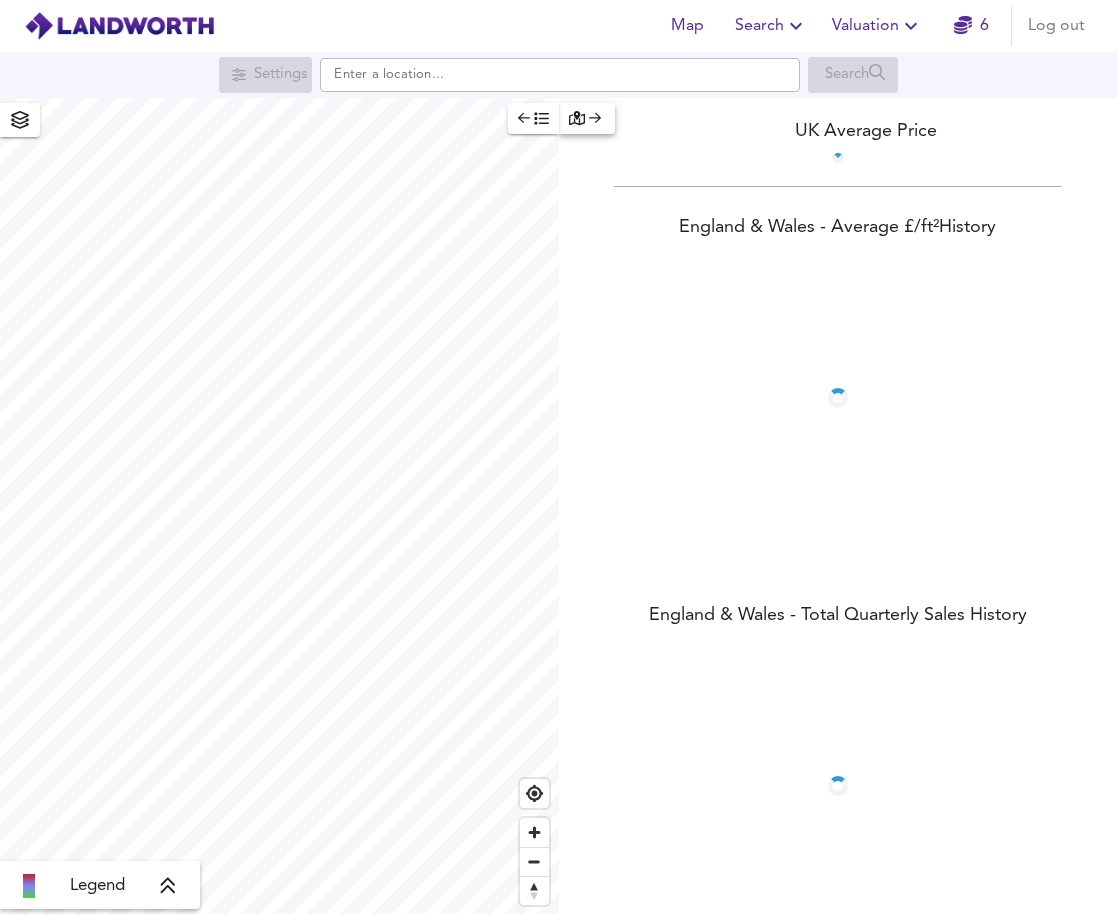 scroll, scrollTop: 0, scrollLeft: 0, axis: both 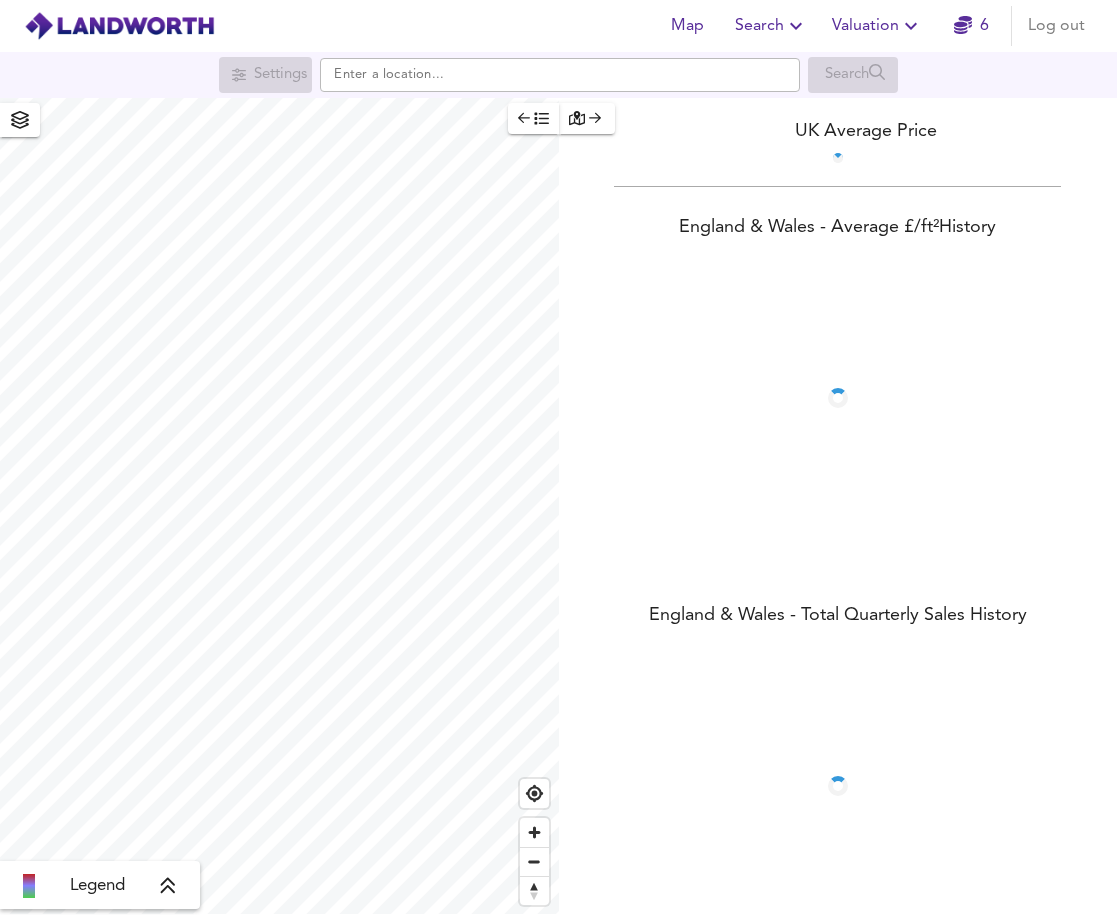 click at bounding box center (587, 118) 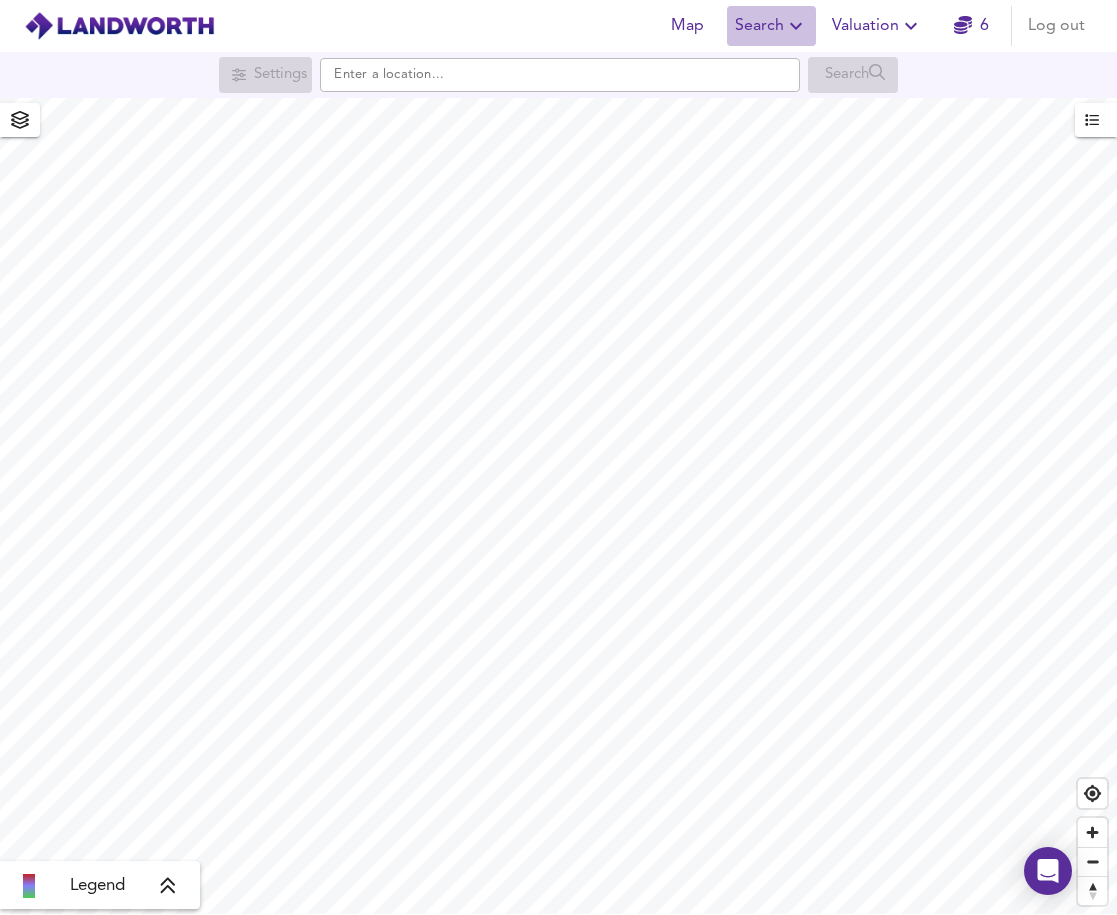 click at bounding box center (796, 26) 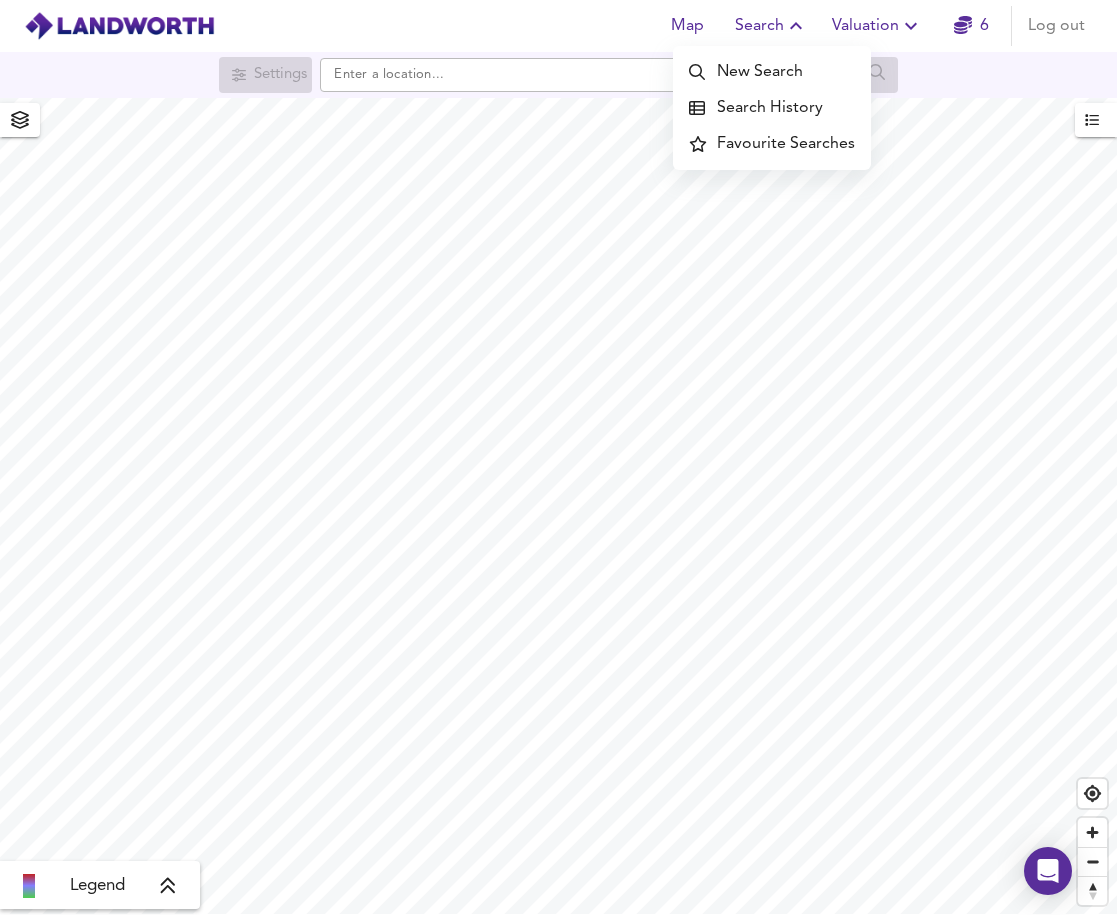 click on "New Search" at bounding box center [772, 72] 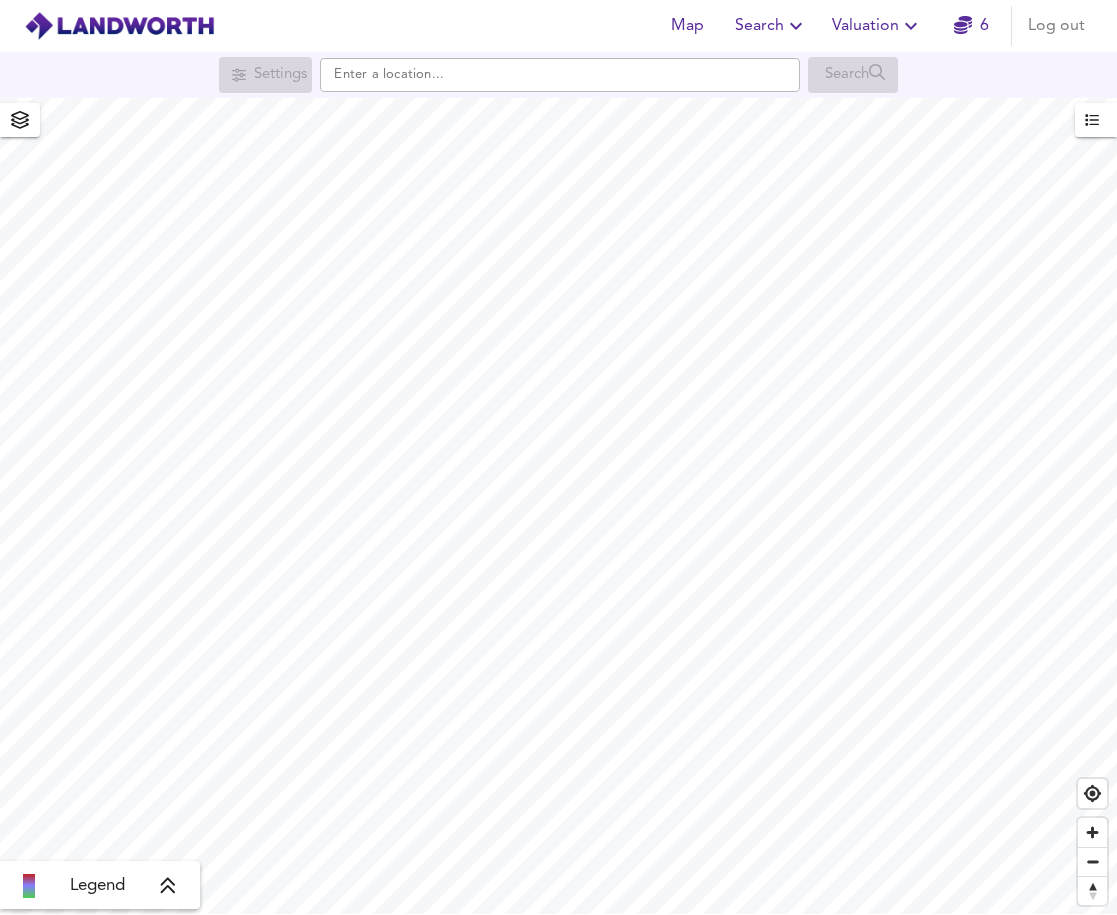 scroll, scrollTop: 0, scrollLeft: 0, axis: both 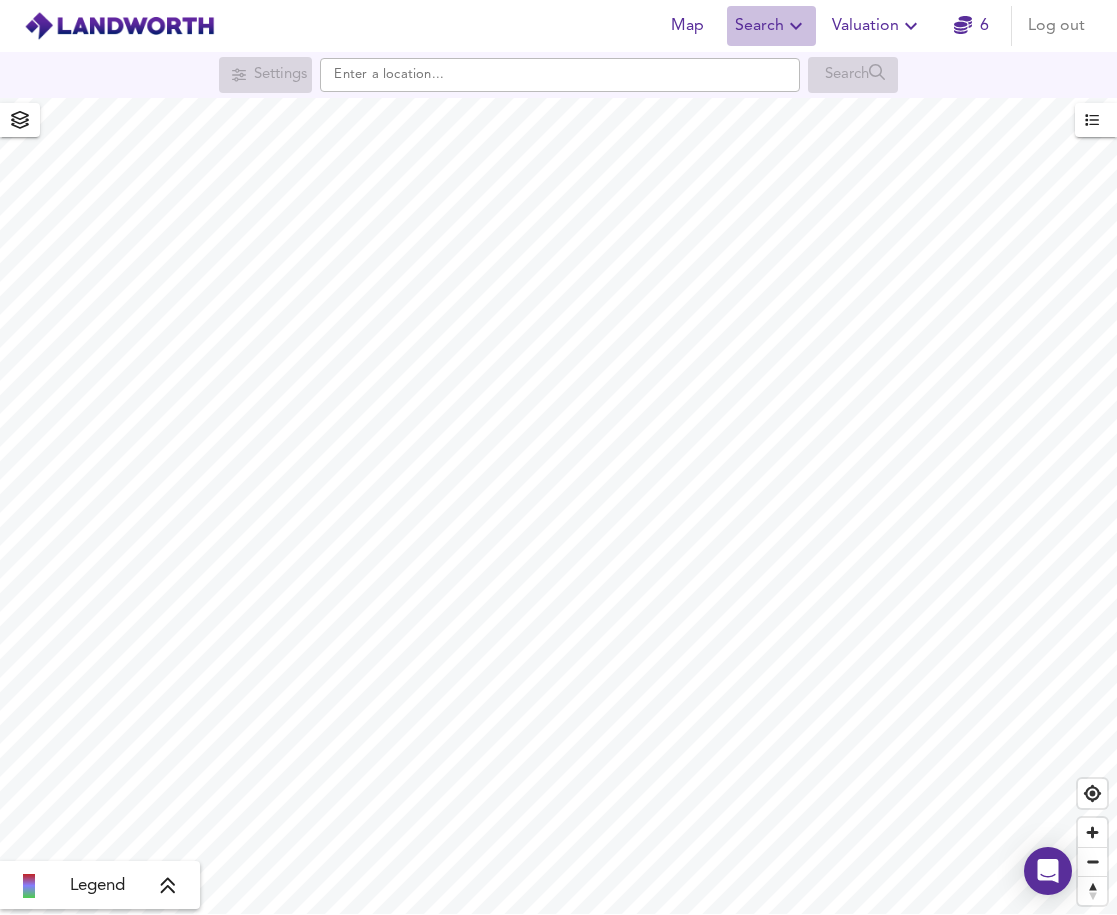 click at bounding box center (796, 26) 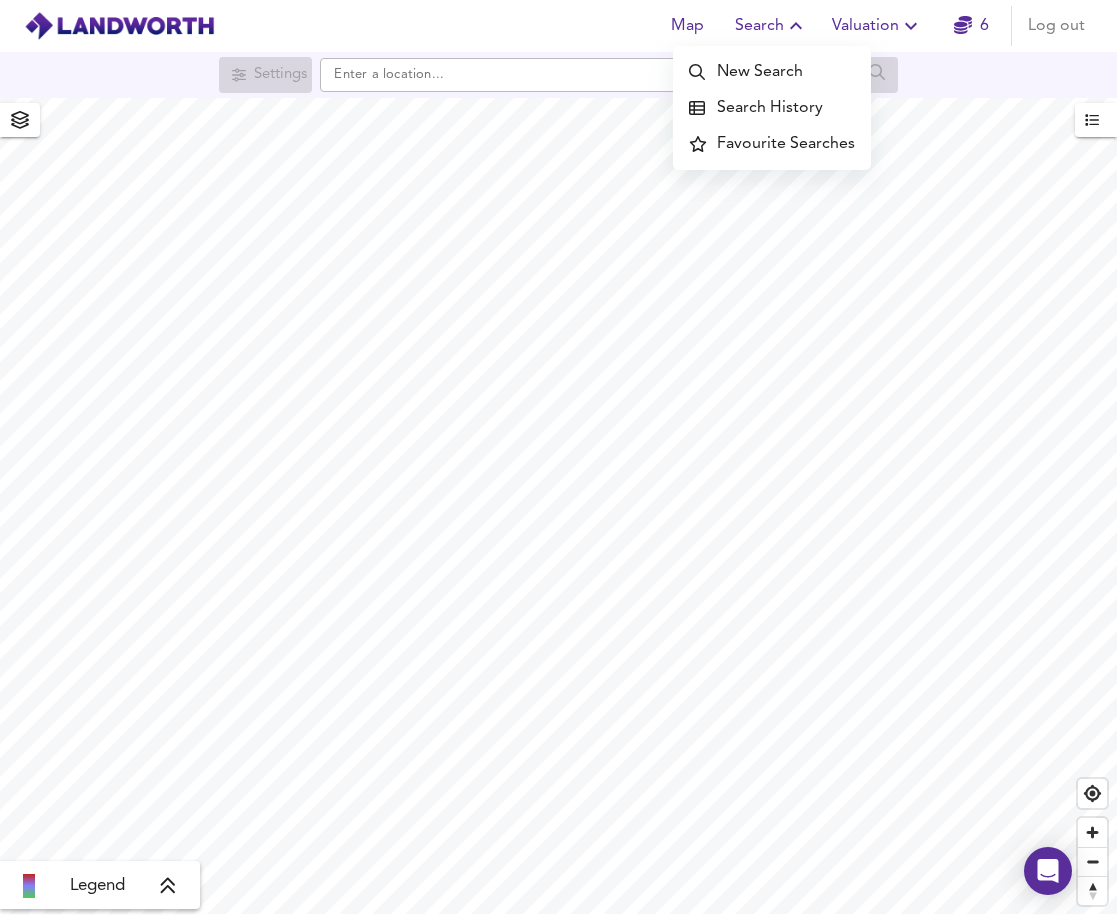 click on "New Search" at bounding box center [772, 72] 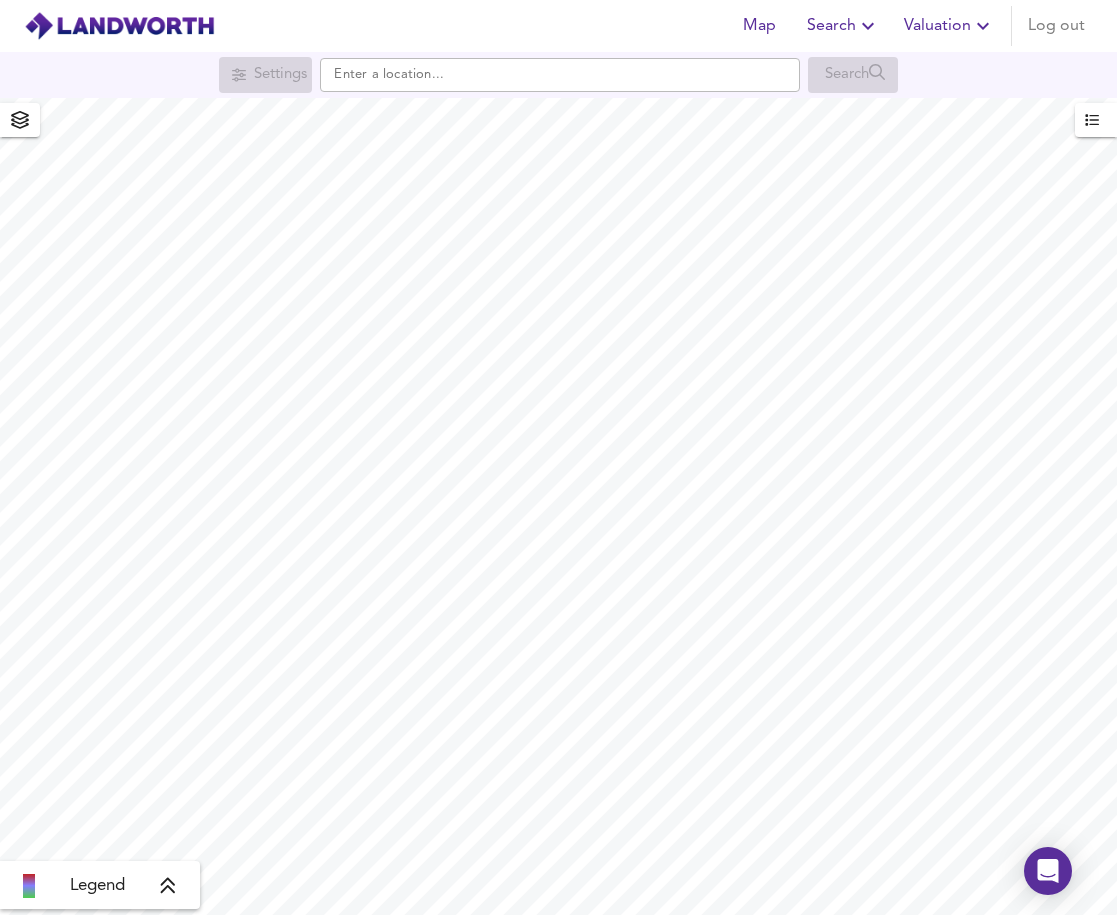 scroll, scrollTop: 0, scrollLeft: 0, axis: both 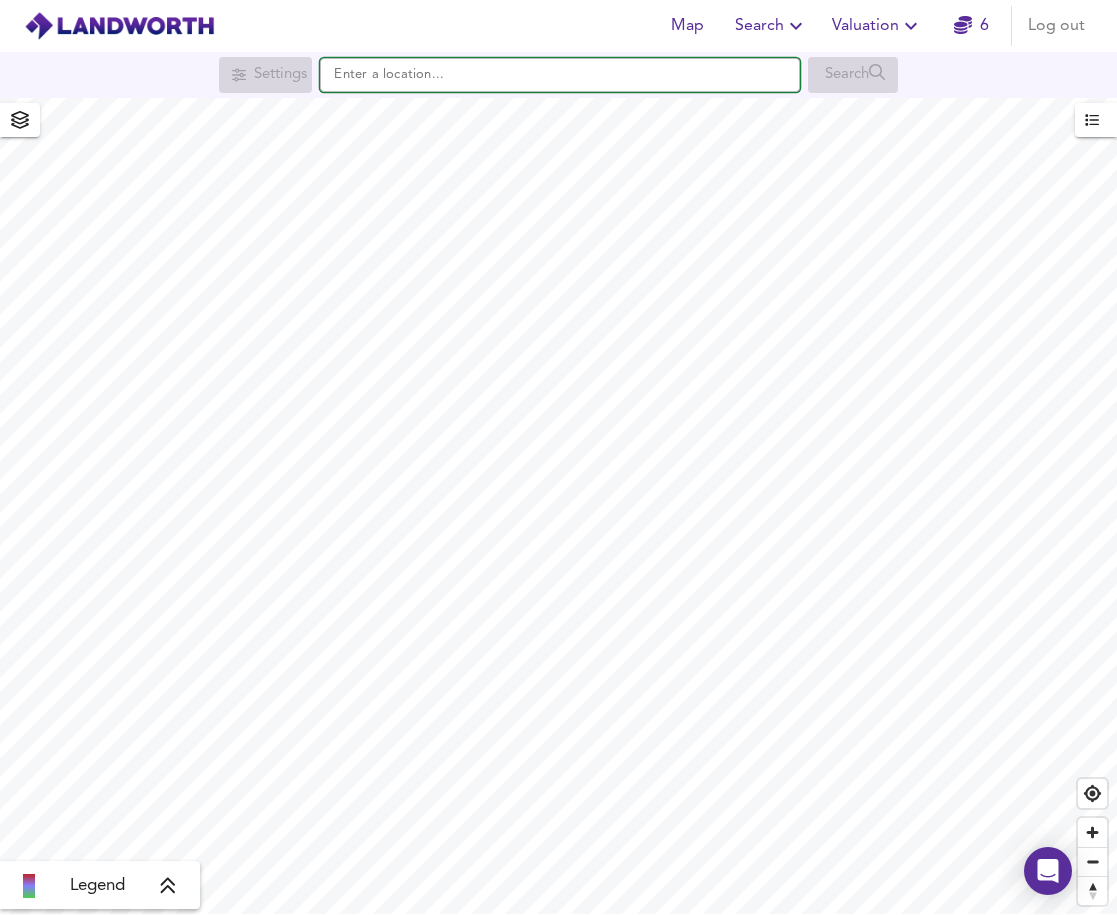 click at bounding box center (560, 75) 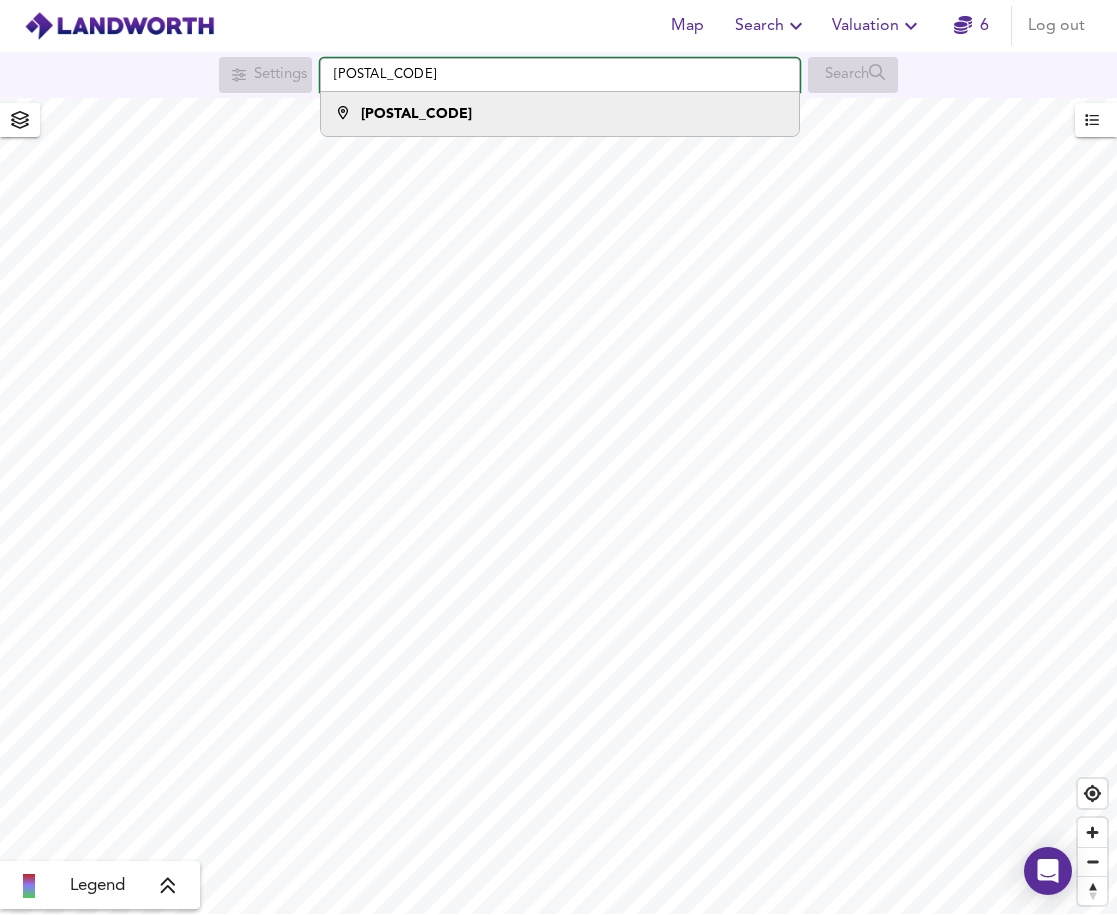 type on "[POSTAL_CODE]" 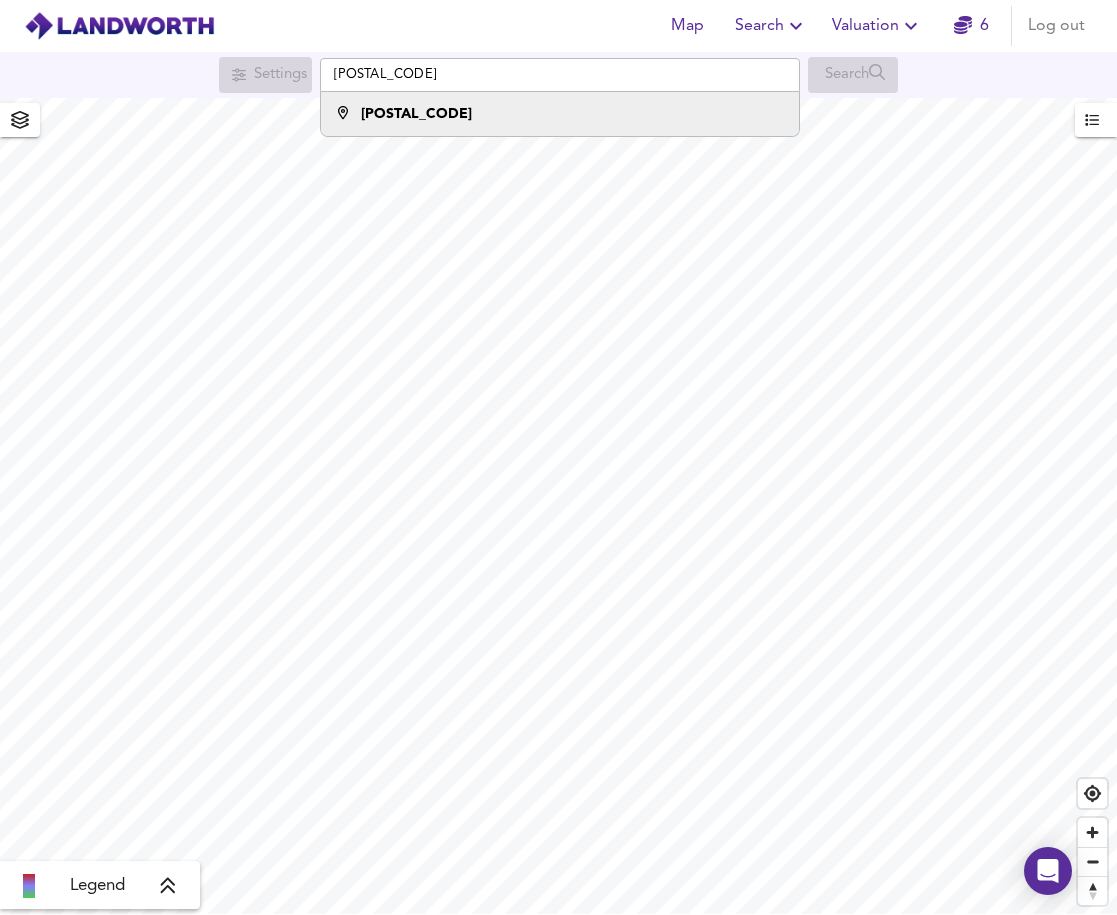 click on "[POSTAL_CODE]" at bounding box center (560, 114) 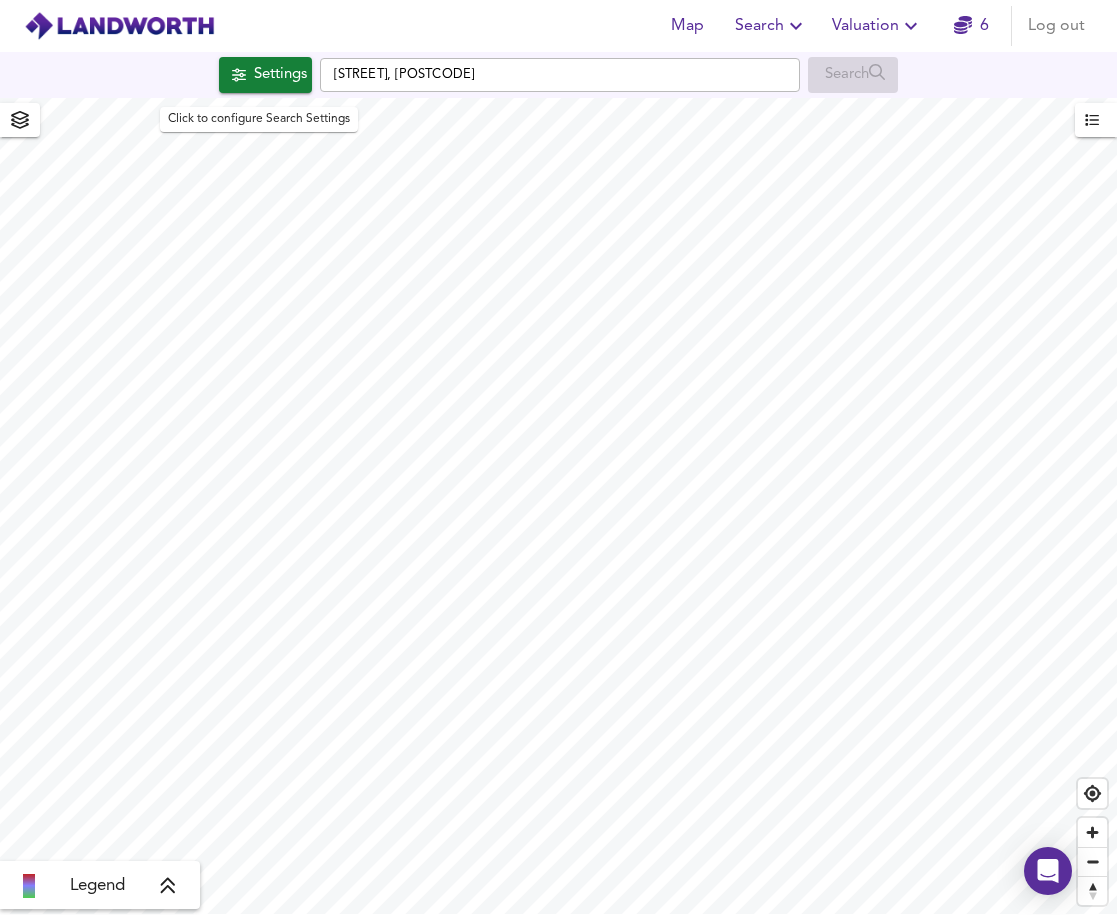 click on "Settings" at bounding box center [280, 75] 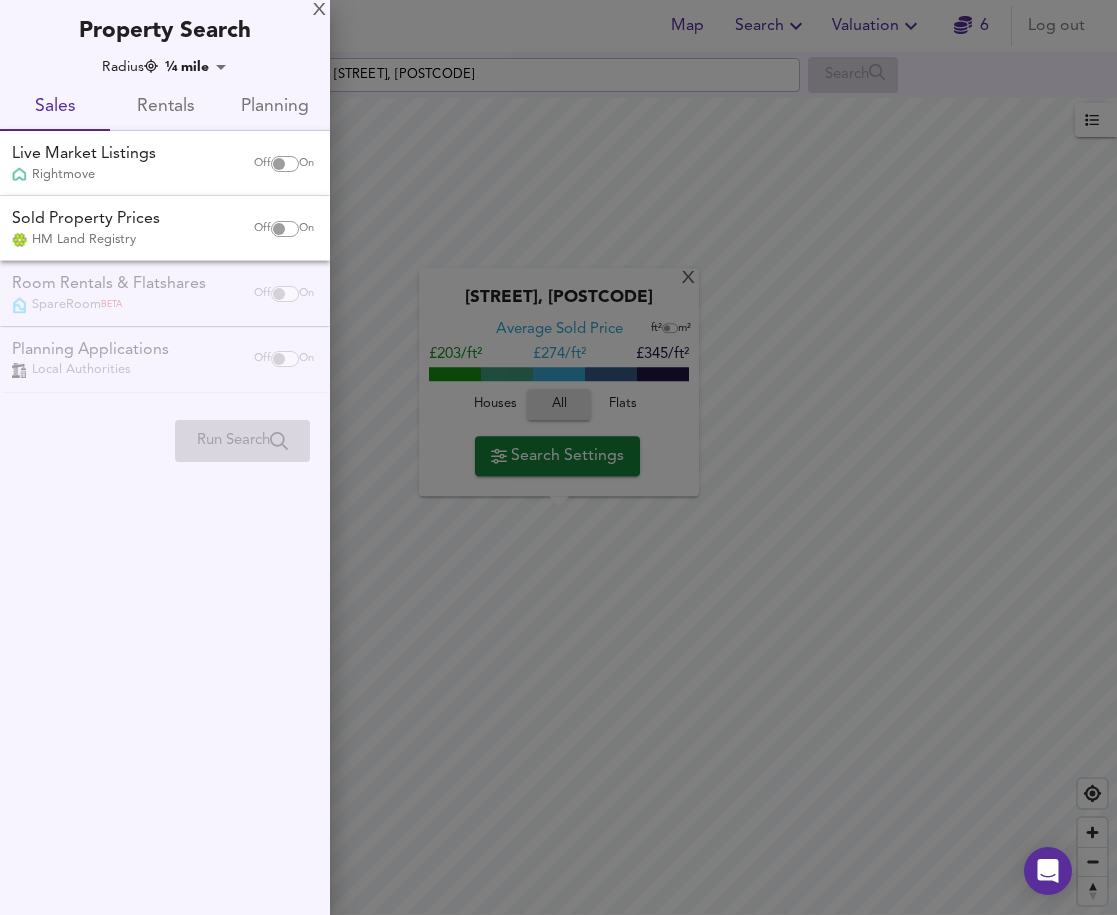click at bounding box center (279, 164) 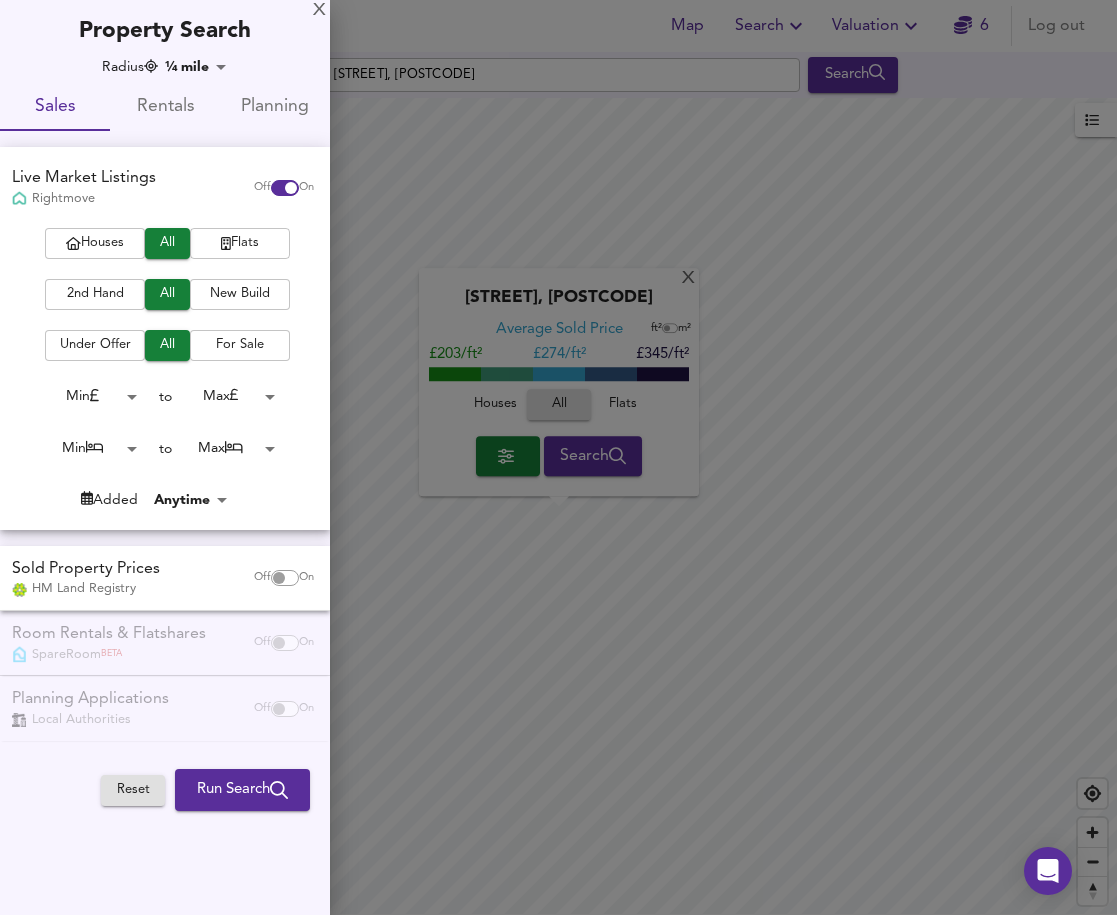 click on "Flats" at bounding box center [240, 243] 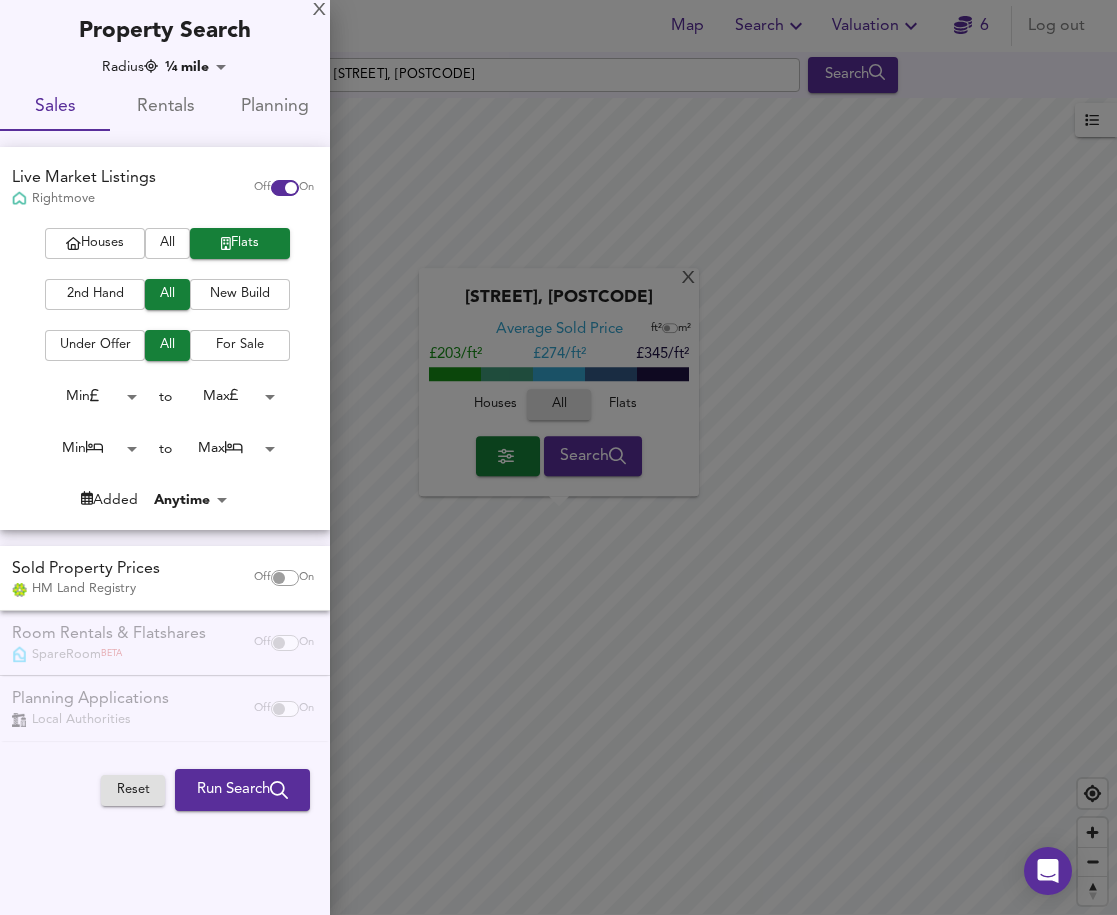 click on "Map Search Valuation    6 Log out        Settings     [STREET], [POSTCODE]        Search      X [STREET], [POSTCODE] Average Sold Price ft²   m² £203/ft² £ 274/ft² £345/ft² Houses All Flats     Search           Legend     UK Average Price   for [DATE] £ 338 / ft²      +6.6% Source:   Land Registry Data - [DATE] England & Wales - Average £/ ft²  History England & Wales - Total Quarterly Sales History X Map Settings Basemap          Default hybrid Heatmap          Average Price landworth 2D   View Dynamic Heatmap   On Show Postcodes Show Boroughs 2D 3D Find Me X Property Search Radius   ¼ mile 402 Sales Rentals Planning    Live Market Listings   Rightmove Off   On    Houses All   Flats 2nd Hand All New Build Under Offer All For Sale Min   0 to Max   200000000   Min   0 to Max   50   Added Anytime -1    Sold Property Prices   HM Land Registry Off   On     Room Rentals & Flatshares   SpareRoom   BETA" at bounding box center [558, 457] 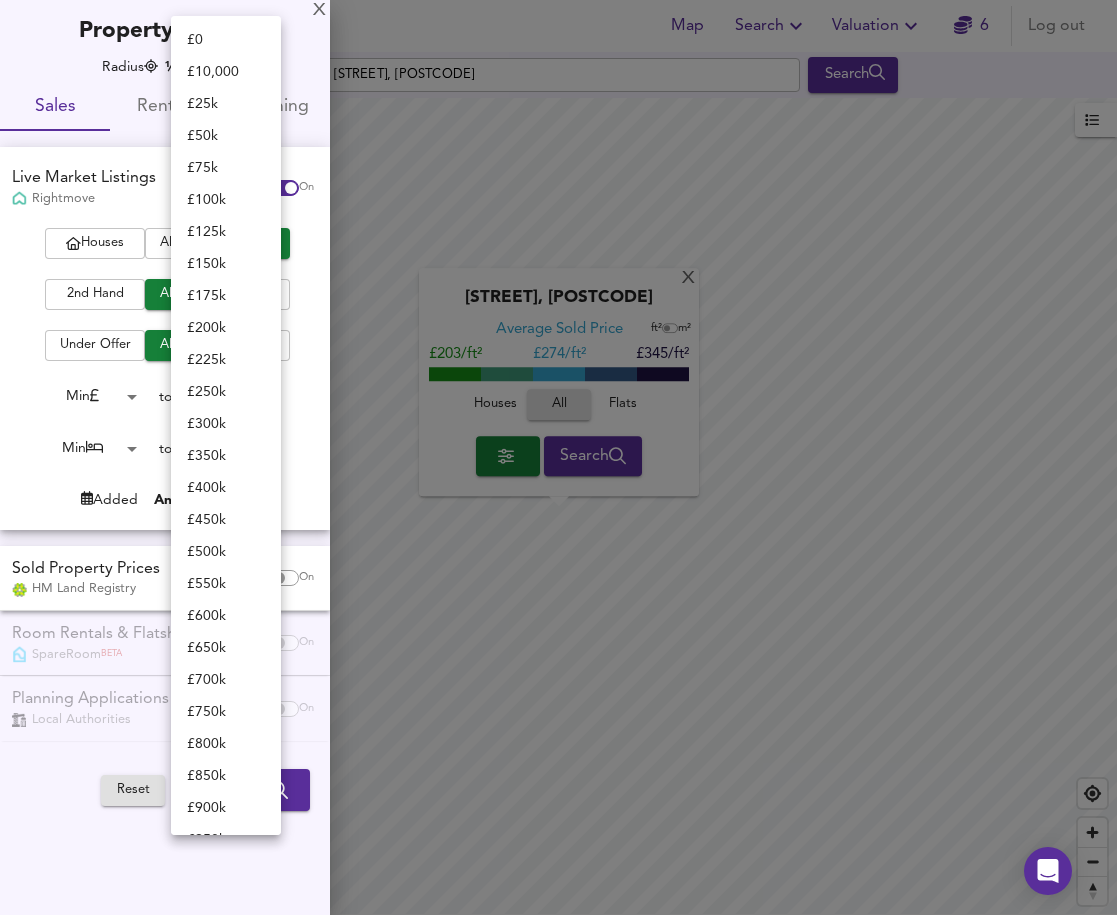 scroll, scrollTop: 573, scrollLeft: 0, axis: vertical 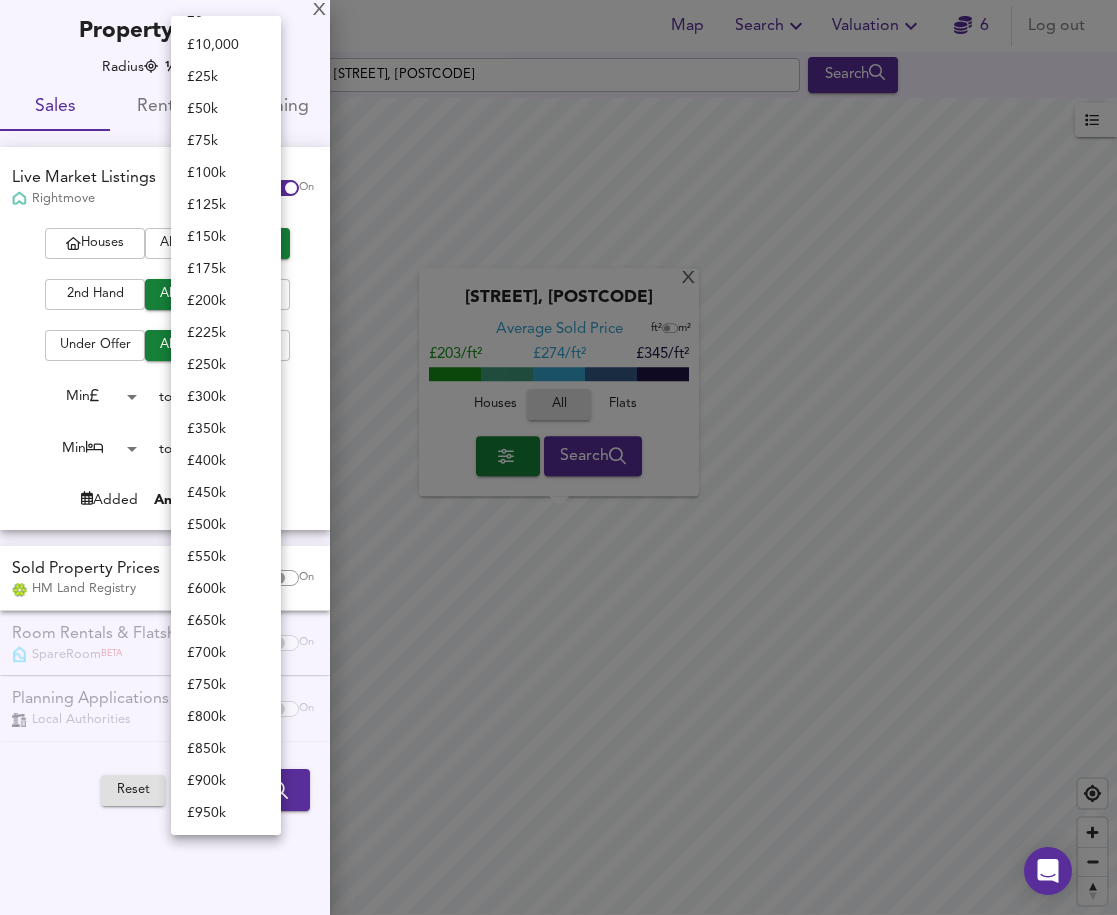 click at bounding box center [558, 457] 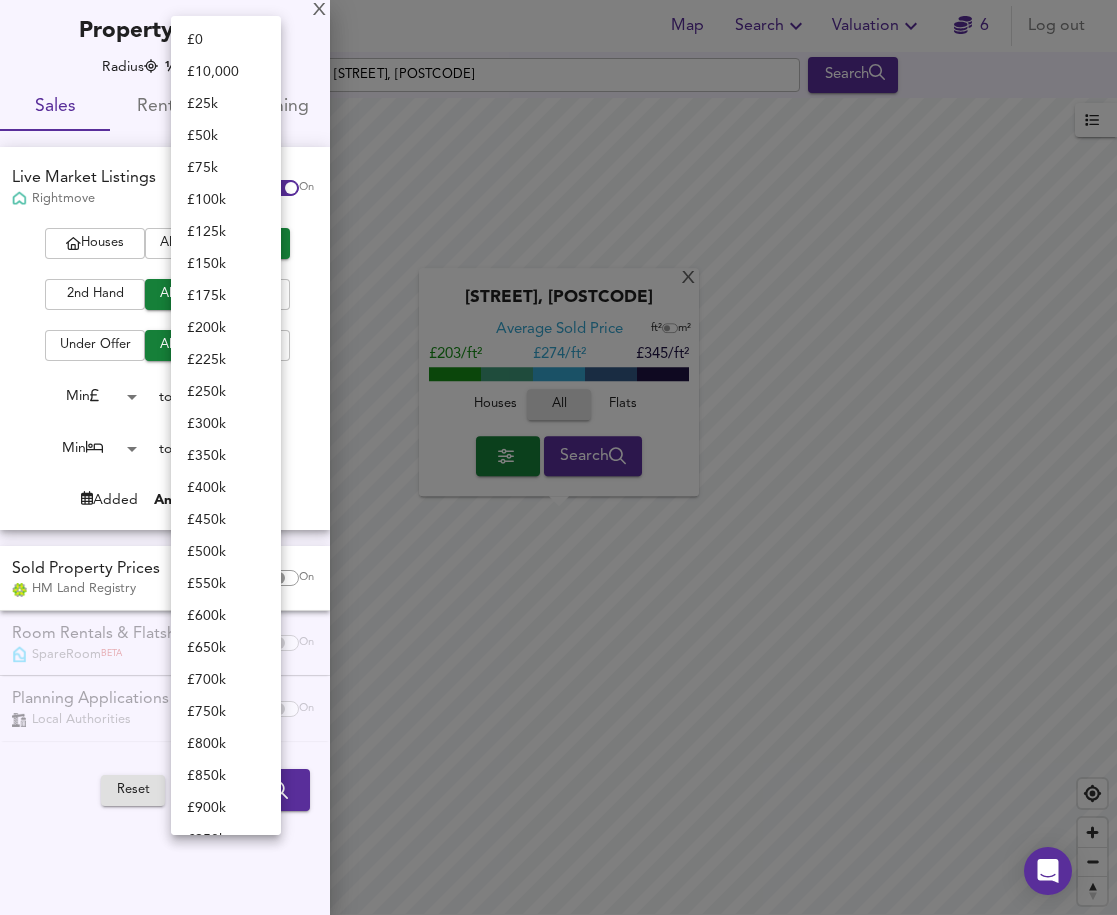 click on "Map Search Valuation    6 Log out        Settings     [STREET], [POSTCODE]        Search      X [STREET], [POSTCODE] Average Sold Price ft²   m² £203/ft² £ 274/ft² £345/ft² Houses All Flats     Search           Legend     UK Average Price   for [DATE] £ 338 / ft²      +6.6% Source:   Land Registry Data - [DATE] England & Wales - Average £/ ft²  History England & Wales - Total Quarterly Sales History X Map Settings Basemap          Default hybrid Heatmap          Average Price landworth 2D   View Dynamic Heatmap   On Show Postcodes Show Boroughs 2D 3D Find Me X Property Search Radius   ¼ mile 402 Sales Rentals Planning    Live Market Listings   Rightmove Off   On    Houses All   Flats 2nd Hand All New Build Under Offer All For Sale Min   0 to Max   200000000   Min   0 to Max   50   Added Anytime -1    Sold Property Prices   HM Land Registry Off   On     Room Rentals & Flatshares   SpareRoom   BETA" at bounding box center (558, 457) 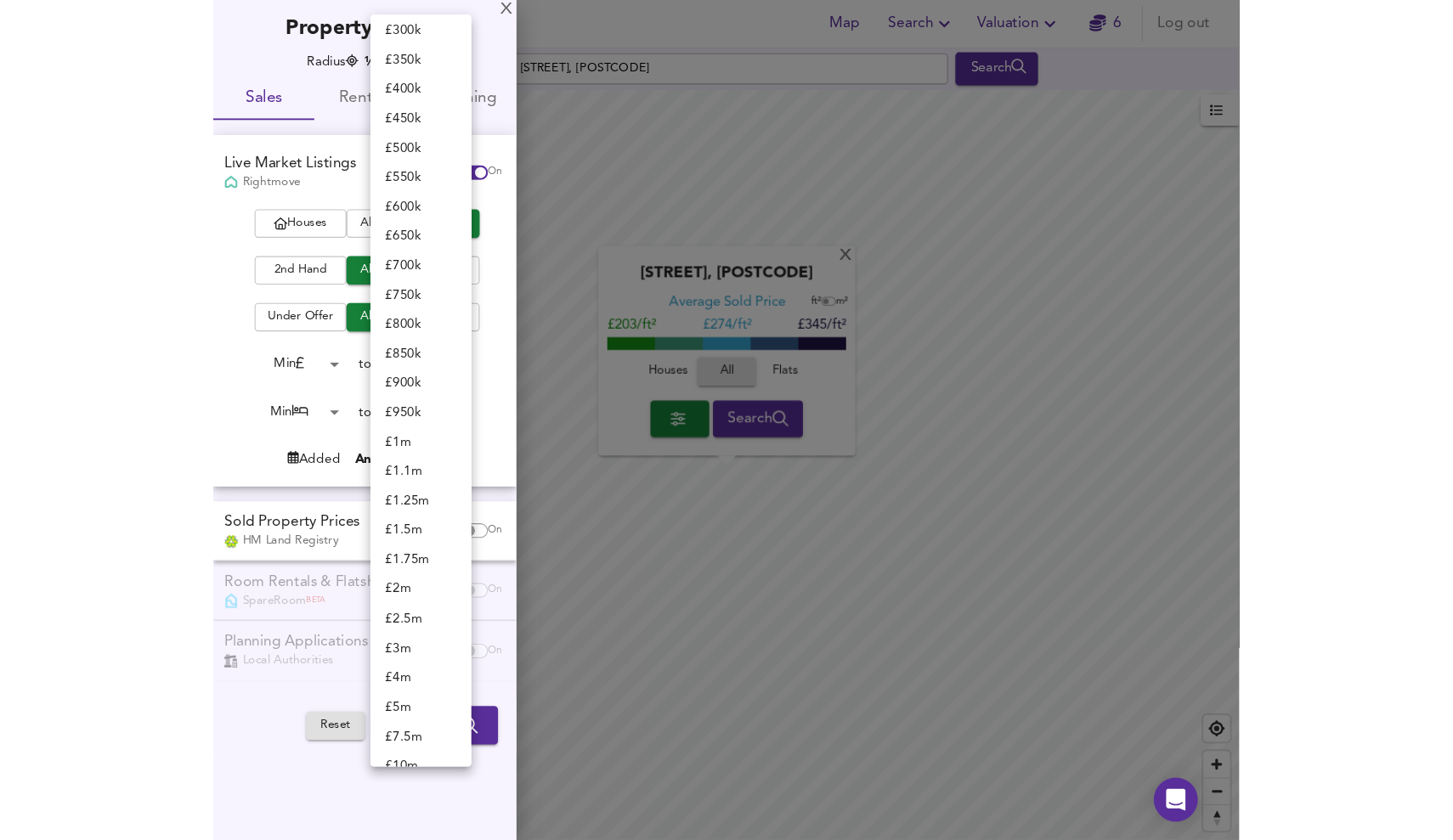 scroll, scrollTop: 0, scrollLeft: 0, axis: both 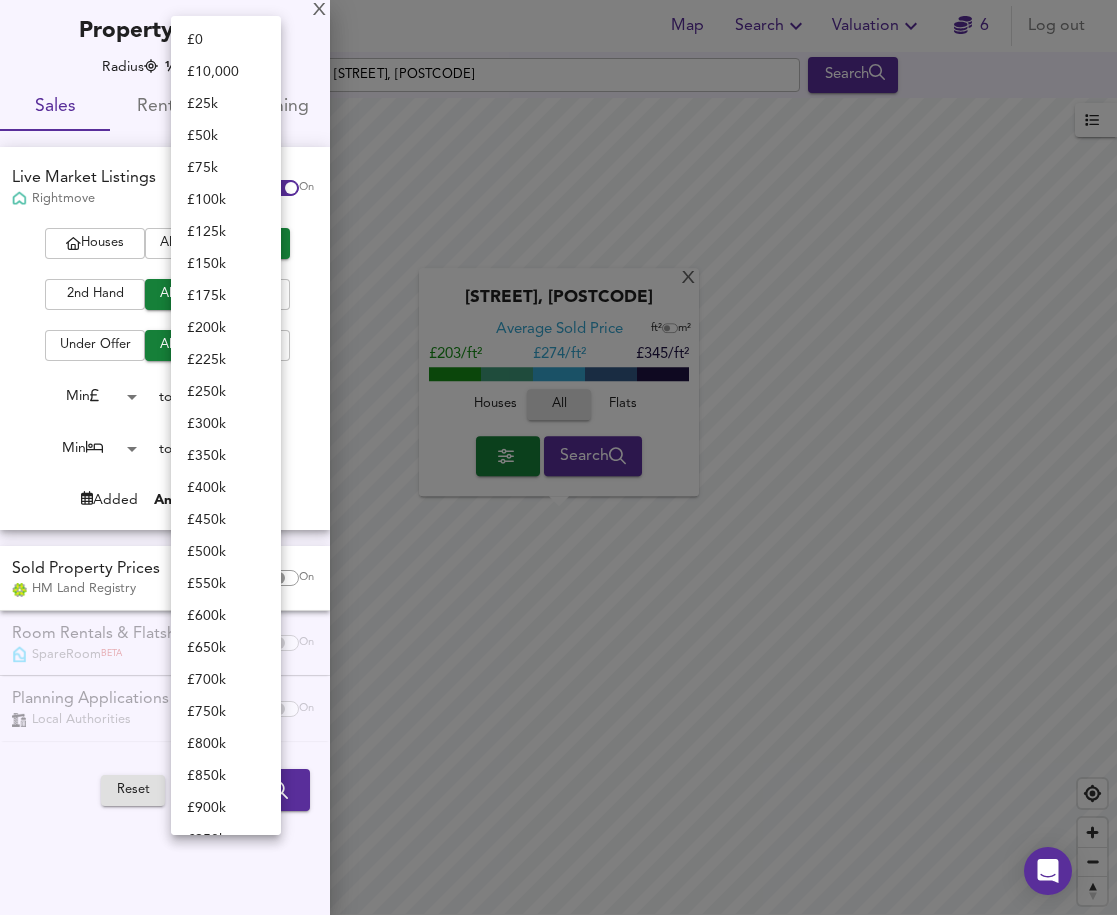 click on "£ 175k" at bounding box center (226, 296) 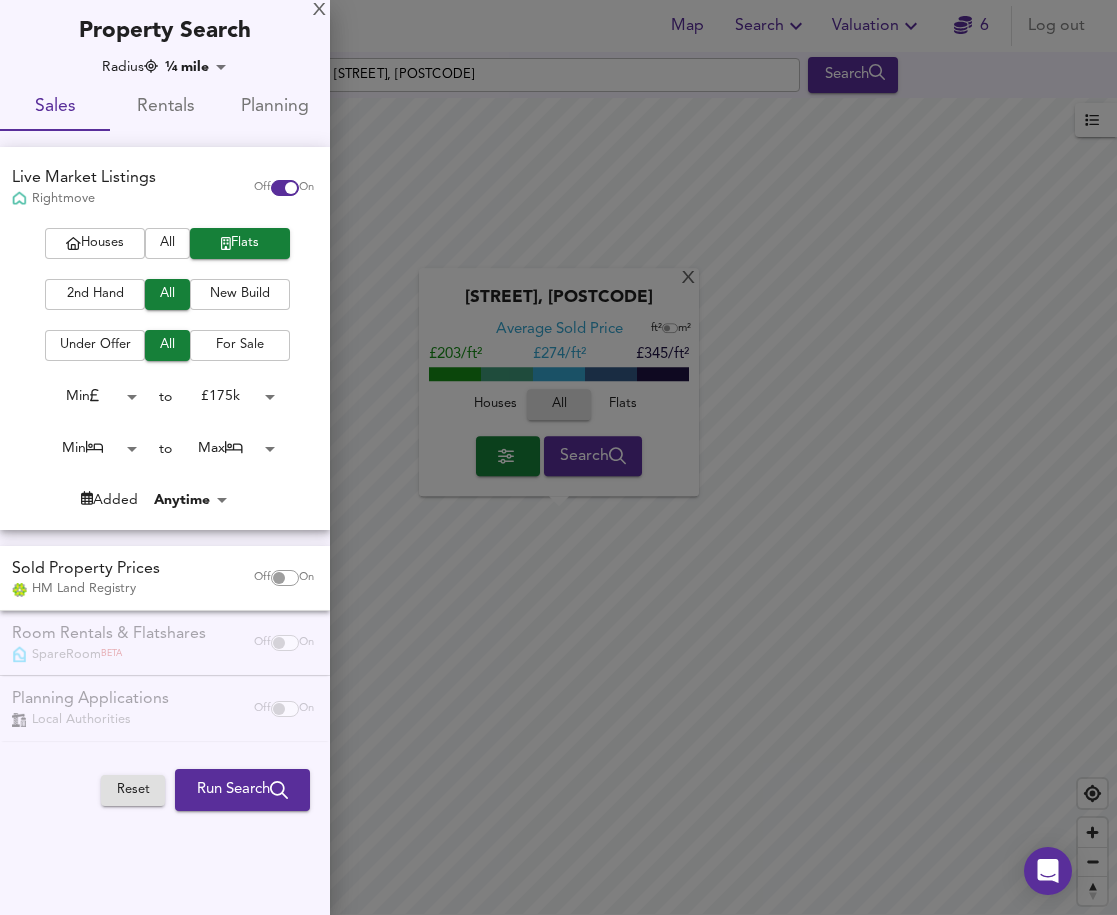 click on "Map Search Valuation    6 Log out        Settings     [STREET], [POSTCODE]        Search      X [STREET], [POSTCODE] Average Sold Price ft²   m² £203/ft² £ 274/ft² £345/ft² Houses All Flats     Search           Legend     UK Average Price   for [DATE] £ 338 / ft²      +6.6% Source:   Land Registry Data - [DATE] England & Wales - Average £/ ft²  History England & Wales - Total Quarterly Sales History X Map Settings Basemap          Default hybrid Heatmap          Average Price landworth 2D   View Dynamic Heatmap   On Show Postcodes Show Boroughs 2D 3D Find Me X Property Search Radius   ¼ mile 402 Sales Rentals Planning    Live Market Listings   Rightmove Off   On    Houses All   Flats 2nd Hand All New Build Under Offer All For Sale Min   0 to £ 175k 175000   Min   0 to Max   50   Added Anytime -1    Sold Property Prices   HM Land Registry Off   On     Room Rentals & Flatshares   SpareRoom   BETA Off" at bounding box center (558, 457) 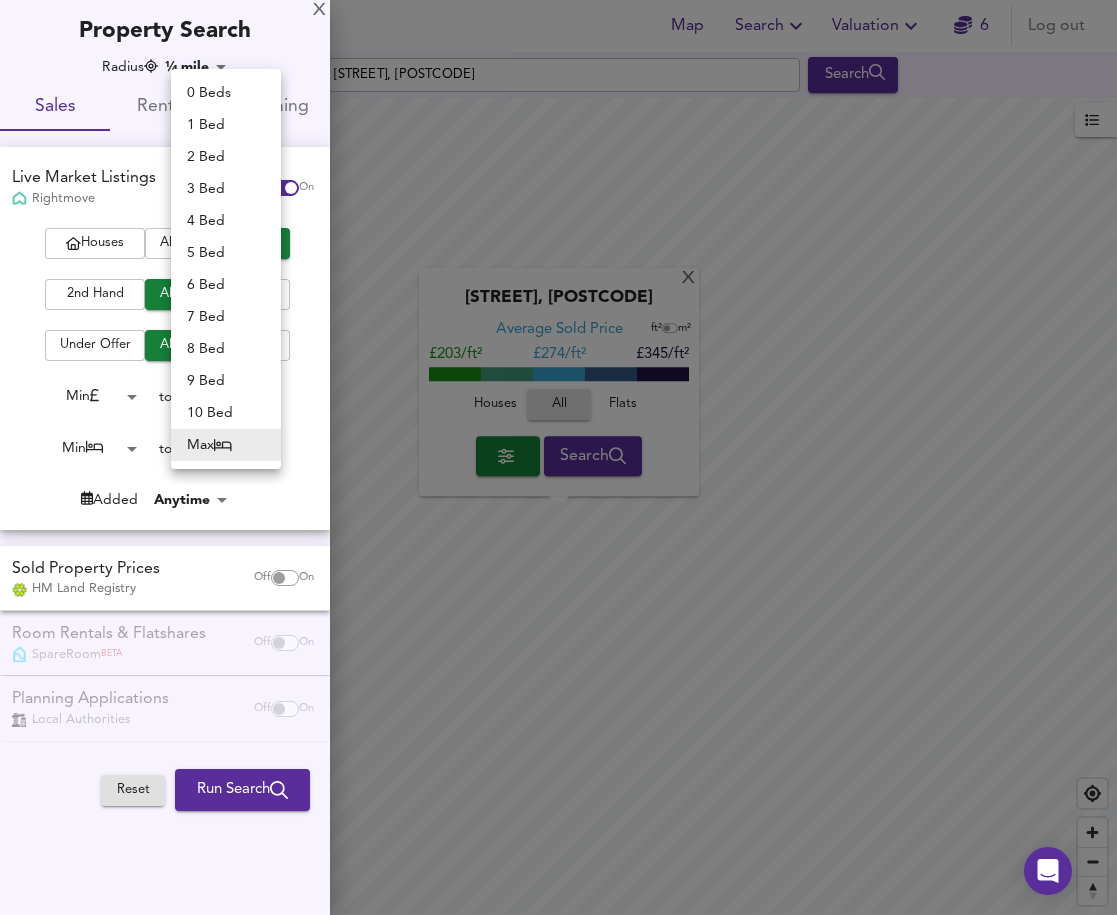 click on "1 Bed" at bounding box center [226, 125] 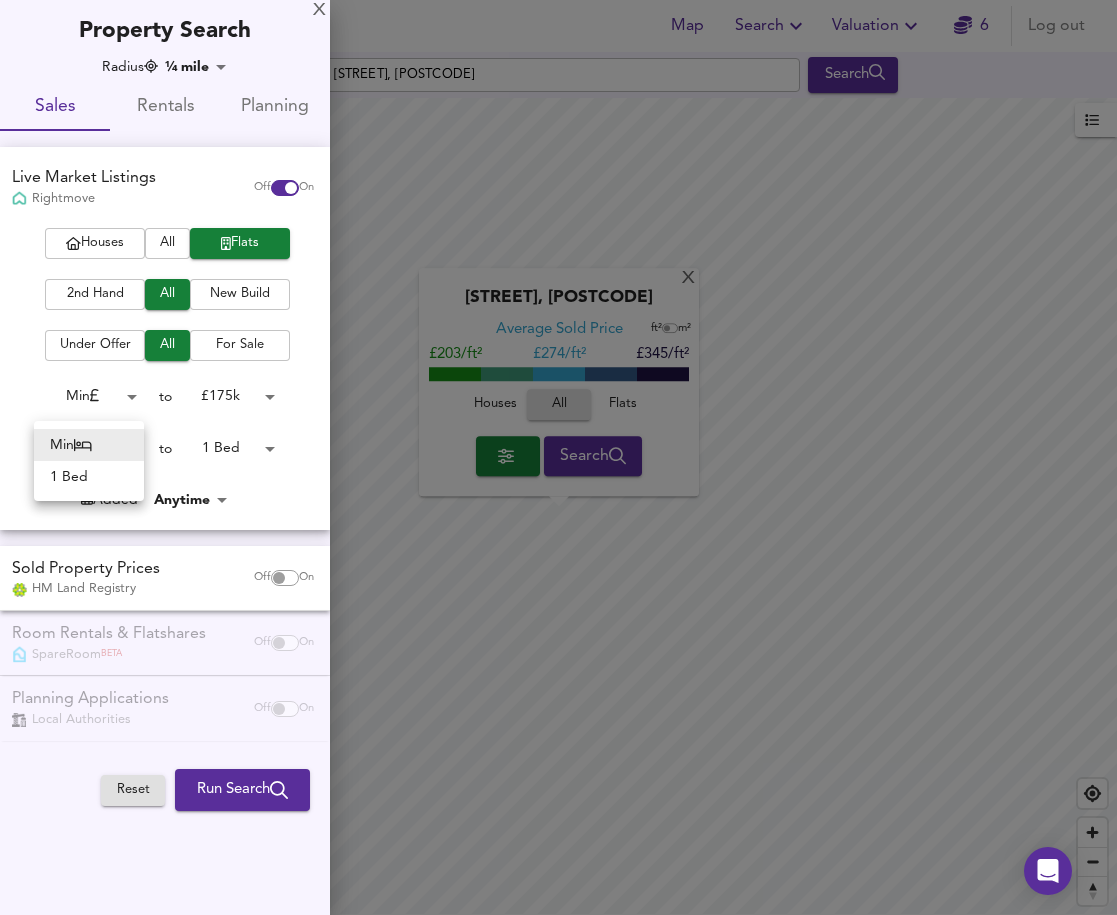 click on "Map Search Valuation    6 Log out       Settings     [STREET], [POSTCODE]        Search      X [STREET], [POSTCODE] Average Sold Price ft²   m² £203/ft² £ 274/ft² £345/ft² Houses All Flats     Search           Legend       UK Average Price   for [DATE] £ 338 / ft²      +6.6% Source:   Land Registry Data - [DATE] England & Wales - Average £/ ft²  History England & Wales - Total Quarterly Sales History X Map Settings Basemap          Default hybrid Heatmap          Average Price landworth 2D   View Dynamic Heatmap   On Show Postcodes Show Boroughs 2D 3D Find Me X Property Search Radius   ¼ mile 402 Sales Rentals Planning    Live Market Listings   Rightmove Off   On    Houses All   Flats 2nd Hand All New Build Under Offer All For Sale Min   0 to £ 175k 175000   Min   0 to 1 Bed 1   Added Anytime -1    Sold Property Prices   HM Land Registry Off   On     Room Rentals & Flatshares   SpareRoom   BETA Off" at bounding box center (558, 457) 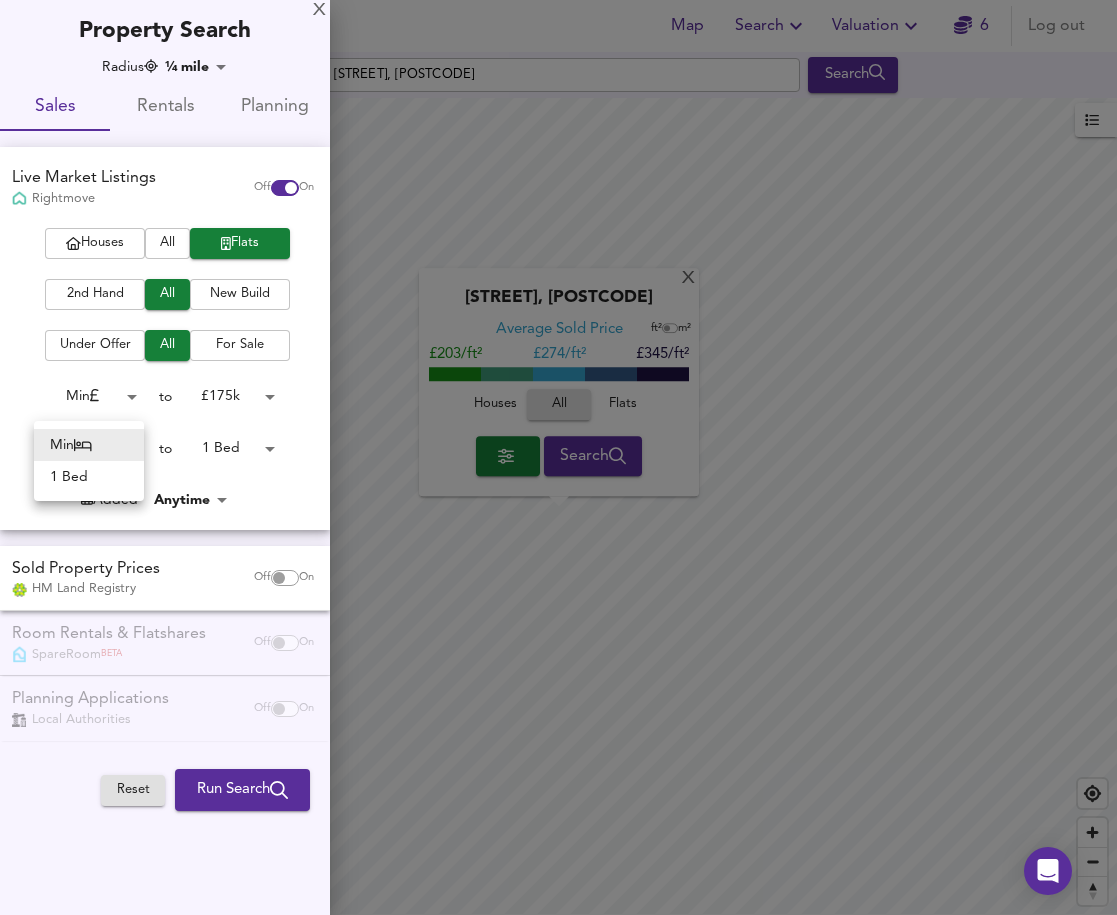 click at bounding box center [558, 457] 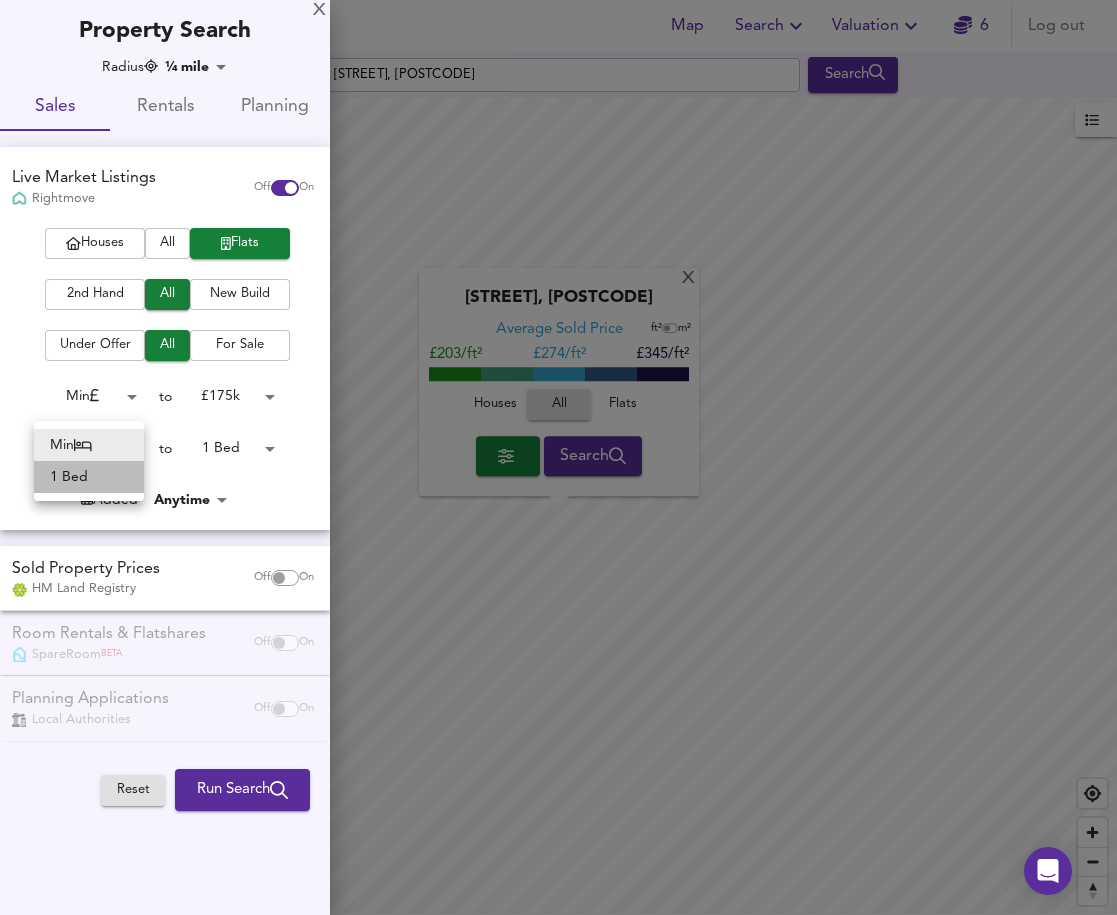 click on "1 Bed" at bounding box center [89, 477] 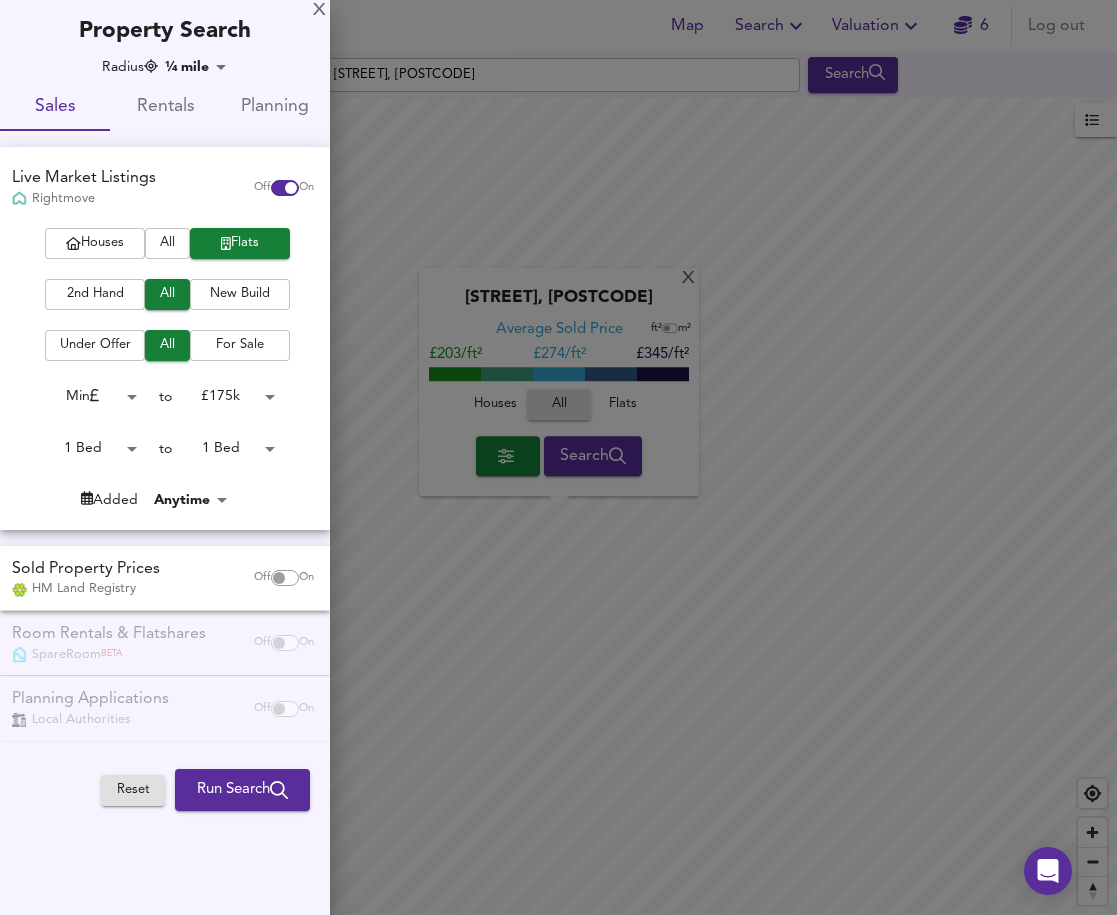 click on "Map Search Valuation    6 Log out       Settings     [STREET], [POSTCODE]        Search      X [STREET], [POSTCODE] Average Sold Price ft²   m² £203/ft² £ 274/ft² £345/ft² Houses All Flats     Search           Legend       UK Average Price   for [DATE] £ 338 / ft²      +6.6% Source:   Land Registry Data - [DATE] England & Wales - Average £/ ft²  History England & Wales - Total Quarterly Sales History X Map Settings Basemap          Default hybrid Heatmap          Average Price landworth 2D   View Dynamic Heatmap   On Show Postcodes Show Boroughs 2D 3D Find Me X Property Search Radius   ¼ mile 402 Sales Rentals Planning    Live Market Listings   Rightmove Off   On    Houses All   Flats 2nd Hand All New Build Under Offer All For Sale Min   0 to £ 175k 175000   1 Bed 1 to 1 Bed 1   Added Anytime -1    Sold Property Prices   HM Land Registry Off   On     Room Rentals & Flatshares   SpareRoom   BETA Off" at bounding box center [558, 457] 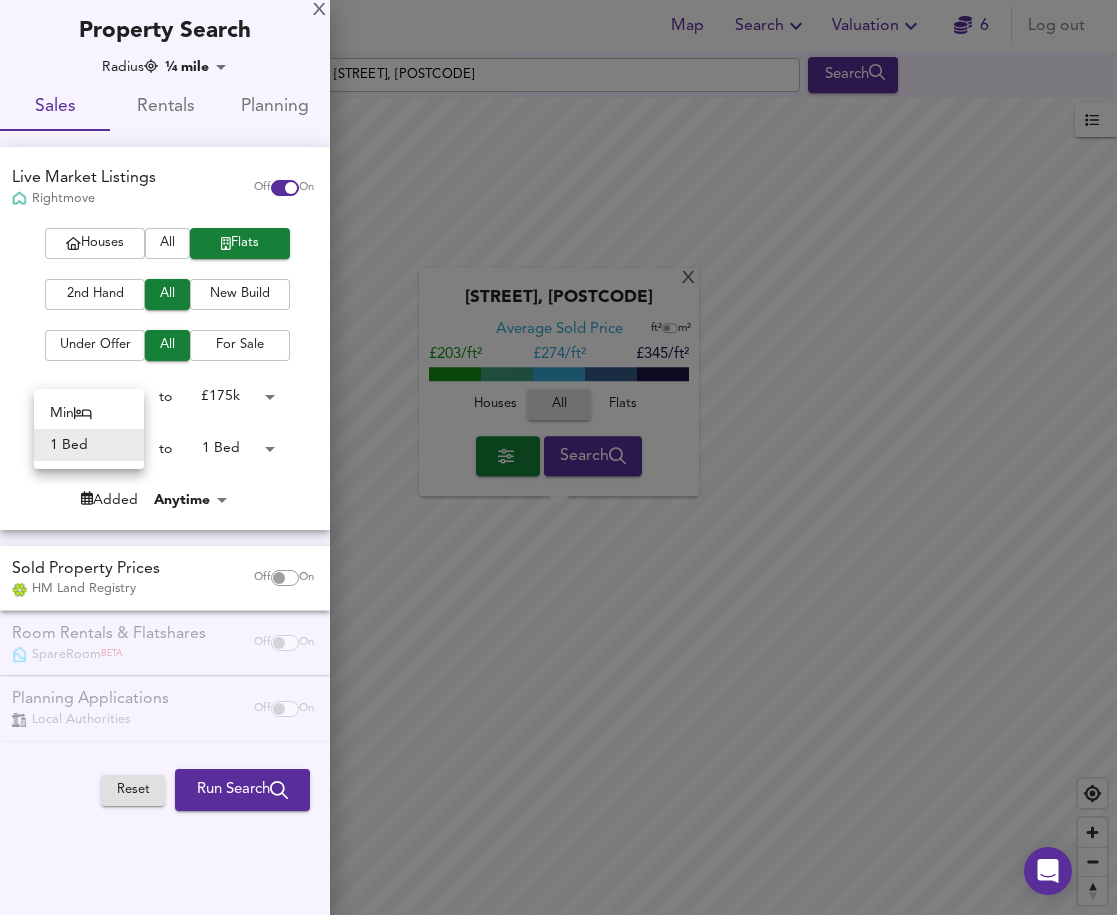 click at bounding box center [558, 457] 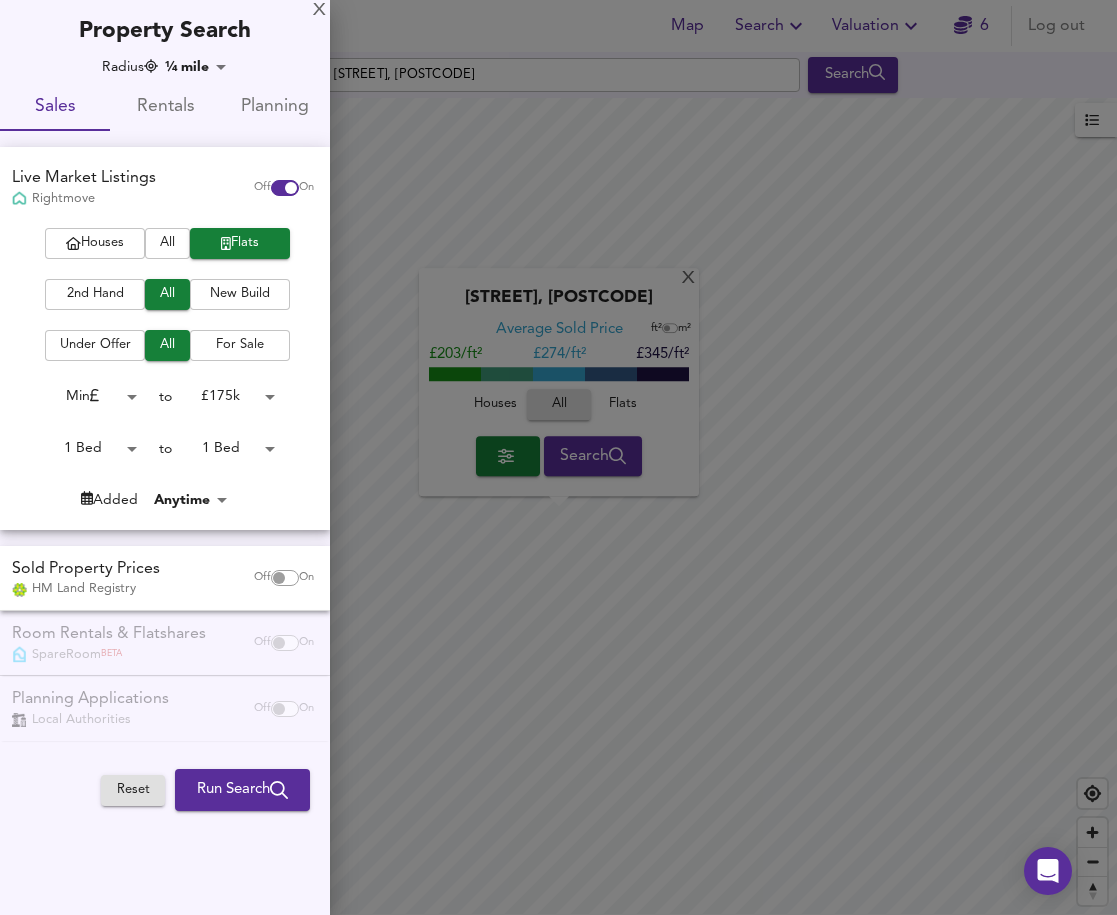 click on "Run Search" at bounding box center (242, 790) 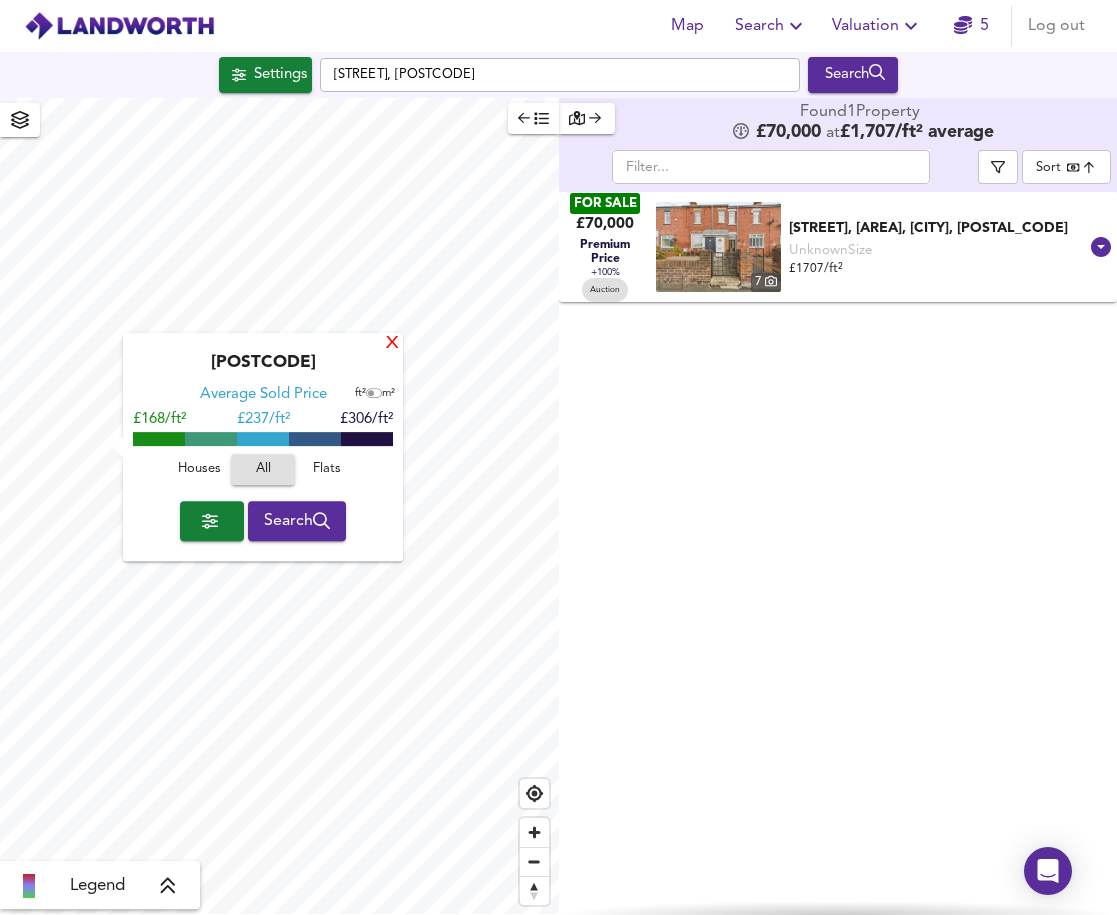 click on "X" at bounding box center (392, 344) 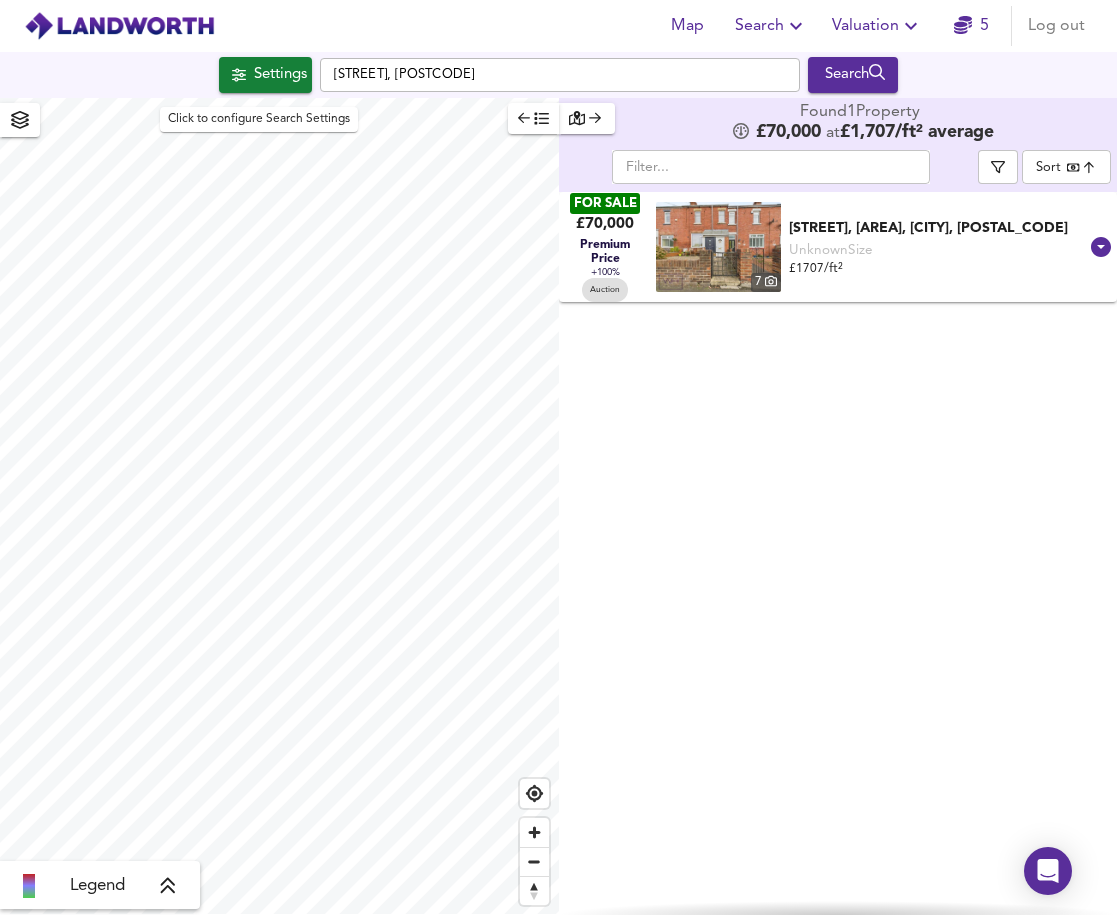 click on "Settings" at bounding box center [265, 75] 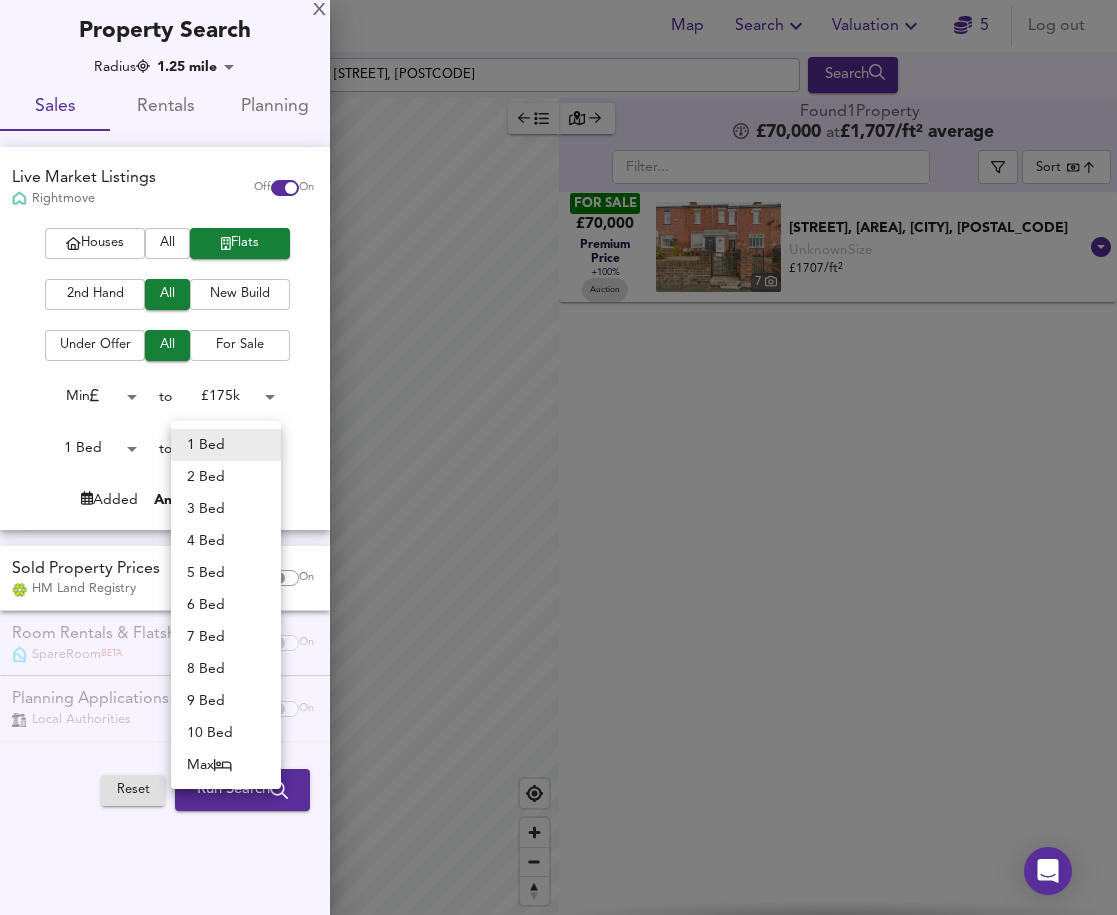click on "Map Search Valuation 5 Log out Settings [STREET], [POSTAL_CODE] Search Legend Found 1 Property £ [PRICE] at £ [PRICE] / [PRICE] average FOR SALE [PRICE] Premium Price +100% Auction 7 [STREET], [AREA], [CITY], [POSTAL_CODE] Unknown Size £ [PRICE] / [PRICE] [STREET], [AREA], [CITY], [POSTAL_CODE] X Map Settings Basemap Default hybrid Heatmap Average Price landworth 2D View Dynamic Heatmap On Show Postcodes Show Boroughs 2D 3D Find Me X Property Search Radius 1.25 mile 2010 Sales Rentals Planning Live Market Listings Rightmove Off On Houses All Flats 2nd Hand All New Build Under Offer All For Sale Min 0 to [PRICE] [BED] [BED] to [BED] Added Anytime Sold Property Prices HM Land Registry Off On Room Rentals & Flatshares SpareRoom BETA Off On" at bounding box center (558, 457) 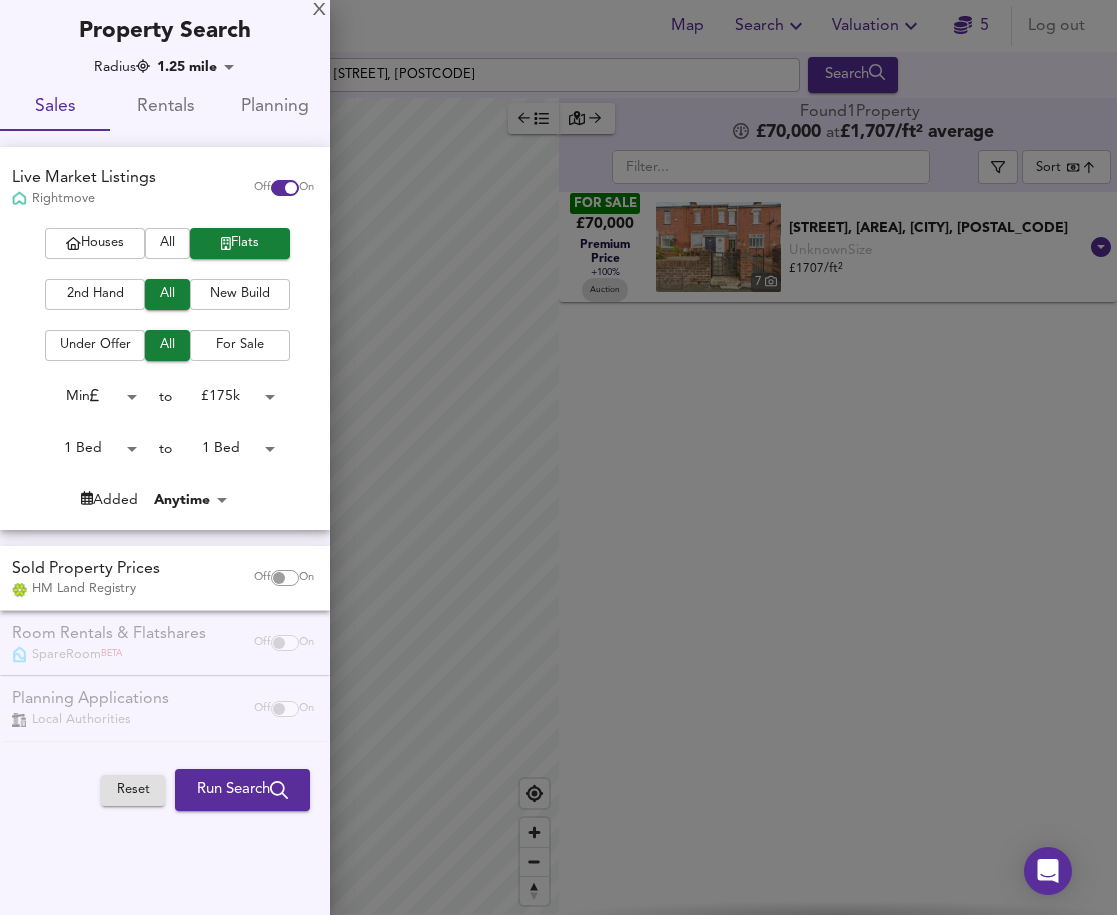 click at bounding box center (558, 457) 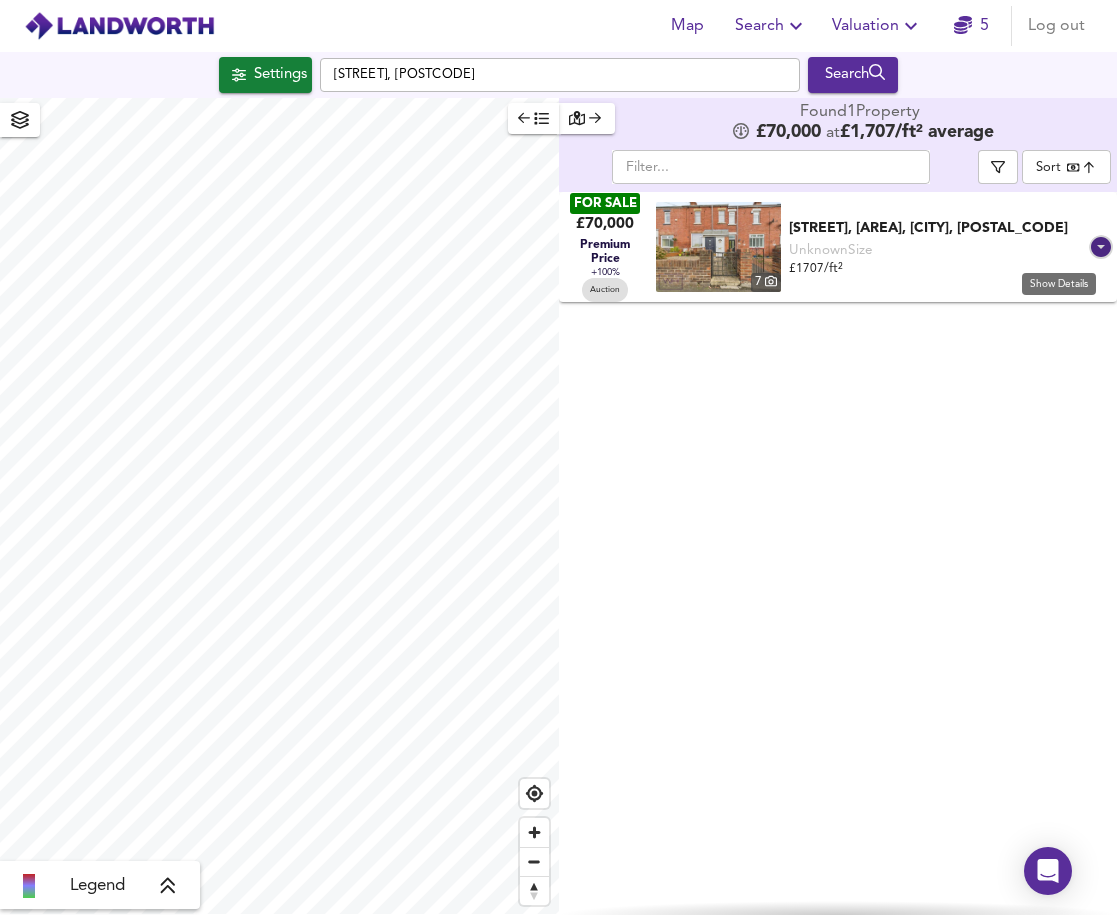 click at bounding box center (1101, 247) 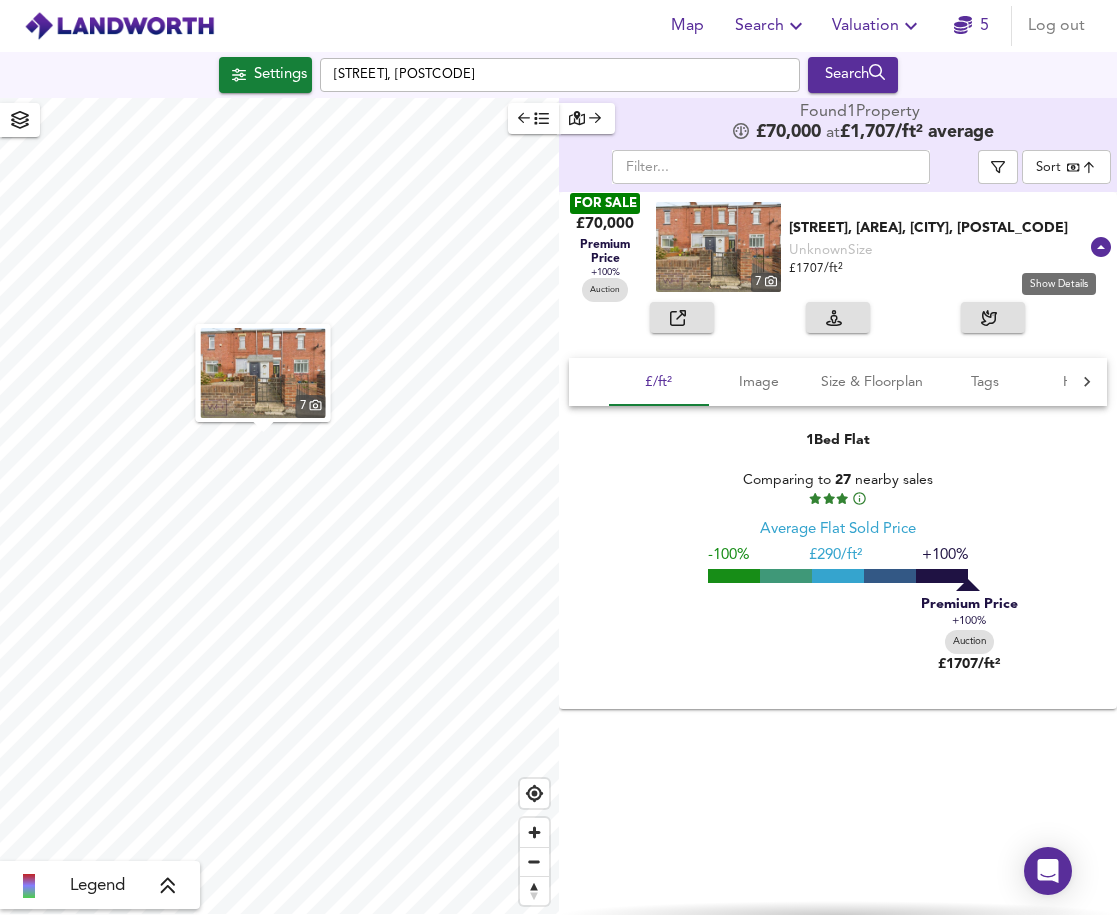 click at bounding box center [1101, 247] 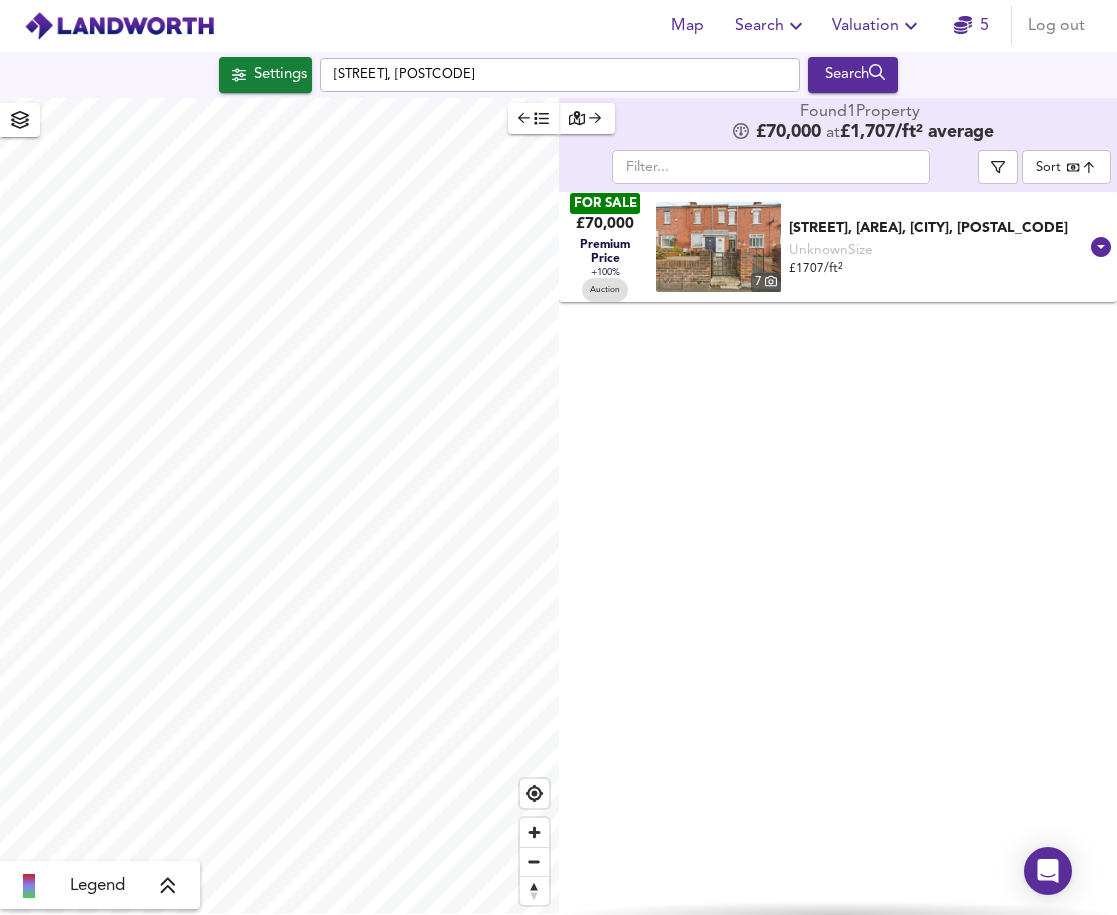 click on "FOR SALE £70,000   Premium Price +100% Auction     7       [STREET], [CITY], [CITY], [POSTCODE] Unknown  Size £ 1707 / ft² [STREET], [CITY], [CITY], [POSTCODE]" at bounding box center [838, 553] 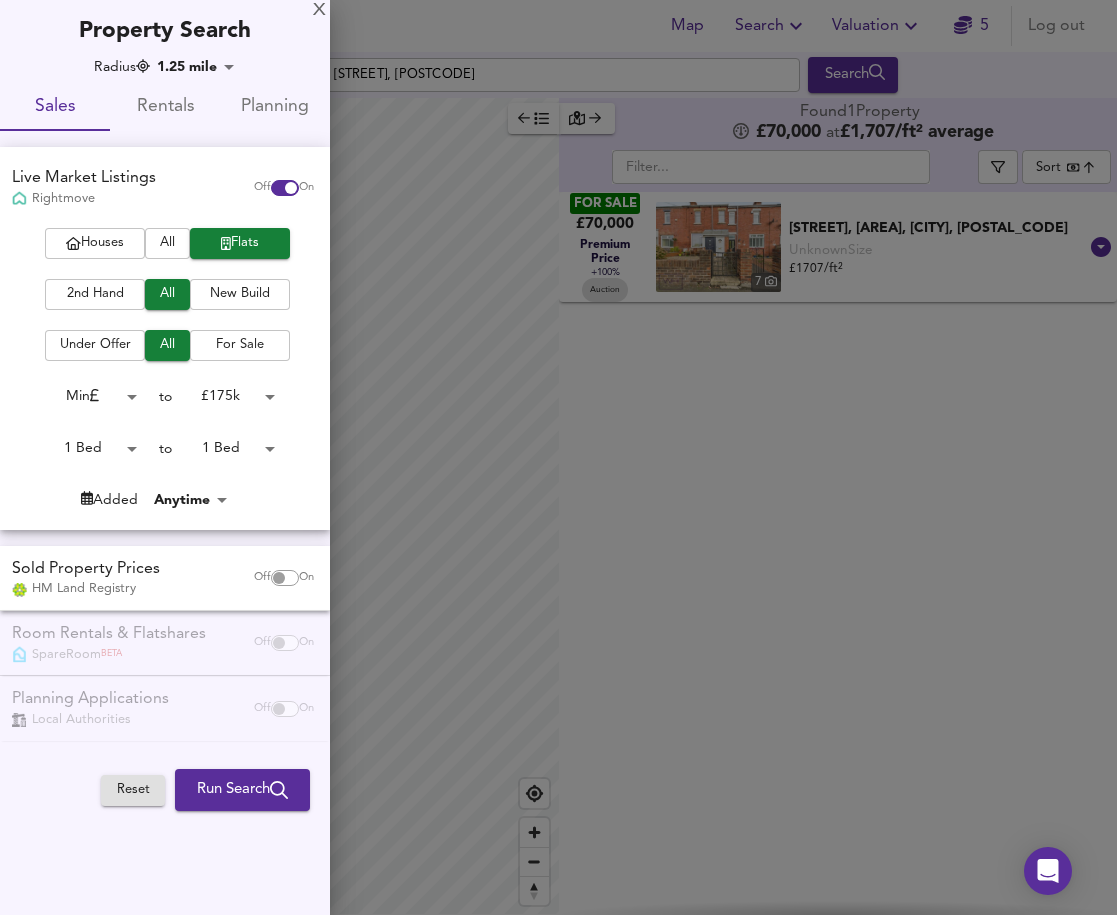 click on "Map Search Valuation 5 Log out Settings [STREET], [POSTAL_CODE] Search Legend Found 1 Property £ [PRICE] at £ [PRICE] / [PRICE] average FOR SALE [PRICE] Premium Price +100% Auction 7 [STREET], [AREA], [CITY], [POSTAL_CODE] Unknown Size £ [PRICE] / [PRICE] [STREET], [AREA], [CITY], [POSTAL_CODE] X Map Settings Basemap Default hybrid Heatmap Average Price landworth 2D View Dynamic Heatmap On Show Postcodes Show Boroughs 2D 3D Find Me X Property Search Radius 1.25 mile 2010 Sales Rentals Planning Live Market Listings Rightmove Off On Houses All Flats 2nd Hand All New Build Under Offer All For Sale Min 0 to [PRICE] [BED] [BED] to [BED] Added Anytime Sold Property Prices HM Land Registry Off On Room Rentals & Flatshares SpareRoom BETA Off On" at bounding box center [558, 457] 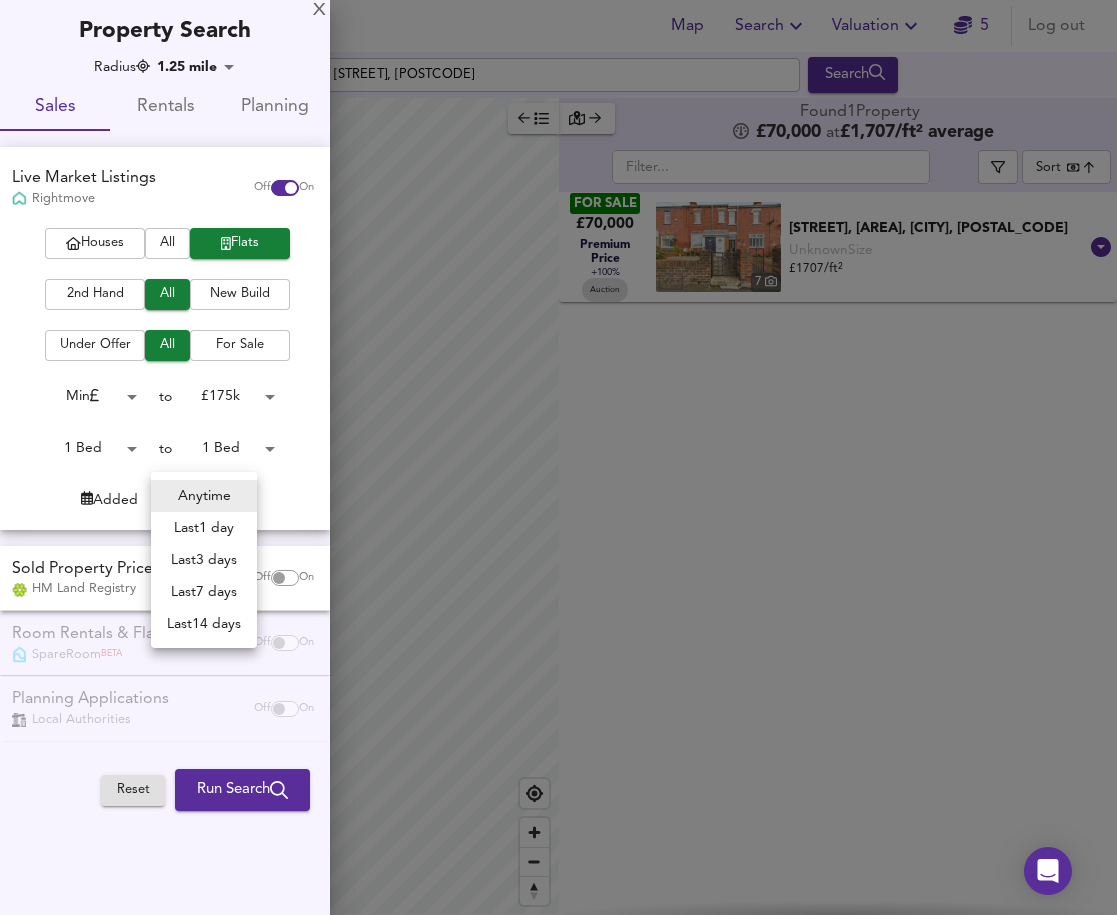 click at bounding box center [558, 457] 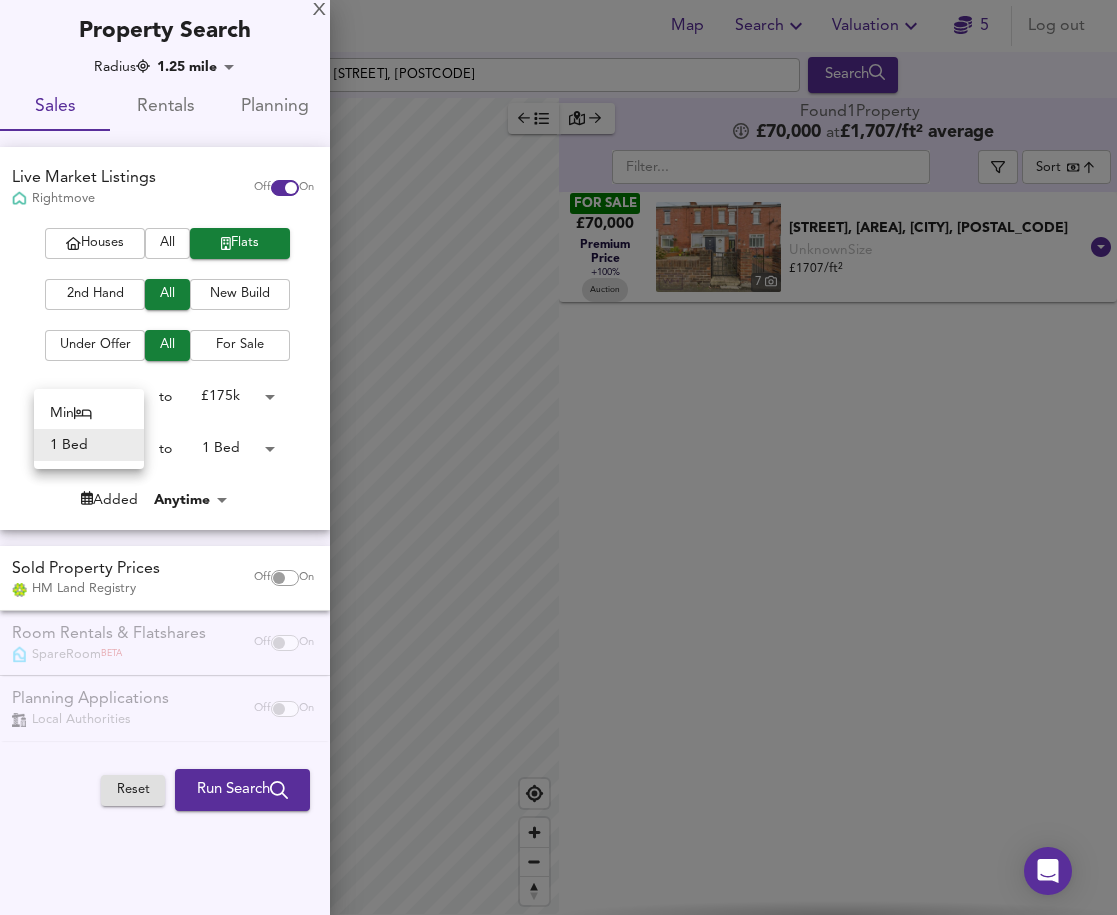 click on "Map Search Valuation 5 Log out Settings [STREET], [POSTAL_CODE] Search Legend Found 1 Property £ [PRICE] at £ [PRICE] / [PRICE] average FOR SALE [PRICE] Premium Price +100% Auction 7 [STREET], [AREA], [CITY], [POSTAL_CODE] Unknown Size £ [PRICE] / [PRICE] [STREET], [AREA], [CITY], [POSTAL_CODE] X Map Settings Basemap Default hybrid Heatmap Average Price landworth 2D View Dynamic Heatmap On Show Postcodes Show Boroughs 2D 3D Find Me X Property Search Radius 1.25 mile 2010 Sales Rentals Planning Live Market Listings Rightmove Off On Houses All Flats 2nd Hand All New Build Under Offer All For Sale Min 0 to [PRICE] [BED] [BED] to [BED] Added Anytime Sold Property Prices HM Land Registry Off On Room Rentals & Flatshares SpareRoom BETA Off On" at bounding box center [558, 457] 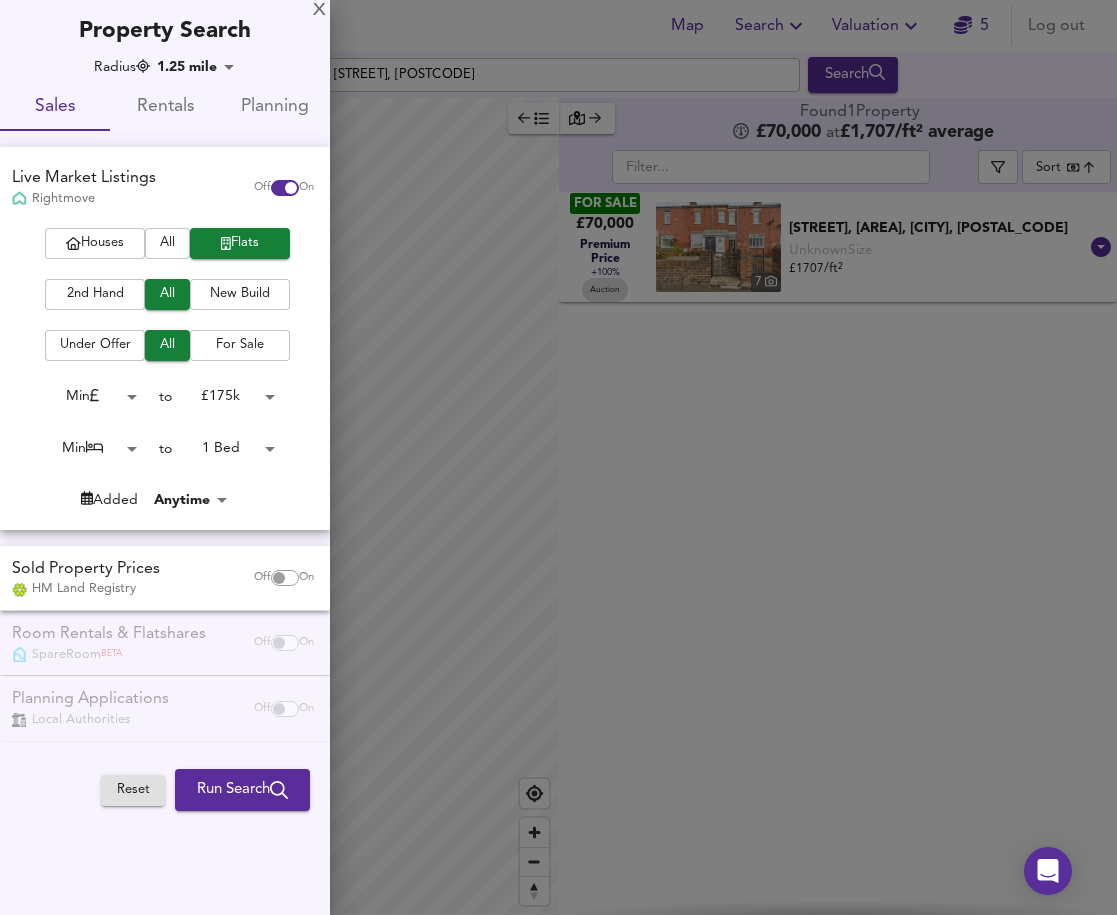 click at bounding box center [558, 457] 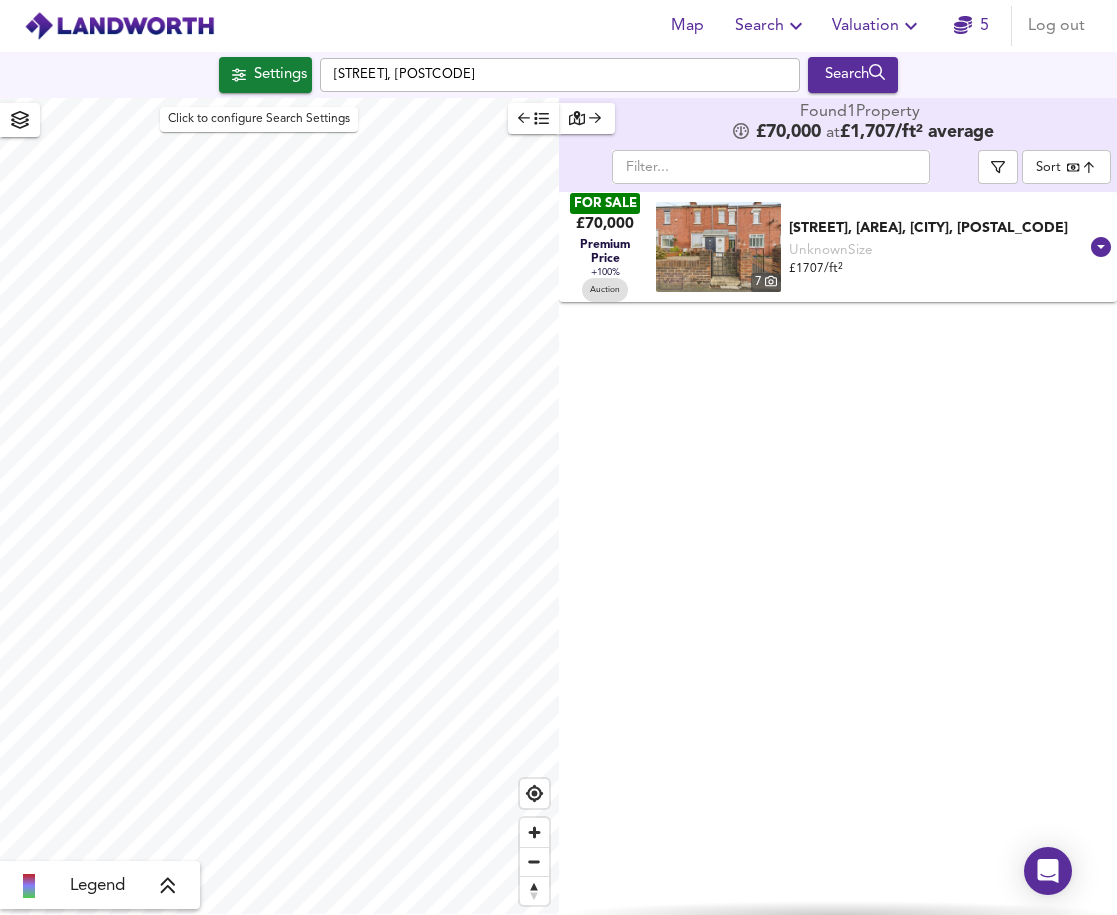 click on "Settings" at bounding box center (265, 75) 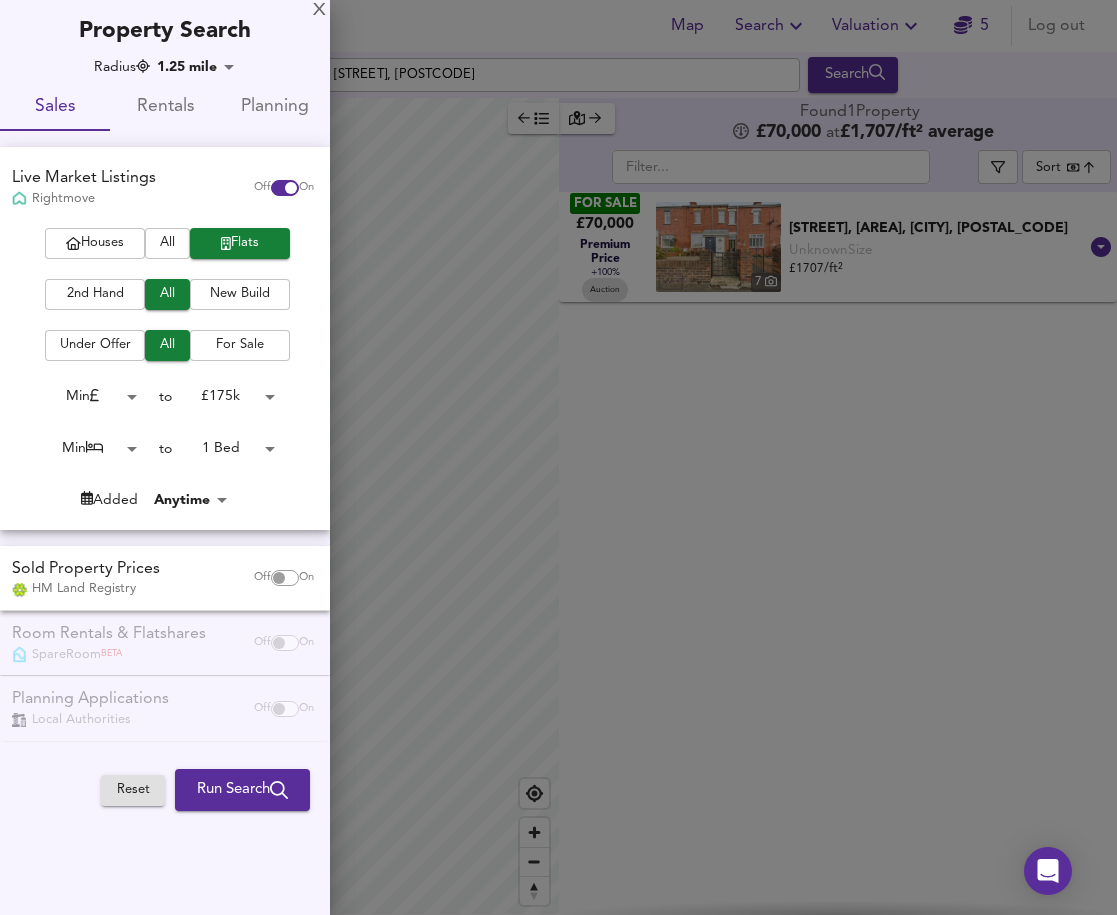 click at bounding box center [558, 457] 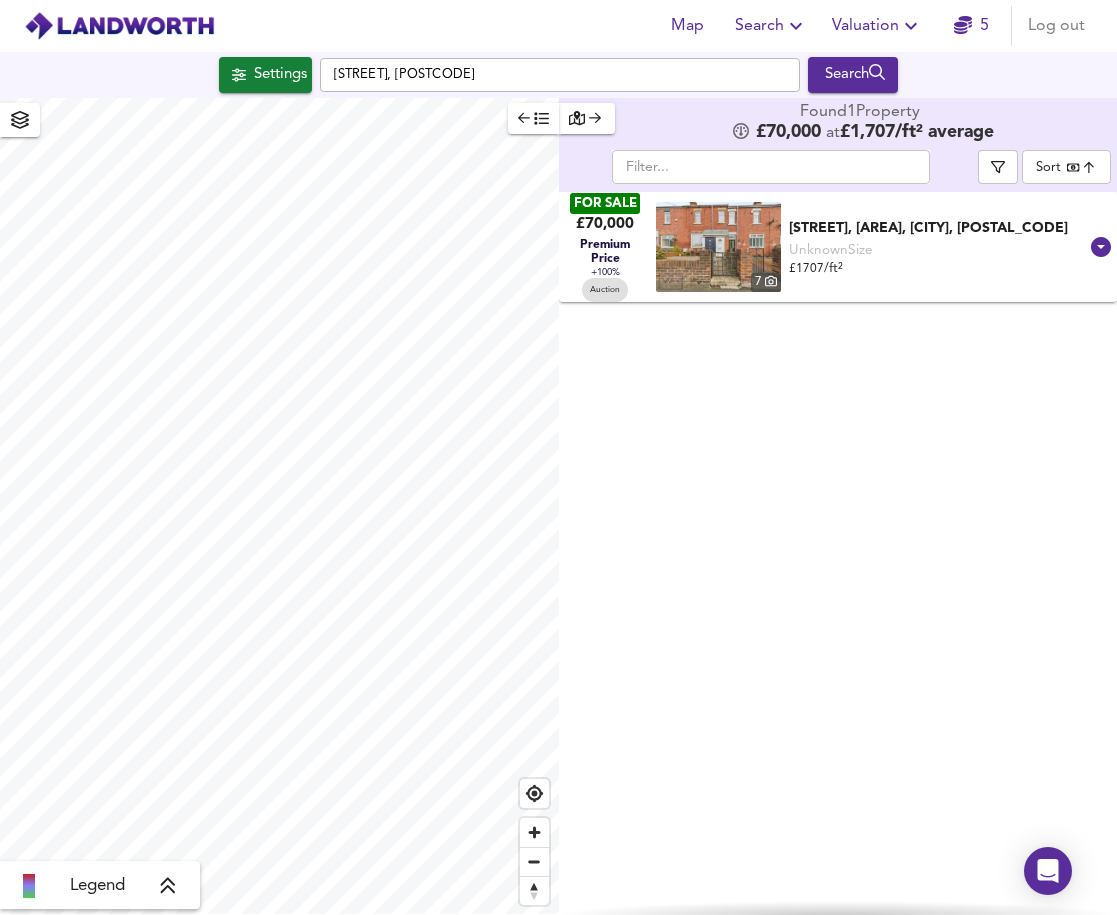 click on "Map Search Valuation    5 Log out       Settings     [STREET], [POSTCODE]        Search           Legend       Found  1 Property     £ 70,000   at  £ 1,707 / ft²   average    ​   Sort   bestdeal ​ FOR SALE £70,000   Premium Price +100% Auction     7       [STREET], [CITY], [CITY], [POSTCODE] Unknown  Size £ 1707 / ft² [STREET], [CITY], [CITY], [POSTCODE] X Map Settings Basemap          Default hybrid Heatmap          Average Price landworth 2D   View Dynamic Heatmap   On Show Postcodes Show Boroughs 2D 3D Find Me X Property Search Radius   1.25 mile 2010 Sales Rentals Planning    Live Market Listings   Rightmove Off   On    Houses All   Flats 2nd Hand All New Build Under Offer All For Sale Min   0 to £ 175k 175000   Min   0 to 1 Bed 1   Added Anytime -1    Sold Property Prices   HM Land Registry Off   On     Room Rentals & Flatshares   SpareRoom   BETA Off   On" at bounding box center [558, 457] 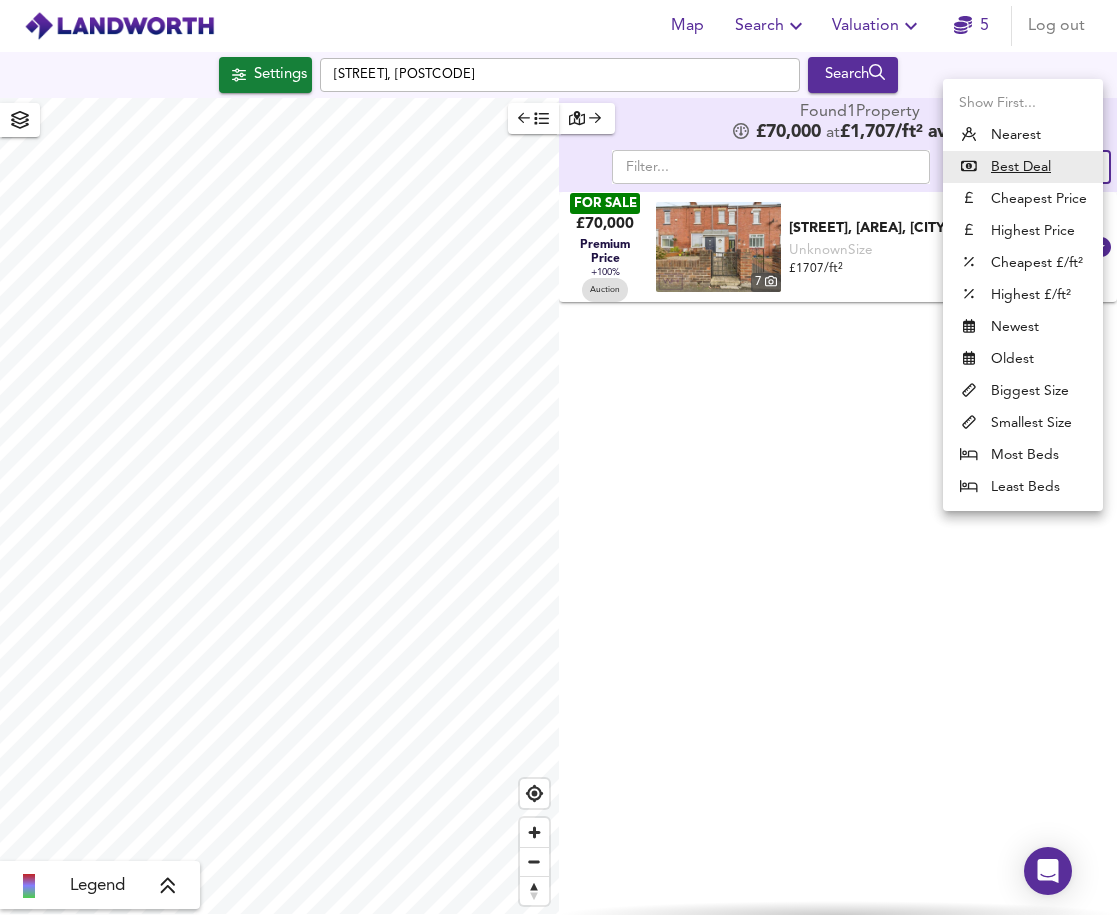 click at bounding box center [558, 457] 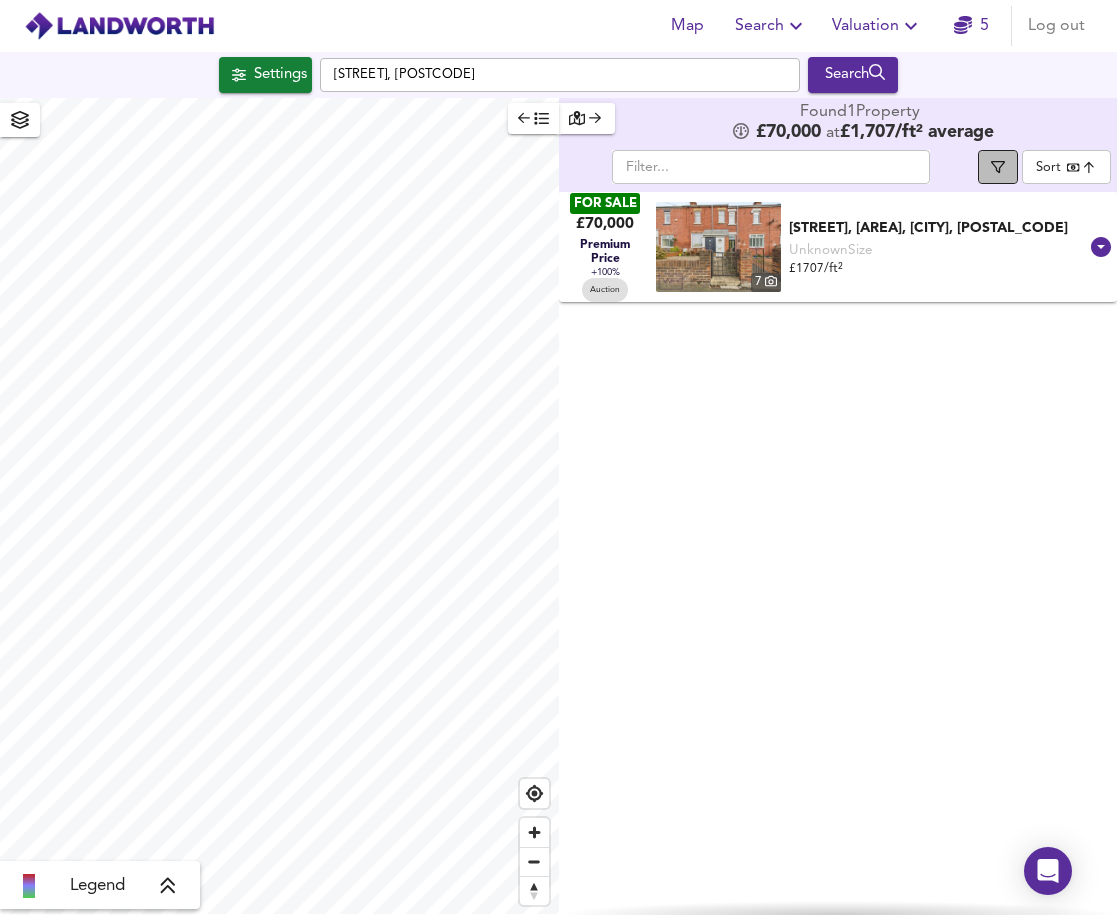 click at bounding box center (998, 167) 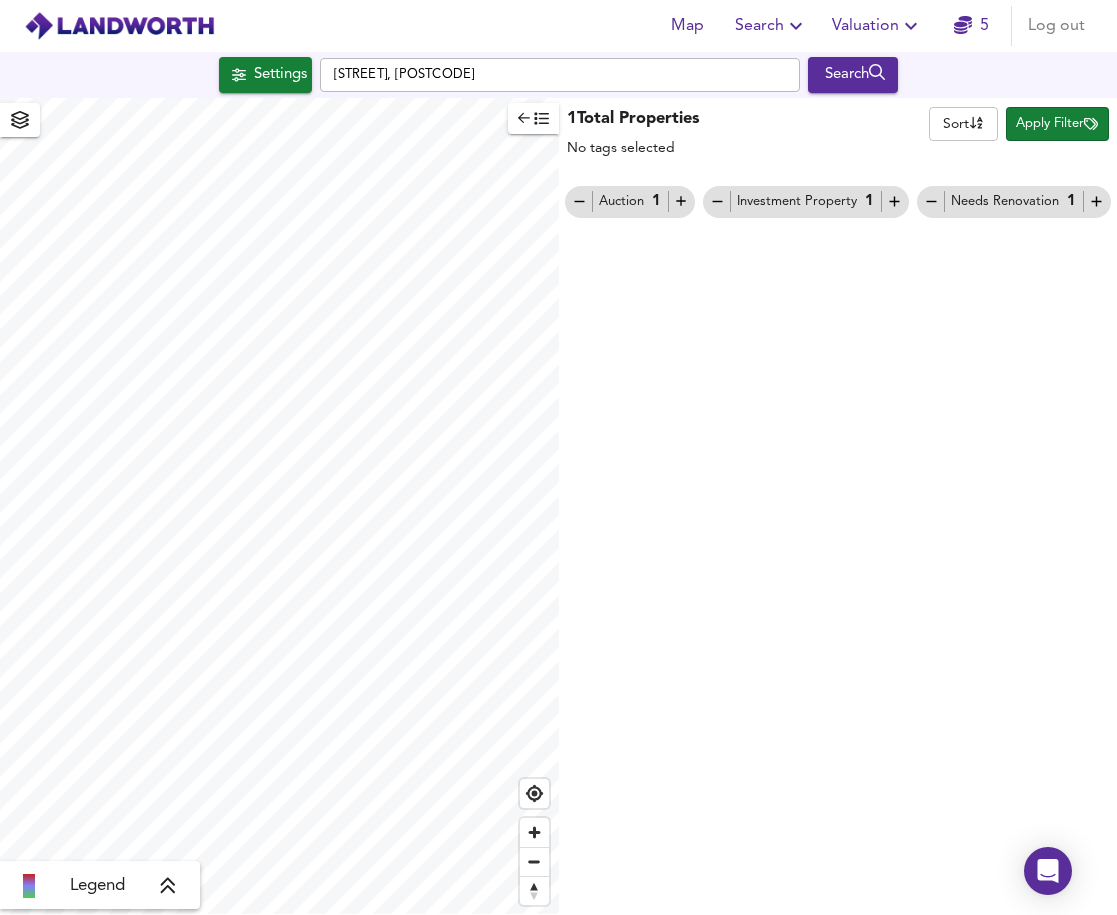 click on "Apply Filter" at bounding box center [1057, 124] 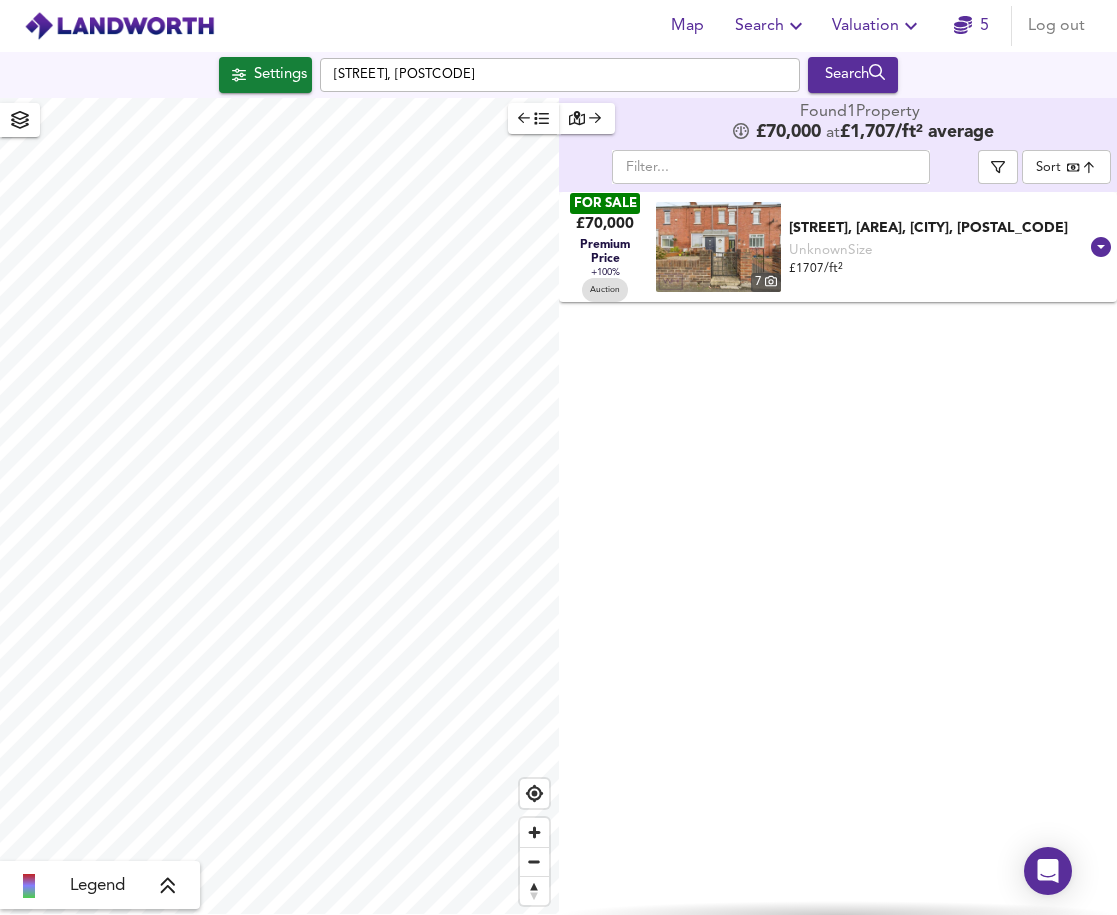 click on "Map Search Valuation    5 Log out       Settings     [STREET], [POSTCODE]        Search           Legend       Found  1 Property     £ 70,000   at  £ 1,707 / ft²   average    ​   Sort   bestdeal ​ FOR SALE £70,000   Premium Price +100% Auction     7       [STREET], [CITY], [CITY], [POSTCODE] Unknown  Size £ 1707 / ft² [STREET], [CITY], [CITY], [POSTCODE] X Map Settings Basemap          Default hybrid Heatmap          Average Price landworth 2D   View Dynamic Heatmap   On Show Postcodes Show Boroughs 2D 3D Find Me X Property Search Radius   1.25 mile 2010 Sales Rentals Planning    Live Market Listings   Rightmove Off   On    Houses All   Flats 2nd Hand All New Build Under Offer All For Sale Min   0 to £ 175k 175000   Min   0 to 1 Bed 1   Added Anytime -1    Sold Property Prices   HM Land Registry Off   On     Room Rentals & Flatshares   SpareRoom   BETA Off   On" at bounding box center (558, 457) 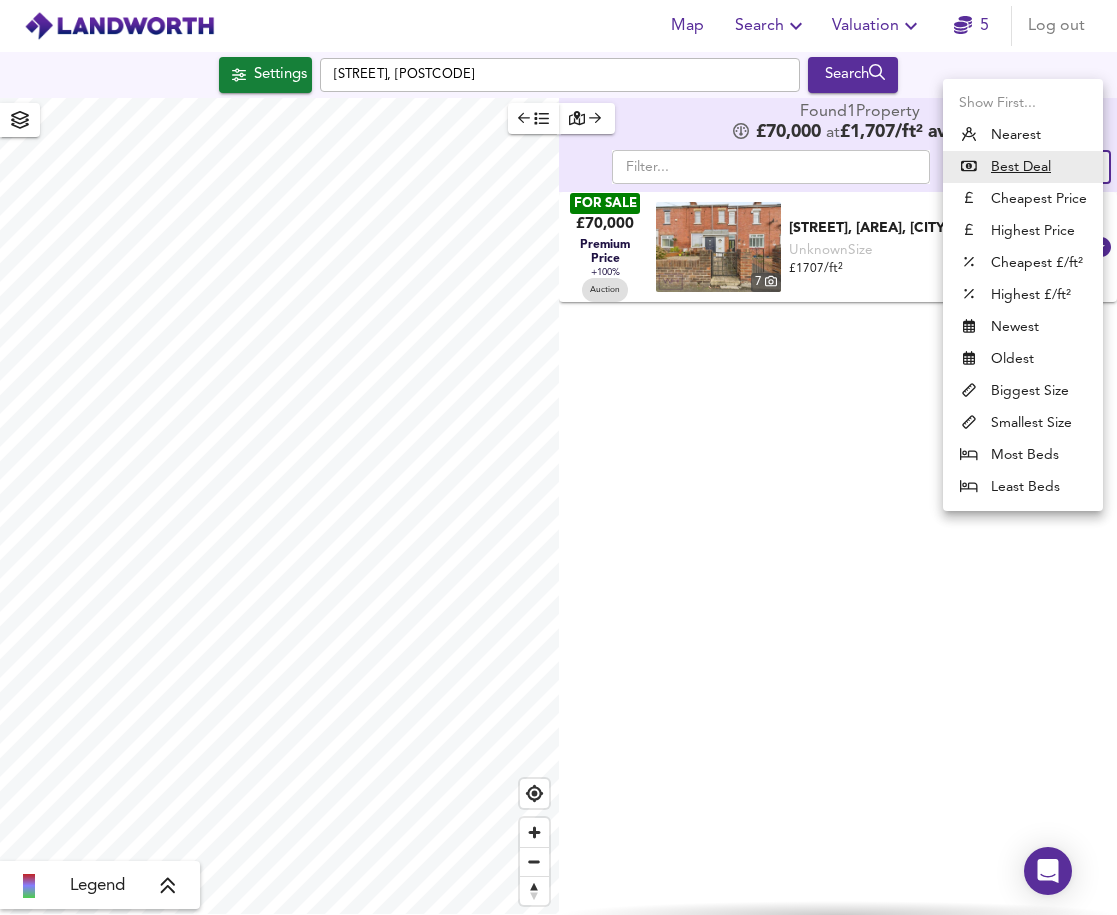 click at bounding box center [558, 457] 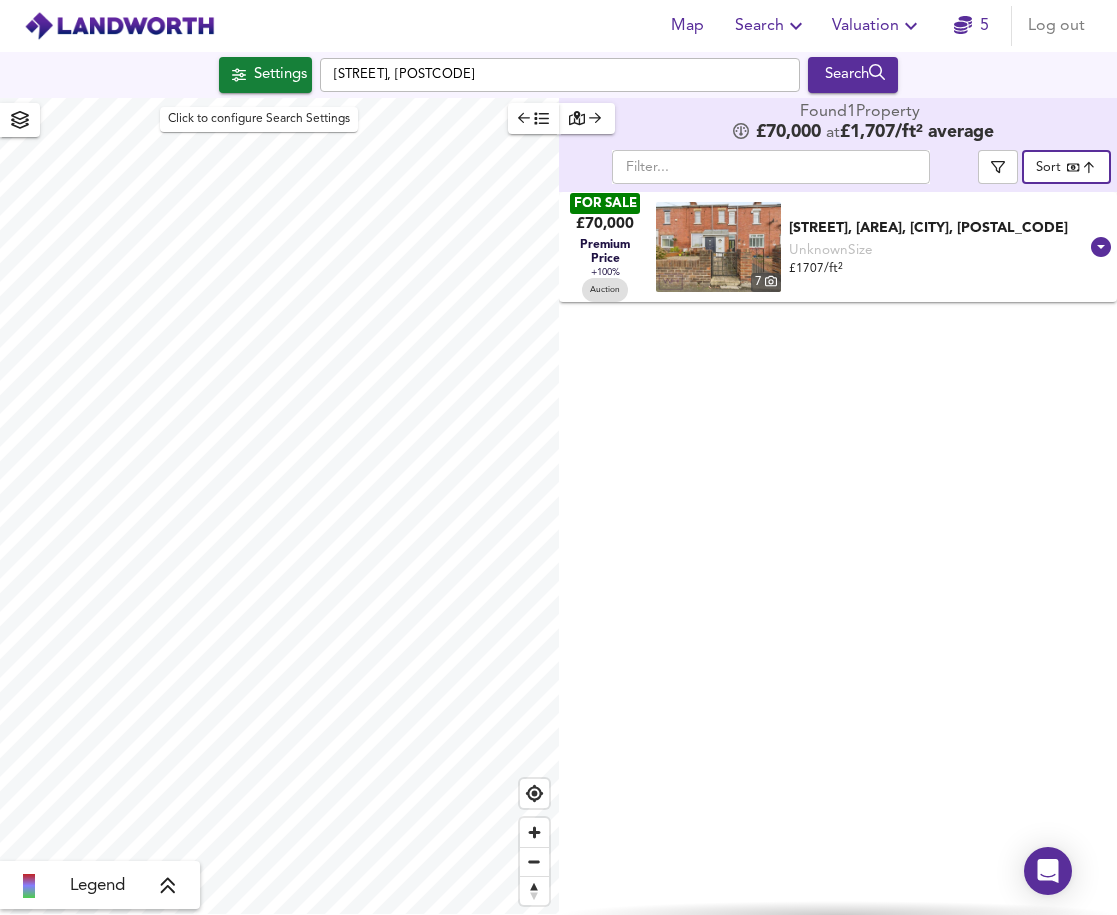click on "Settings" at bounding box center [280, 75] 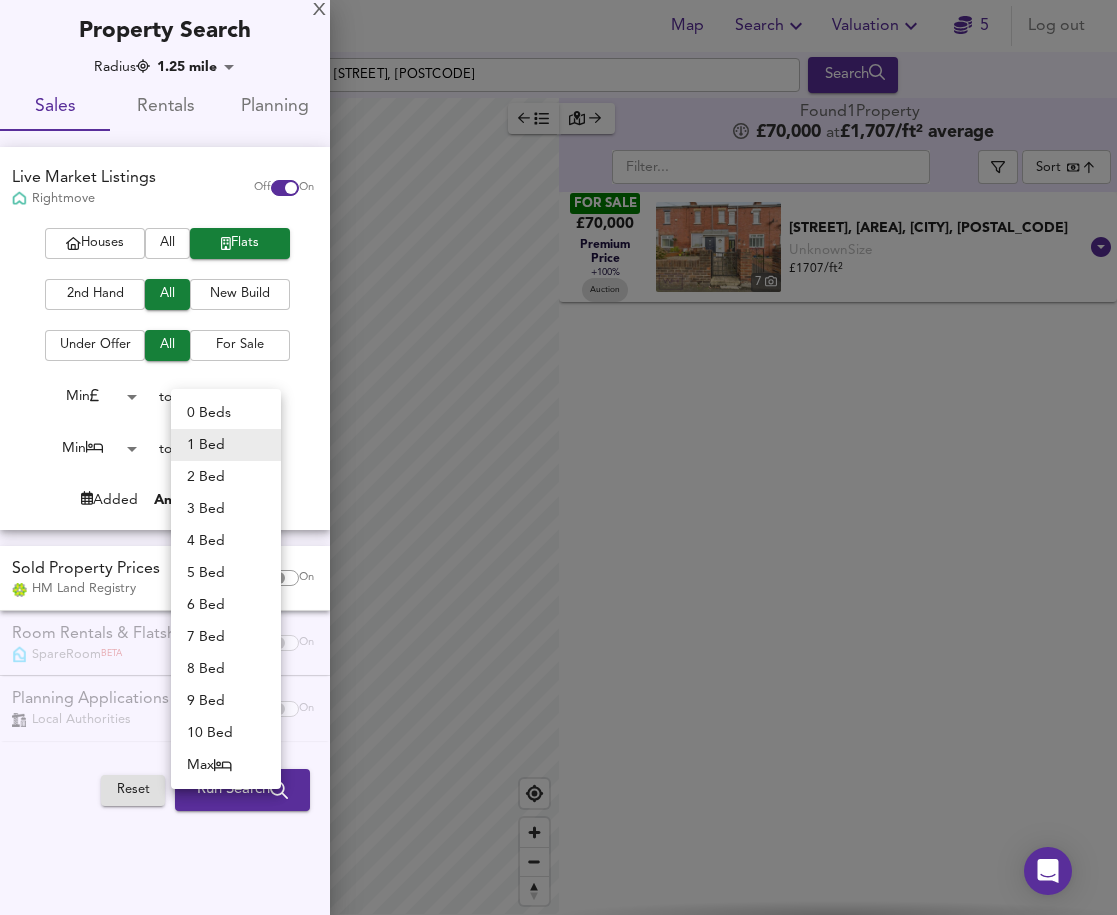 click on "Map Search Valuation    5 Log out       Settings     [STREET], [POSTCODE]        Search           Legend       Found  1 Property     £ 70,000   at  £ 1,707 / ft²   average    ​   Sort   bestdeal ​ FOR SALE £70,000   Premium Price +100% Auction     7       [STREET], [CITY], [CITY], [POSTCODE] Unknown  Size £ 1707 / ft² [STREET], [CITY], [CITY], [POSTCODE] X Map Settings Basemap          Default hybrid Heatmap          Average Price landworth 2D   View Dynamic Heatmap   On Show Postcodes Show Boroughs 2D 3D Find Me X Property Search Radius   1.25 mile 2010 Sales Rentals Planning    Live Market Listings   Rightmove Off   On    Houses All   Flats 2nd Hand All New Build Under Offer All For Sale Min   0 to £ 175k 175000   Min   0 to 1 Bed 1   Added Anytime -1    Sold Property Prices   HM Land Registry Off   On     Room Rentals & Flatshares   SpareRoom   BETA Off   On" at bounding box center (558, 457) 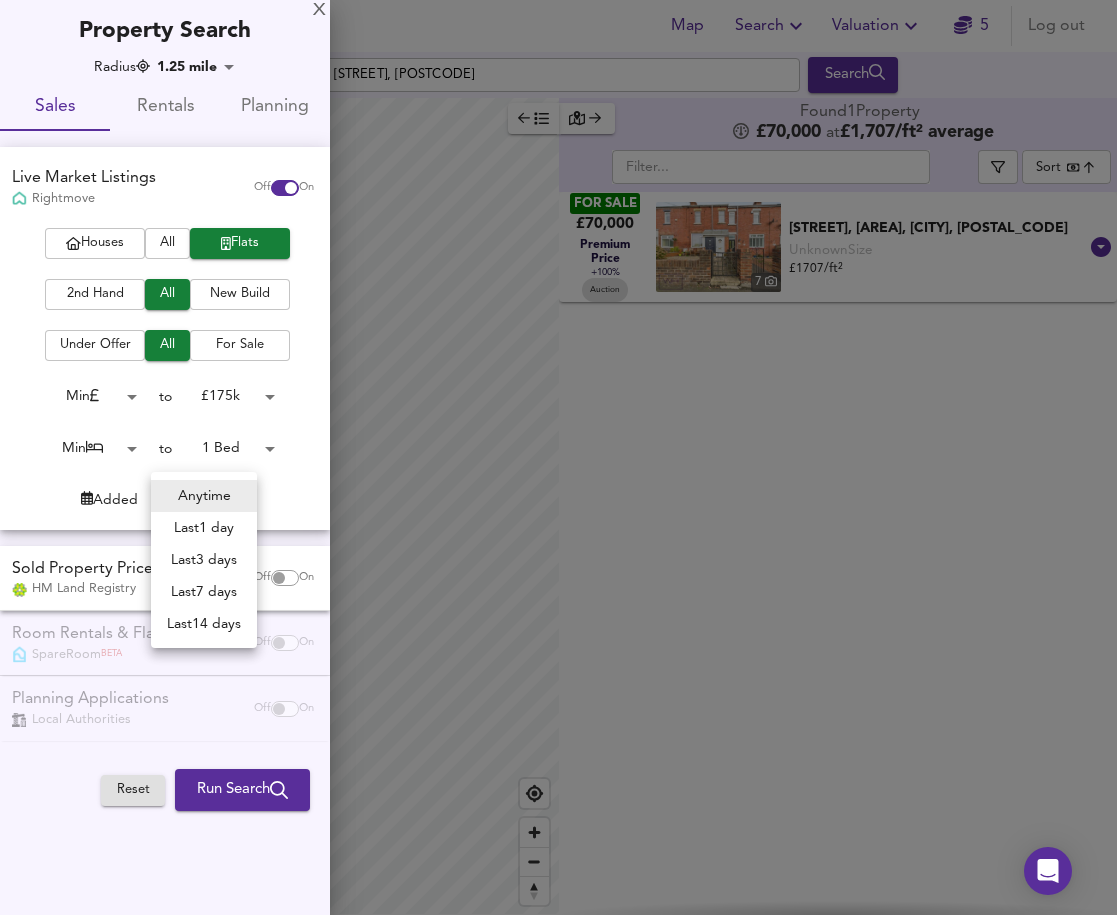 click on "Map Search Valuation    5 Log out       Settings     [STREET], [POSTCODE]        Search           Legend       Found  1 Property     £ 70,000   at  £ 1,707 / ft²   average    ​   Sort   bestdeal ​ FOR SALE £70,000   Premium Price +100% Auction     7       [STREET], [CITY], [CITY], [POSTCODE] Unknown  Size £ 1707 / ft² [STREET], [CITY], [CITY], [POSTCODE] X Map Settings Basemap          Default hybrid Heatmap          Average Price landworth 2D   View Dynamic Heatmap   On Show Postcodes Show Boroughs 2D 3D Find Me X Property Search Radius   1.25 mile 2010 Sales Rentals Planning    Live Market Listings   Rightmove Off   On    Houses All   Flats 2nd Hand All New Build Under Offer All For Sale Min   0 to £ 175k 175000   Min   0 to 1 Bed 1   Added Anytime -1    Sold Property Prices   HM Land Registry Off   On     Room Rentals & Flatshares   SpareRoom   BETA Off   On" at bounding box center [558, 457] 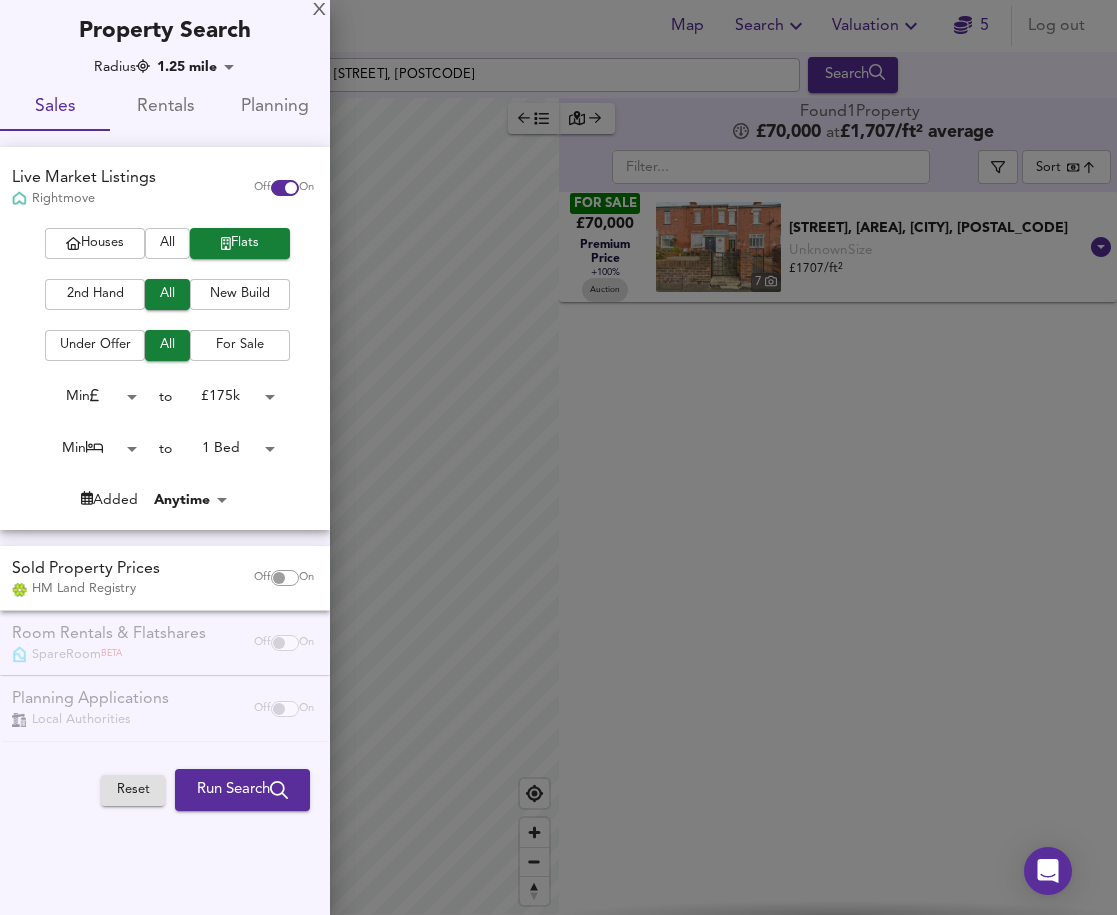 click on "All" at bounding box center [167, 243] 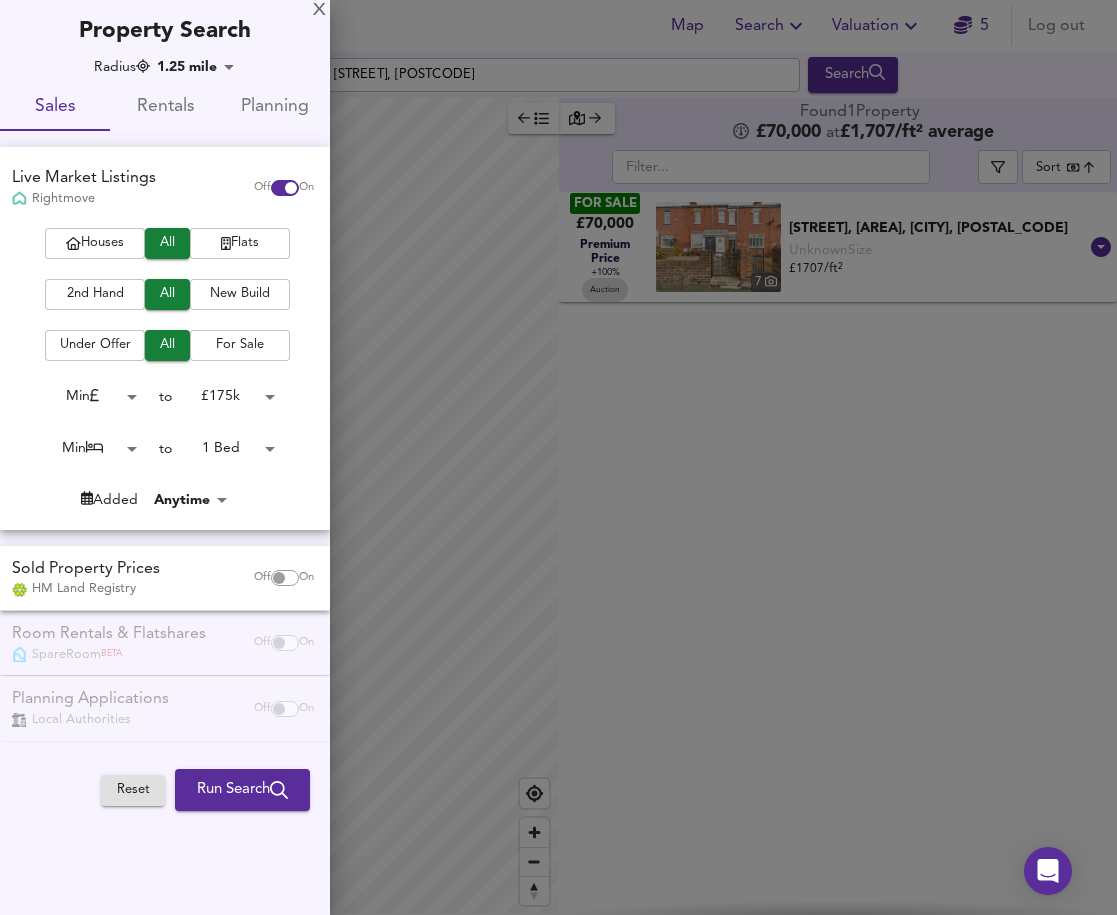 click on "Map Search Valuation    5 Log out       Settings     [STREET], [POSTCODE]        Search           Legend       Found  1 Property     £ 70,000   at  £ 1,707 / ft²   average    ​   Sort   bestdeal ​ FOR SALE £70,000   Premium Price +100% Auction     7       [STREET], [CITY], [CITY], [POSTCODE] Unknown  Size £ 1707 / ft² [STREET], [CITY], [CITY], [POSTCODE] X Map Settings Basemap          Default hybrid Heatmap          Average Price landworth 2D   View Dynamic Heatmap   On Show Postcodes Show Boroughs 2D 3D Find Me X Property Search Radius   1.25 mile 2010 Sales Rentals Planning    Live Market Listings   Rightmove Off   On    Houses All   Flats 2nd Hand All New Build Under Offer All For Sale Min   0 to £ 175k 175000   Min   0 to 1 Bed 1   Added Anytime -1    Sold Property Prices   HM Land Registry Off   On     Room Rentals & Flatshares   SpareRoom   BETA Off   On" at bounding box center (558, 457) 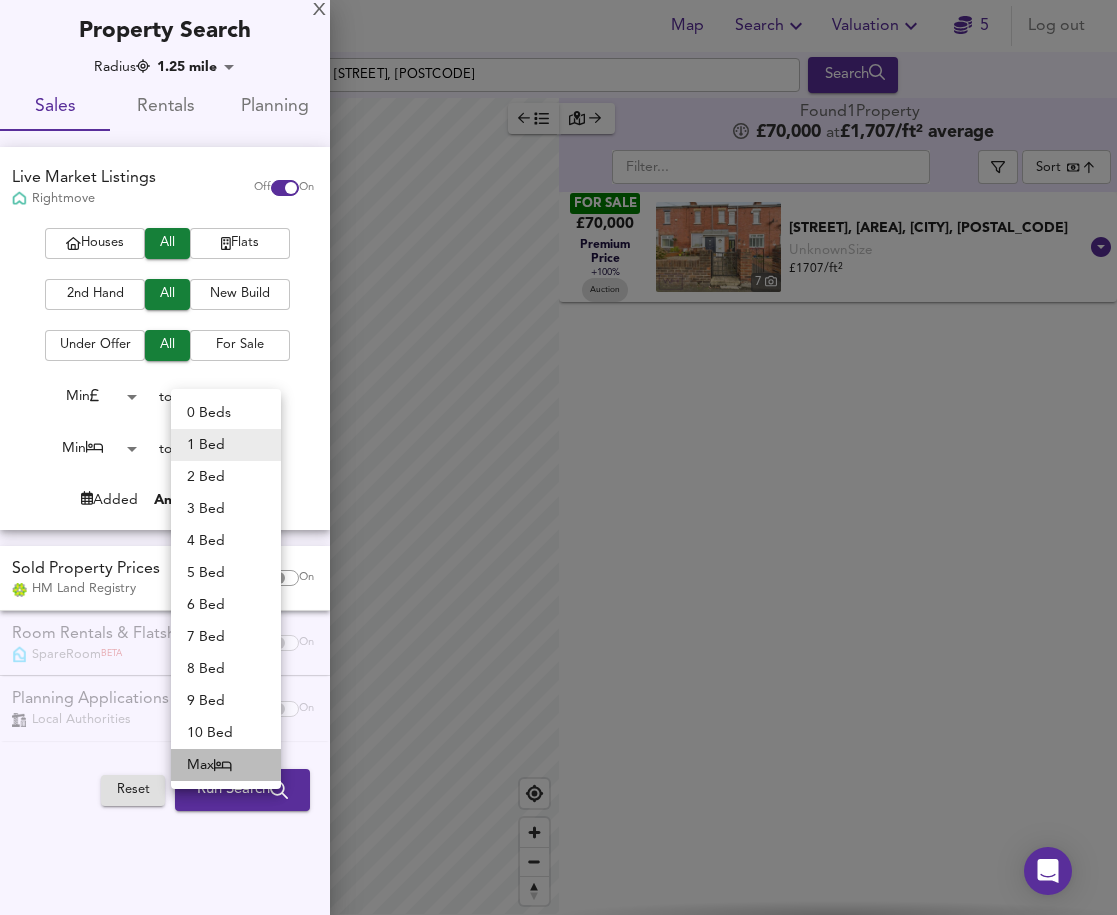 click on "Max" at bounding box center (226, 765) 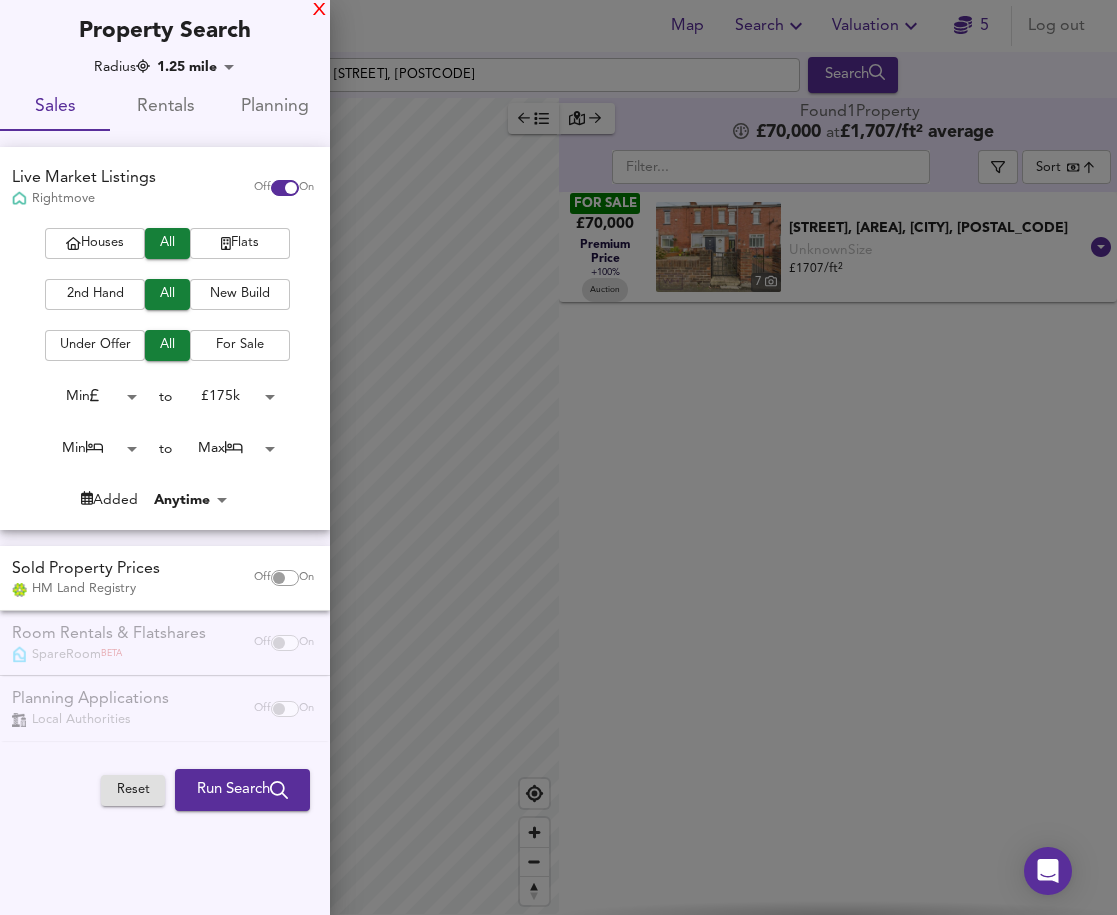 click on "X" at bounding box center [319, 11] 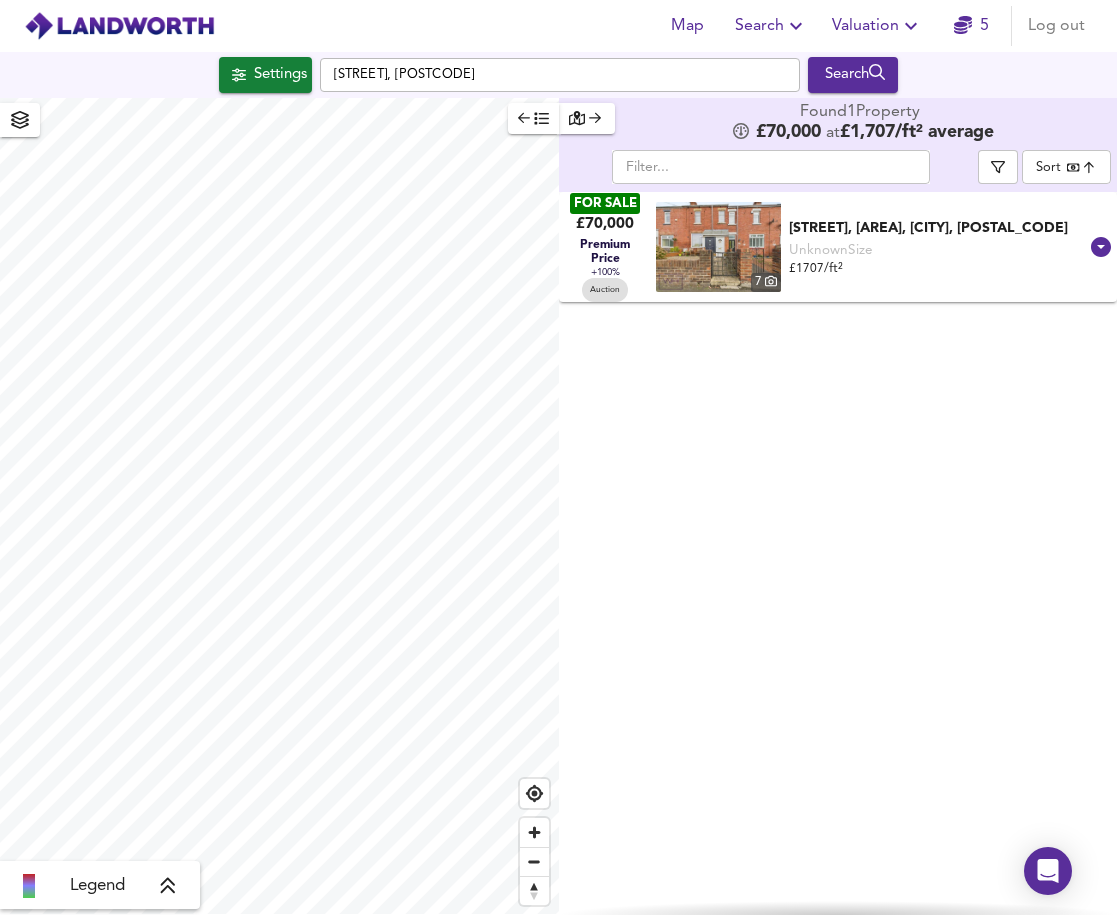 click on "Valuation" at bounding box center (771, 26) 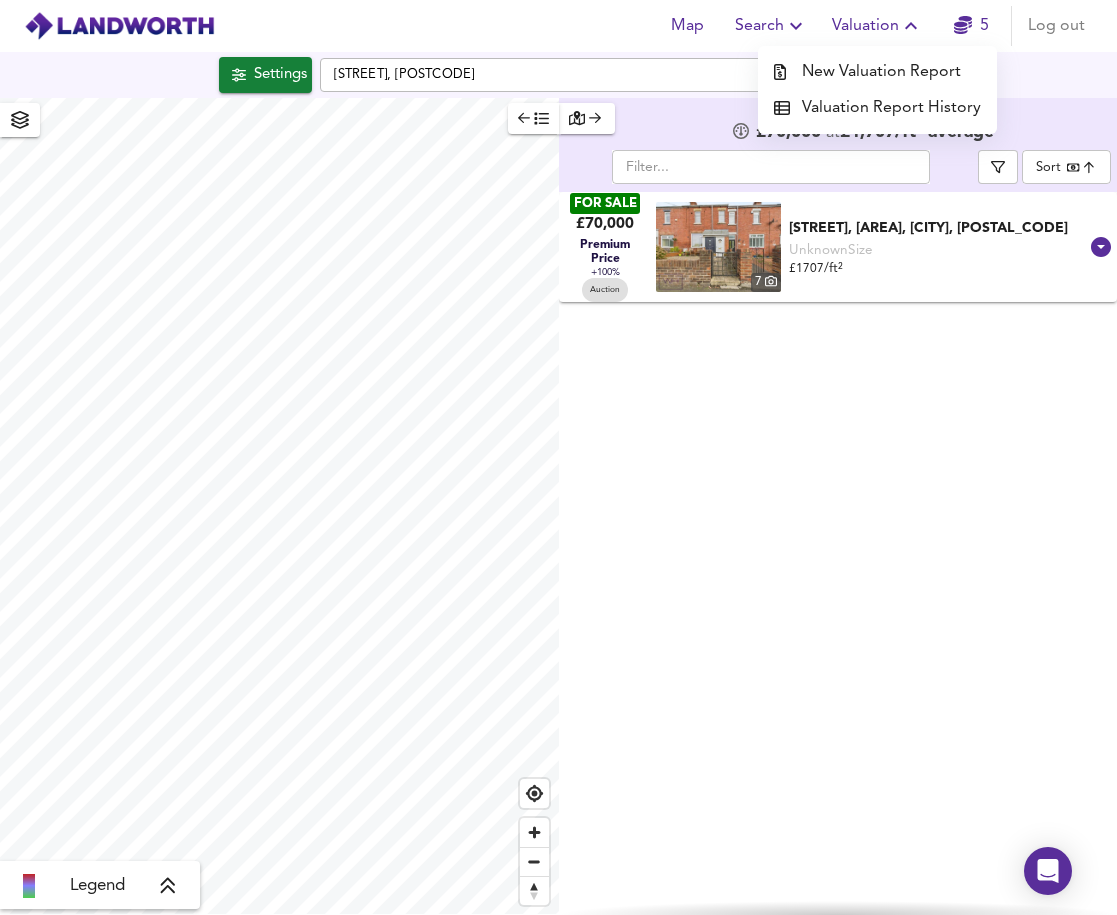 click at bounding box center (796, 26) 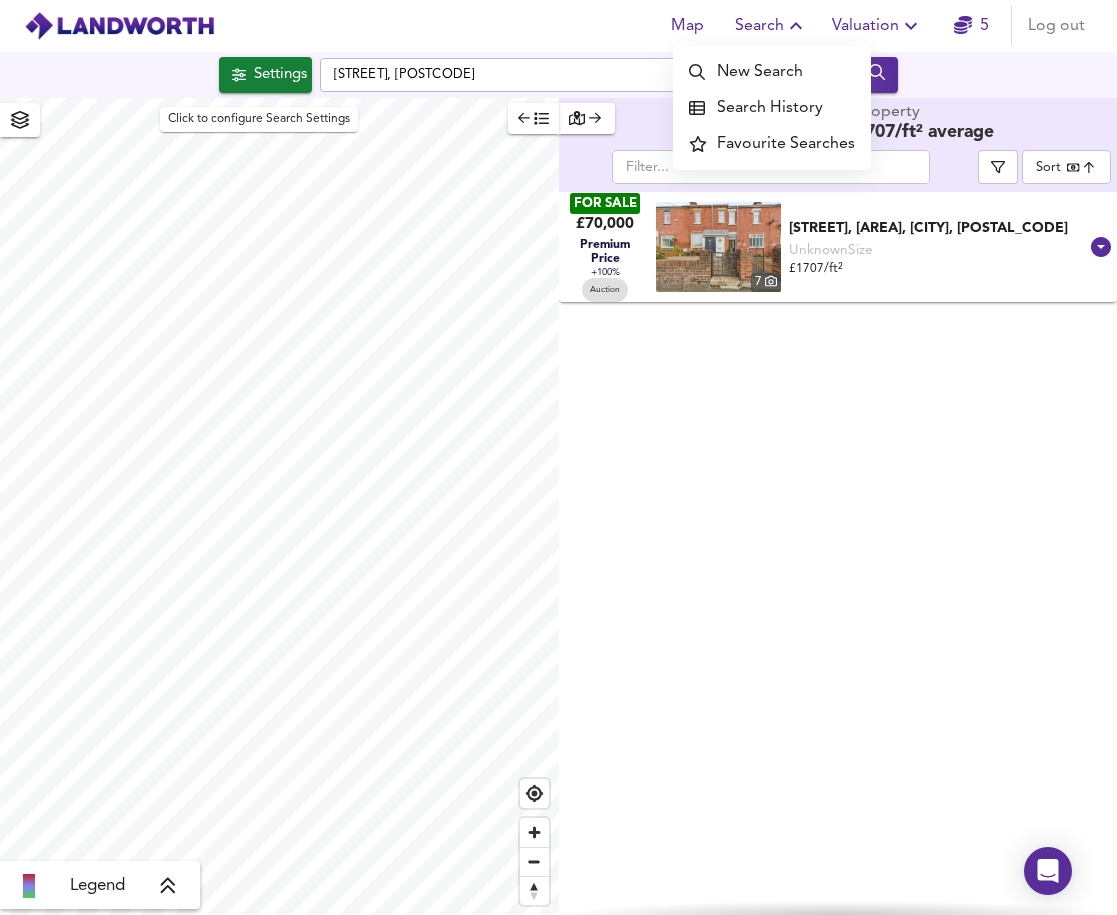 click on "Settings" at bounding box center [280, 75] 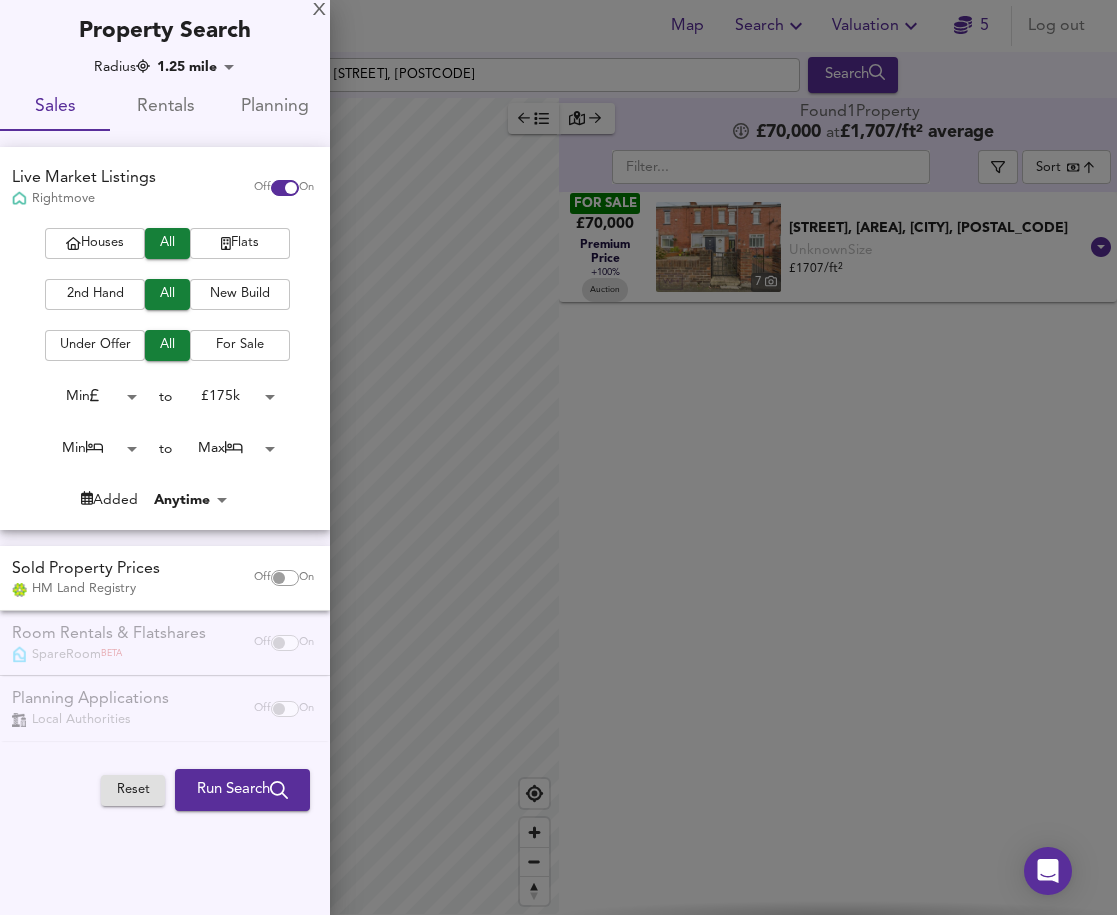 click on "Run Search" at bounding box center [242, 790] 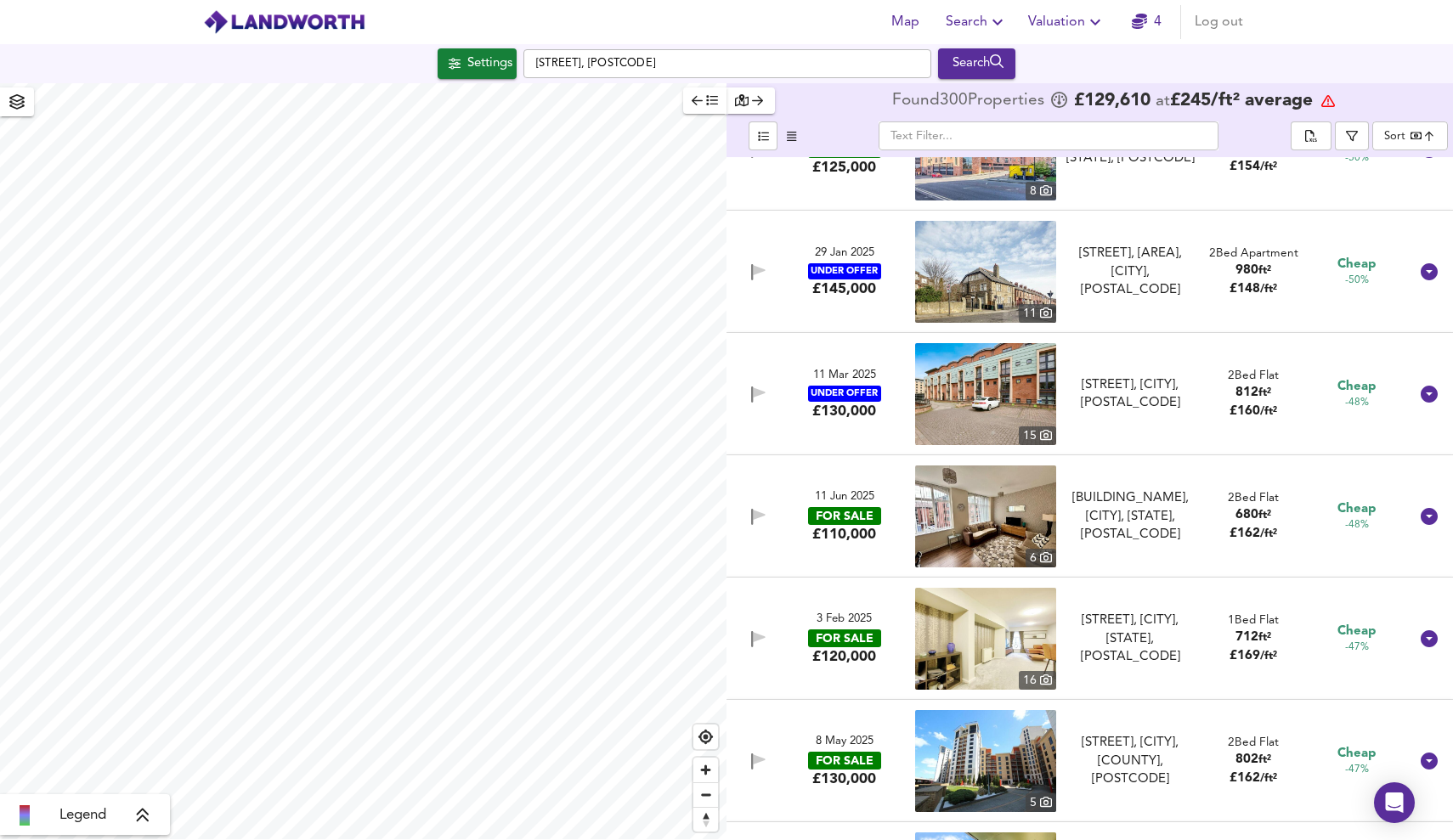 scroll, scrollTop: 0, scrollLeft: 0, axis: both 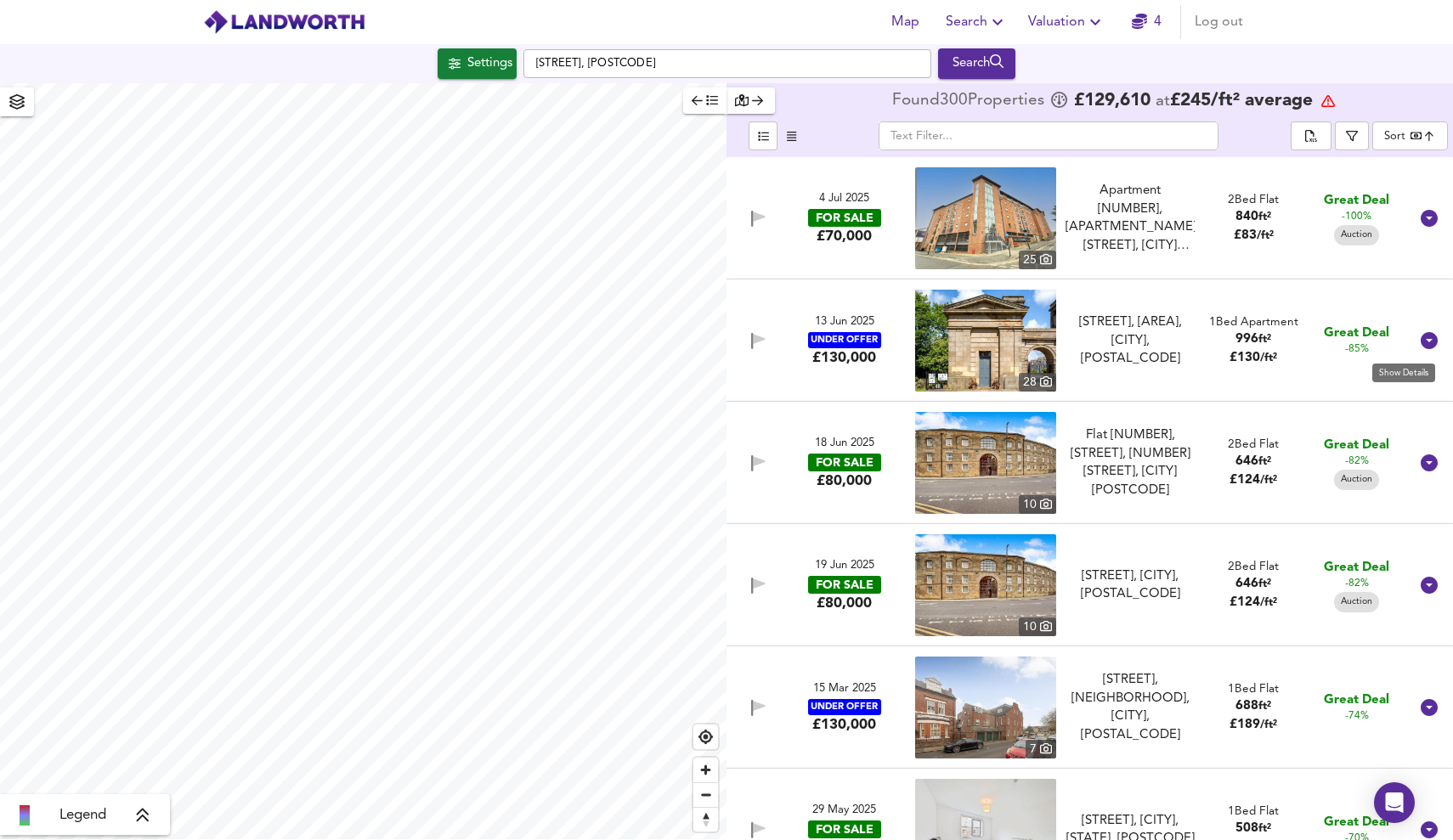 click at bounding box center [1429, 341] 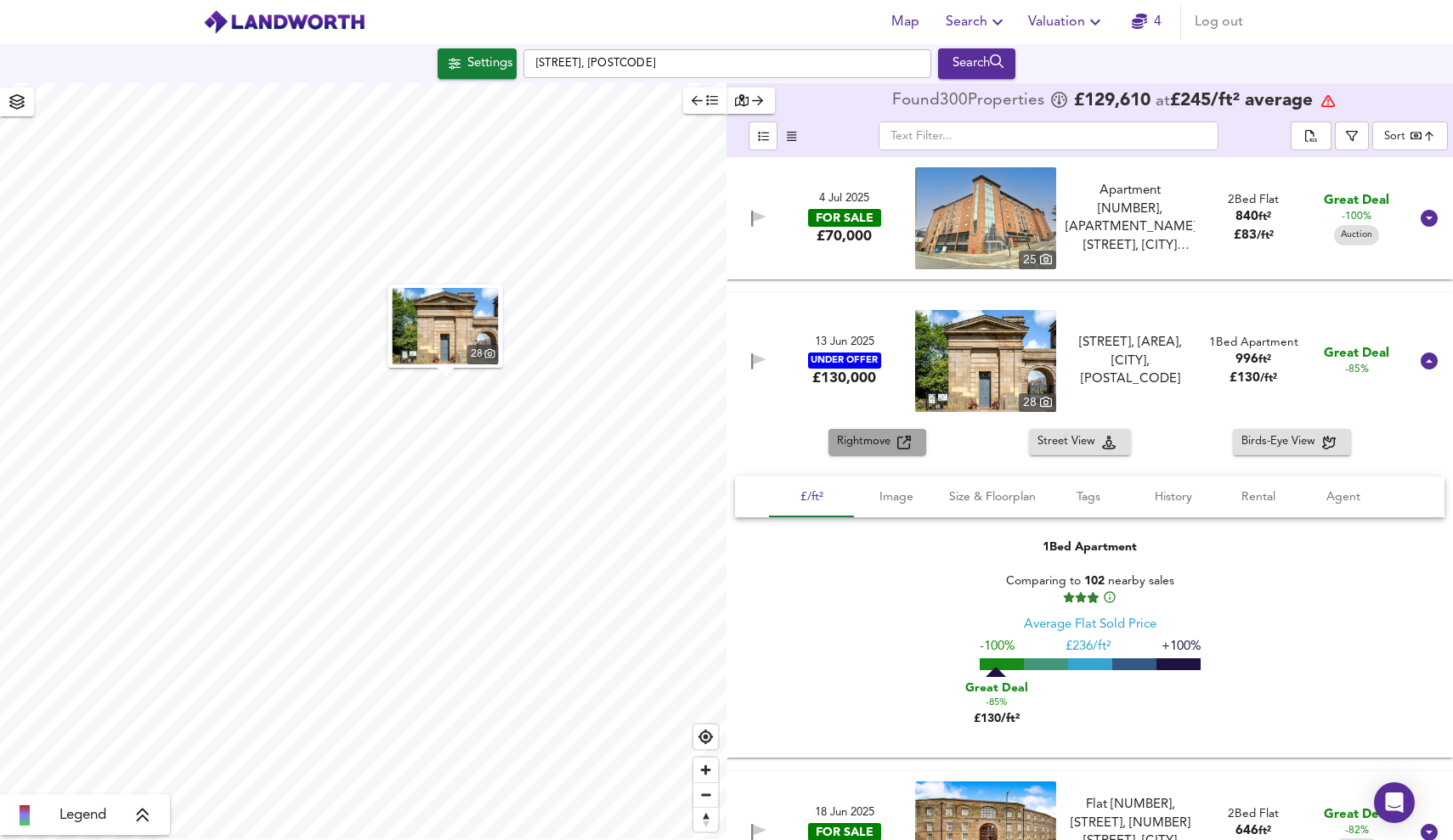 click on "Rightmove" at bounding box center (867, 442) 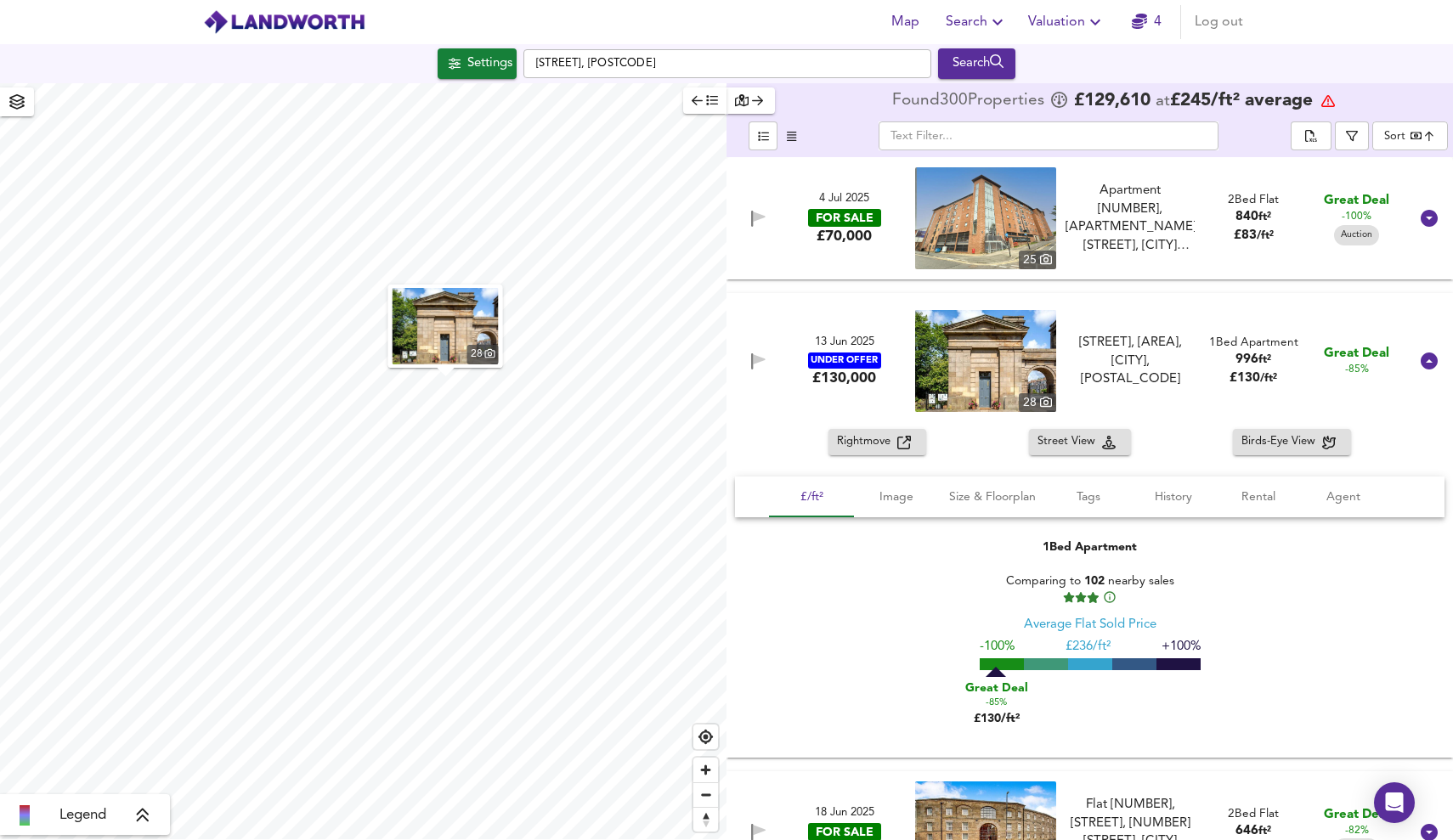 scroll, scrollTop: 3, scrollLeft: 0, axis: vertical 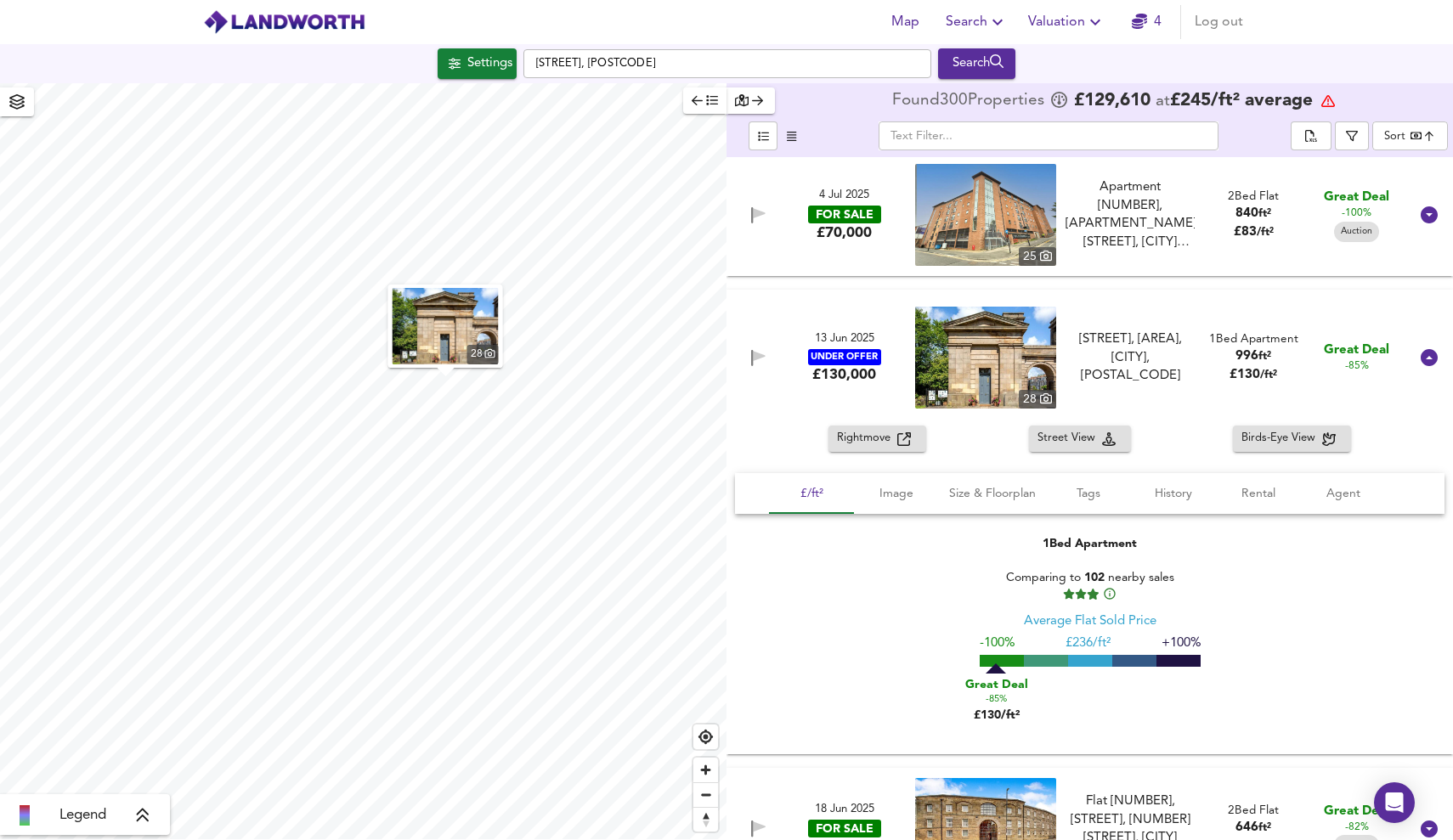 click at bounding box center [760, 356] 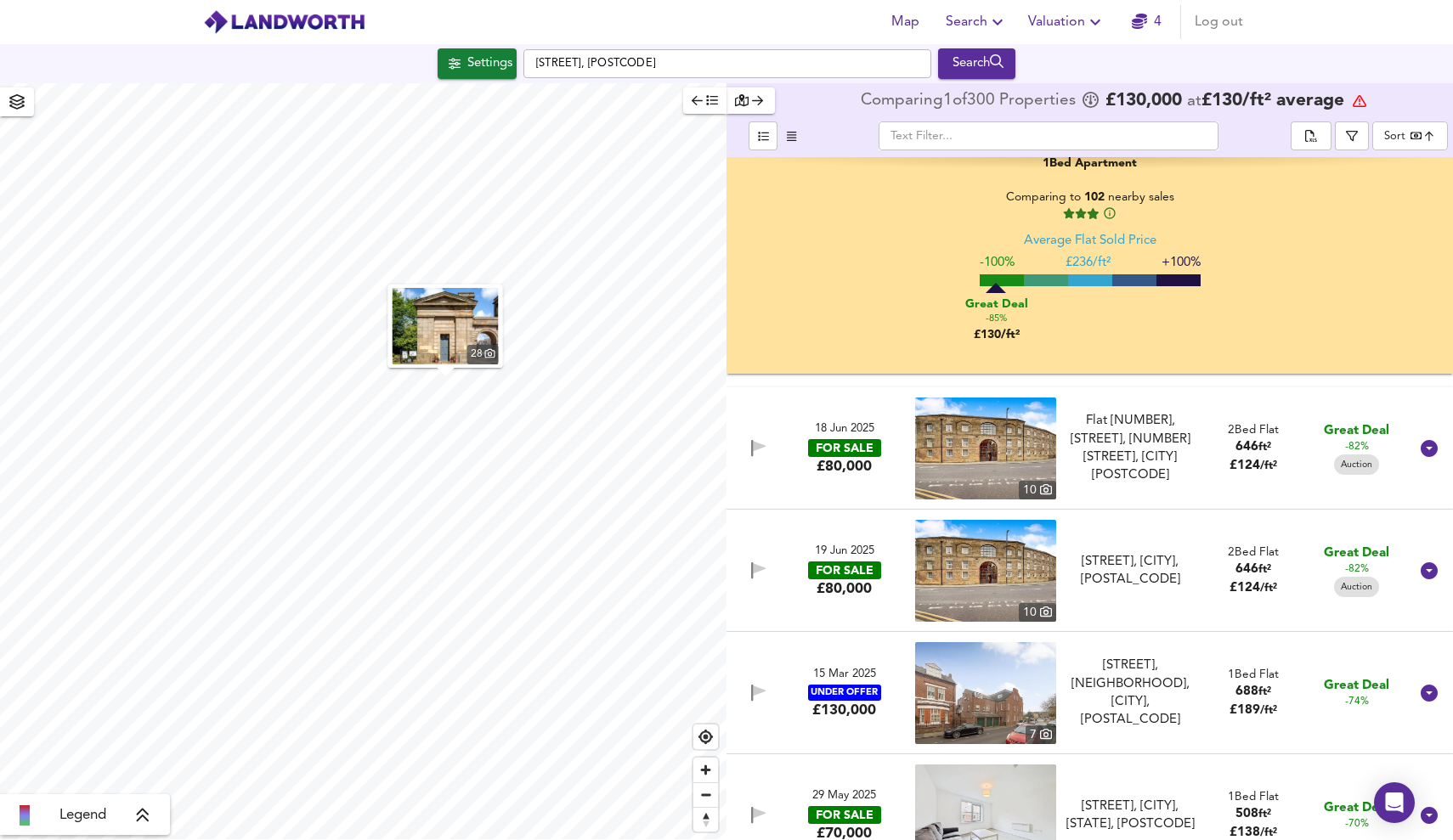 scroll, scrollTop: 8, scrollLeft: 0, axis: vertical 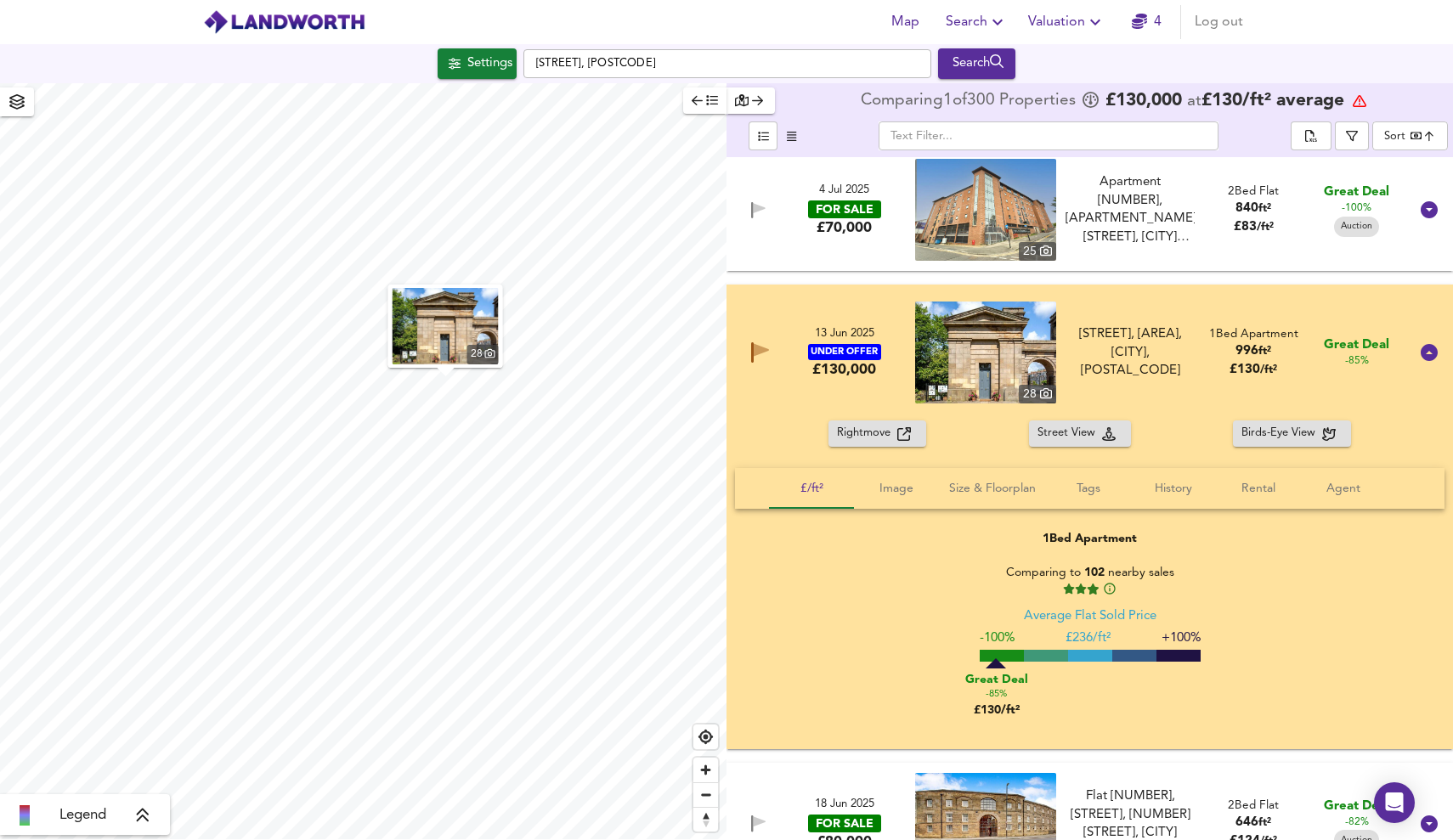 click at bounding box center [760, 352] 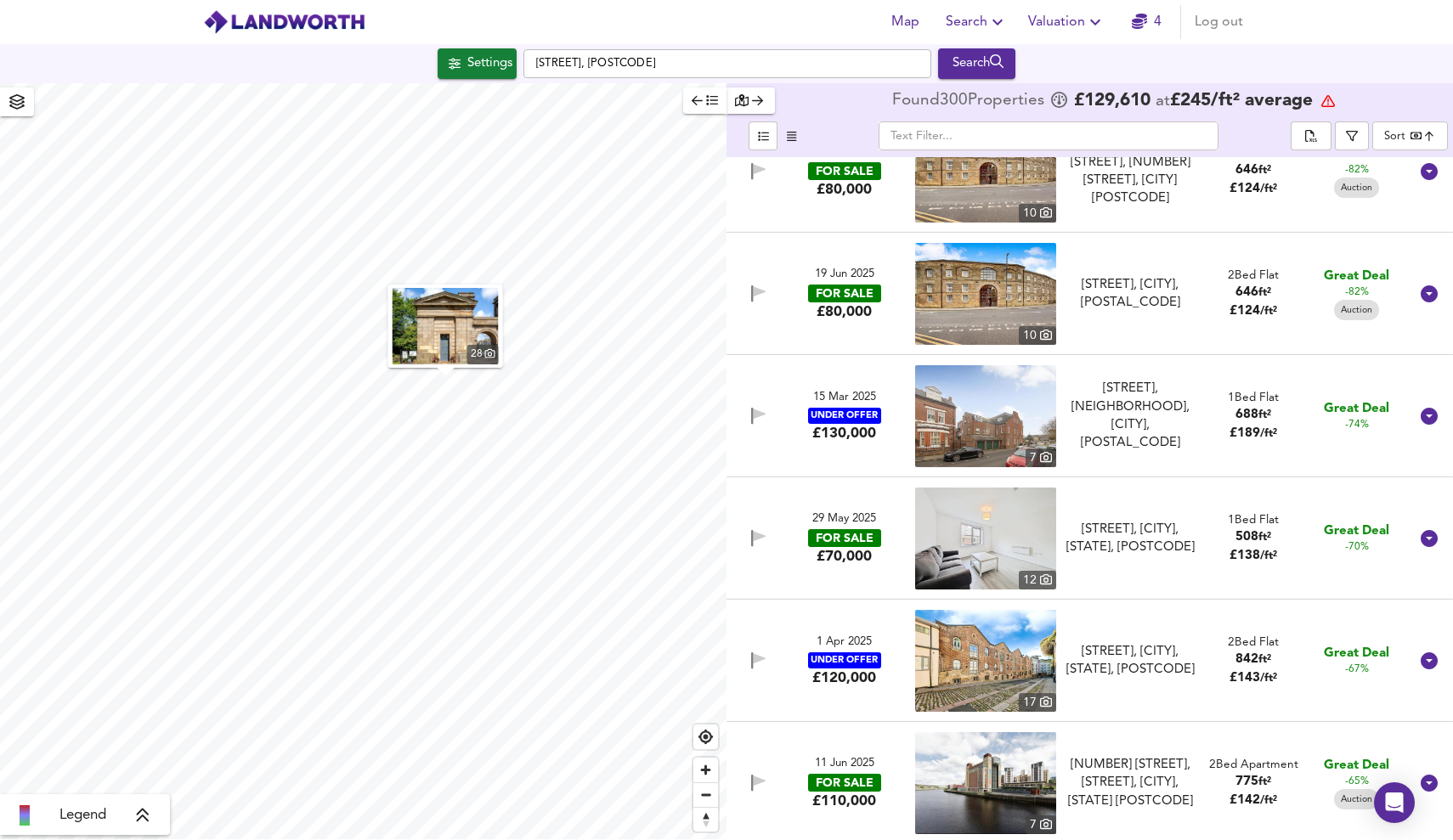 scroll, scrollTop: 668, scrollLeft: 0, axis: vertical 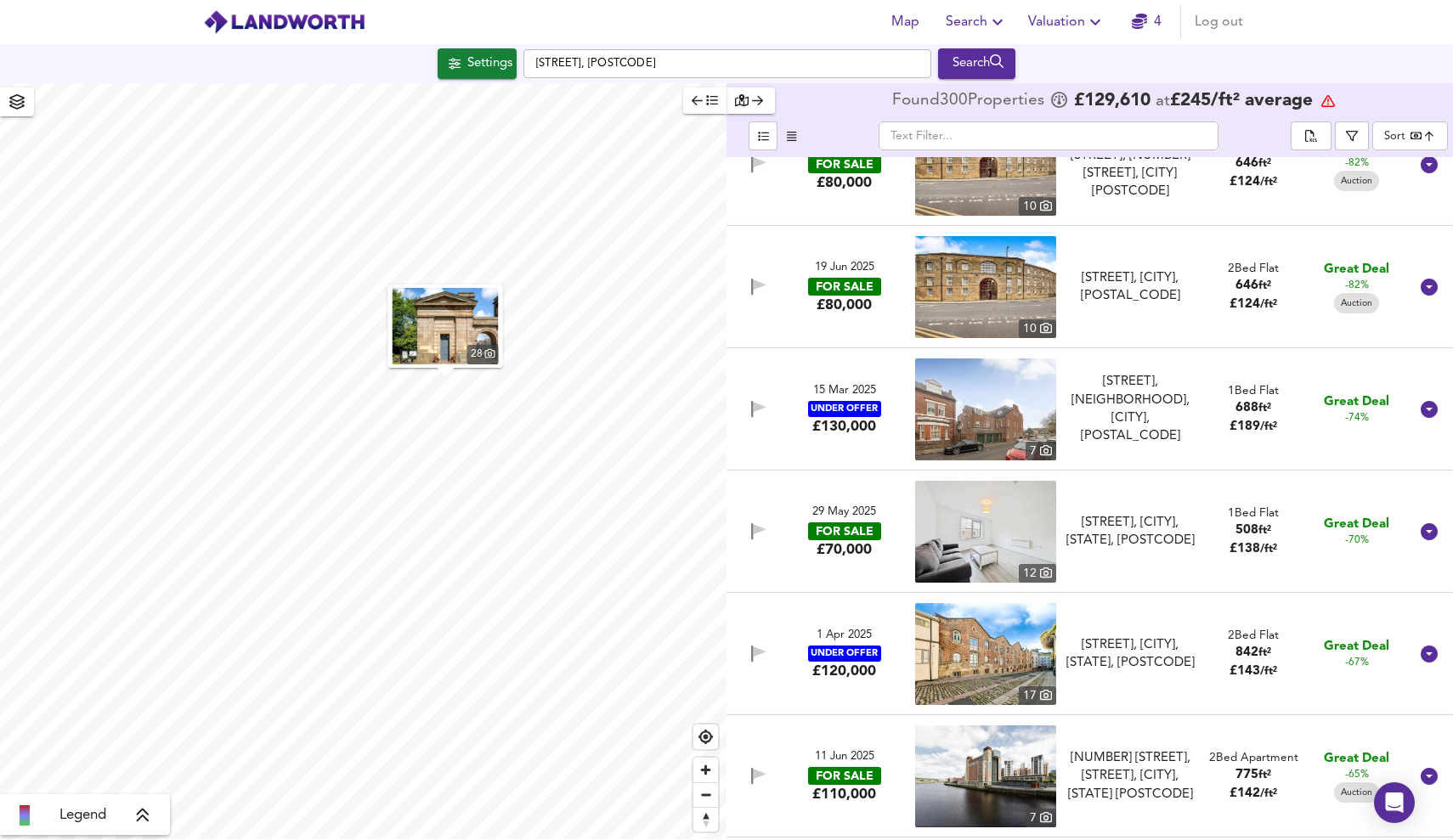 click at bounding box center [760, 408] 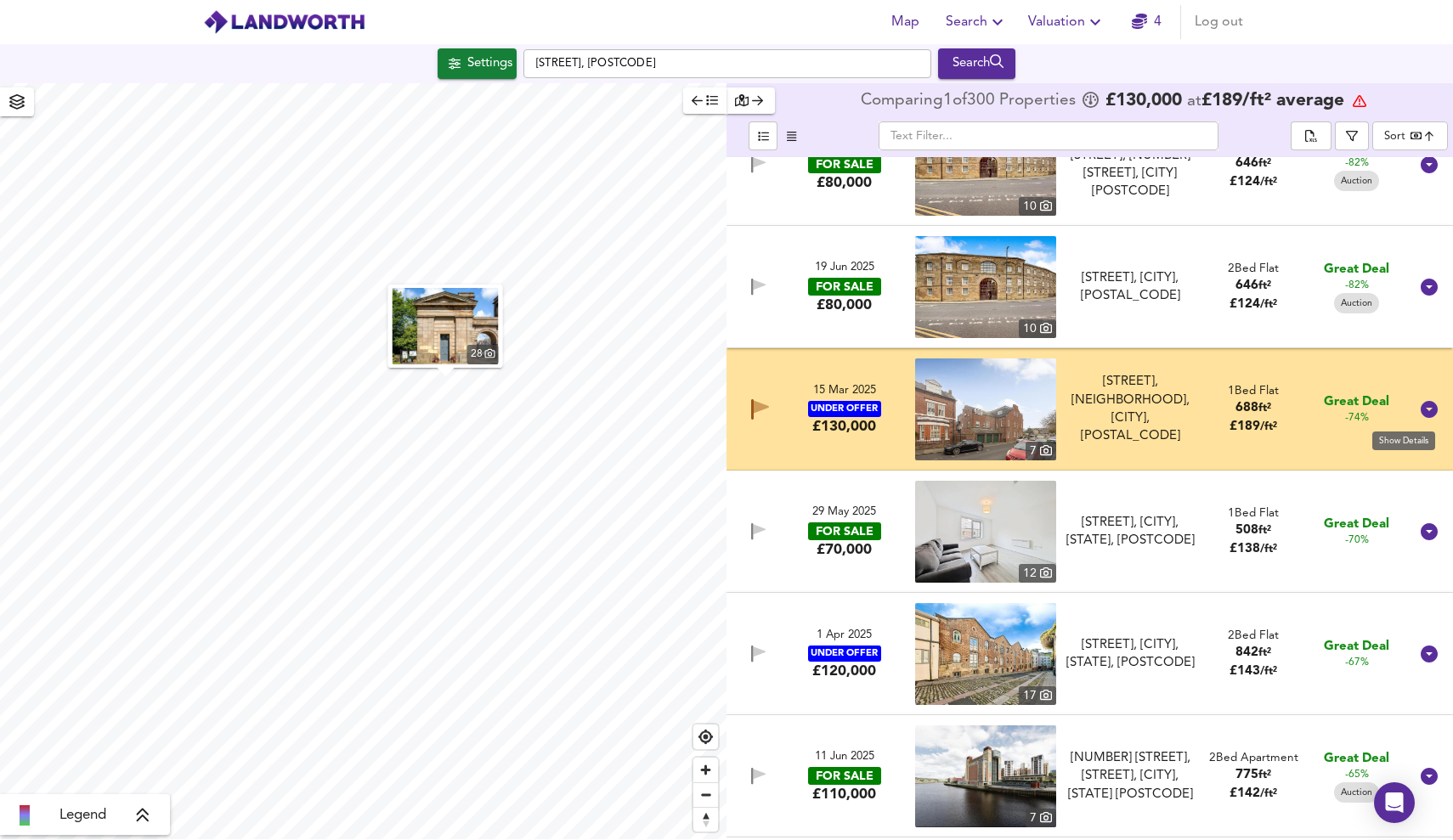 click at bounding box center (1429, 409) 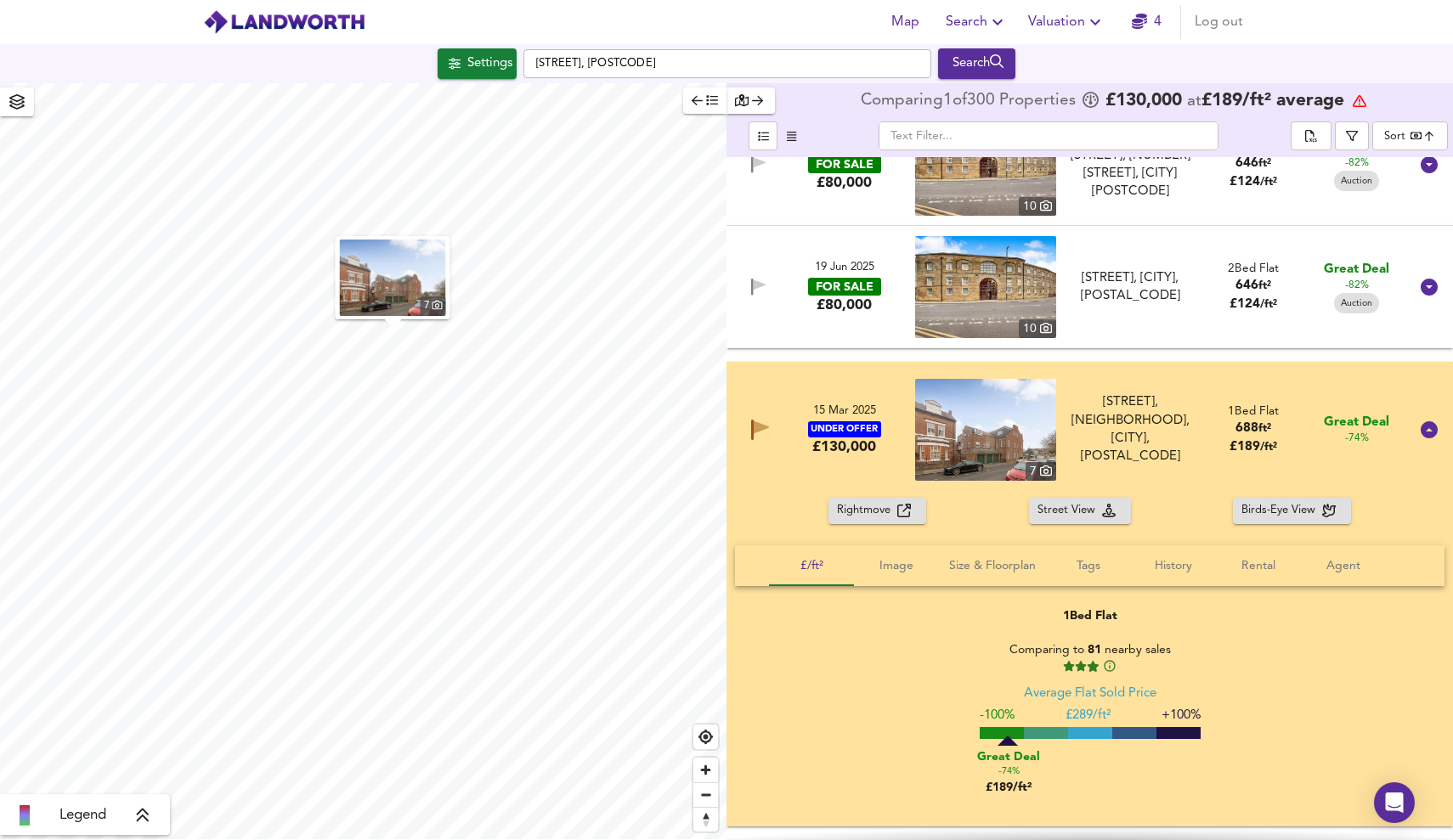click on "Rightmove" at bounding box center [867, 510] 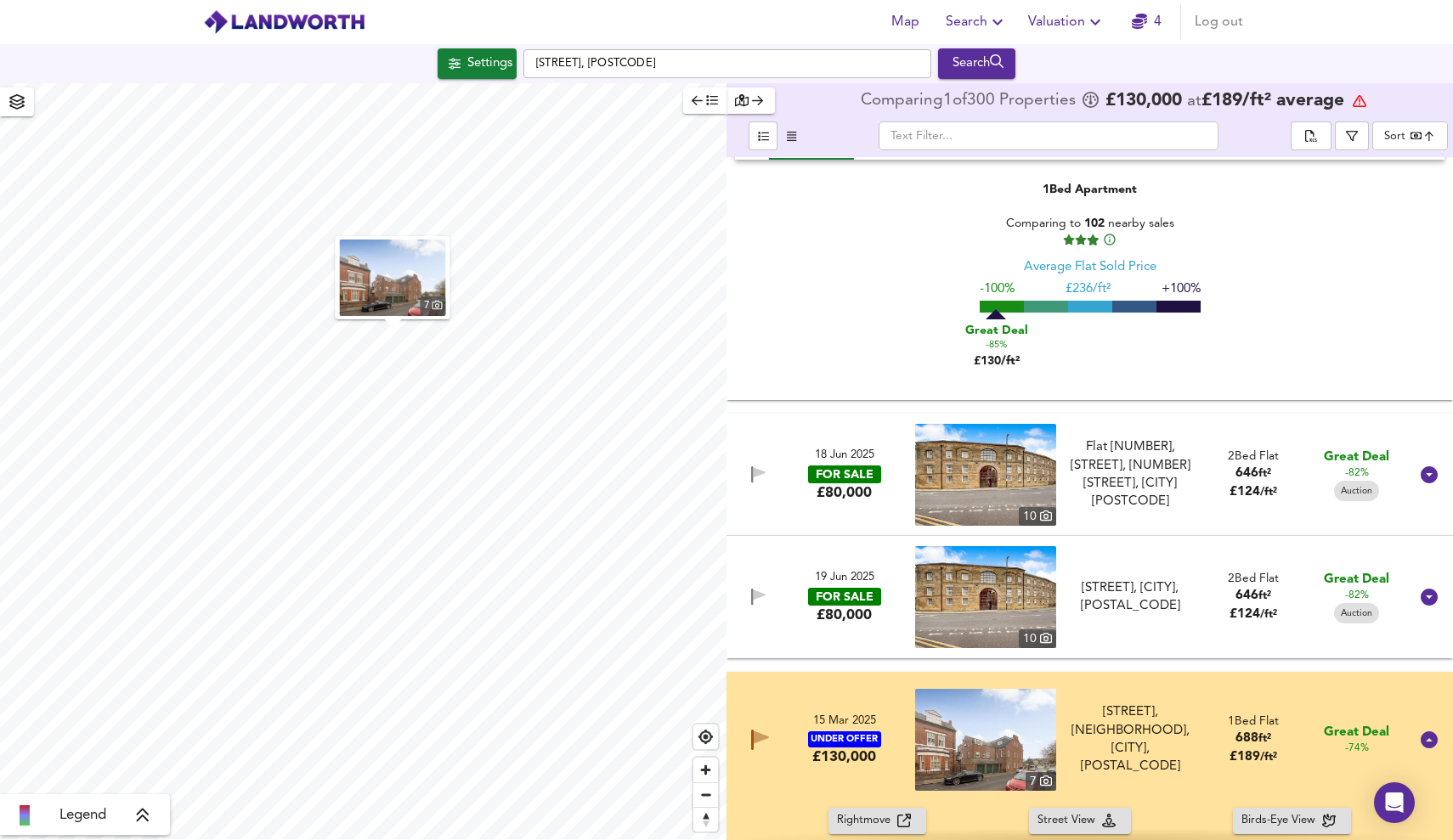 scroll, scrollTop: 61, scrollLeft: 0, axis: vertical 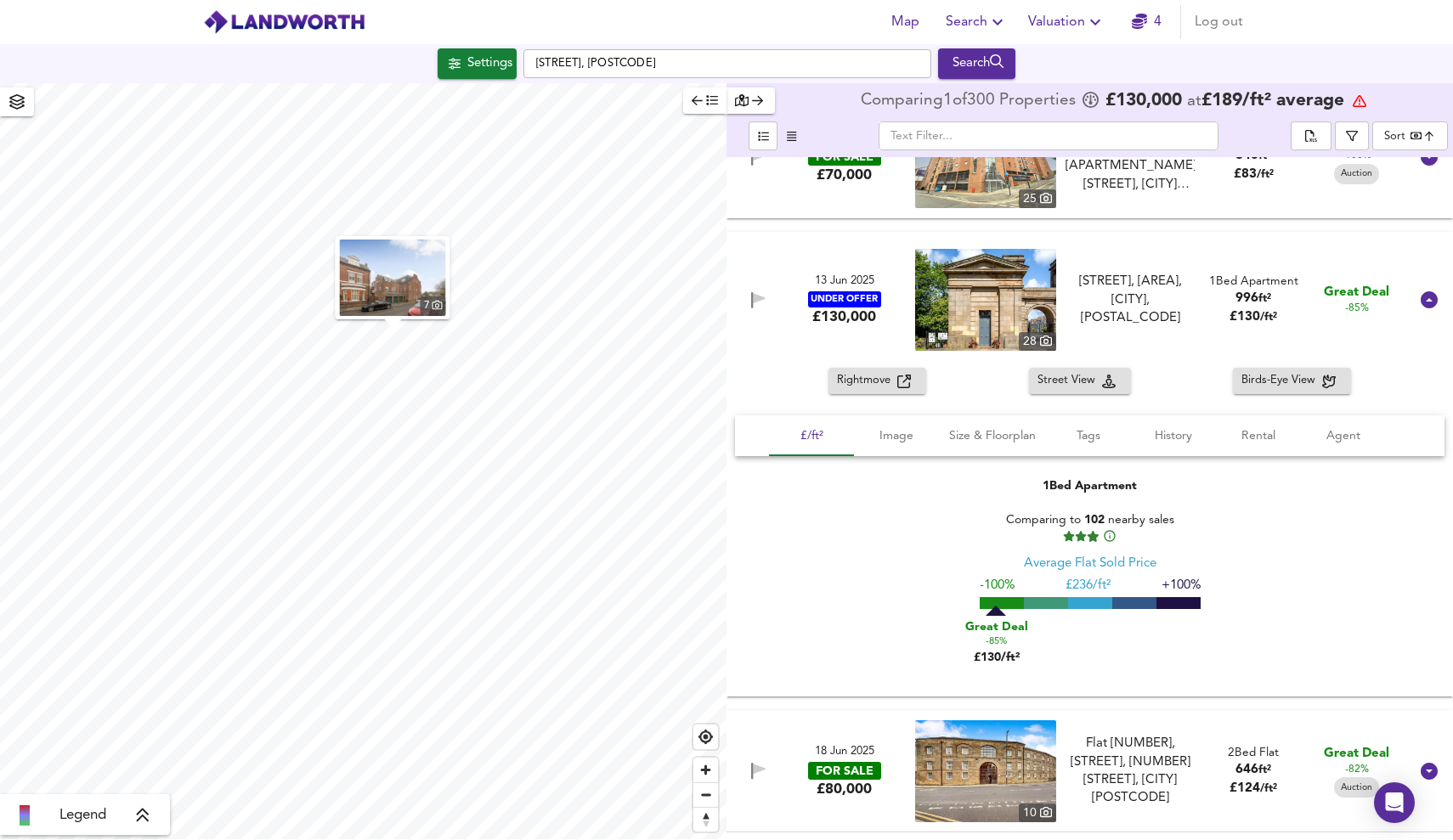 click at bounding box center (758, 300) 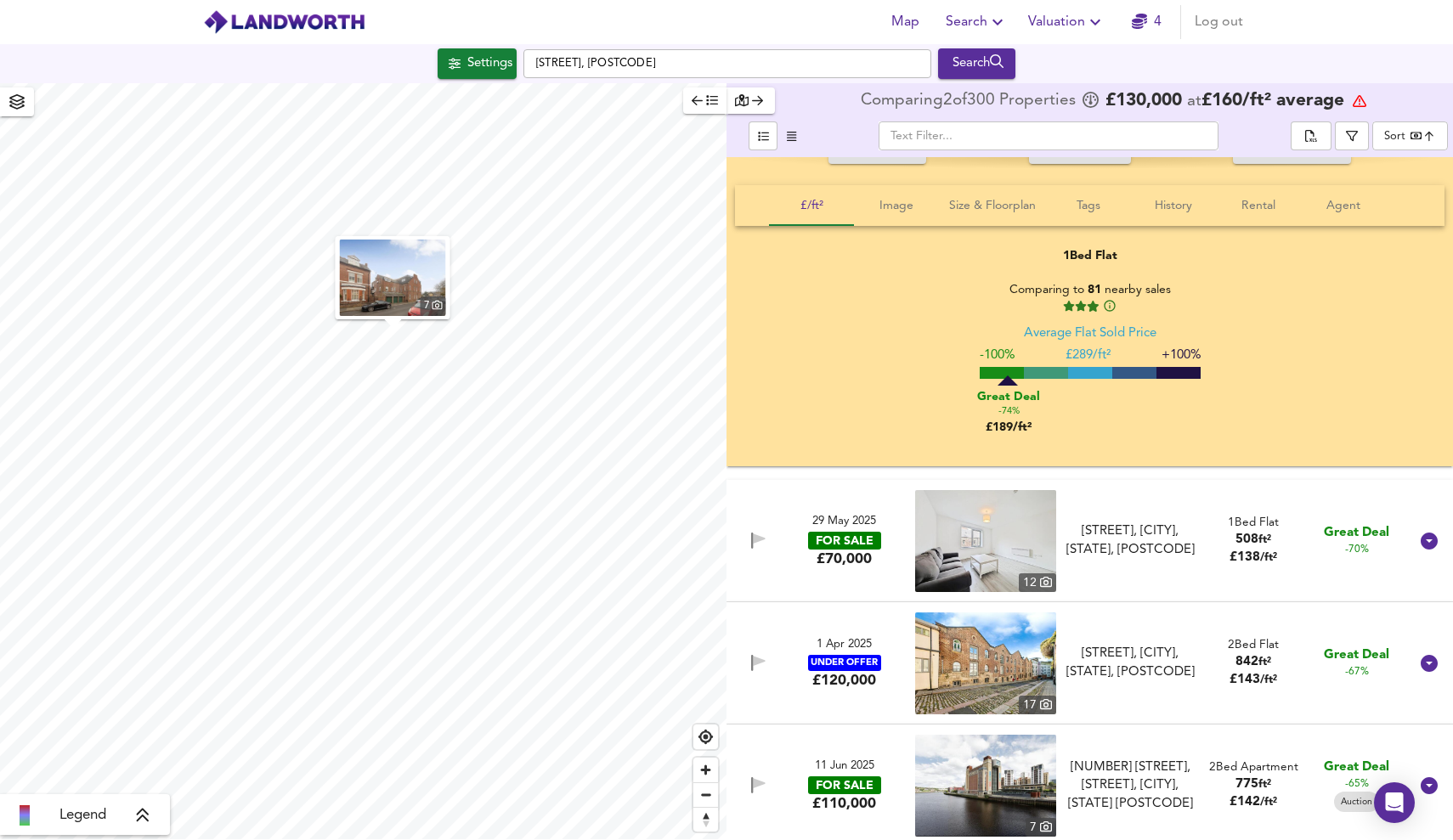 scroll, scrollTop: 1246, scrollLeft: 0, axis: vertical 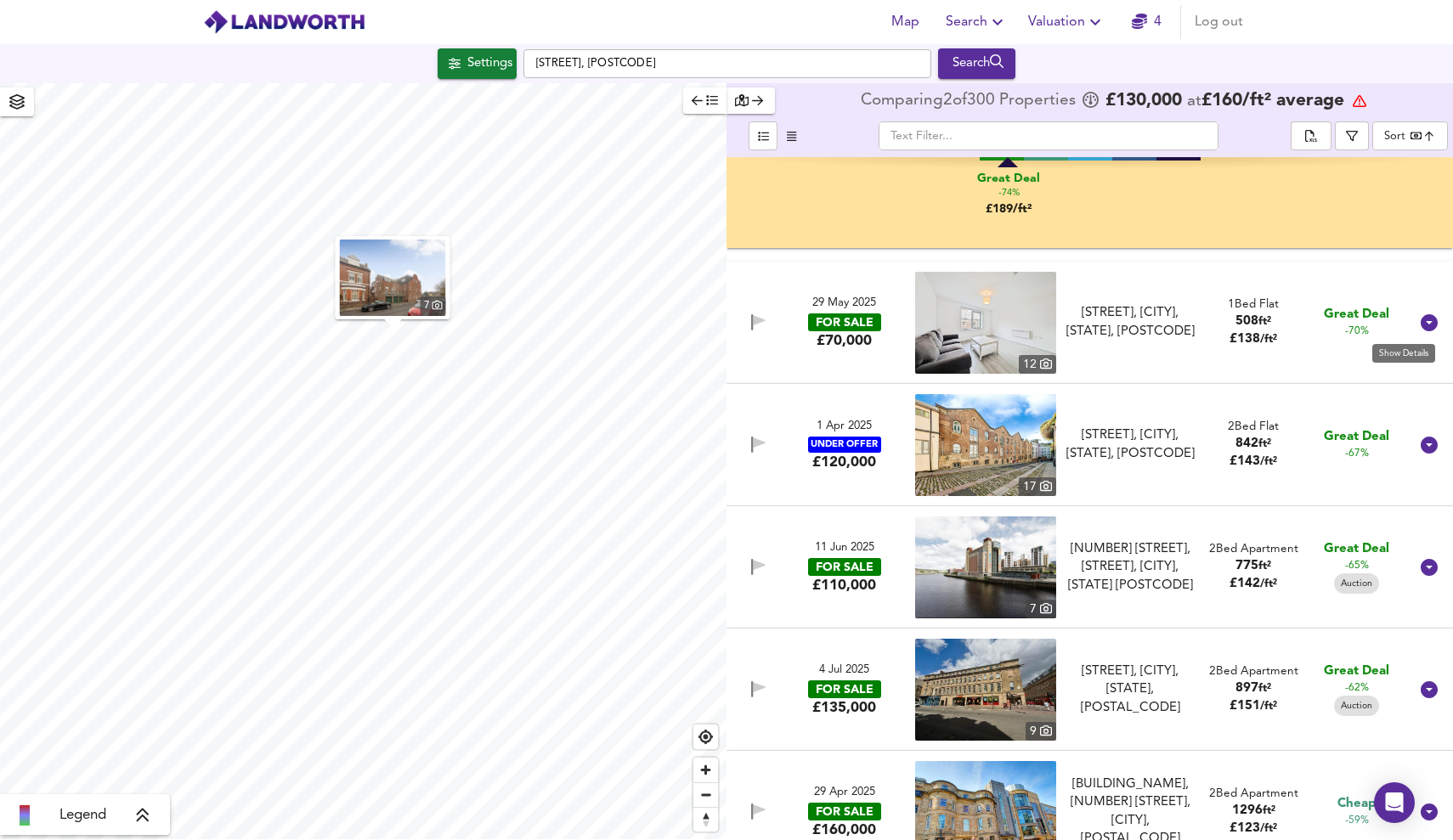 click at bounding box center (1429, 323) 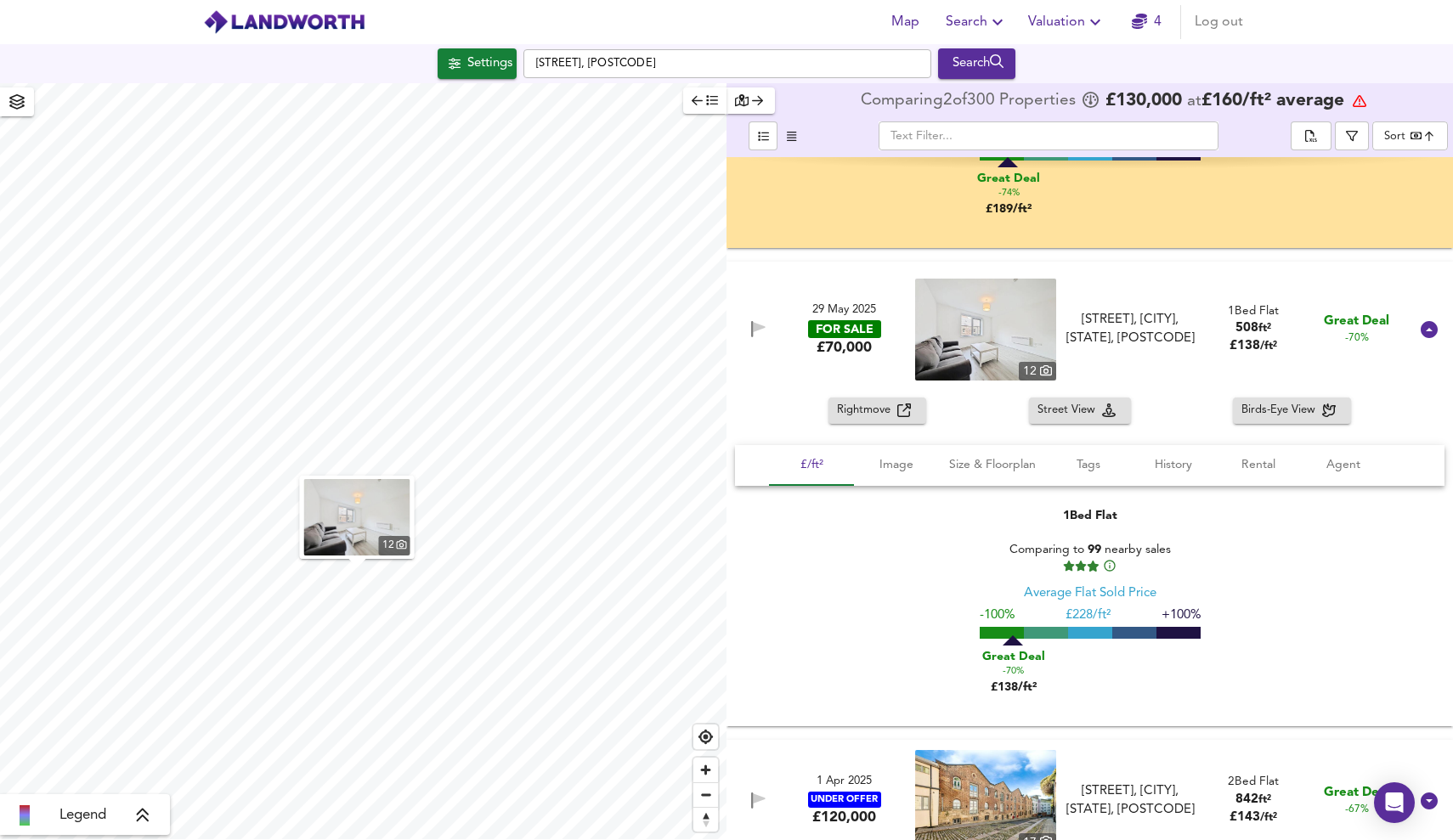 click on "Rightmove" at bounding box center [867, 410] 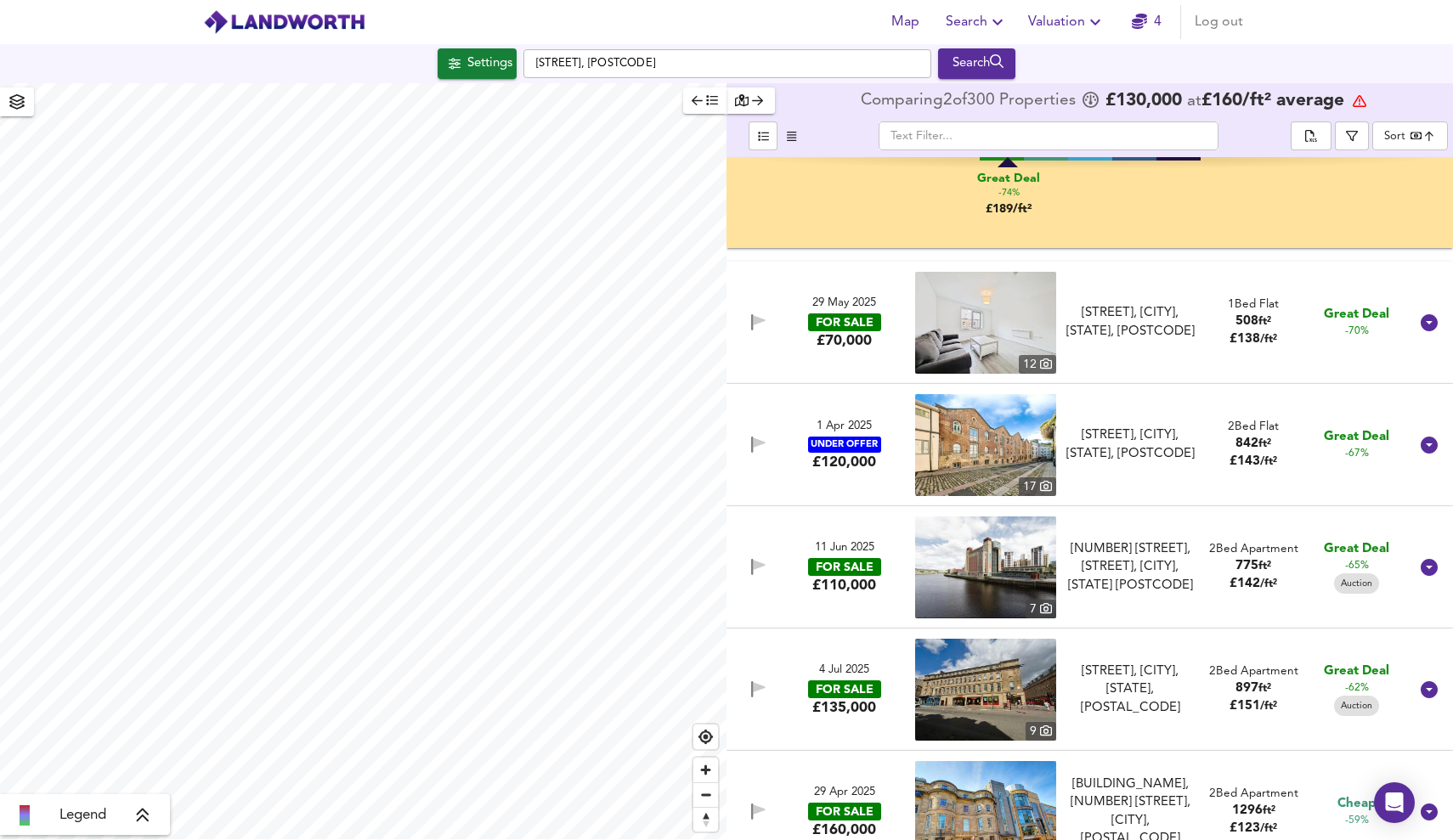 click on "£70,000" at bounding box center [844, 341] 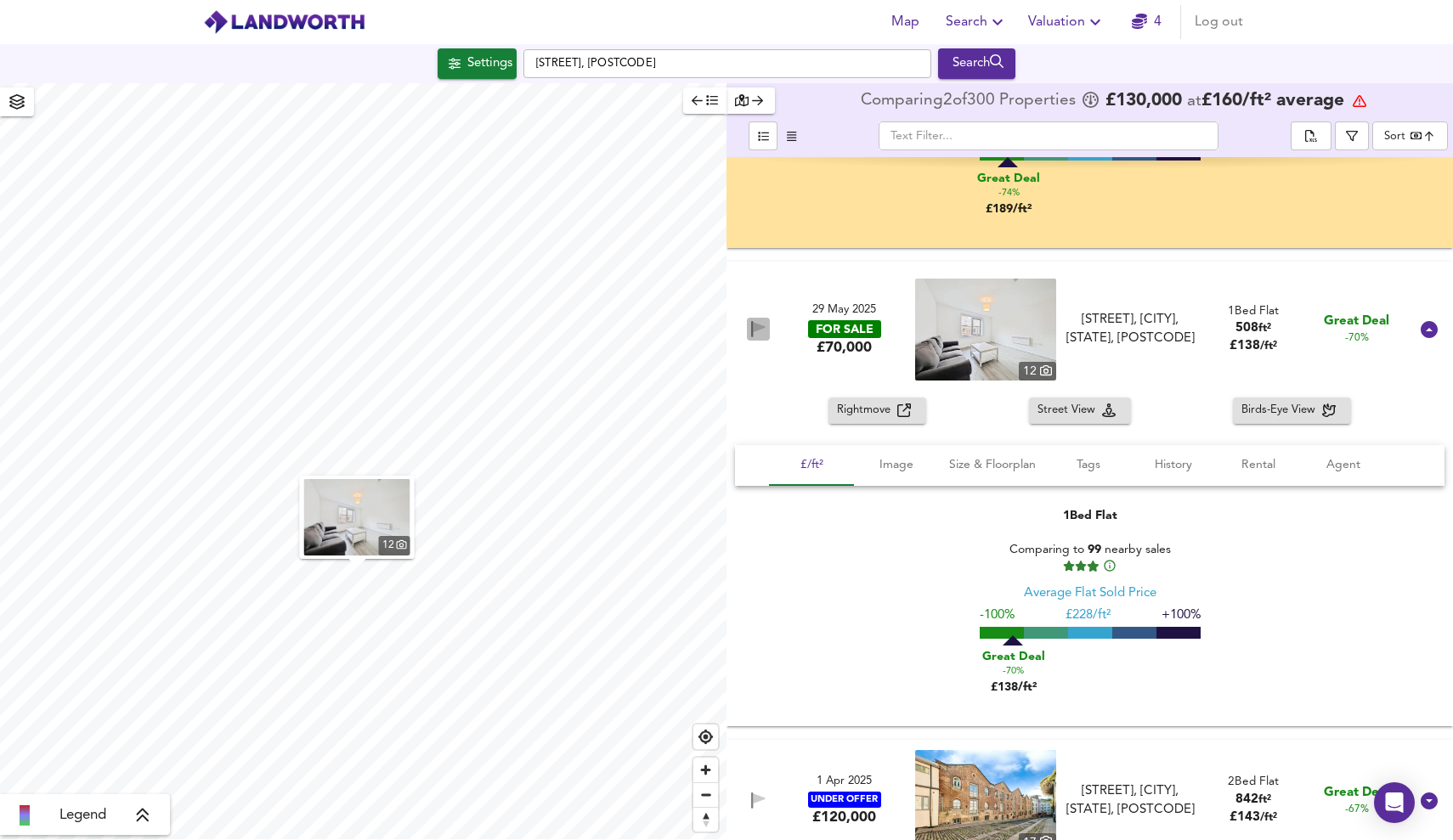 click at bounding box center (758, 329) 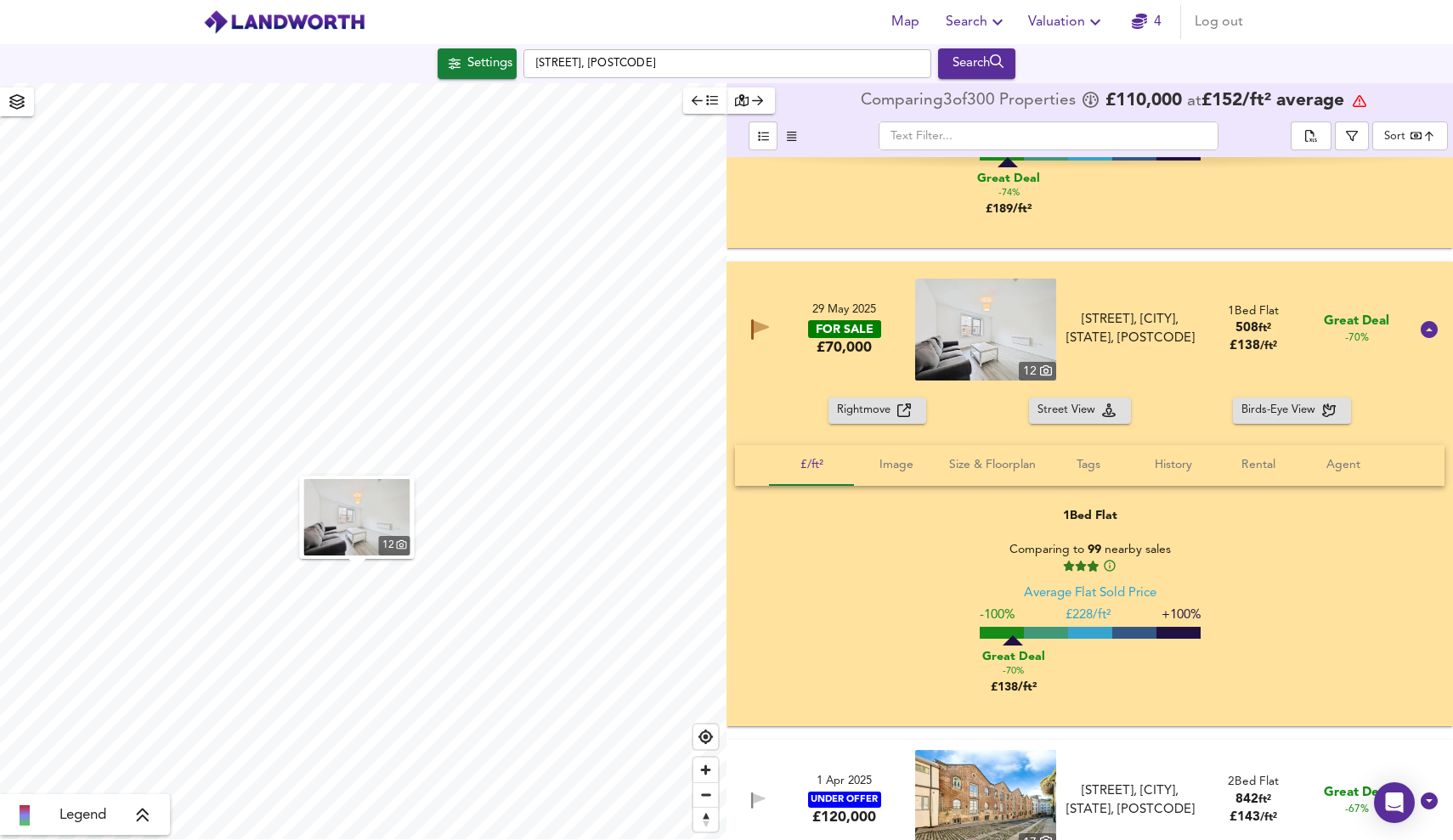 click on "Rightmove" at bounding box center [867, 410] 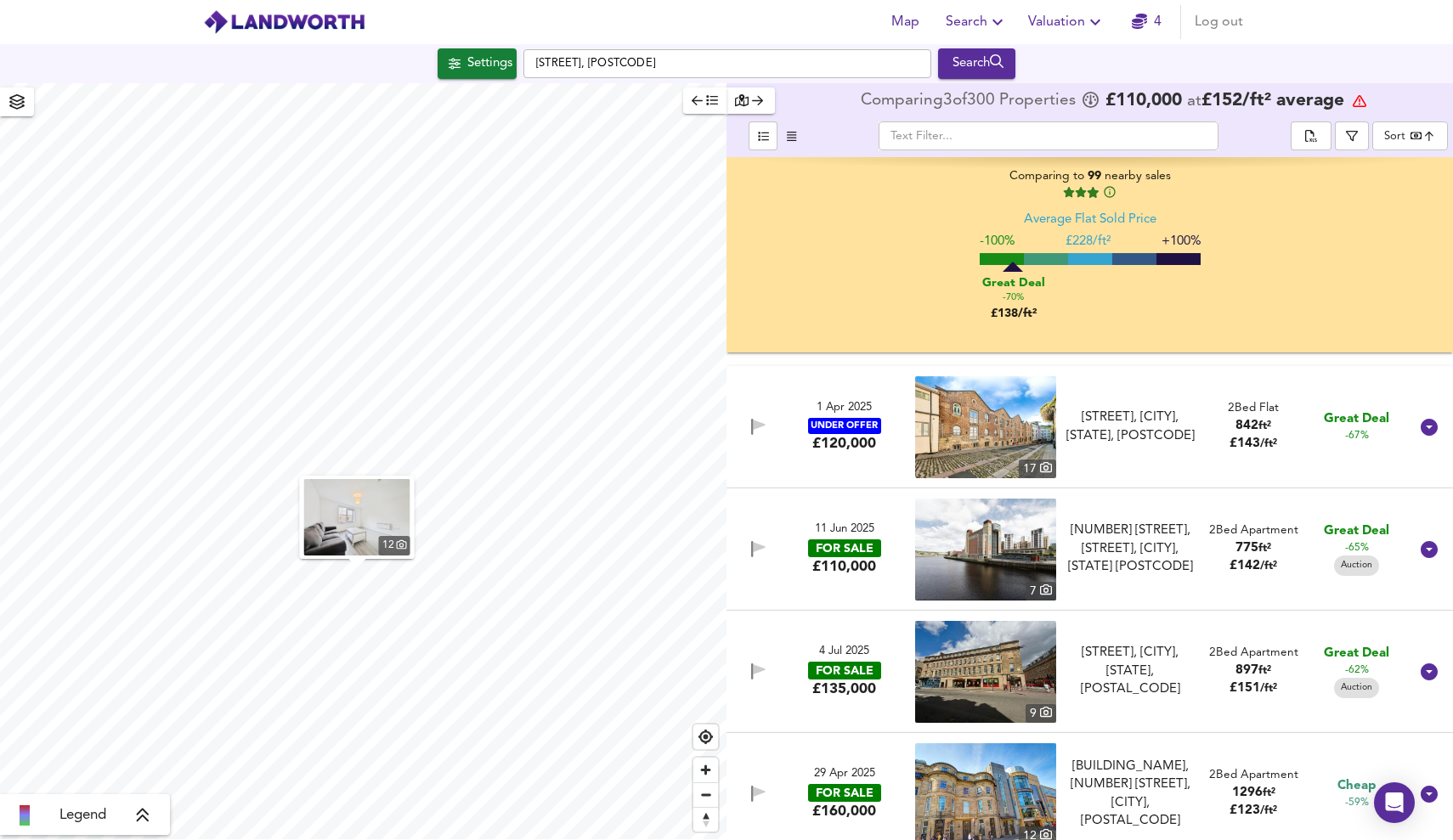 scroll, scrollTop: 1623, scrollLeft: 0, axis: vertical 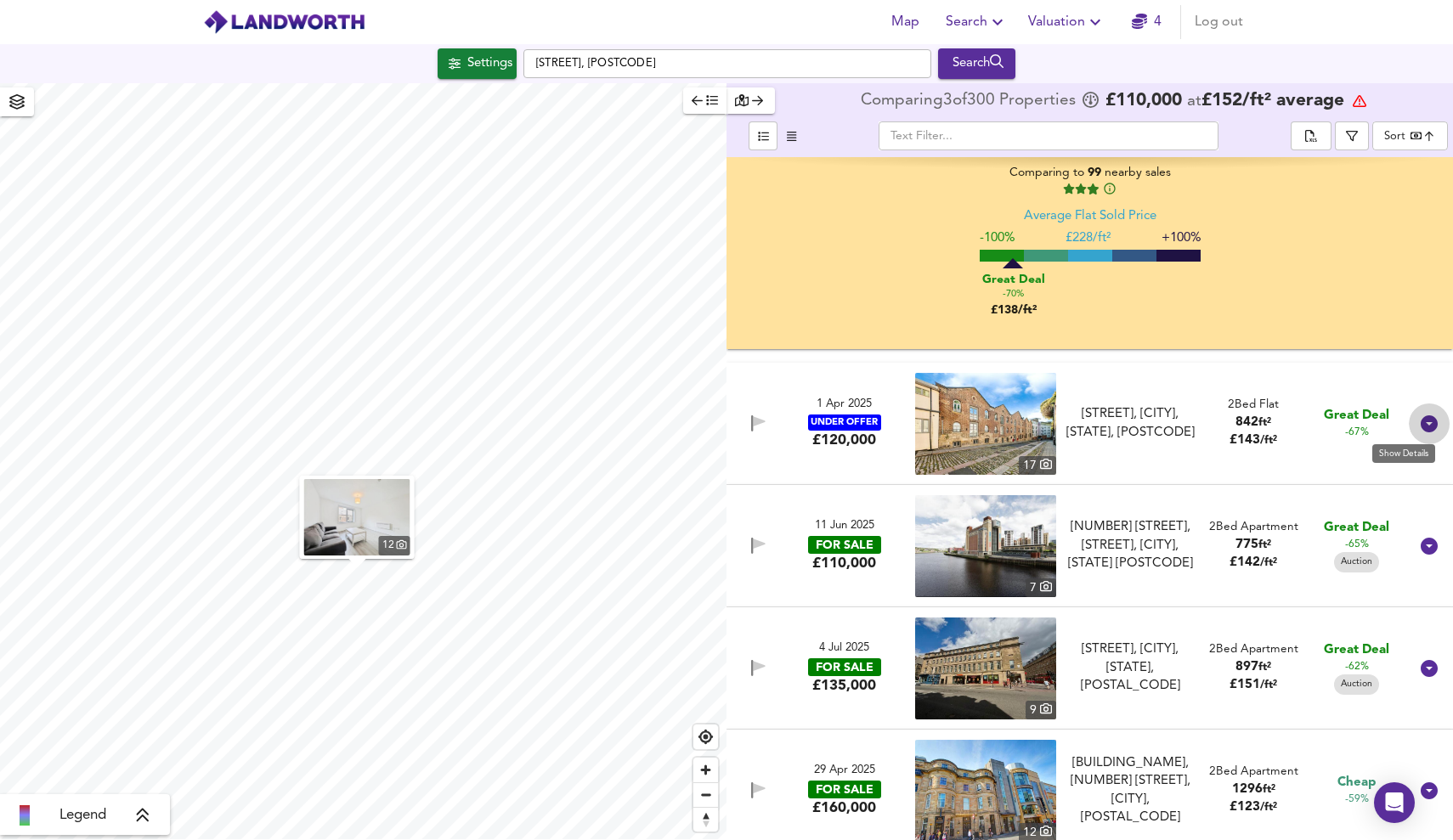 click at bounding box center (1429, 424) 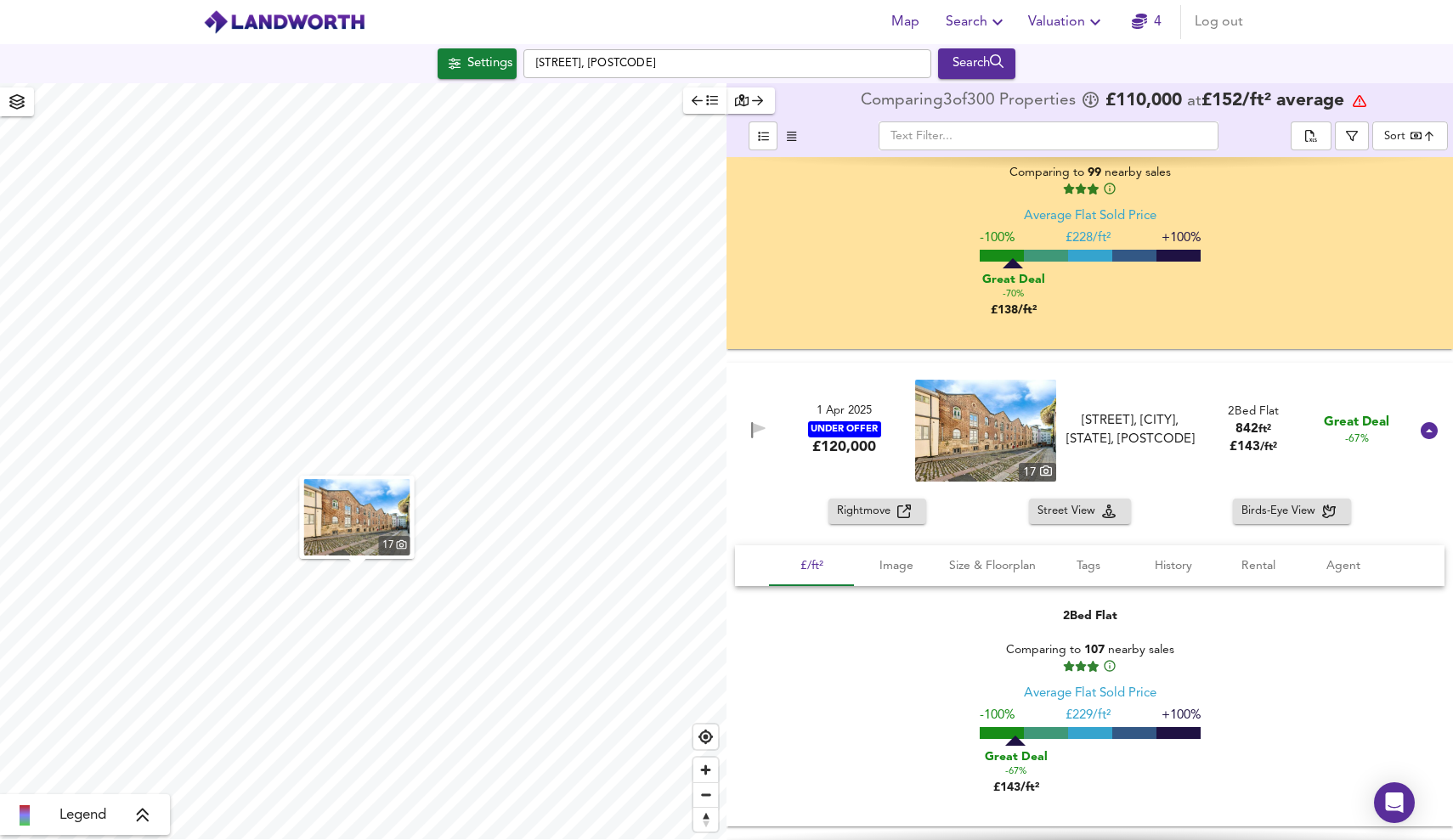 click on "Rightmove" at bounding box center [867, 511] 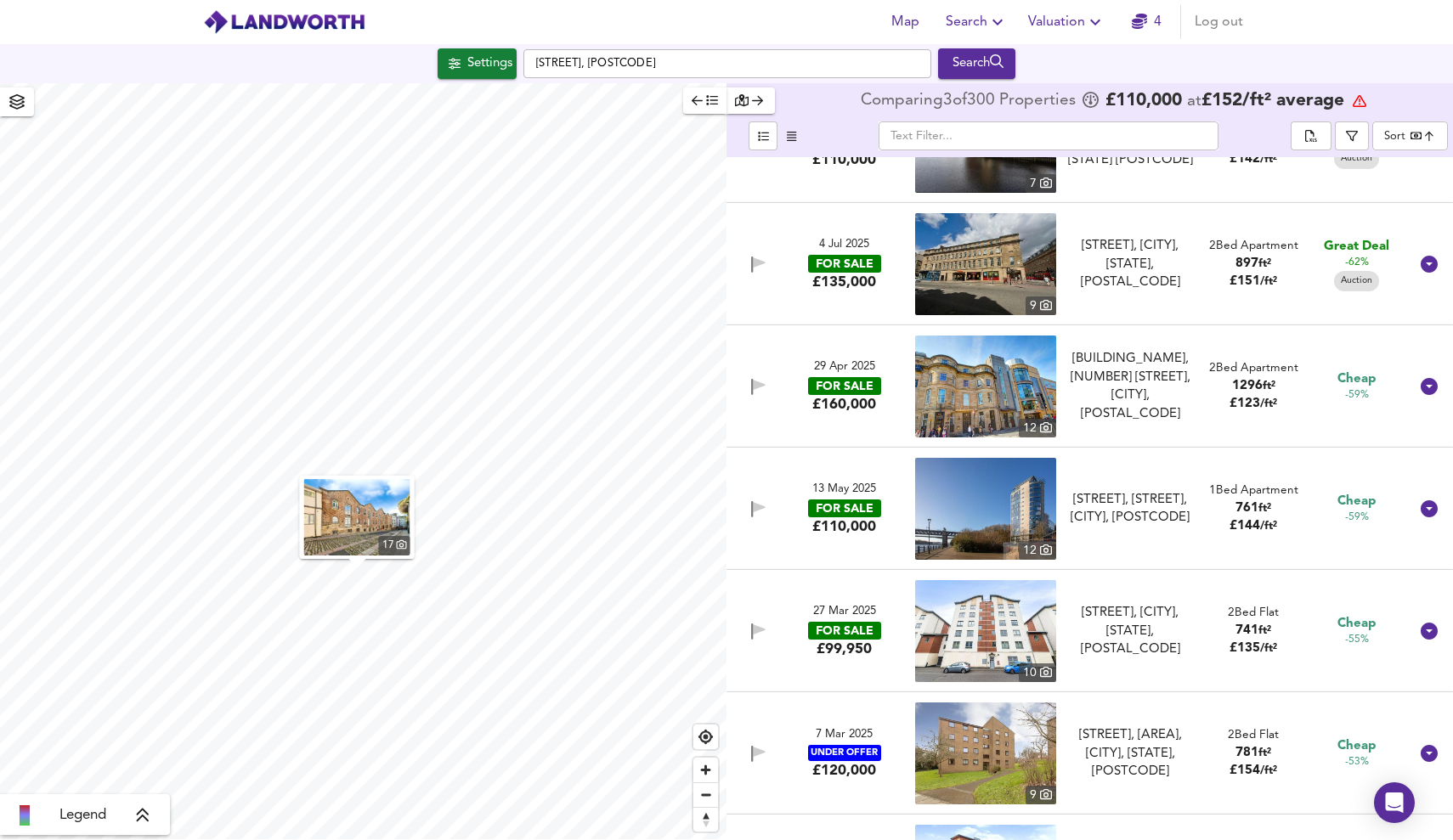 scroll, scrollTop: 2405, scrollLeft: 0, axis: vertical 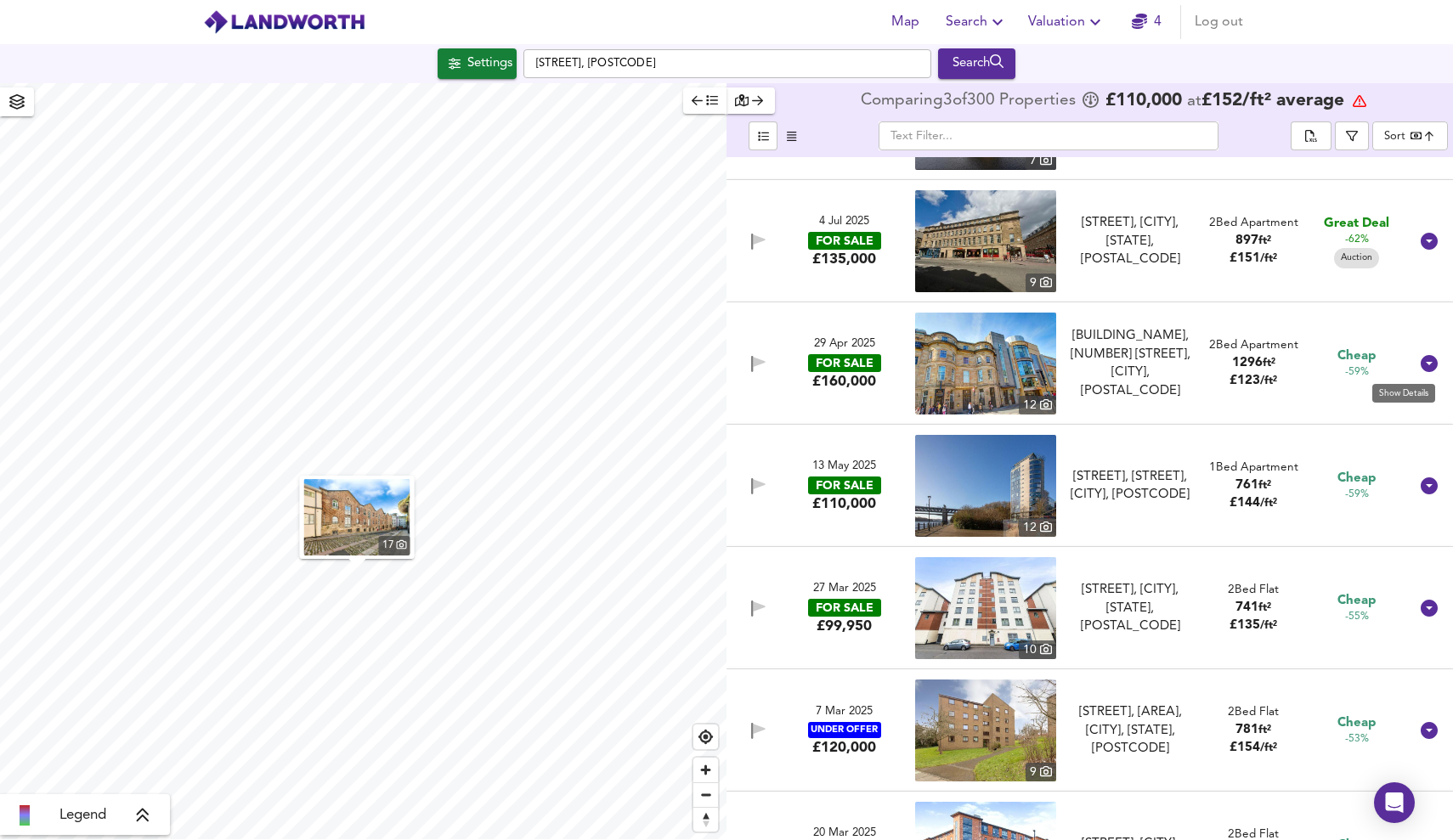 click at bounding box center (1429, 364) 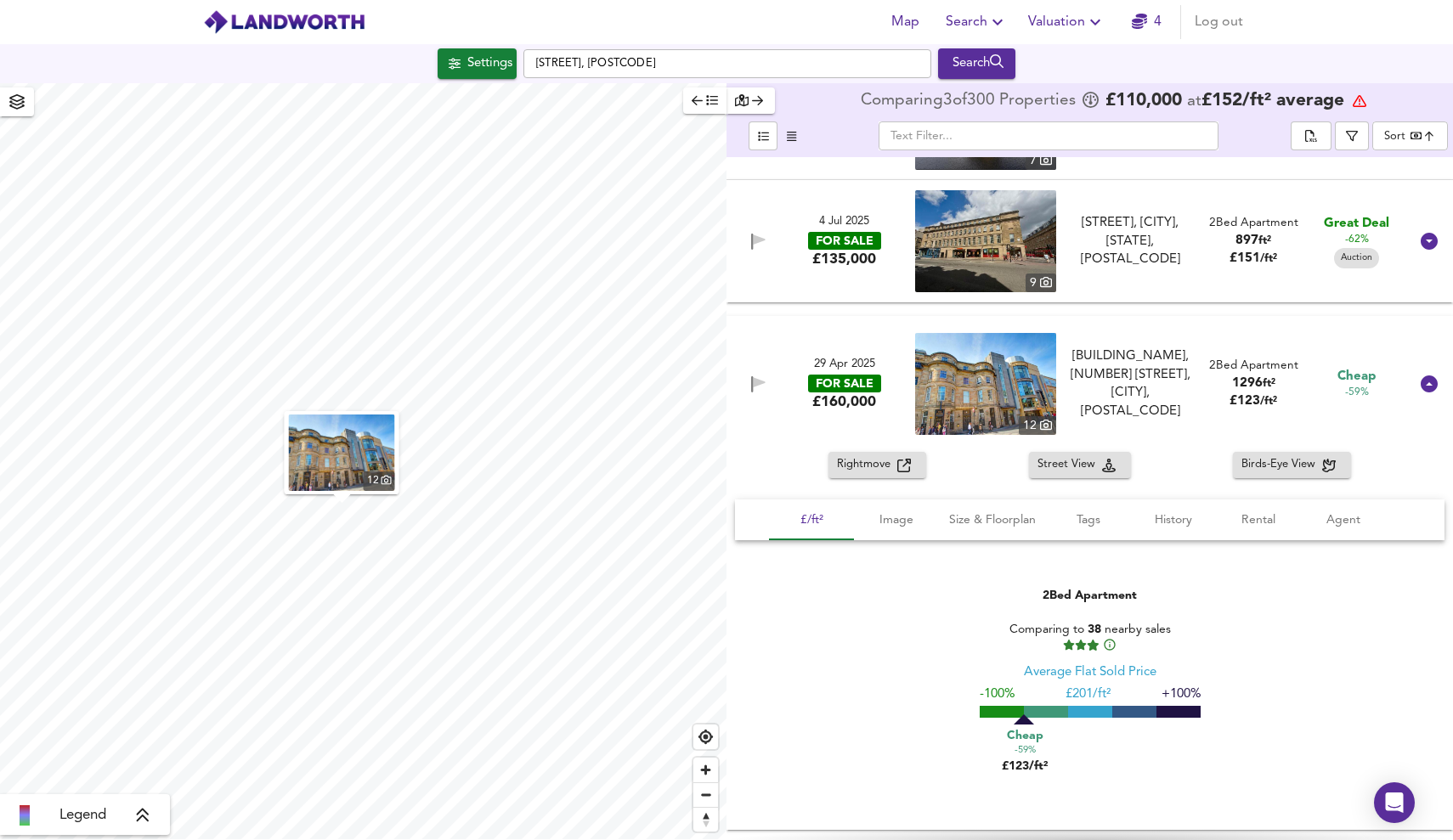 click on "Rightmove" at bounding box center [867, 465] 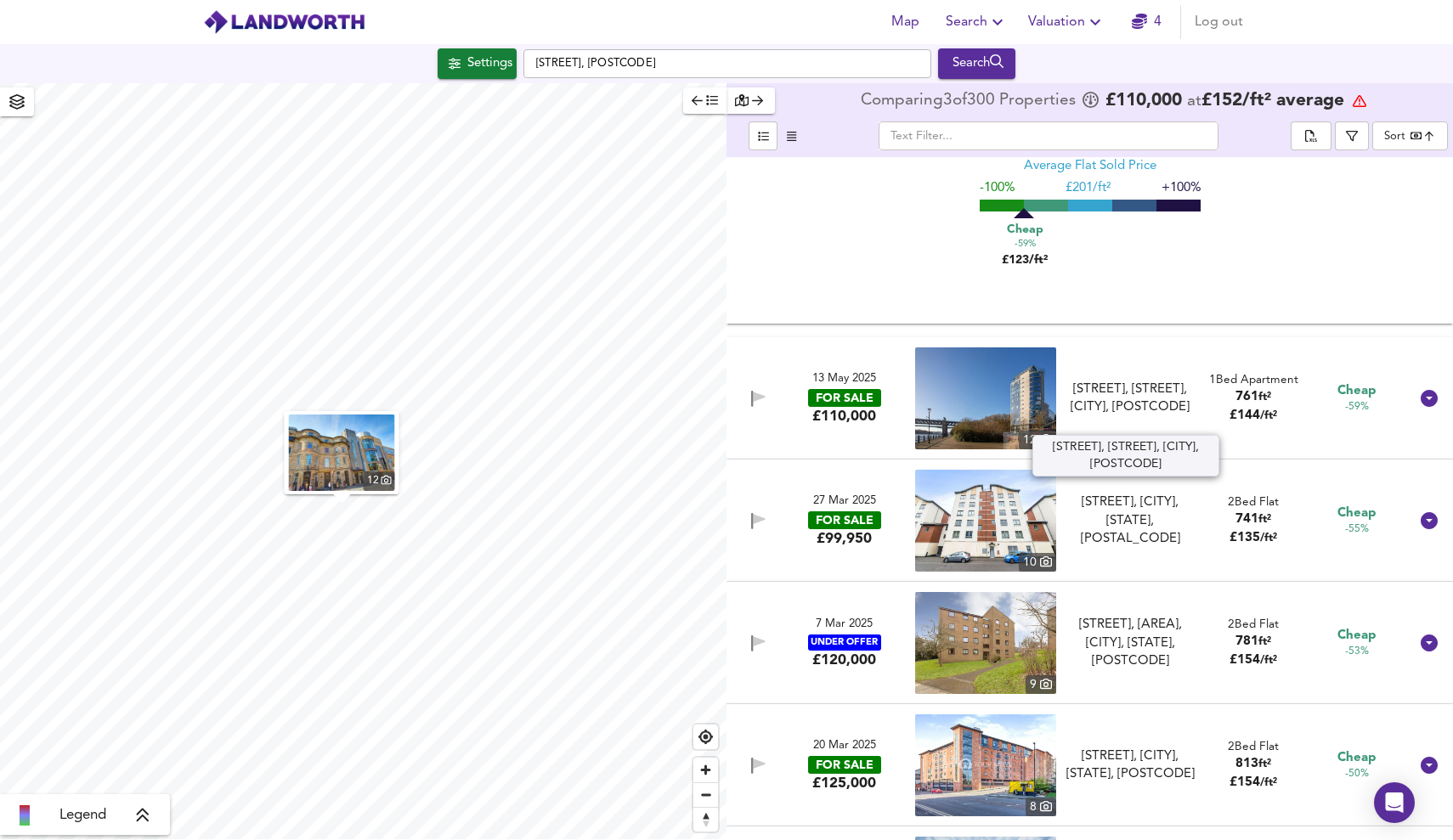 scroll, scrollTop: 3035, scrollLeft: 0, axis: vertical 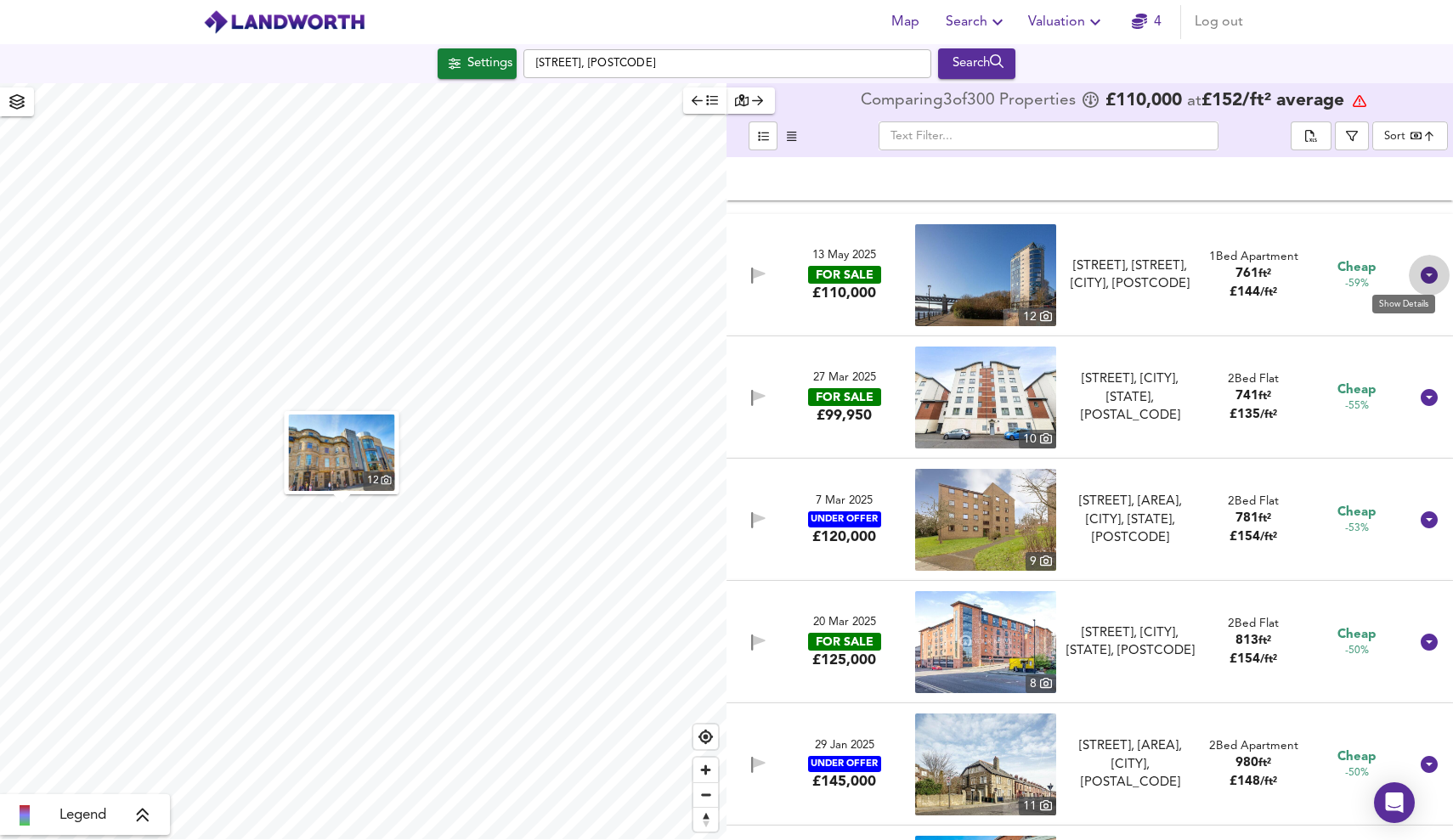 click at bounding box center [1429, 275] 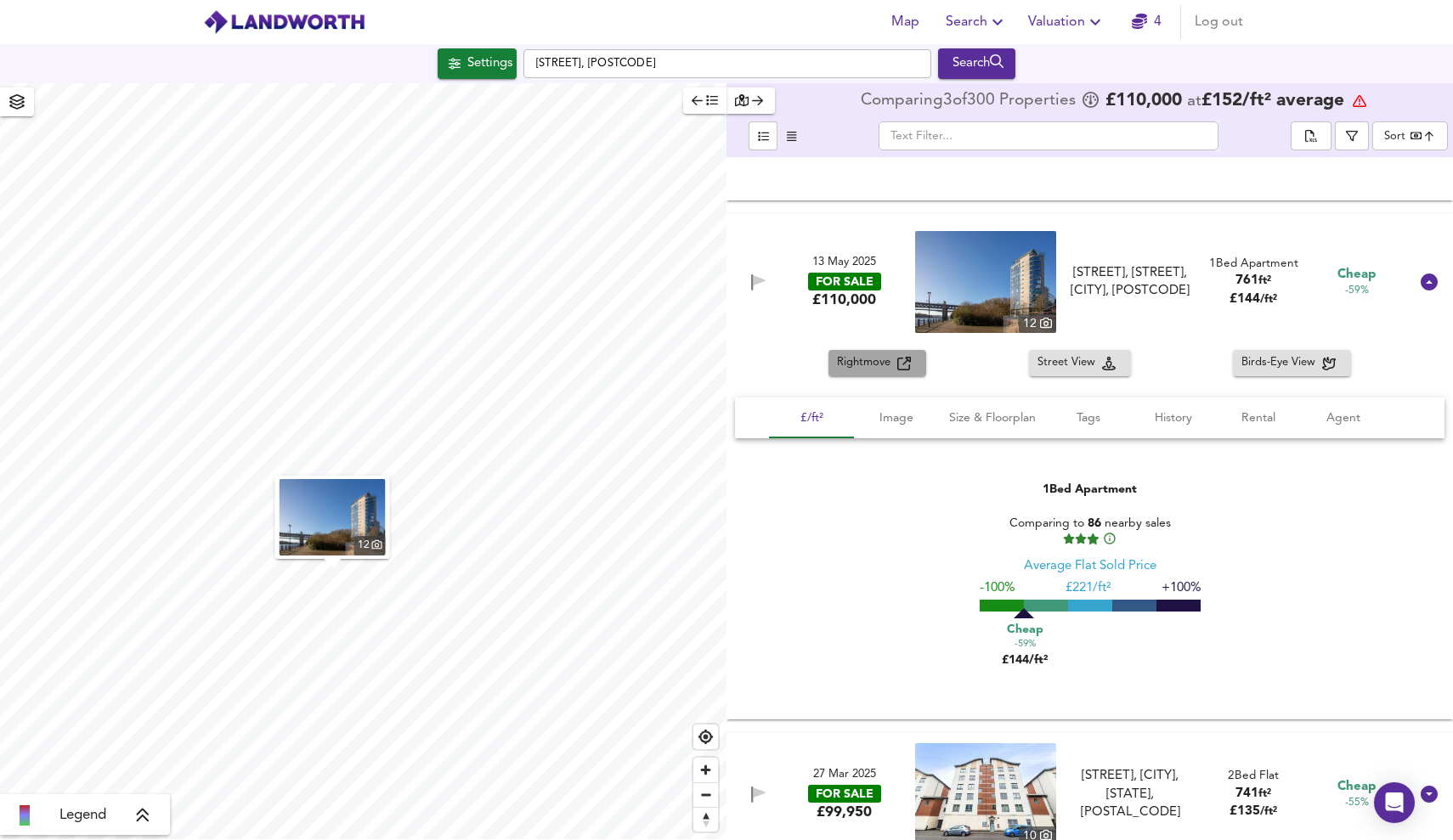 click on "Rightmove" at bounding box center (867, 363) 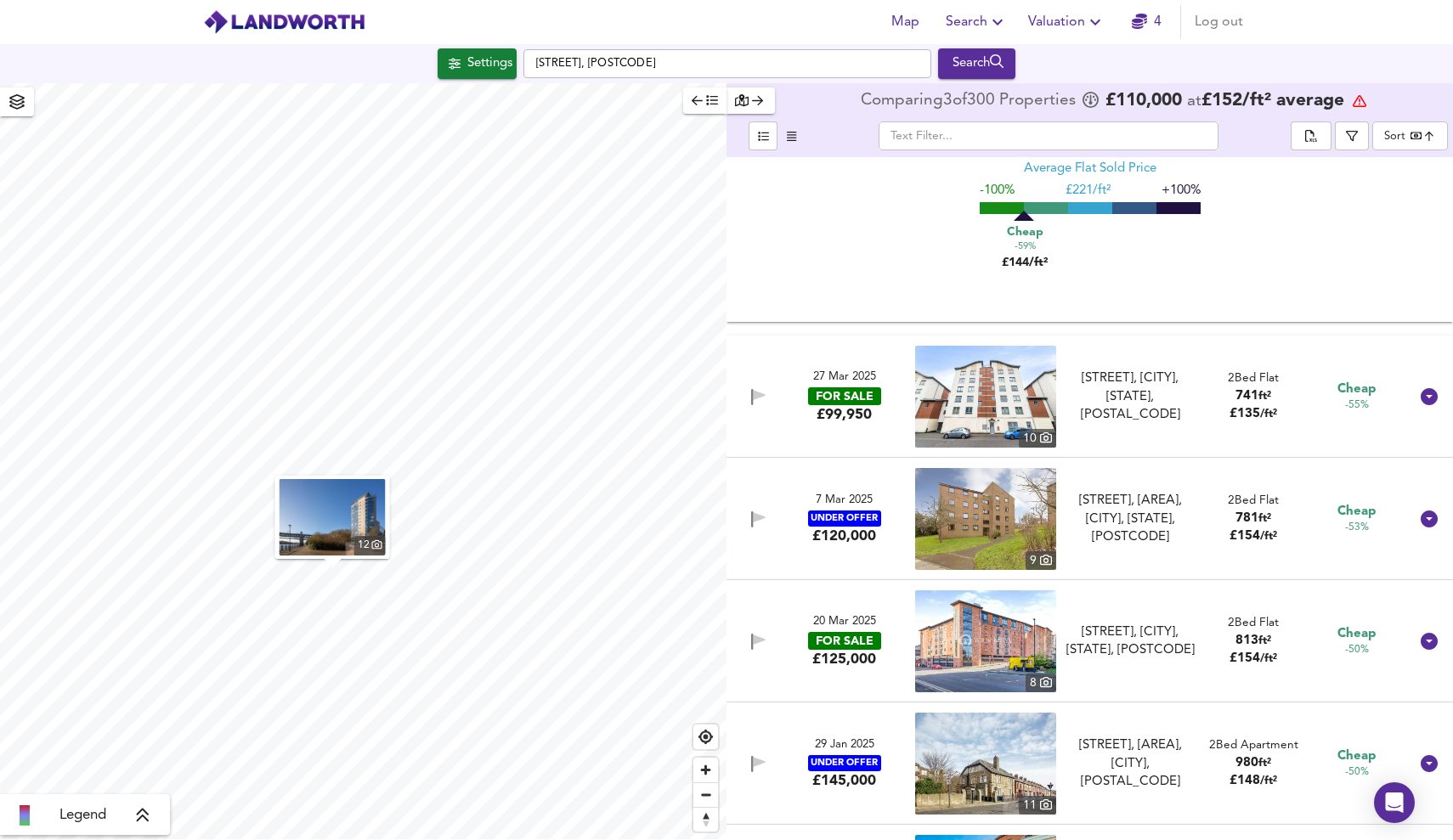 scroll, scrollTop: 3485, scrollLeft: 0, axis: vertical 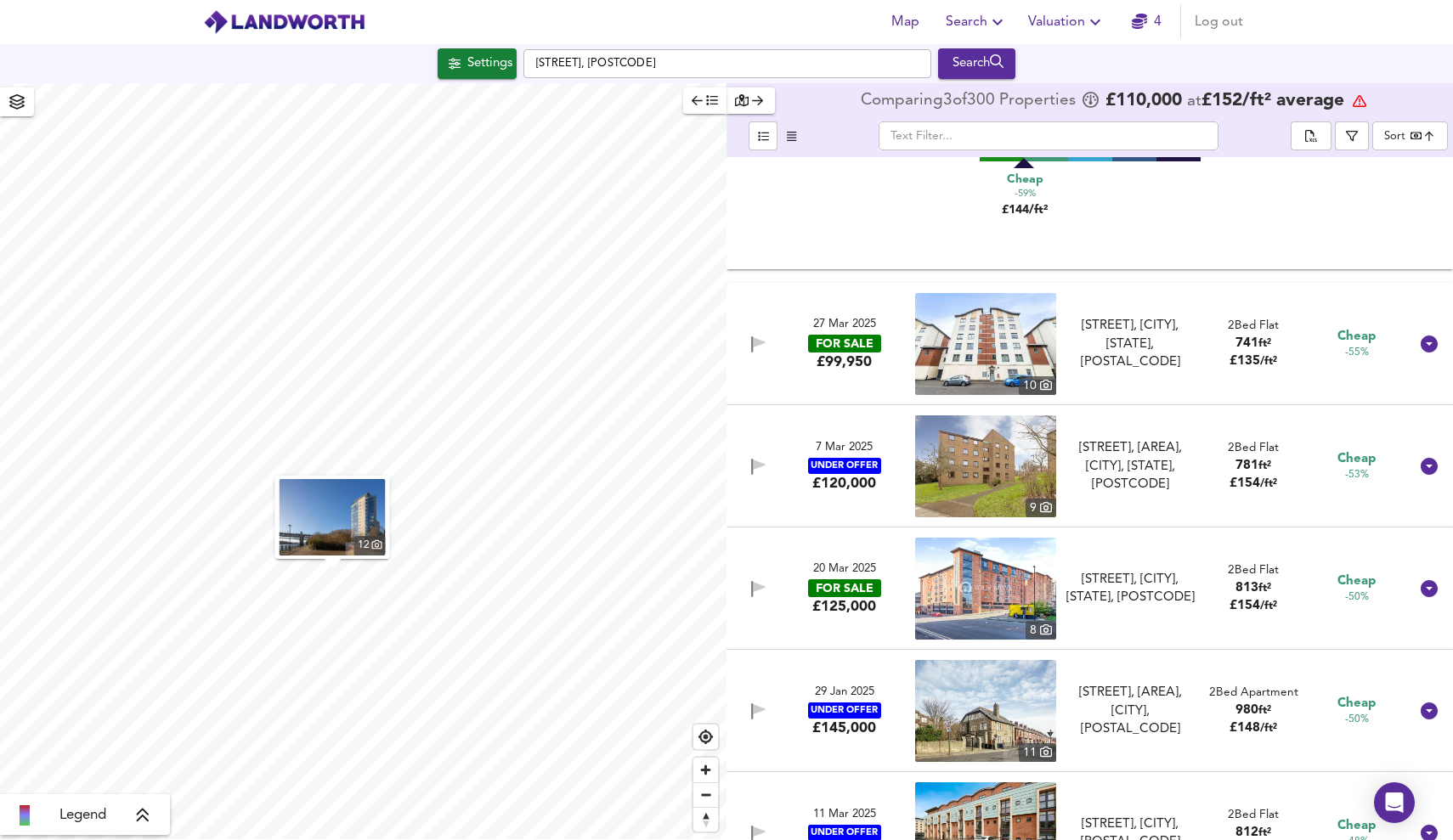click at bounding box center [1429, 344] 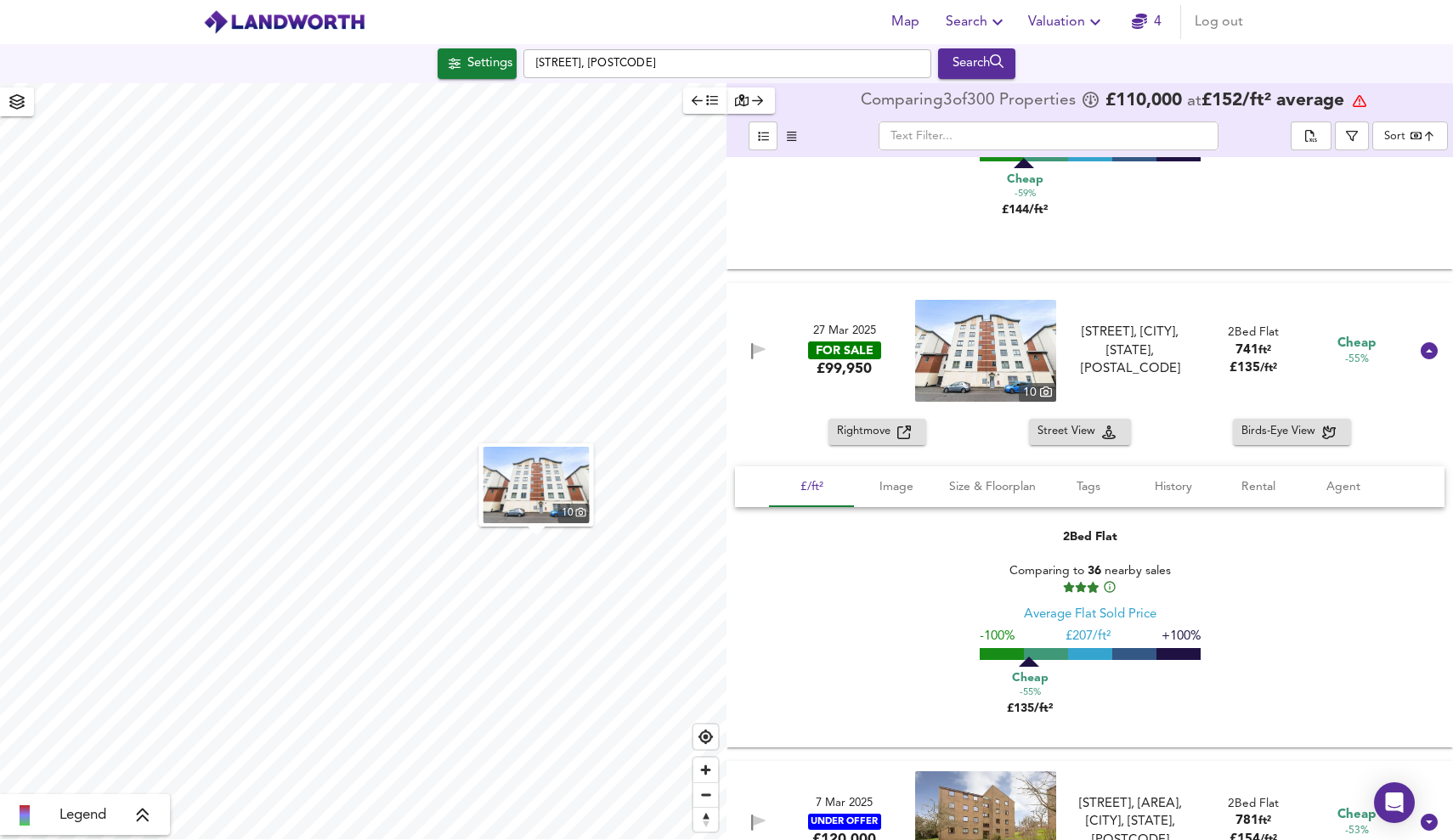 click on "Rightmove" at bounding box center [877, 431] 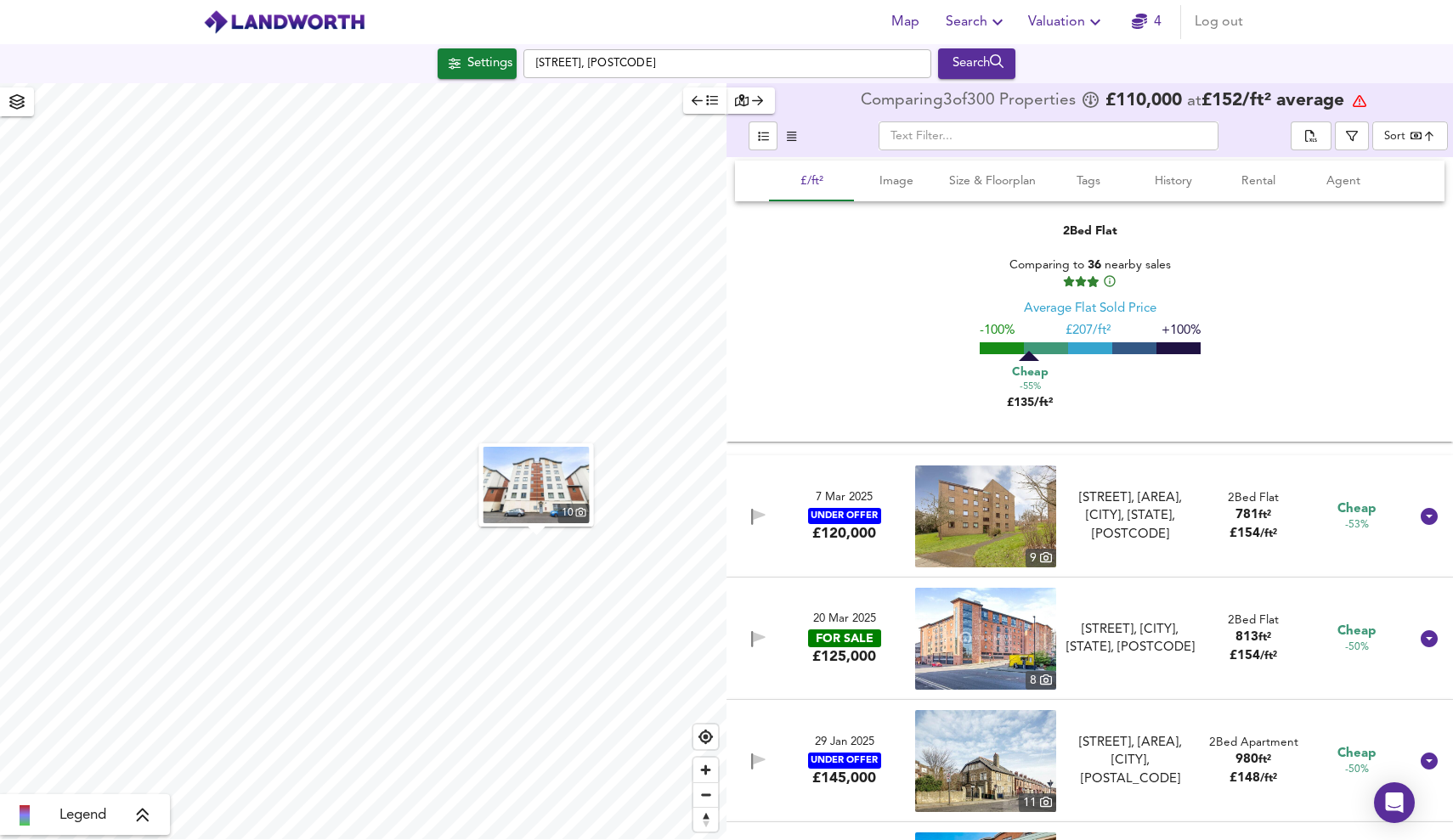 scroll, scrollTop: 3818, scrollLeft: 0, axis: vertical 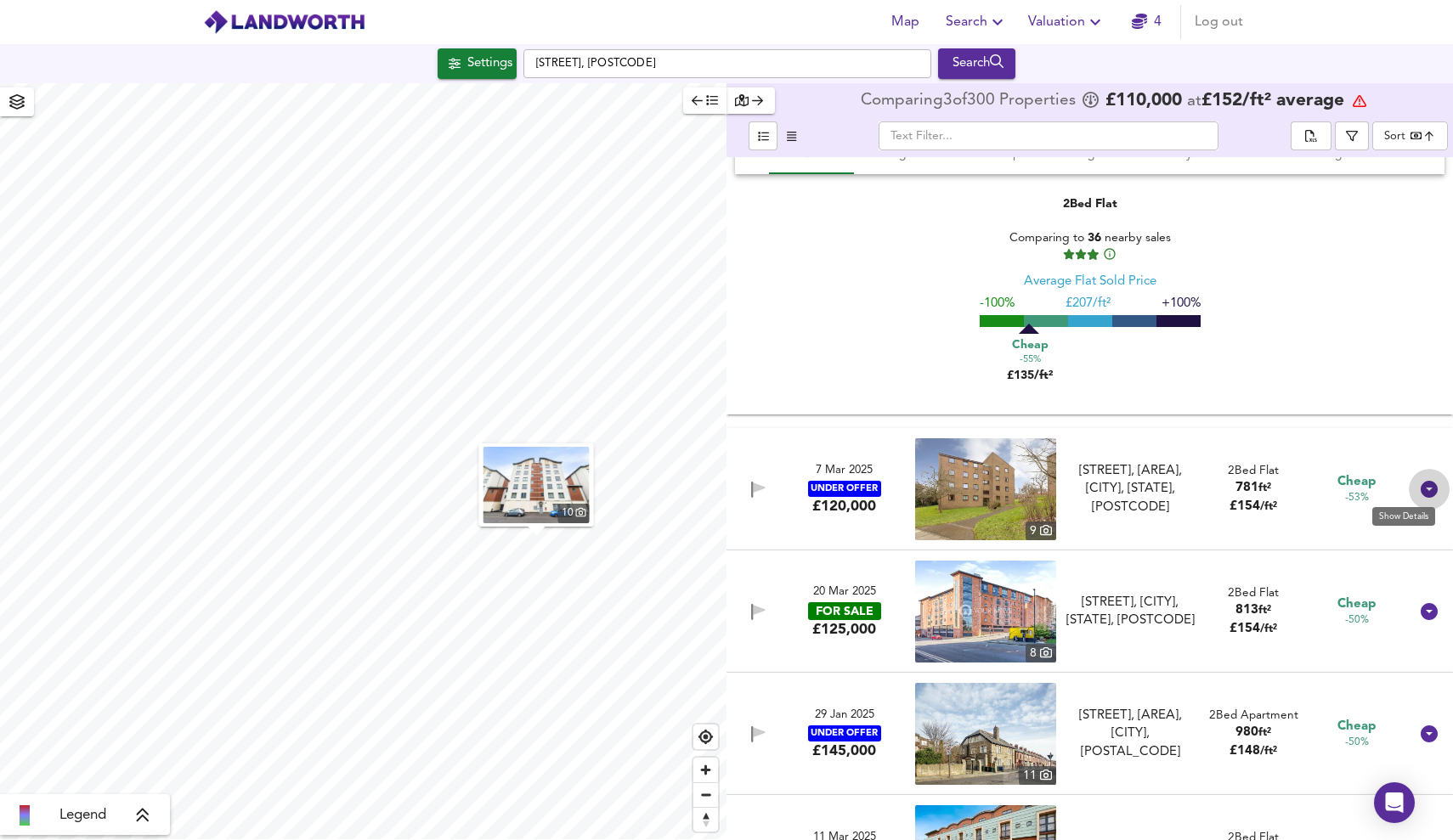 click at bounding box center [1429, 489] 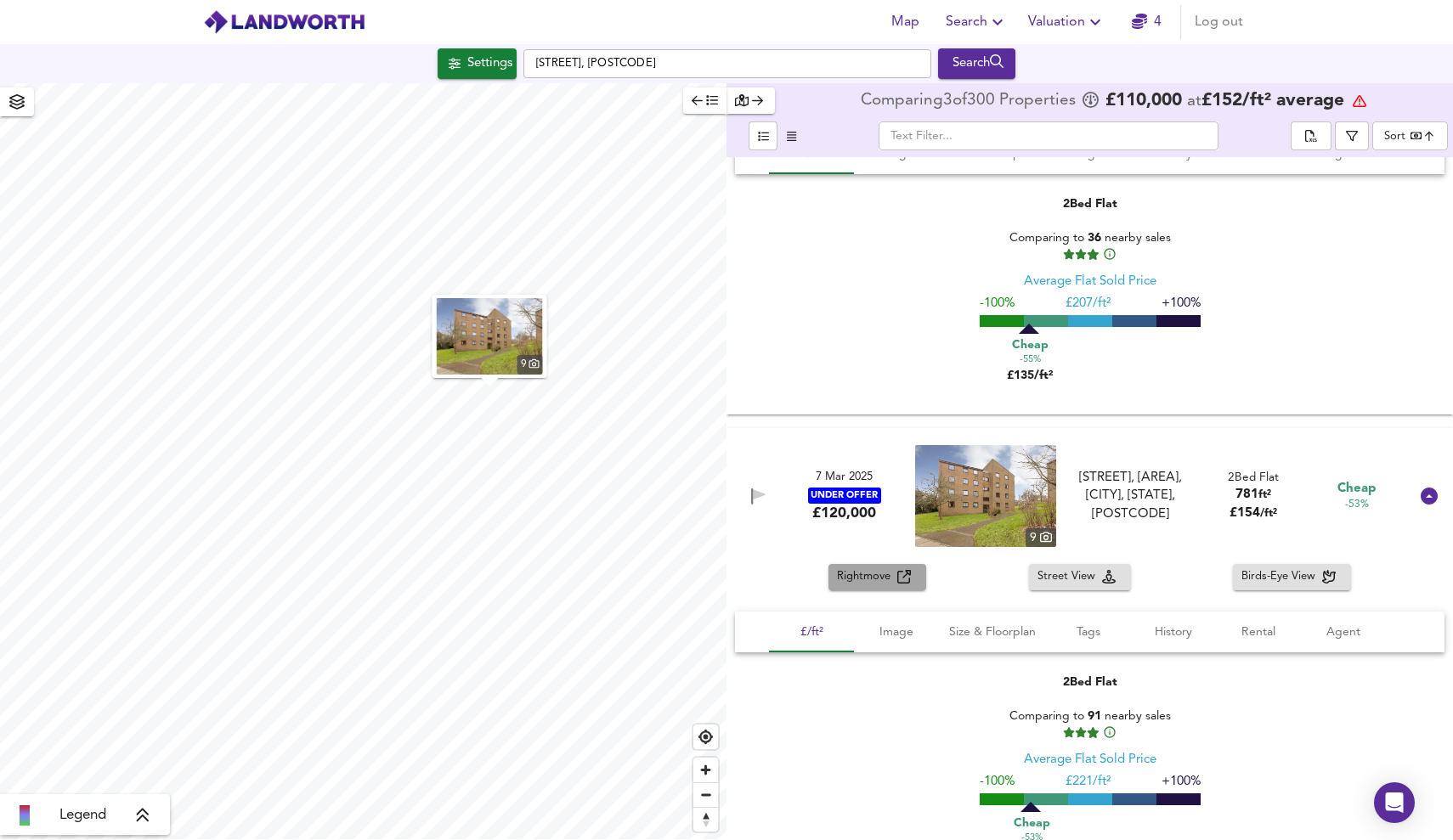 click on "Rightmove" at bounding box center (867, 577) 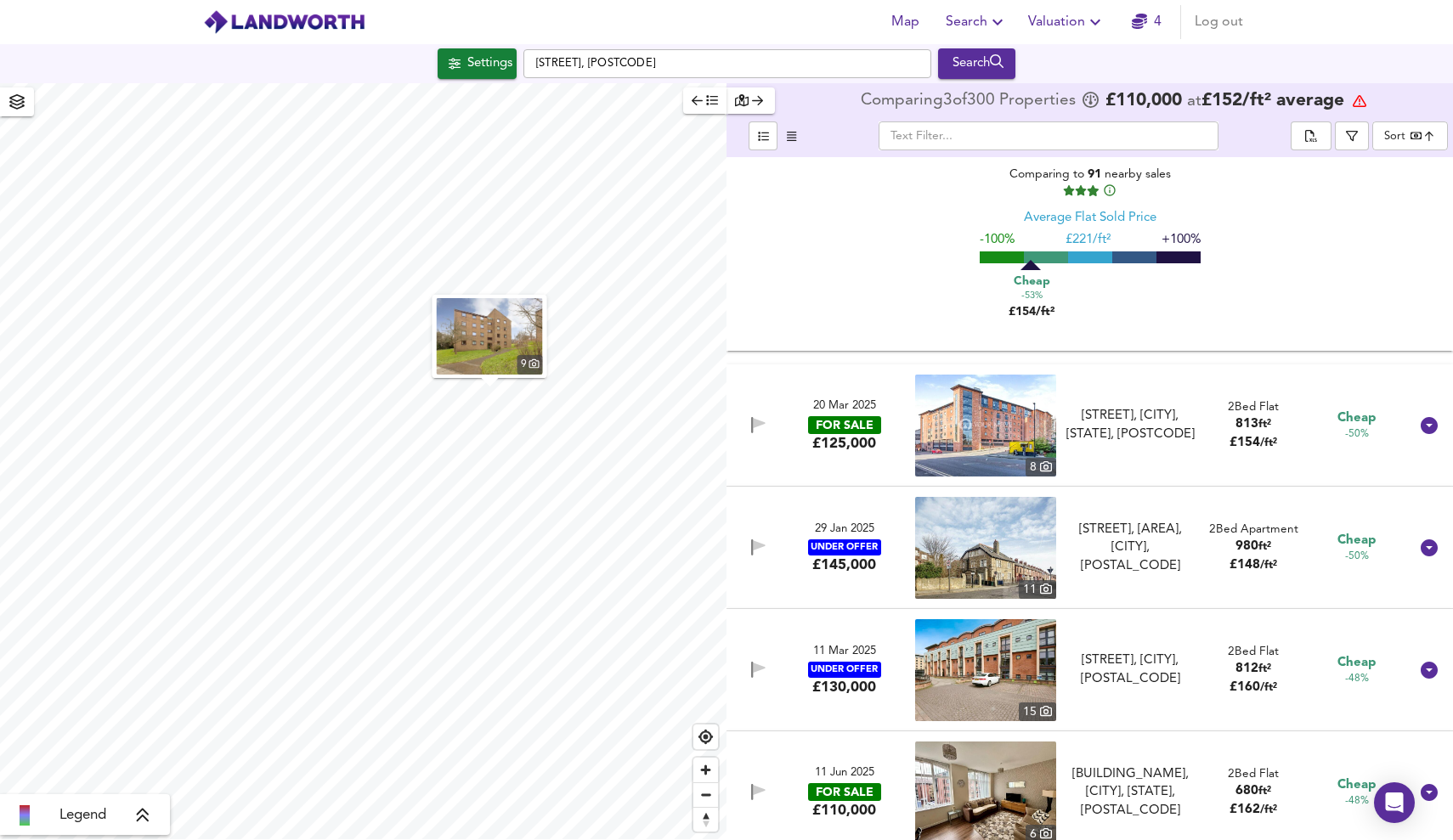 scroll, scrollTop: 4399, scrollLeft: 0, axis: vertical 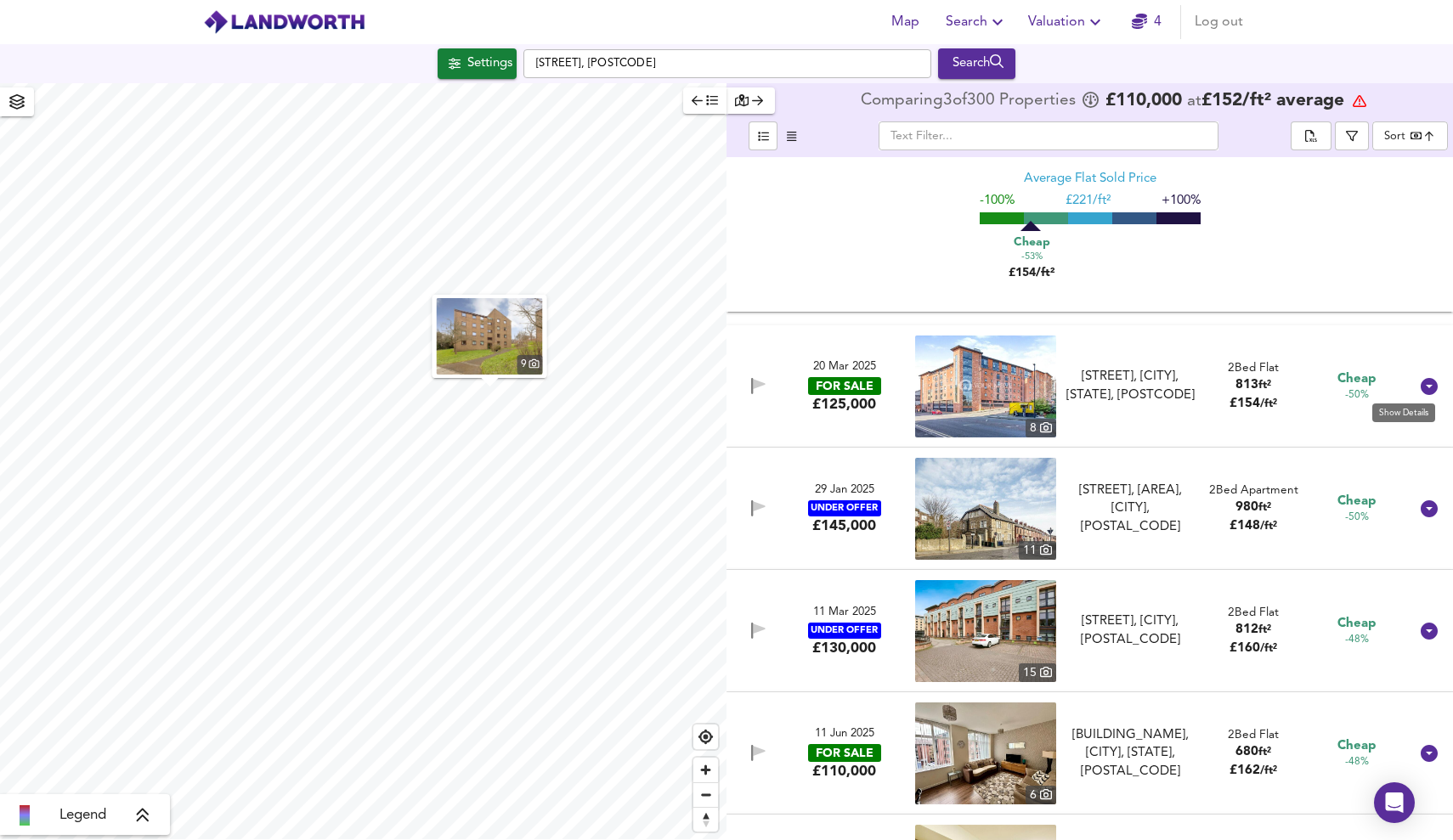 click at bounding box center (1429, 386) 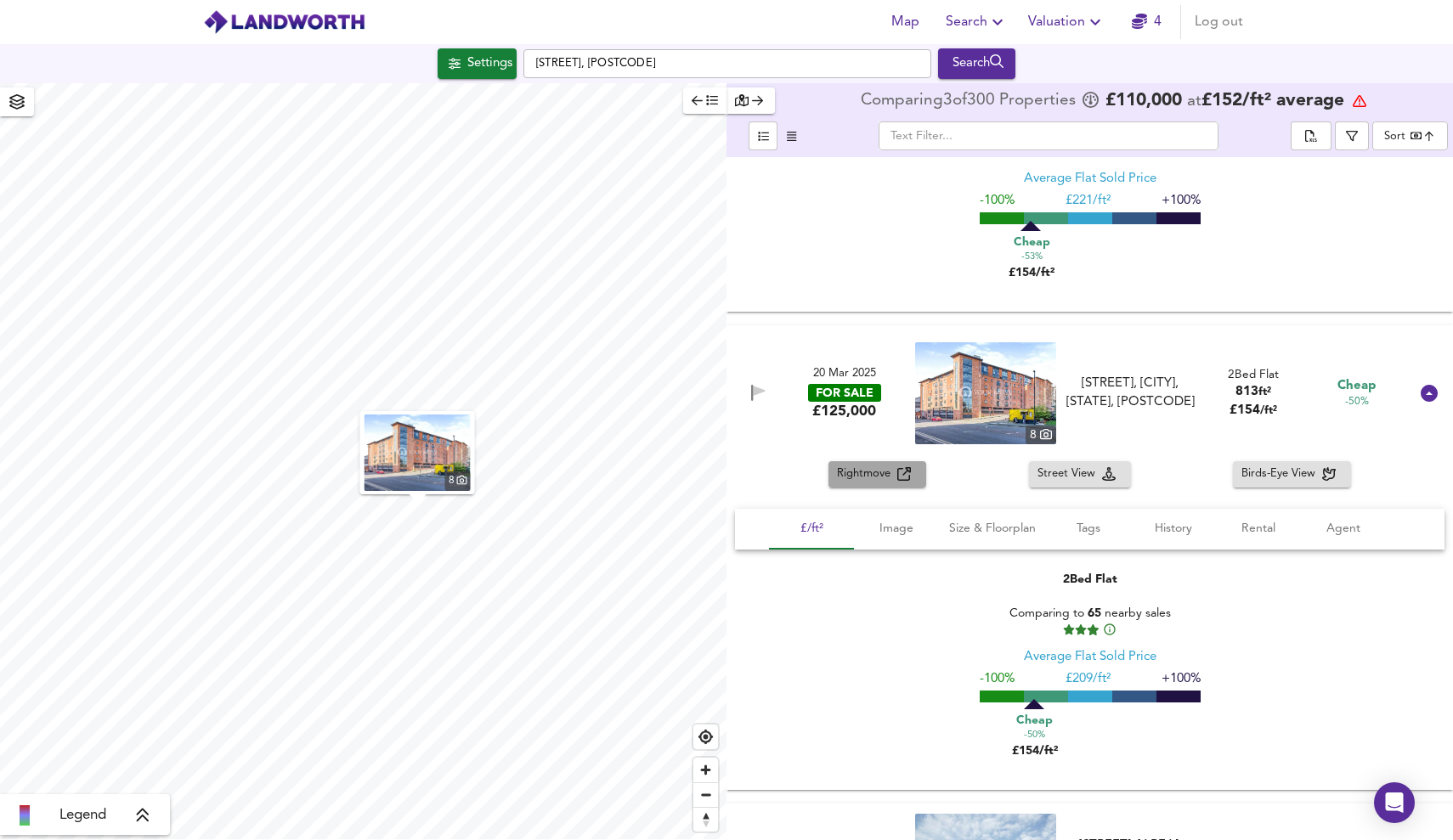 click on "Rightmove" at bounding box center [877, 474] 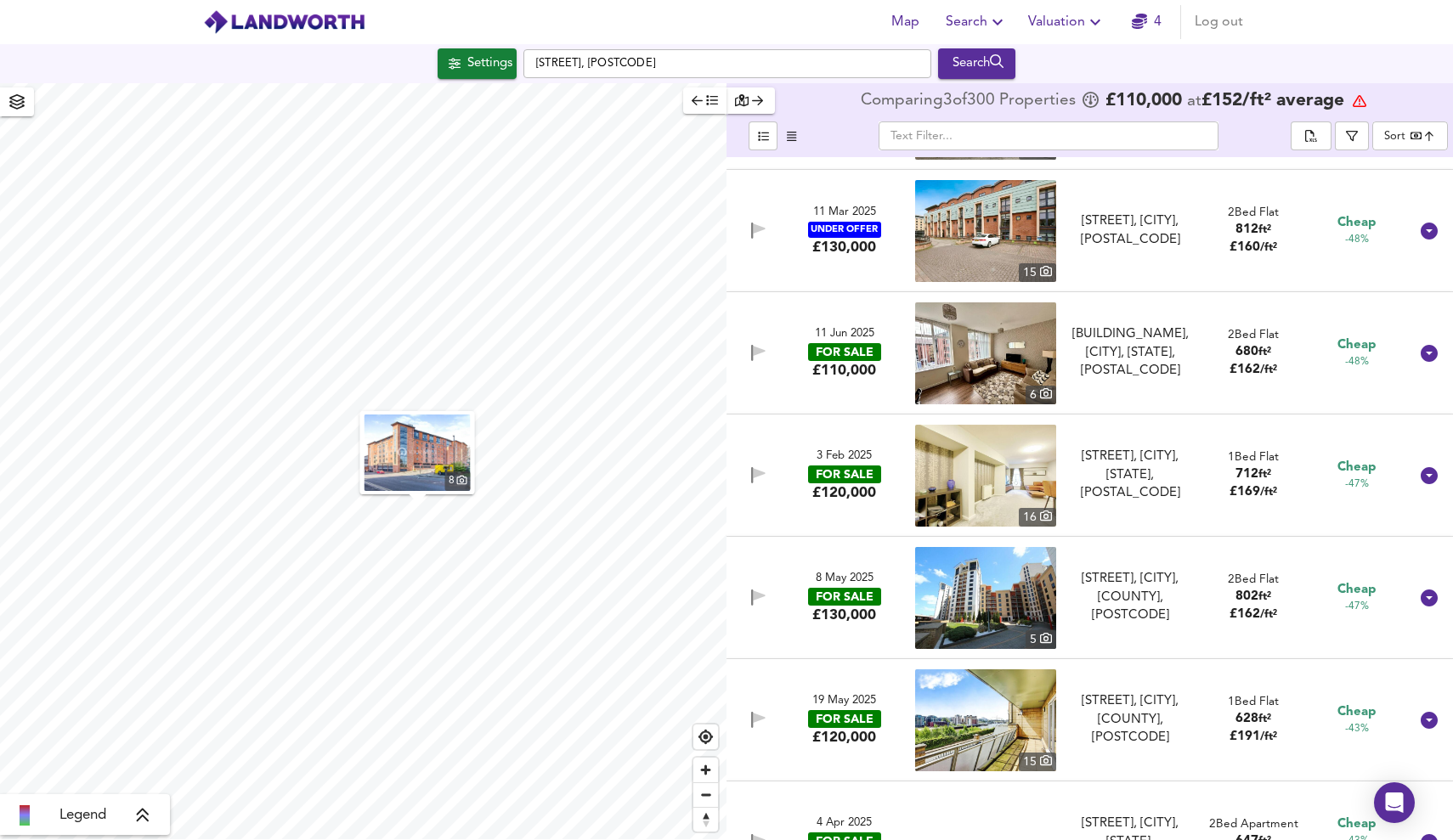 scroll, scrollTop: 5201, scrollLeft: 0, axis: vertical 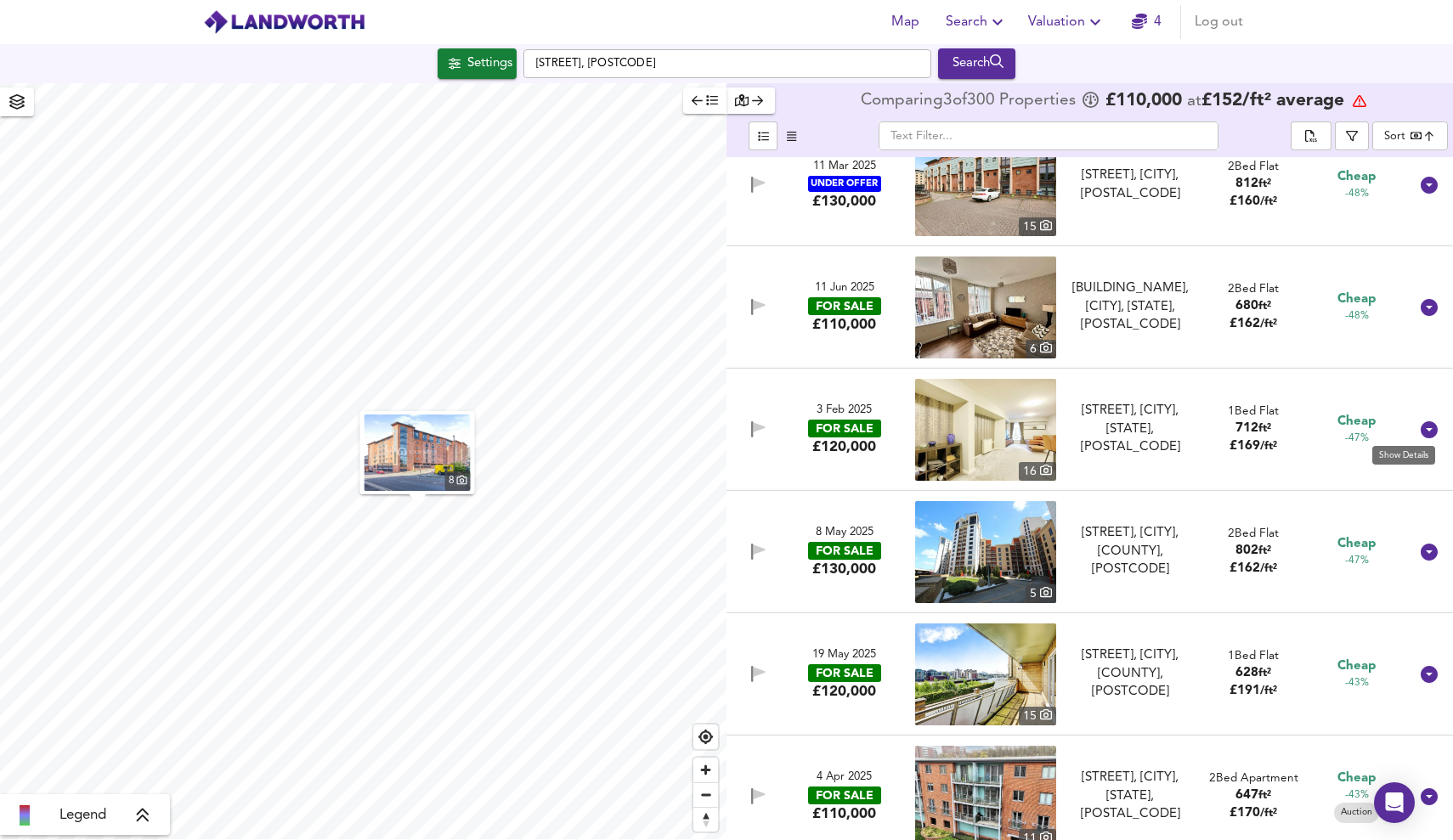 click at bounding box center [1429, 430] 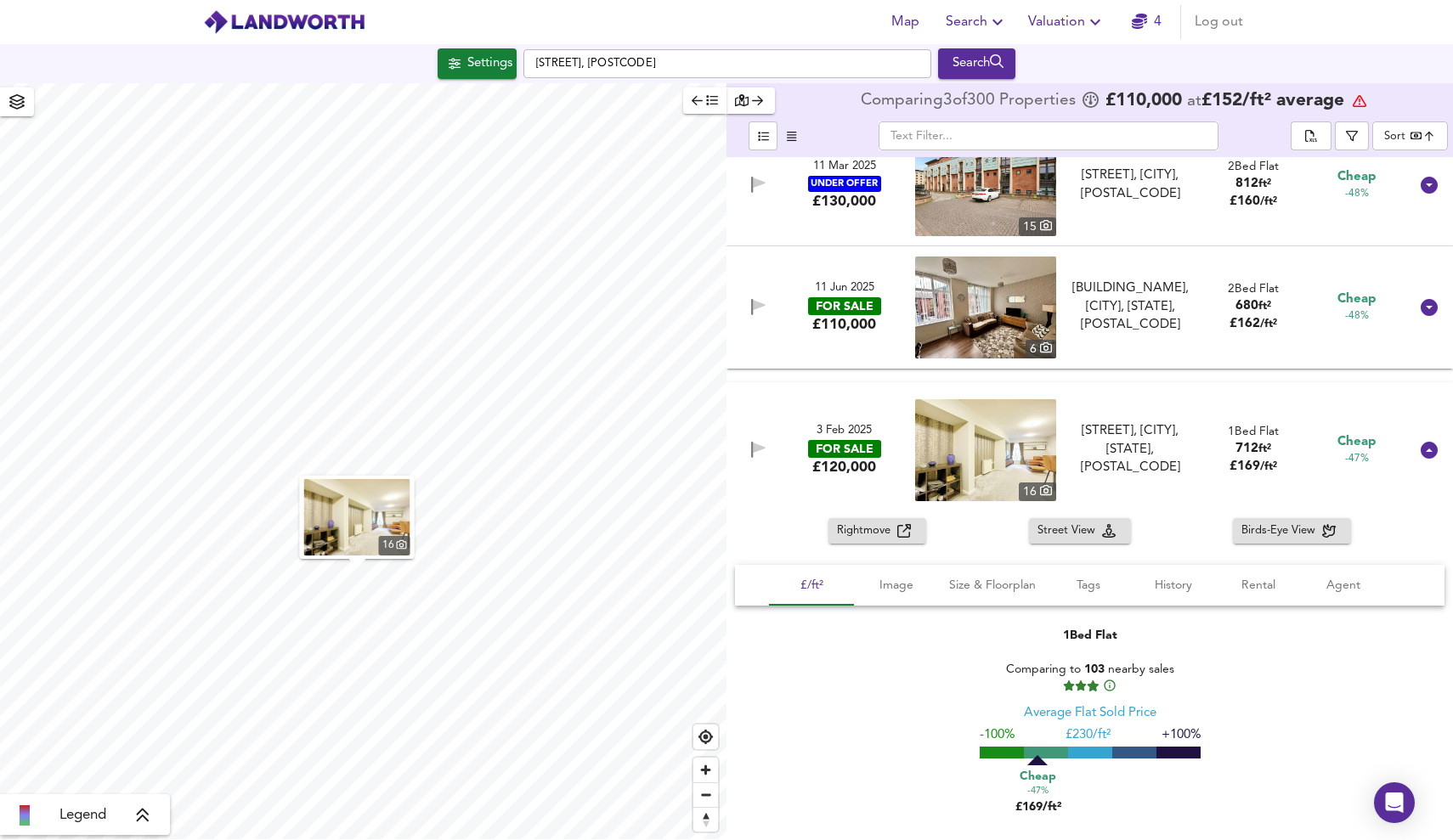 click at bounding box center (904, 531) 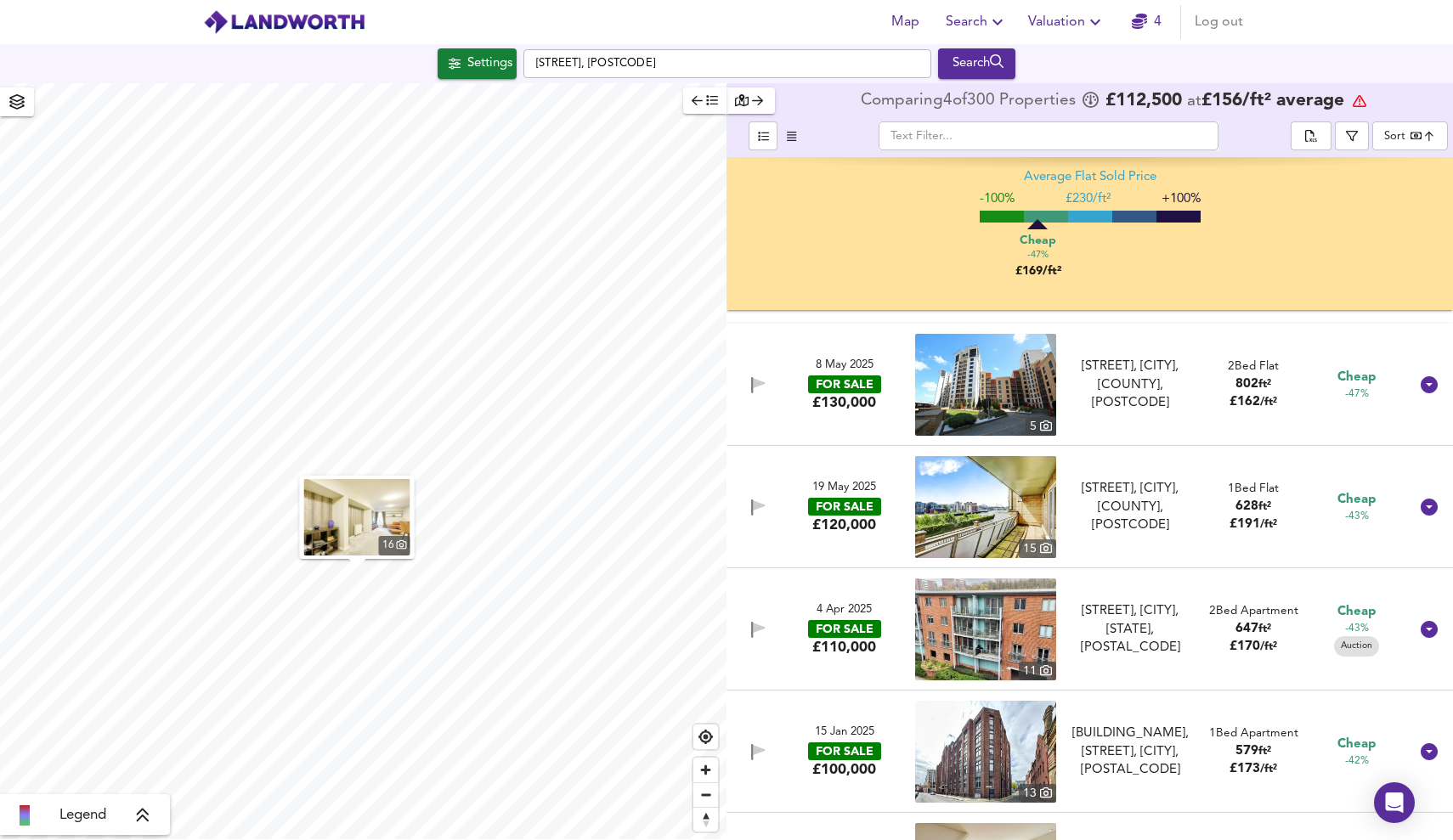 scroll, scrollTop: 5812, scrollLeft: 0, axis: vertical 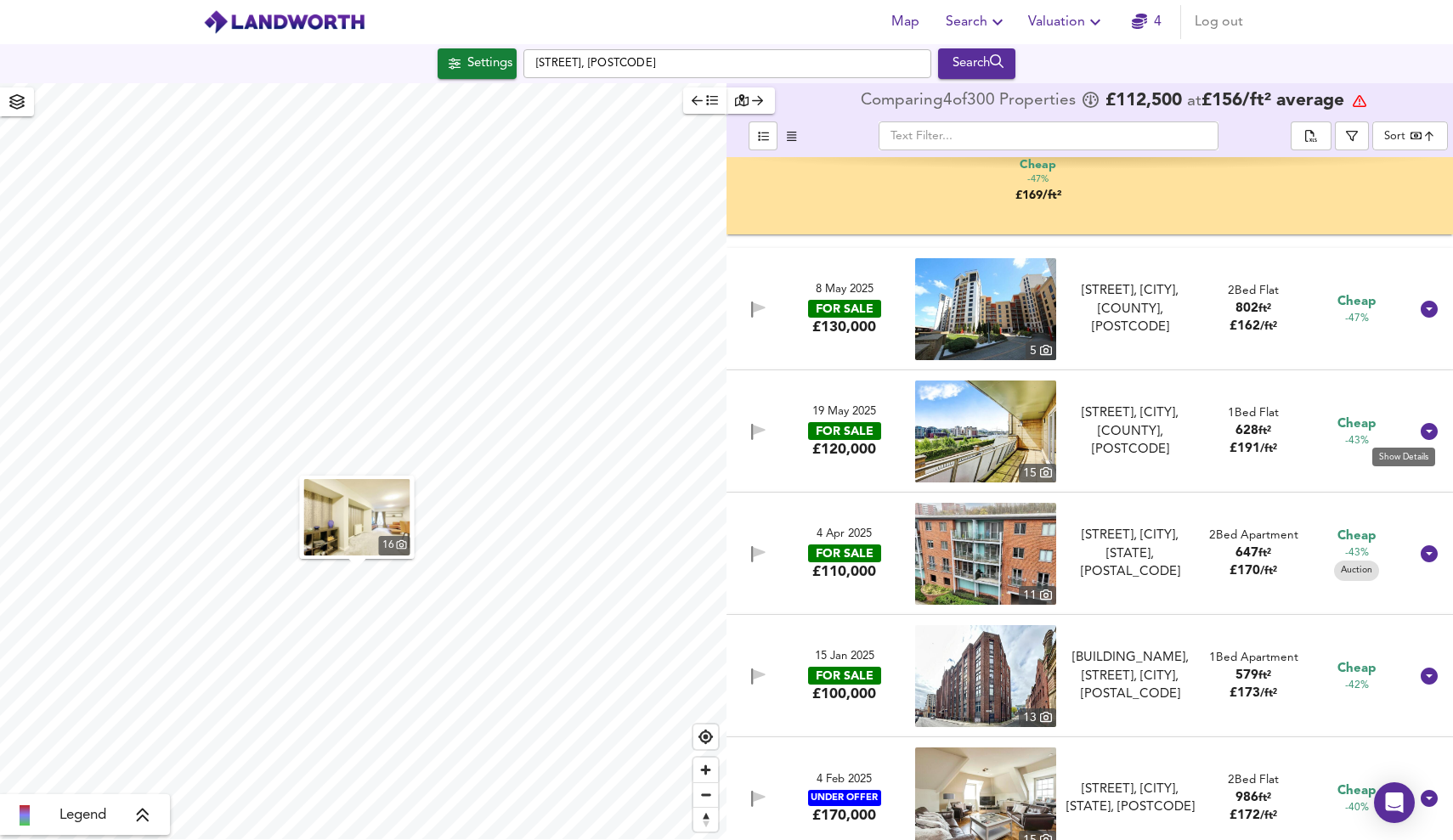 click at bounding box center (1429, 431) 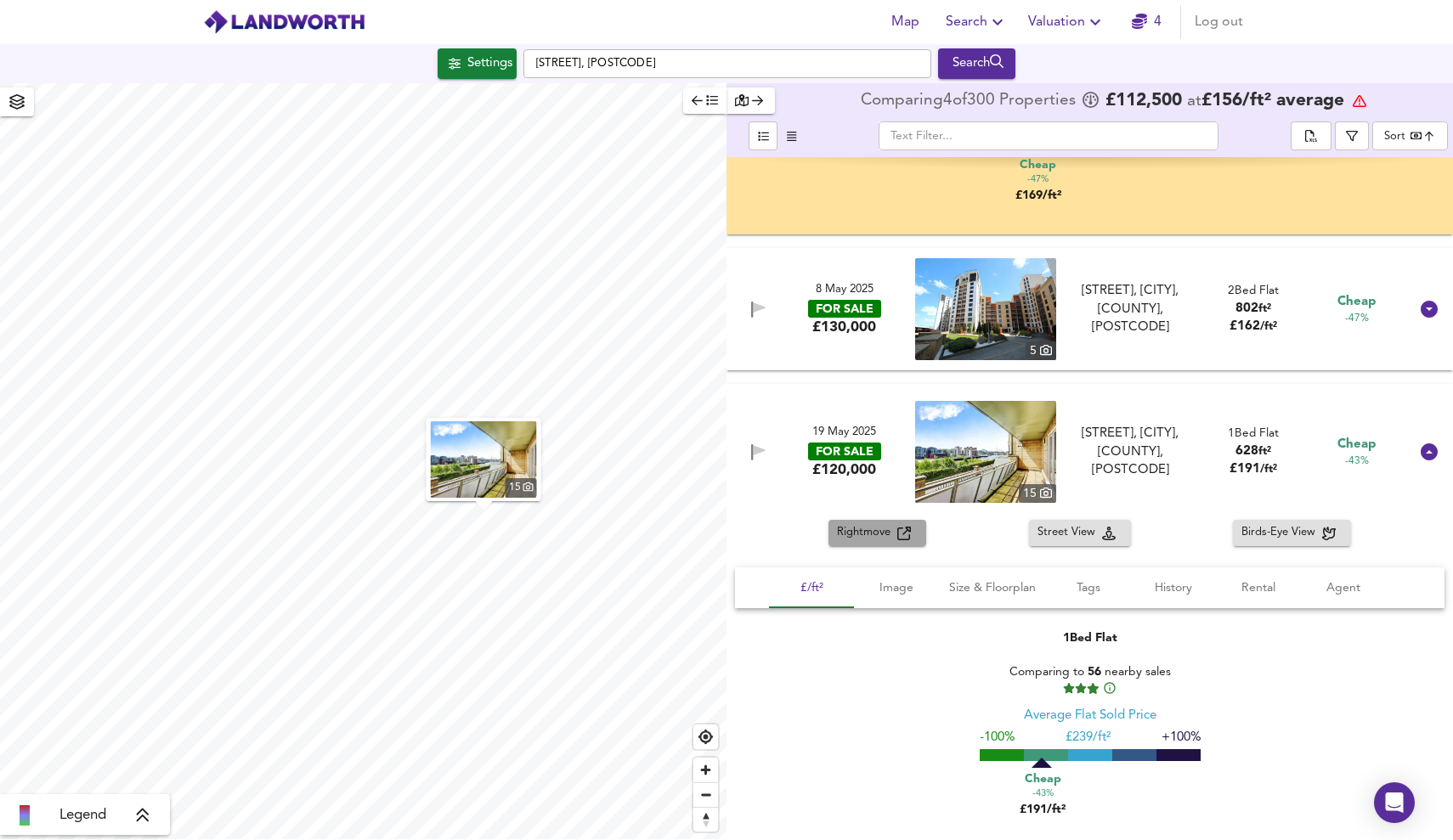 click on "Rightmove" at bounding box center [867, 533] 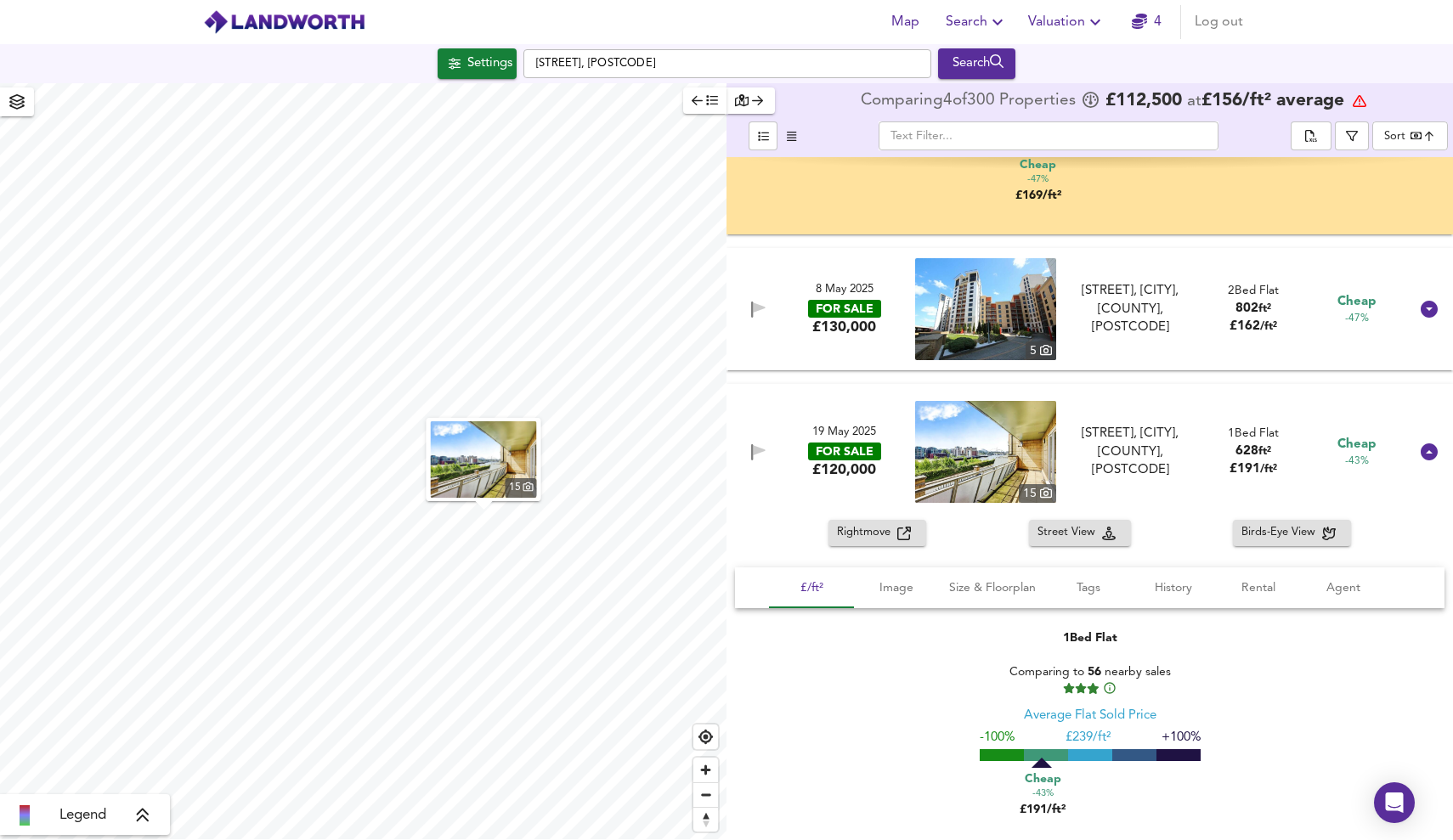 click at bounding box center [758, 452] 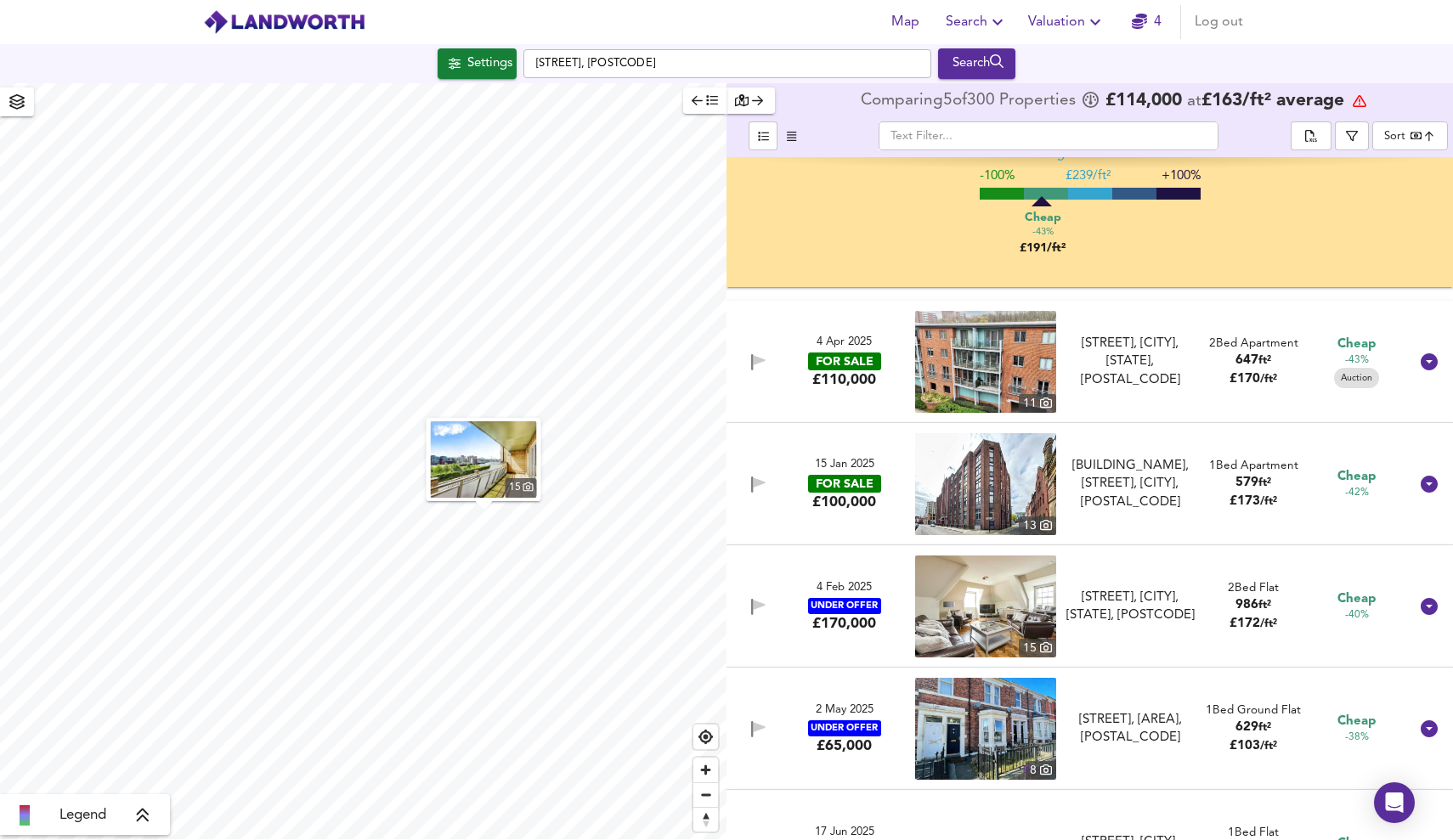 scroll, scrollTop: 6443, scrollLeft: 0, axis: vertical 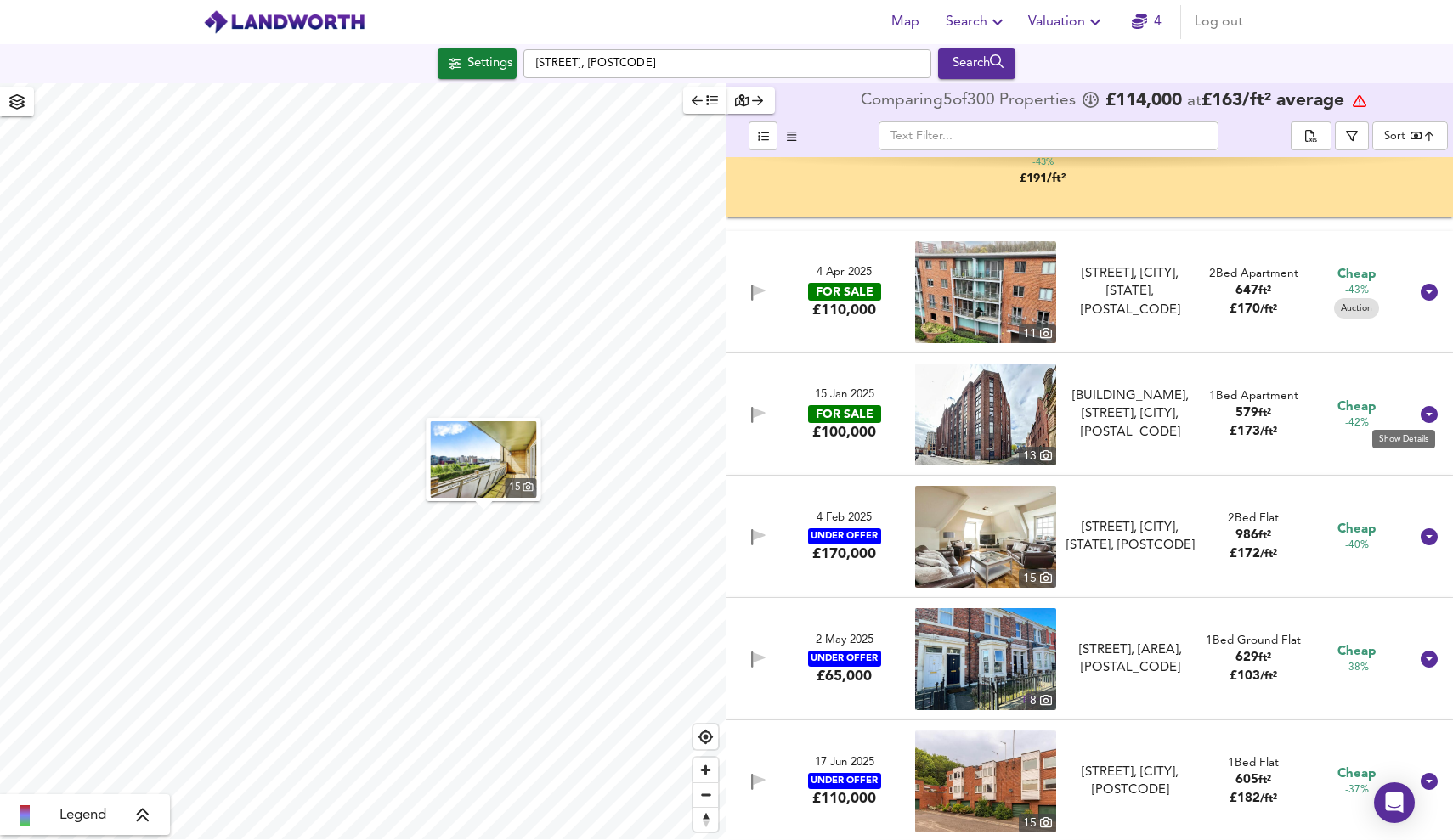 click at bounding box center [1429, 414] 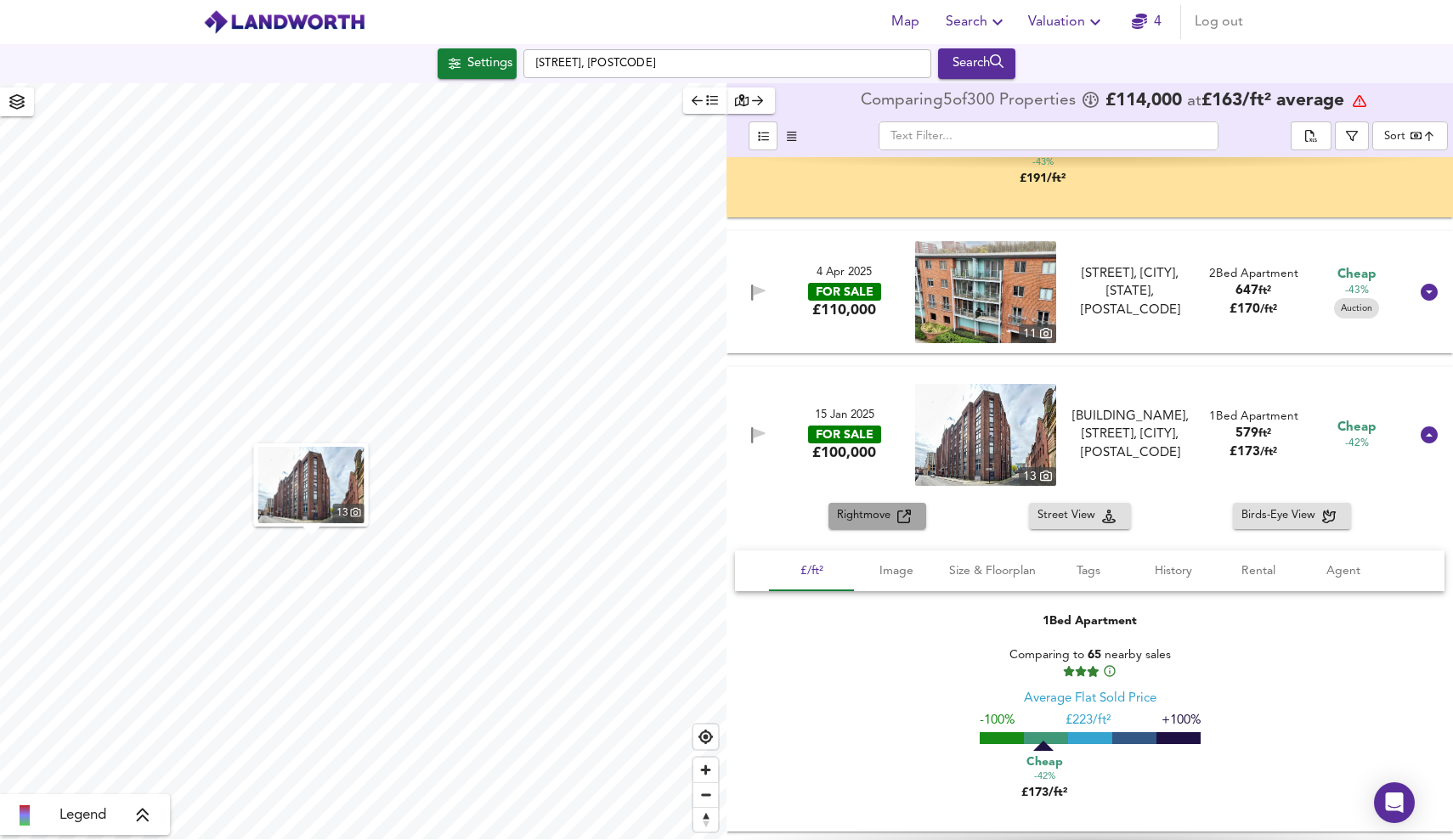 click on "Rightmove" at bounding box center (867, 516) 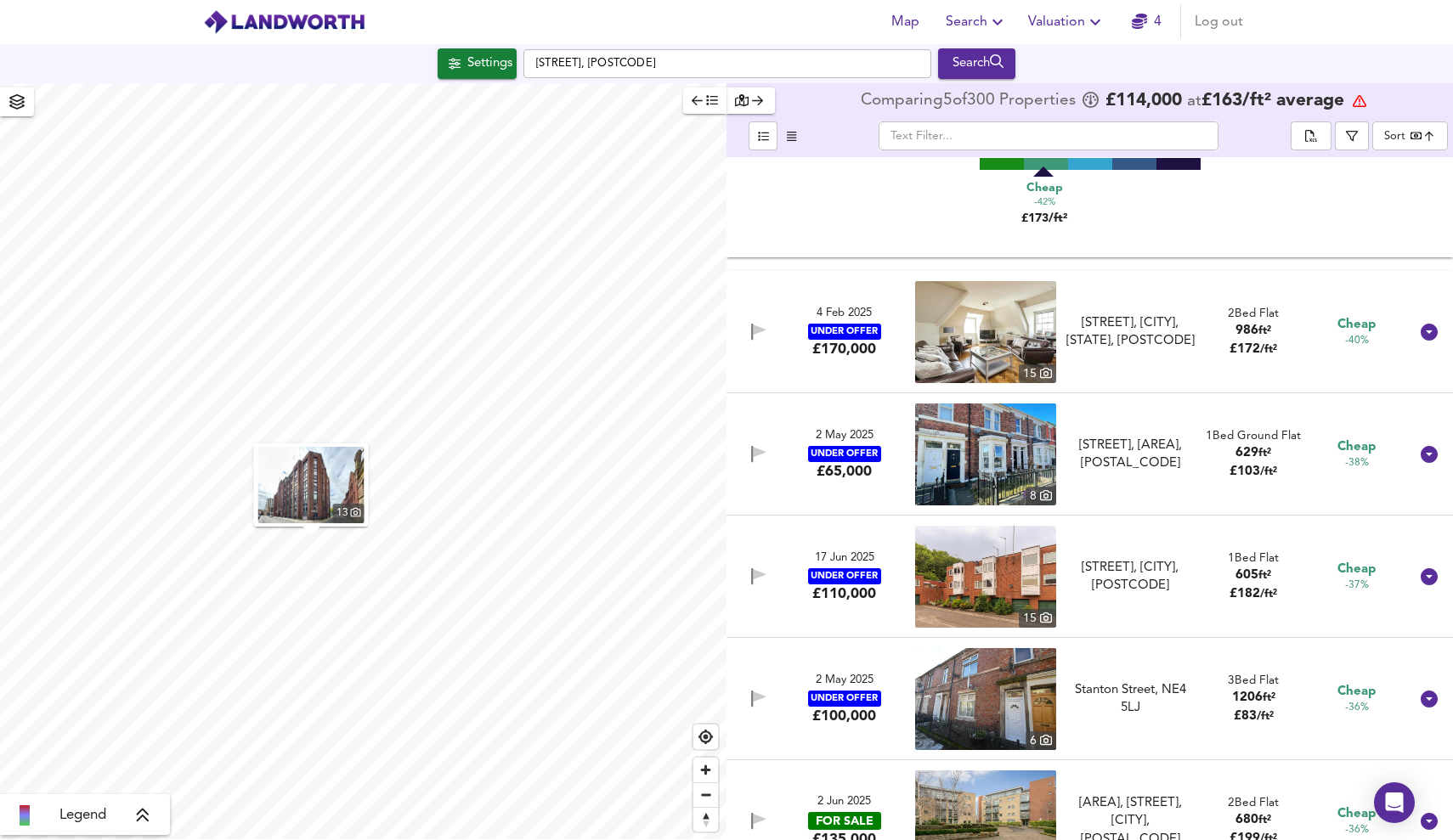 scroll, scrollTop: 7017, scrollLeft: 0, axis: vertical 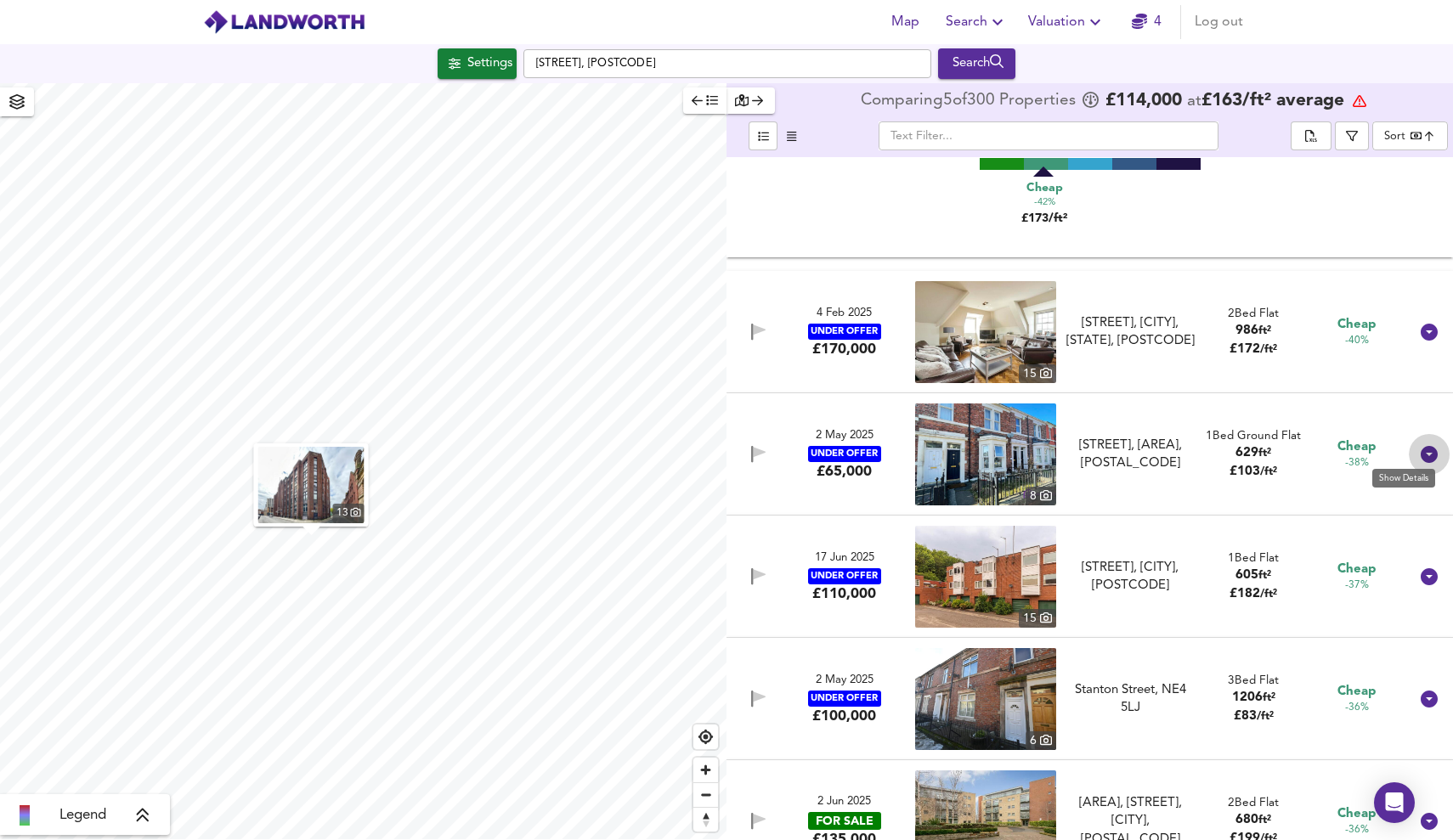 click at bounding box center [1429, 454] 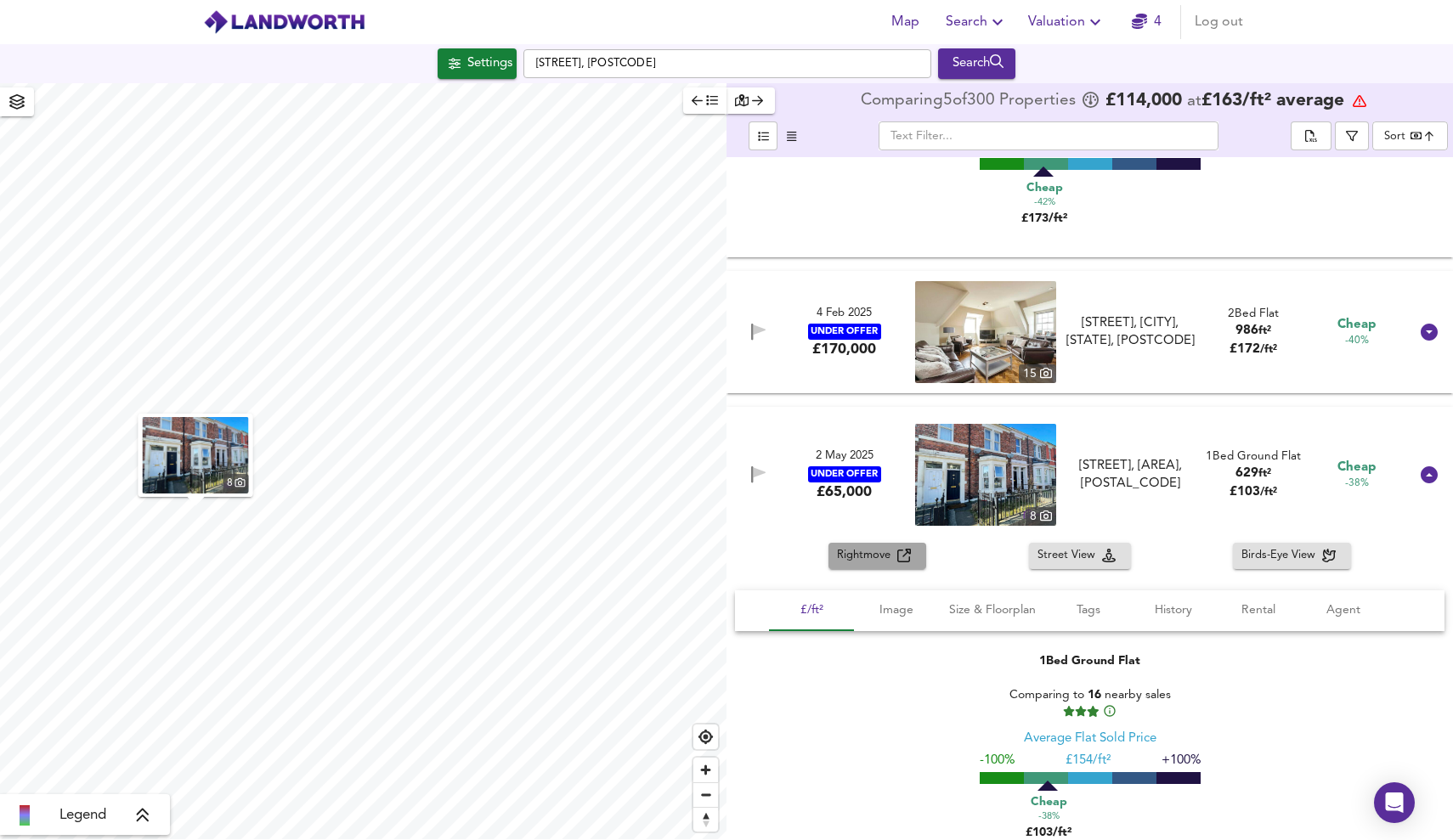 click on "Rightmove" at bounding box center [867, 555] 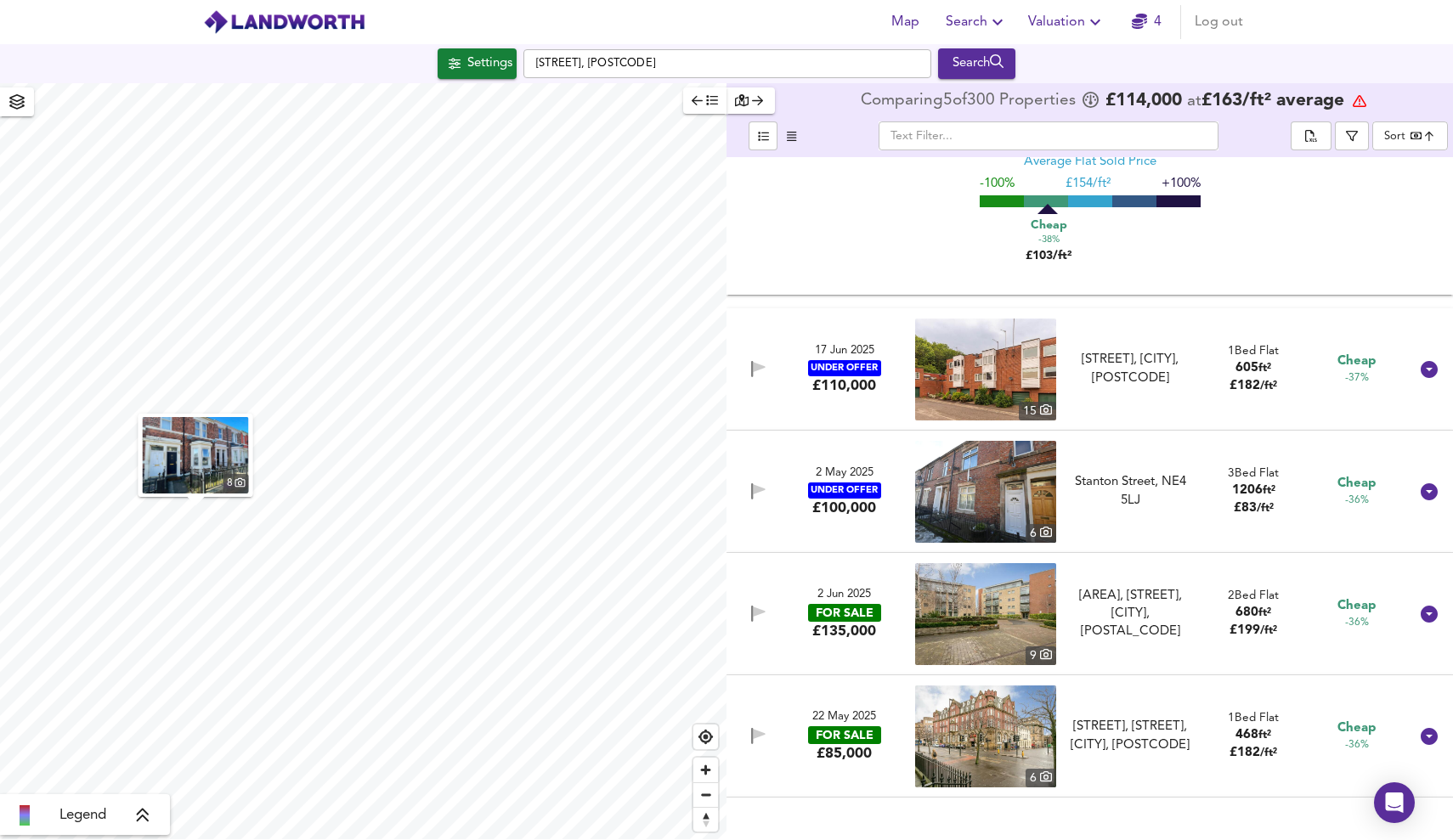 scroll, scrollTop: 7680, scrollLeft: 0, axis: vertical 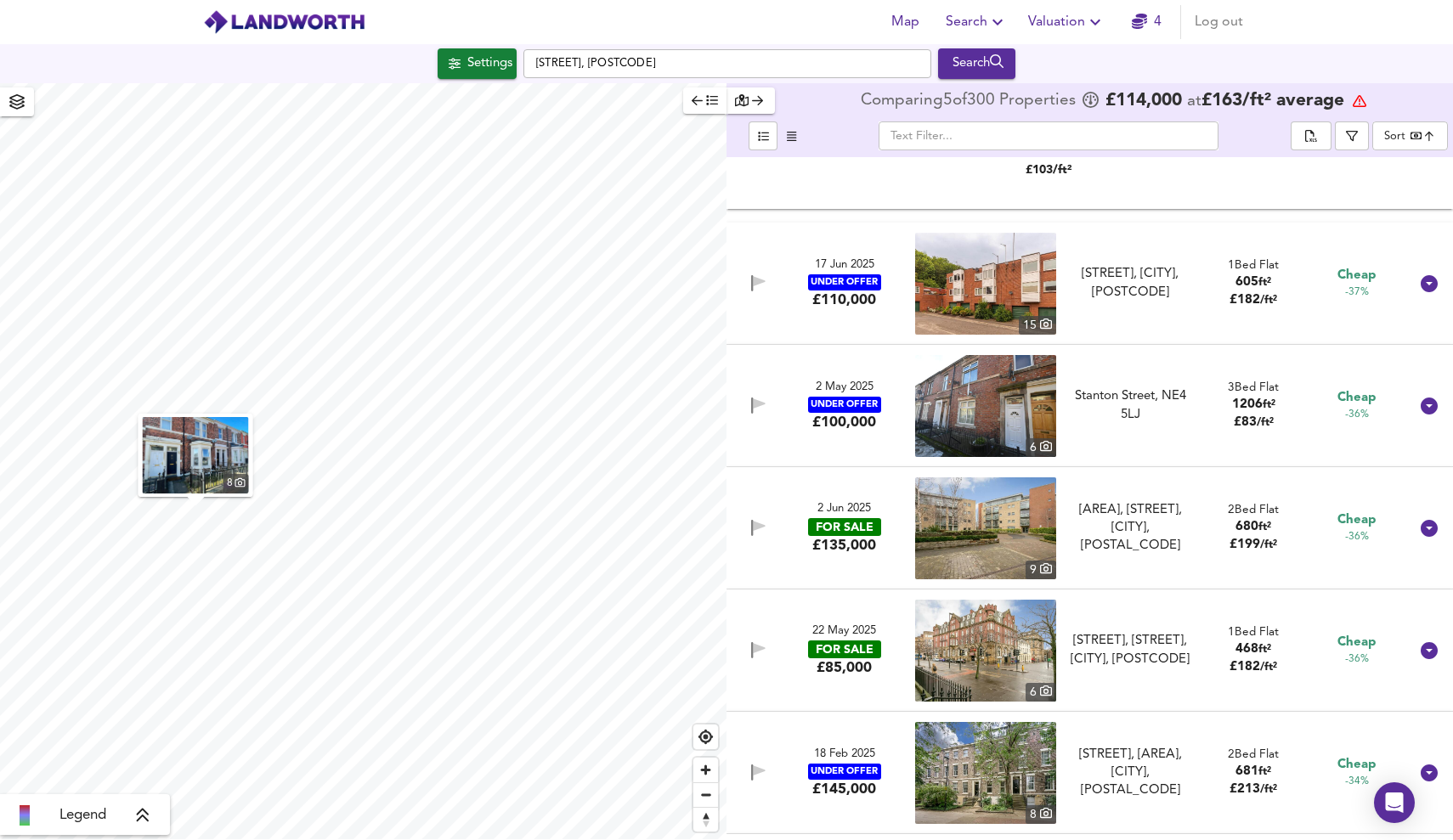 click at bounding box center [1429, 284] 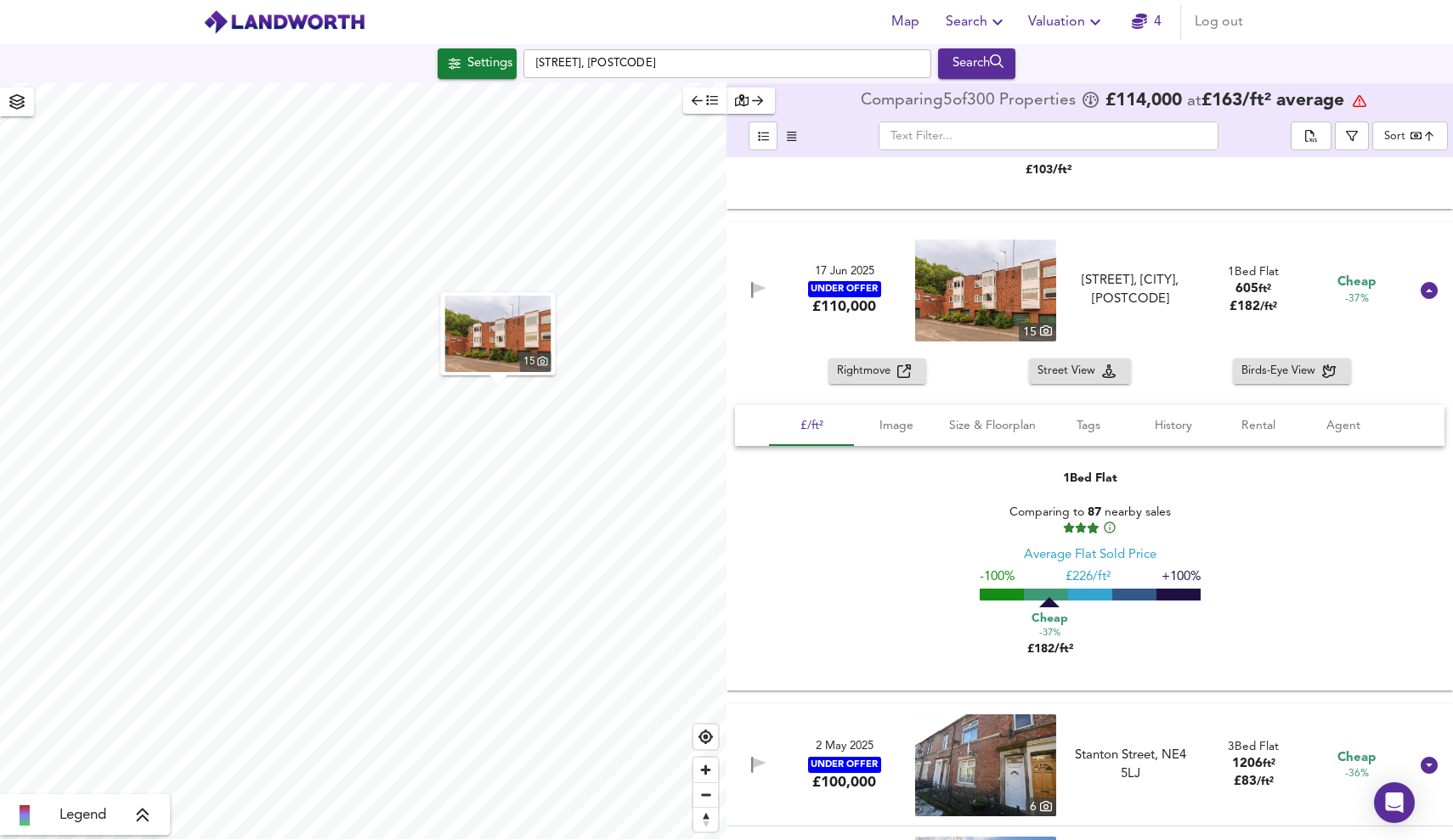click at bounding box center (904, 371) 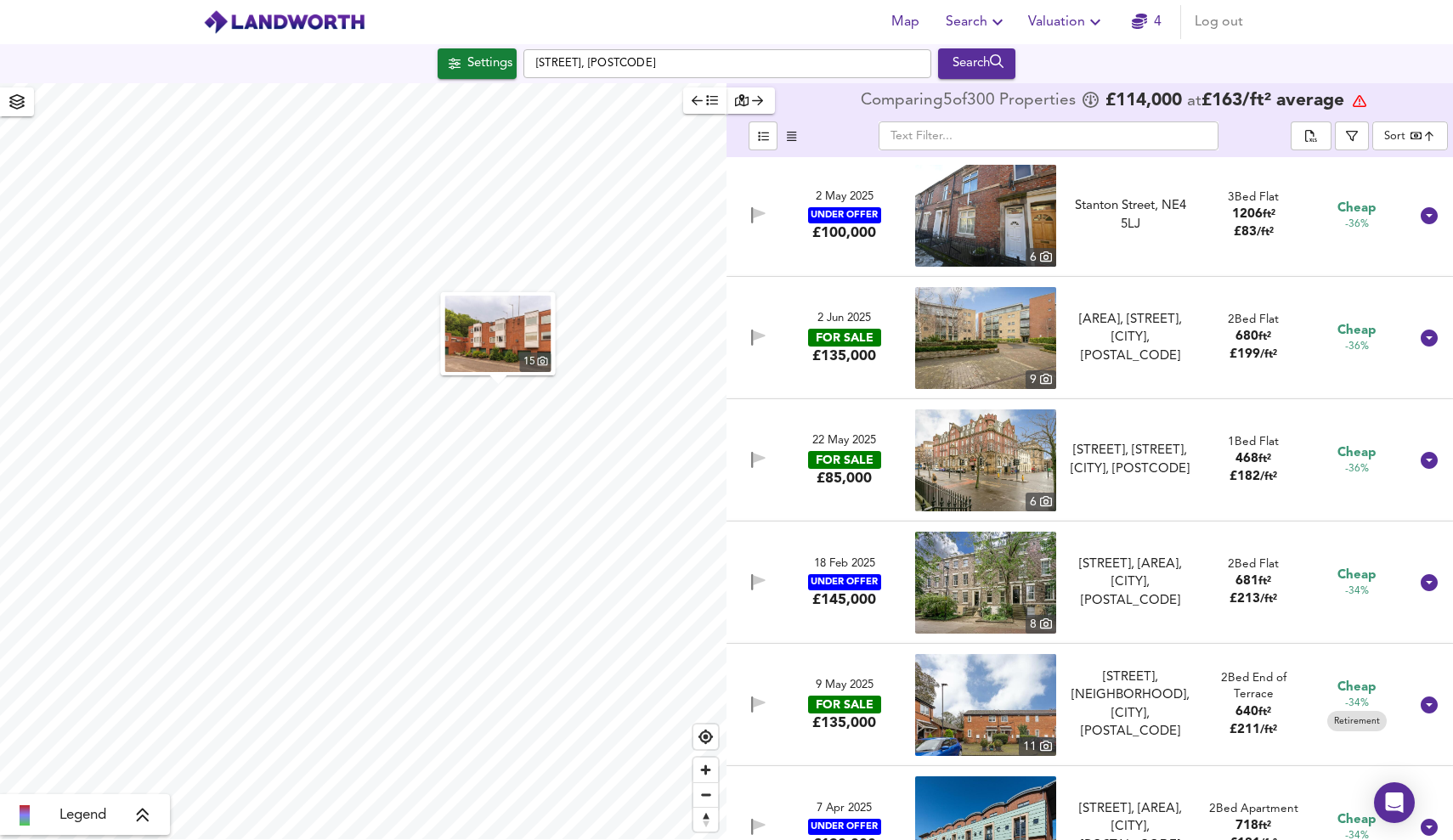 scroll, scrollTop: 8258, scrollLeft: 0, axis: vertical 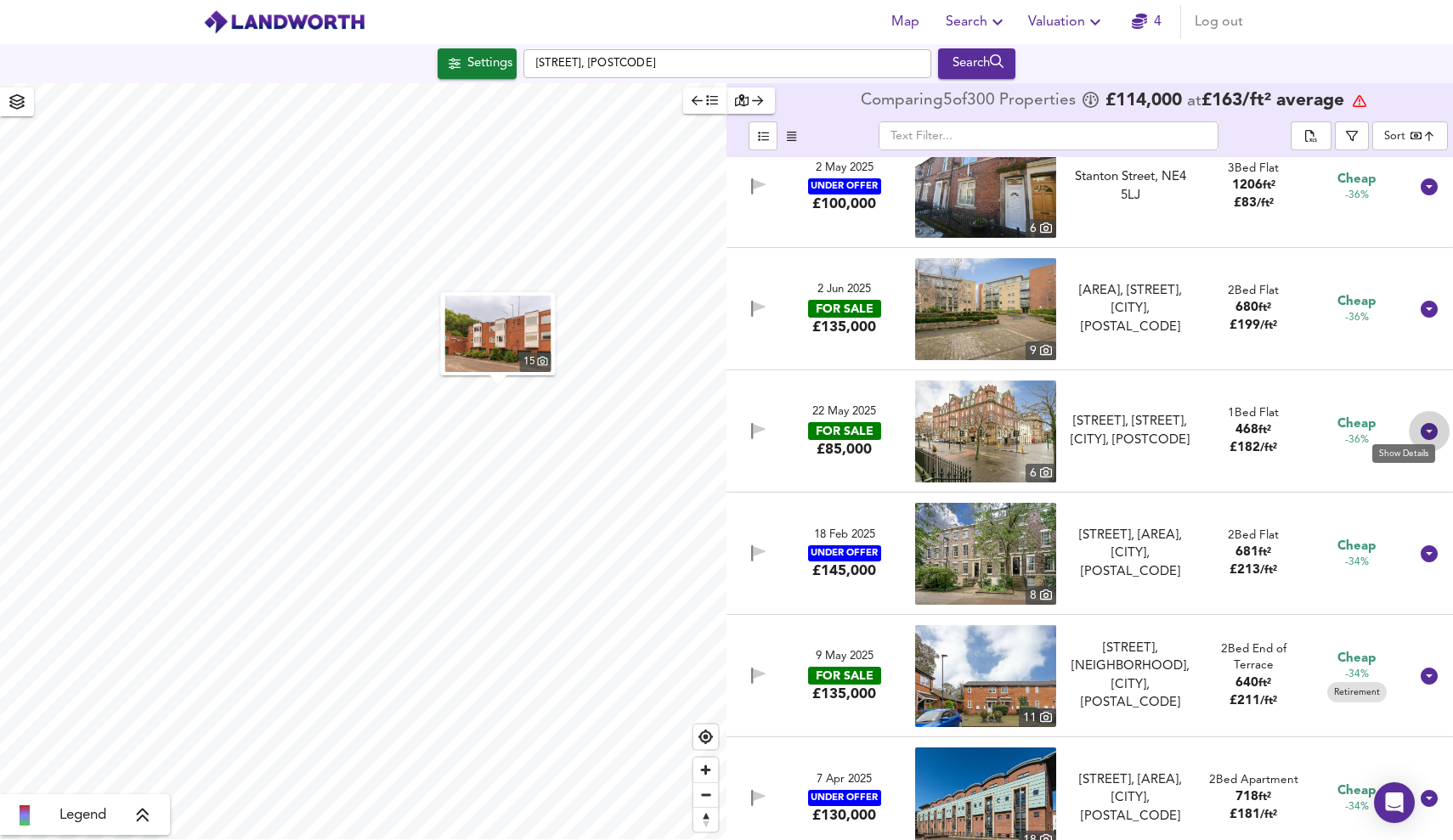 click at bounding box center [1429, 431] 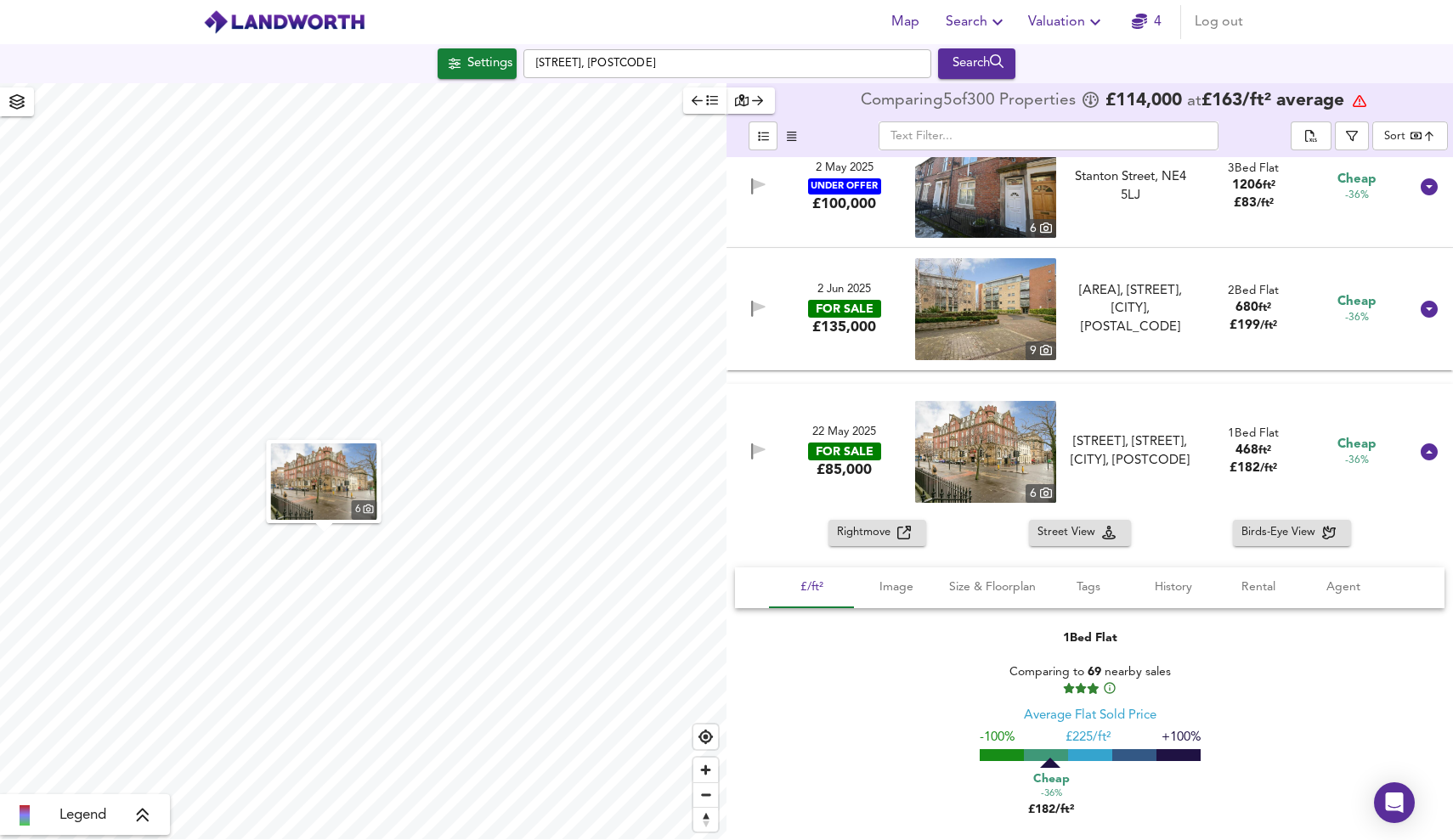 scroll, scrollTop: 8284, scrollLeft: 0, axis: vertical 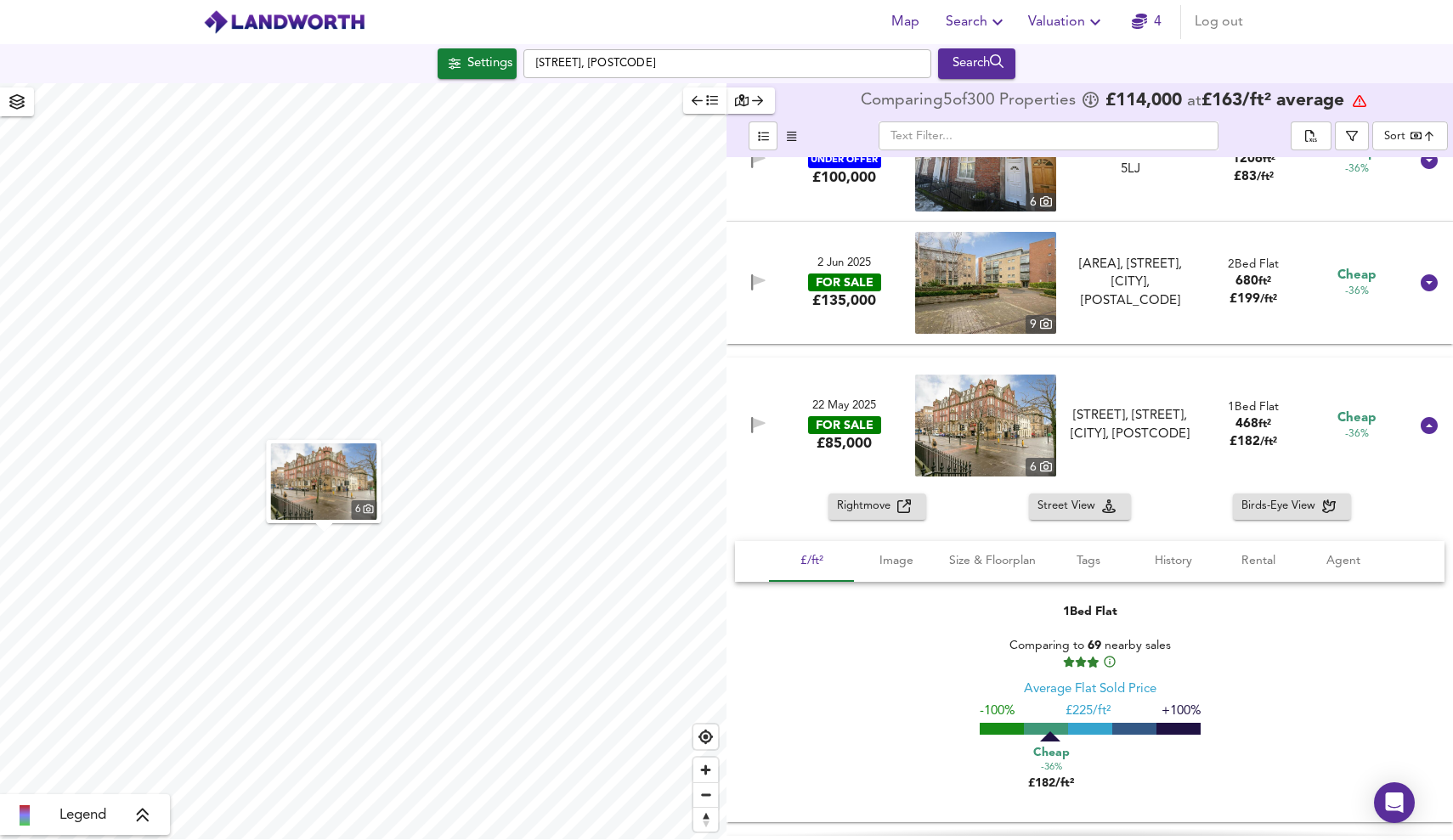 click on "Rightmove" at bounding box center (867, 506) 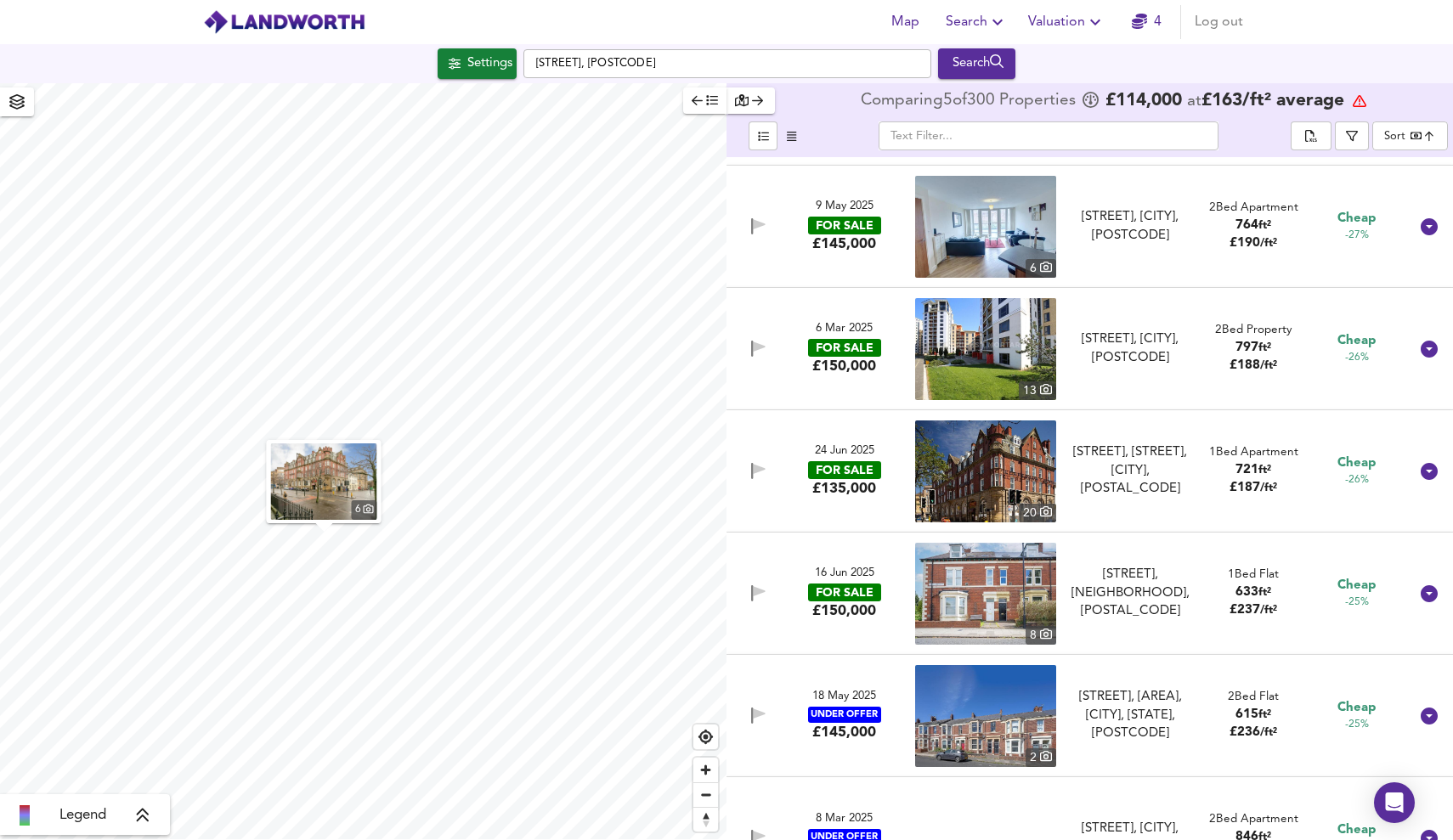 scroll, scrollTop: 10236, scrollLeft: 0, axis: vertical 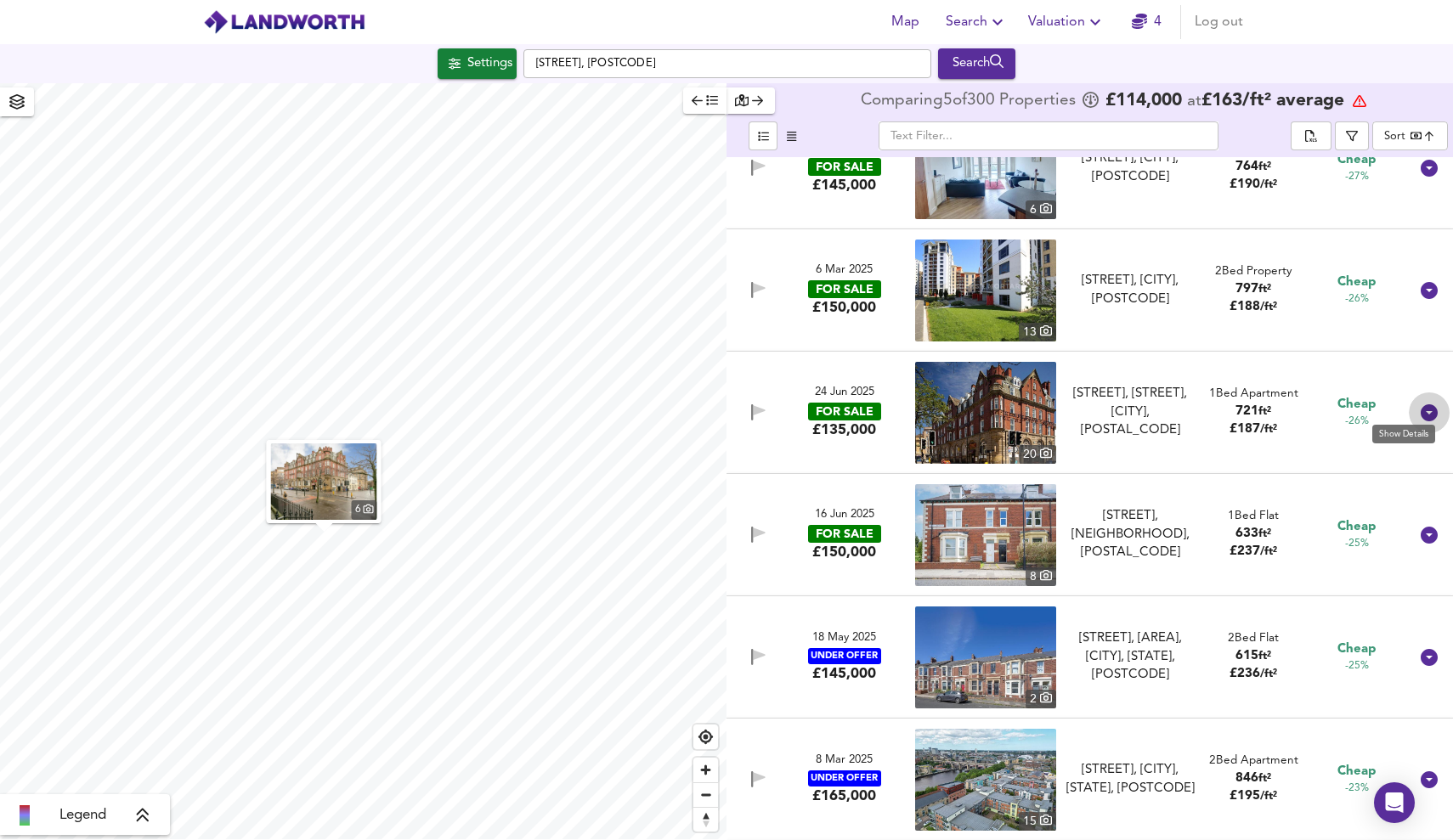 click at bounding box center (1429, 413) 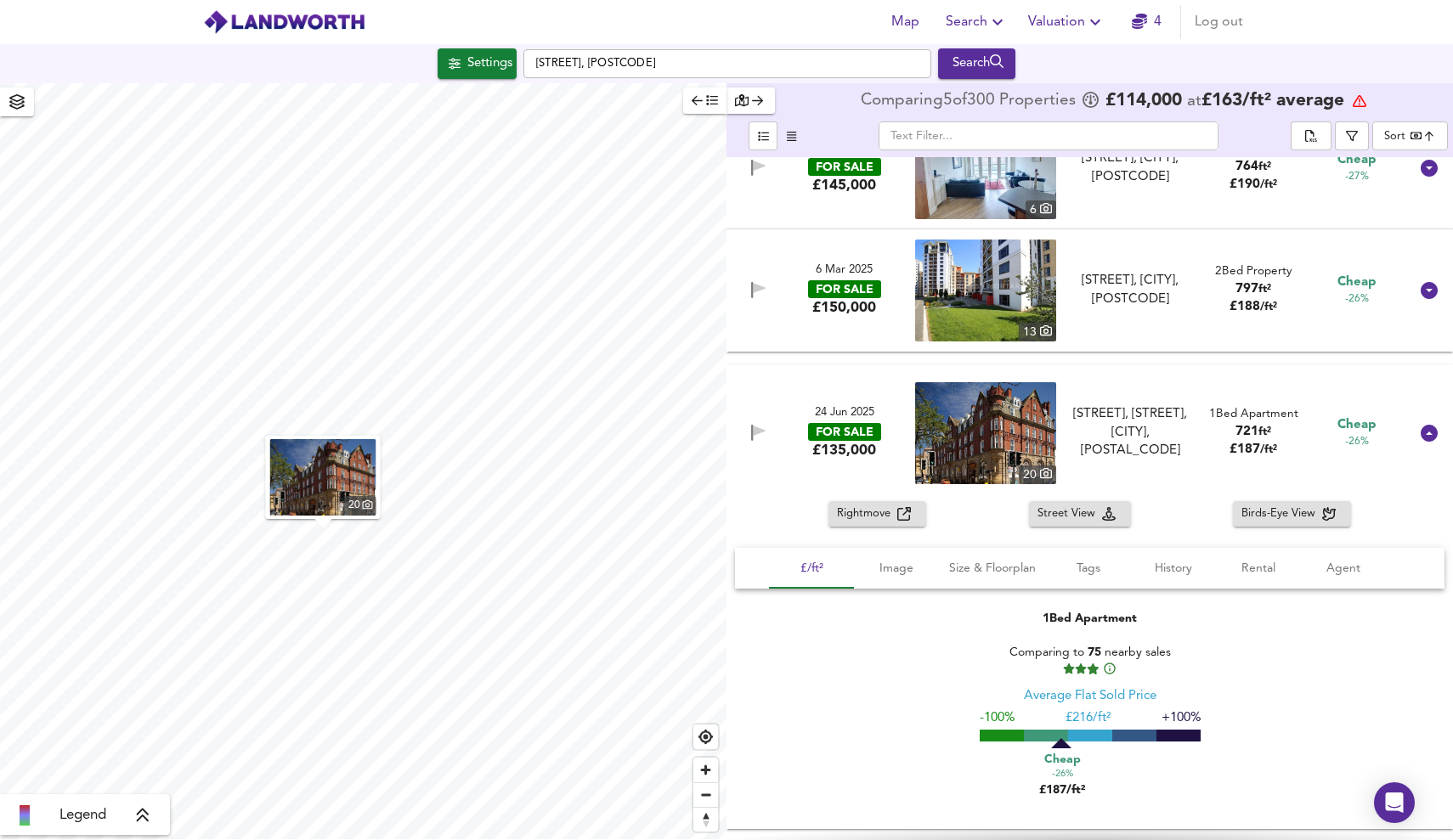 click on "Rightmove" at bounding box center (877, 514) 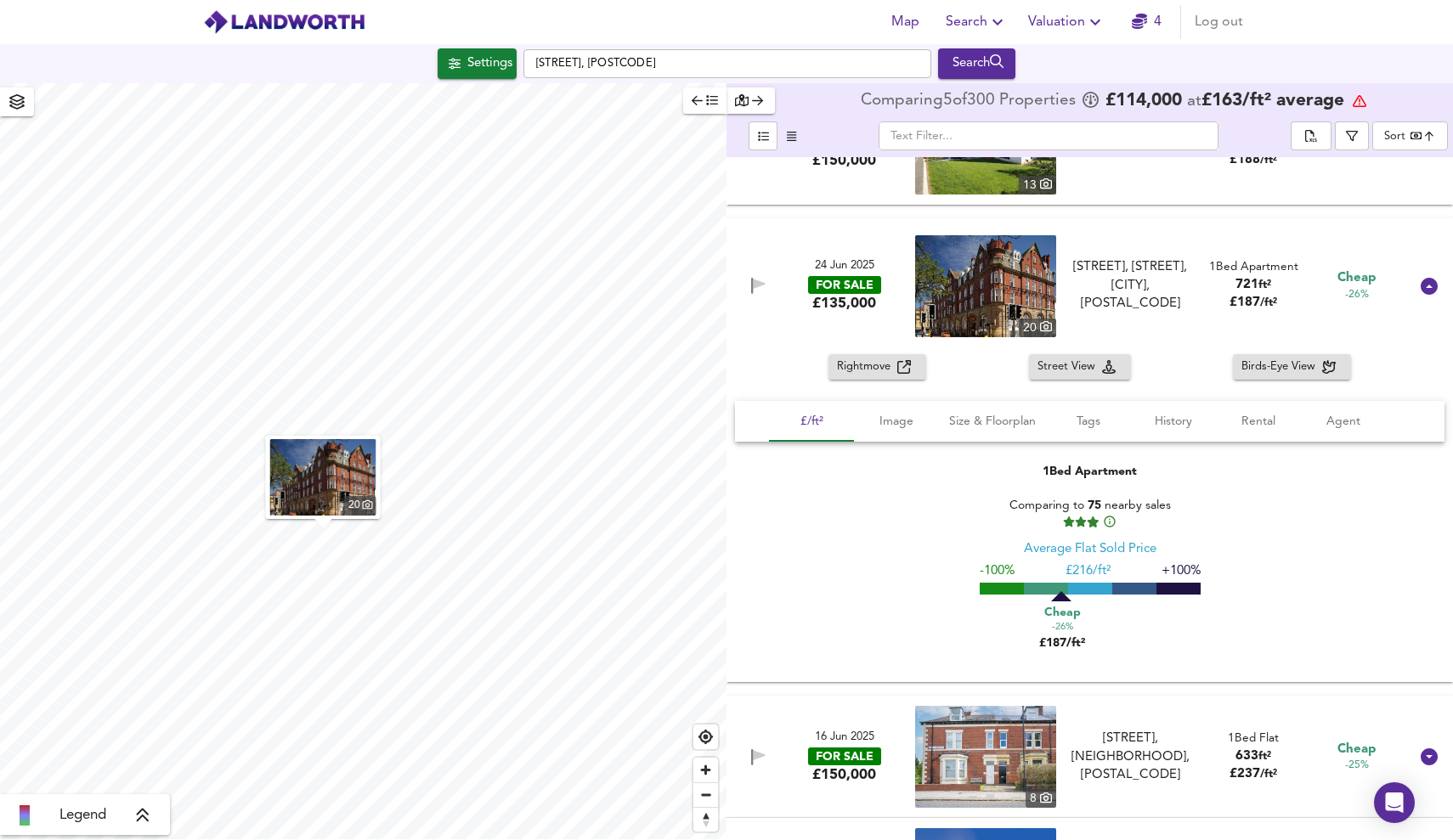 scroll, scrollTop: 10757, scrollLeft: 0, axis: vertical 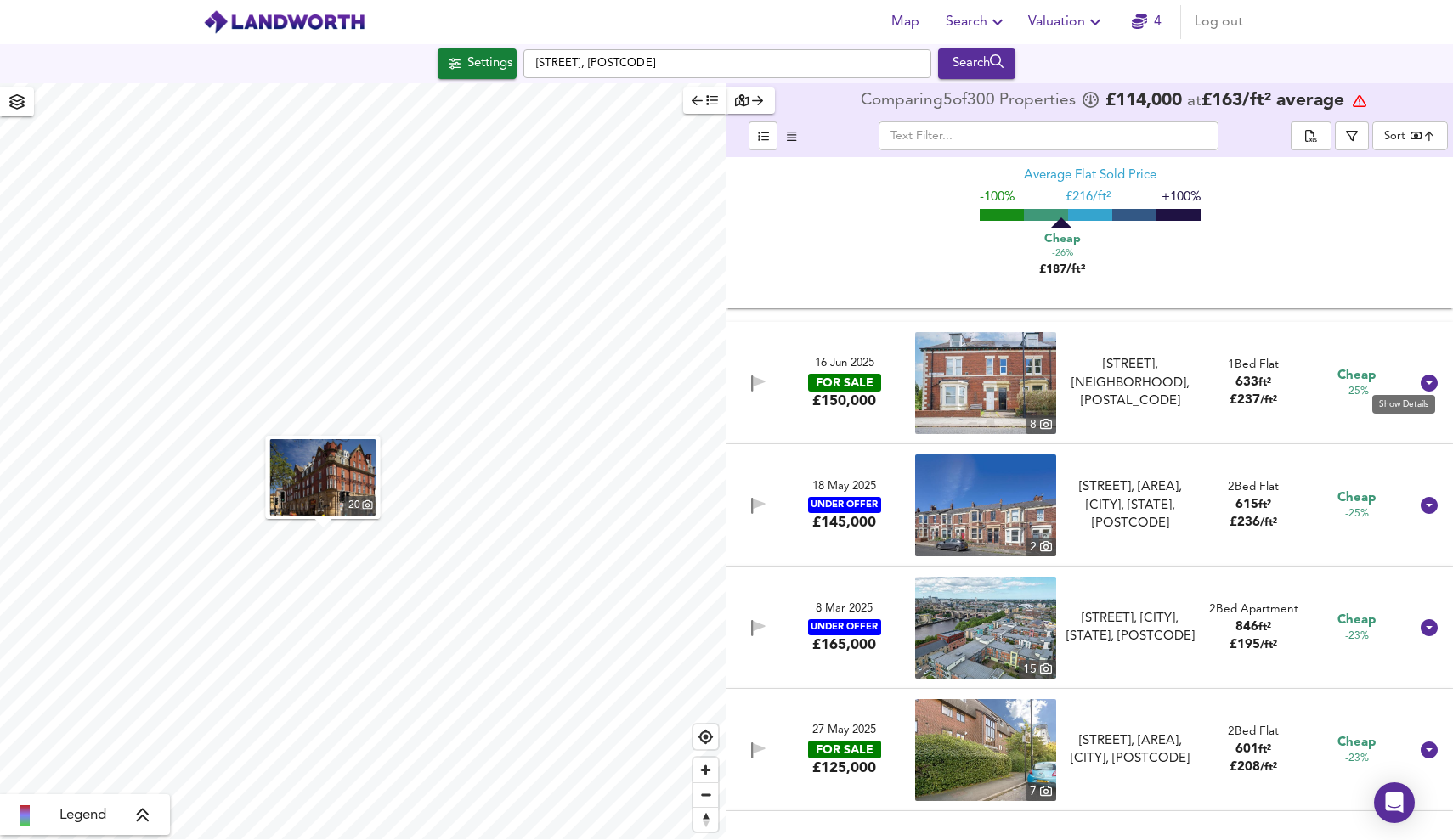 click at bounding box center (1429, 383) 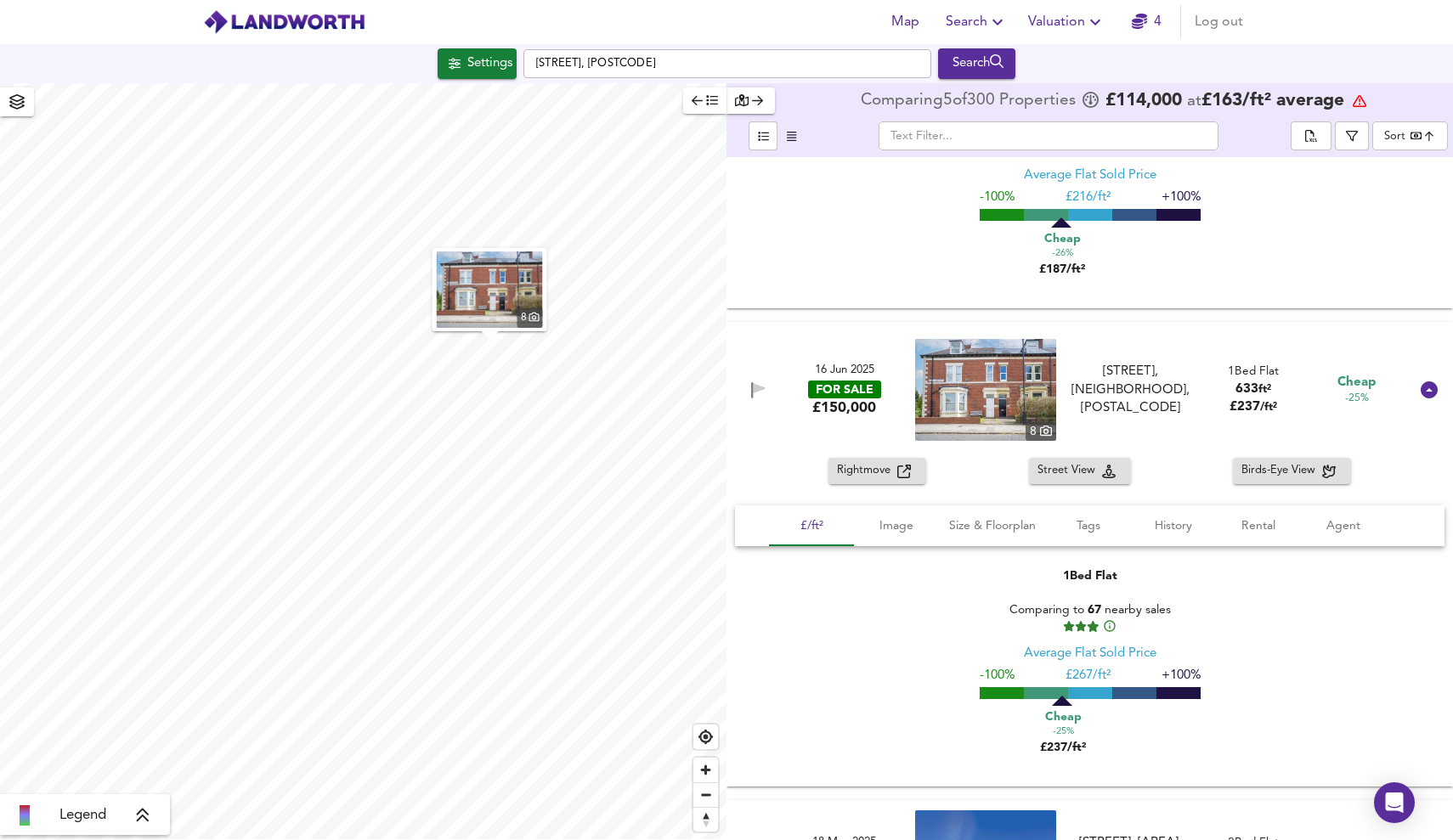 click on "Rightmove" at bounding box center (867, 471) 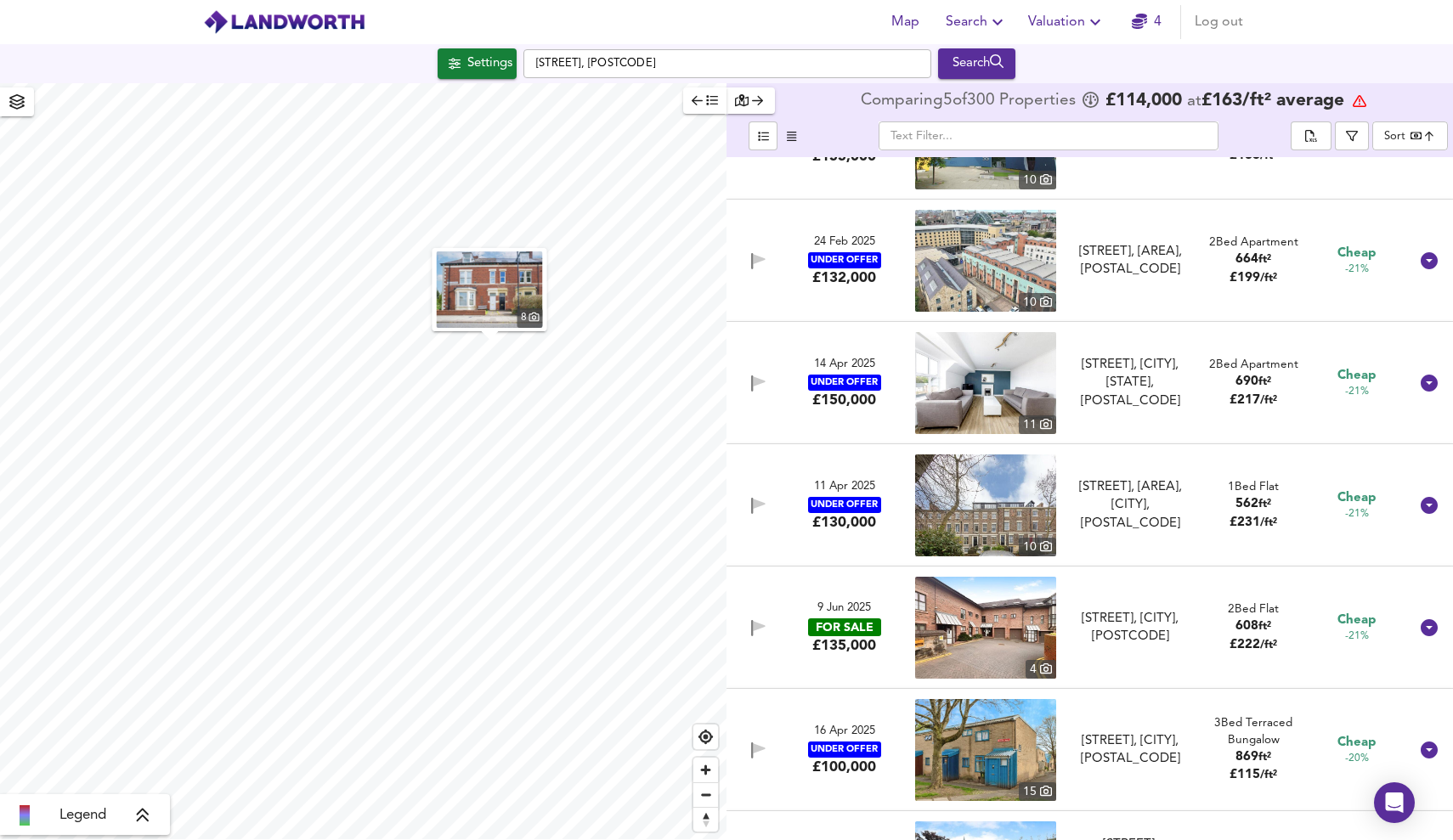 scroll, scrollTop: 12019, scrollLeft: 0, axis: vertical 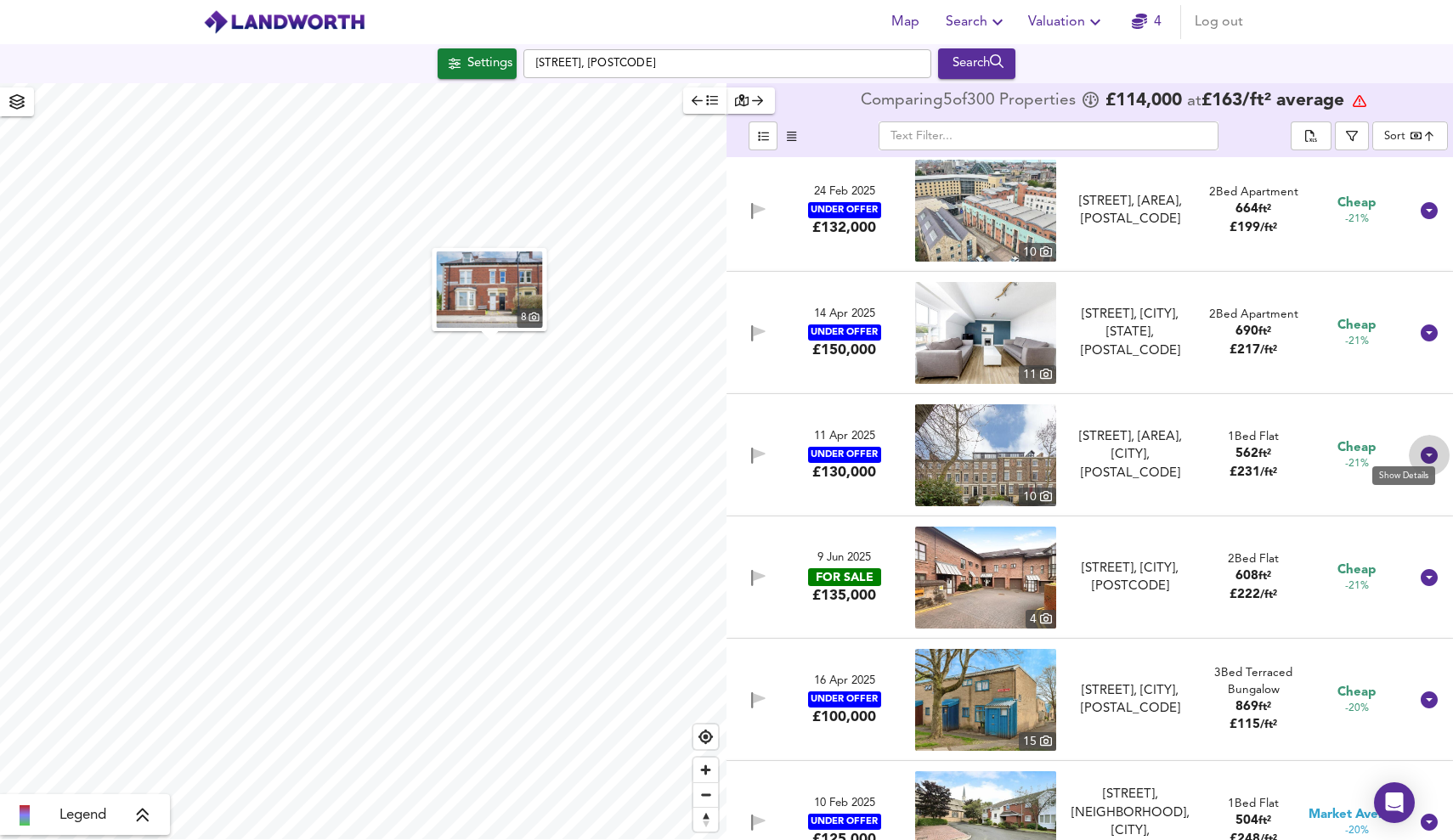 click at bounding box center (1429, 455) 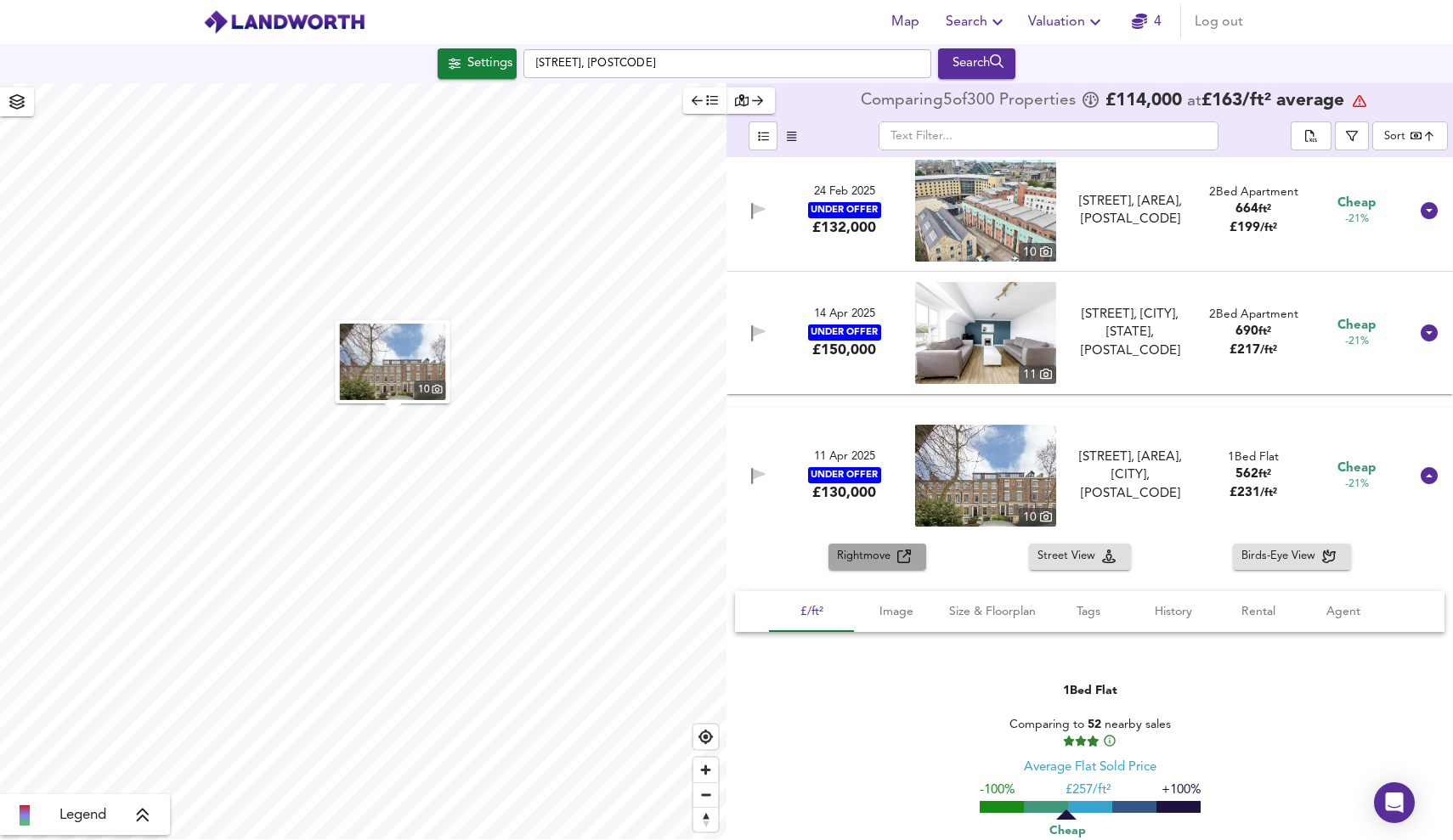 click on "Rightmove" at bounding box center (867, 556) 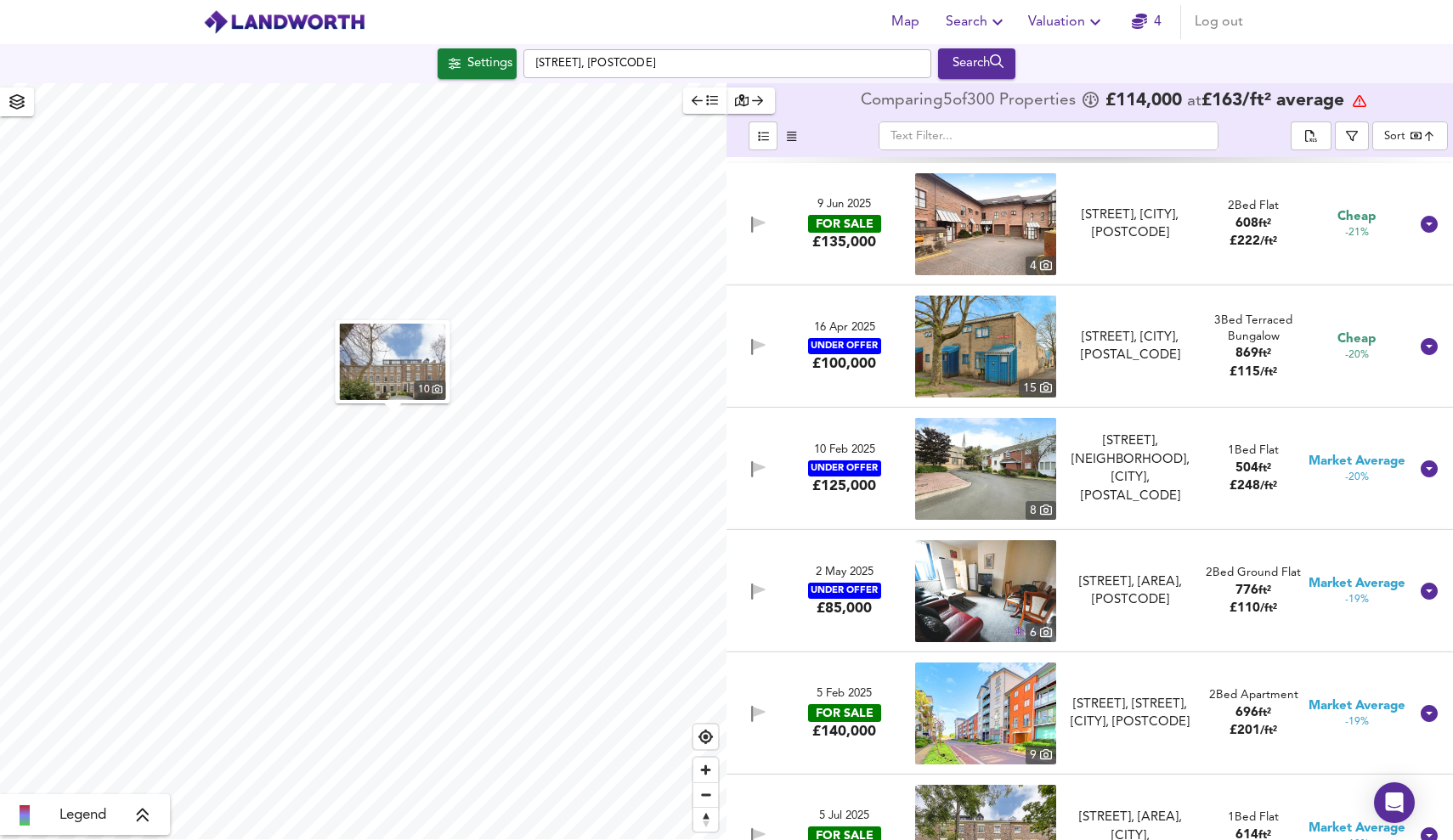 scroll, scrollTop: 12812, scrollLeft: 0, axis: vertical 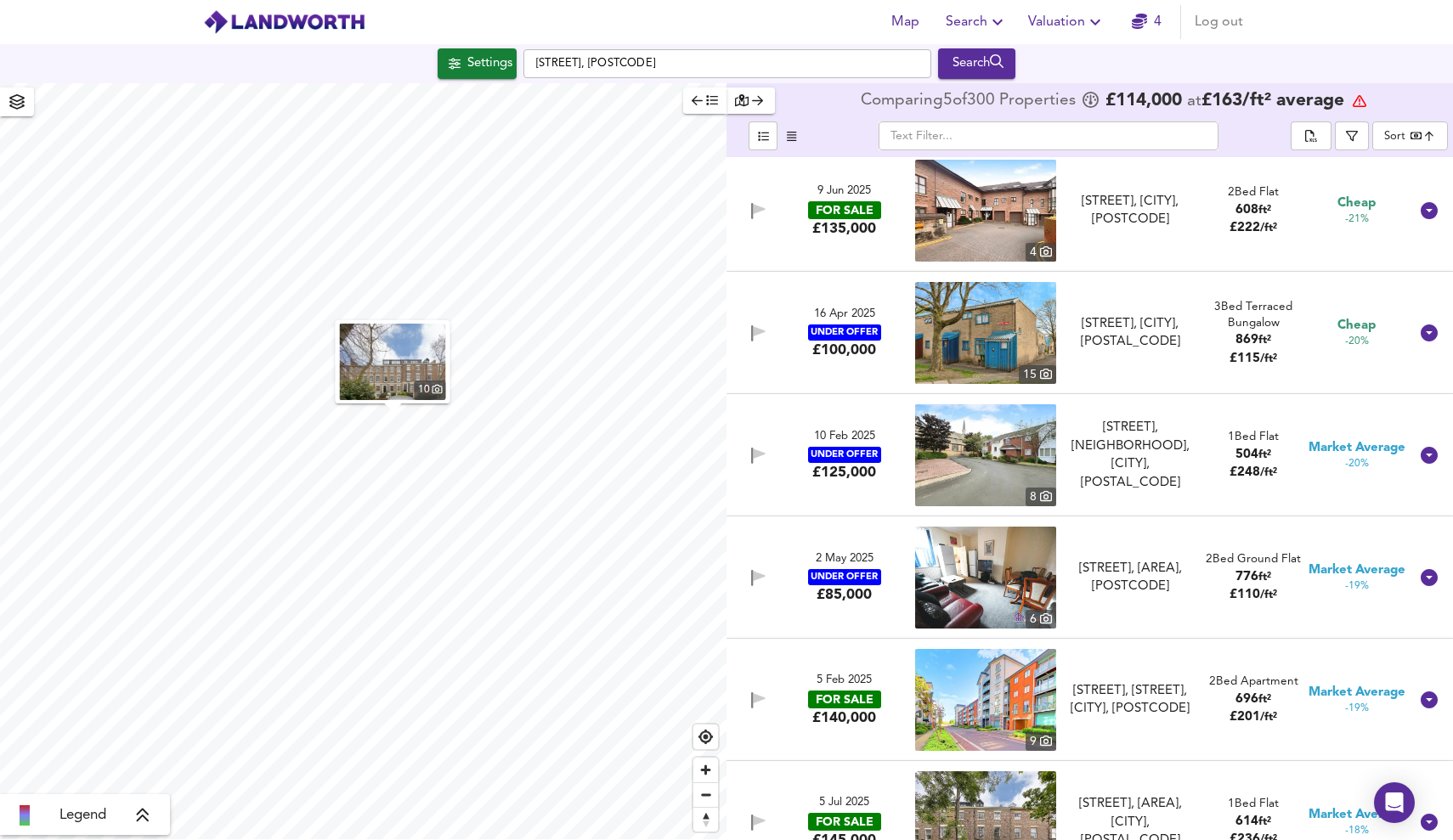 click at bounding box center (1429, 455) 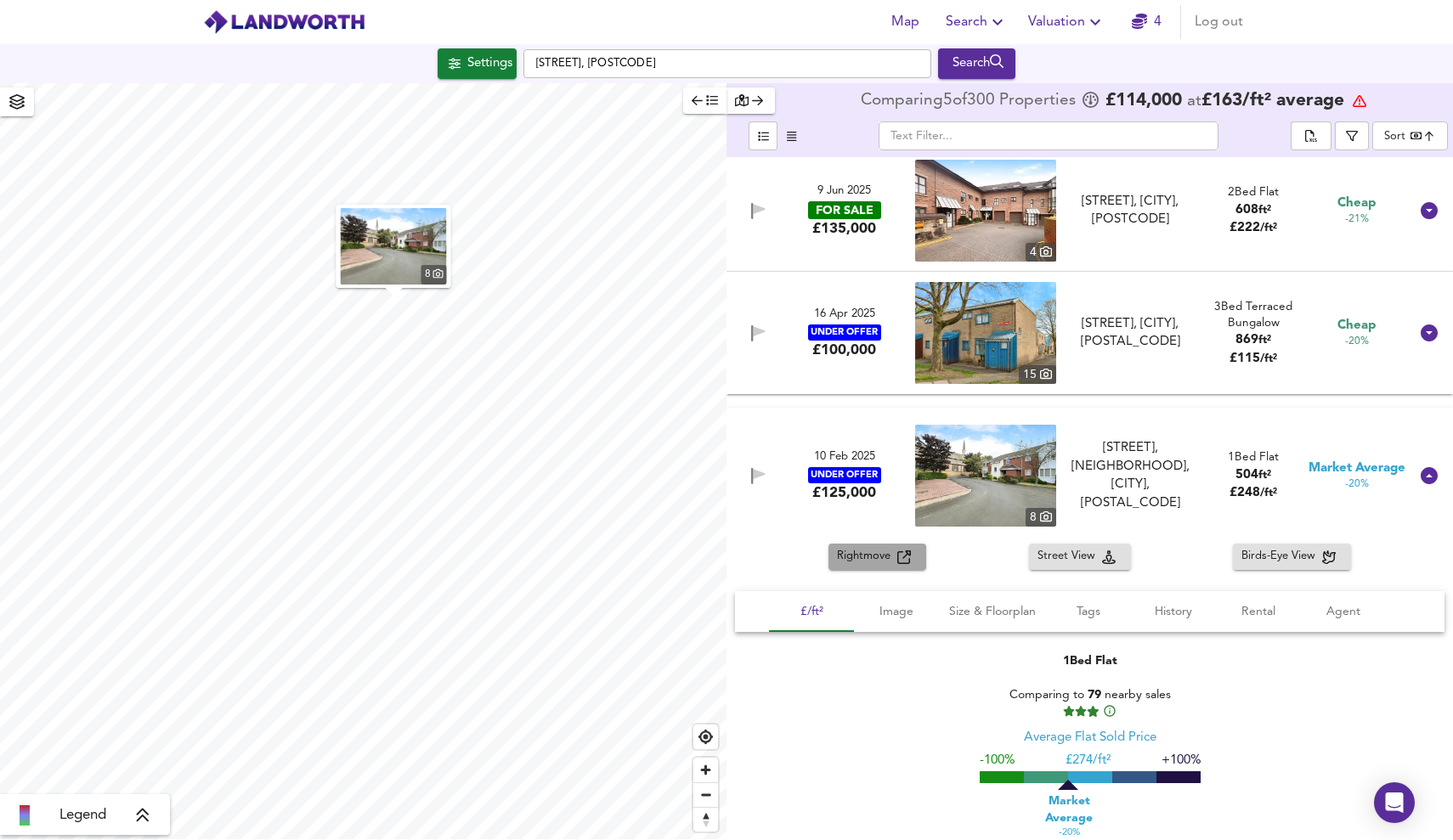 click on "Rightmove" at bounding box center [867, 556] 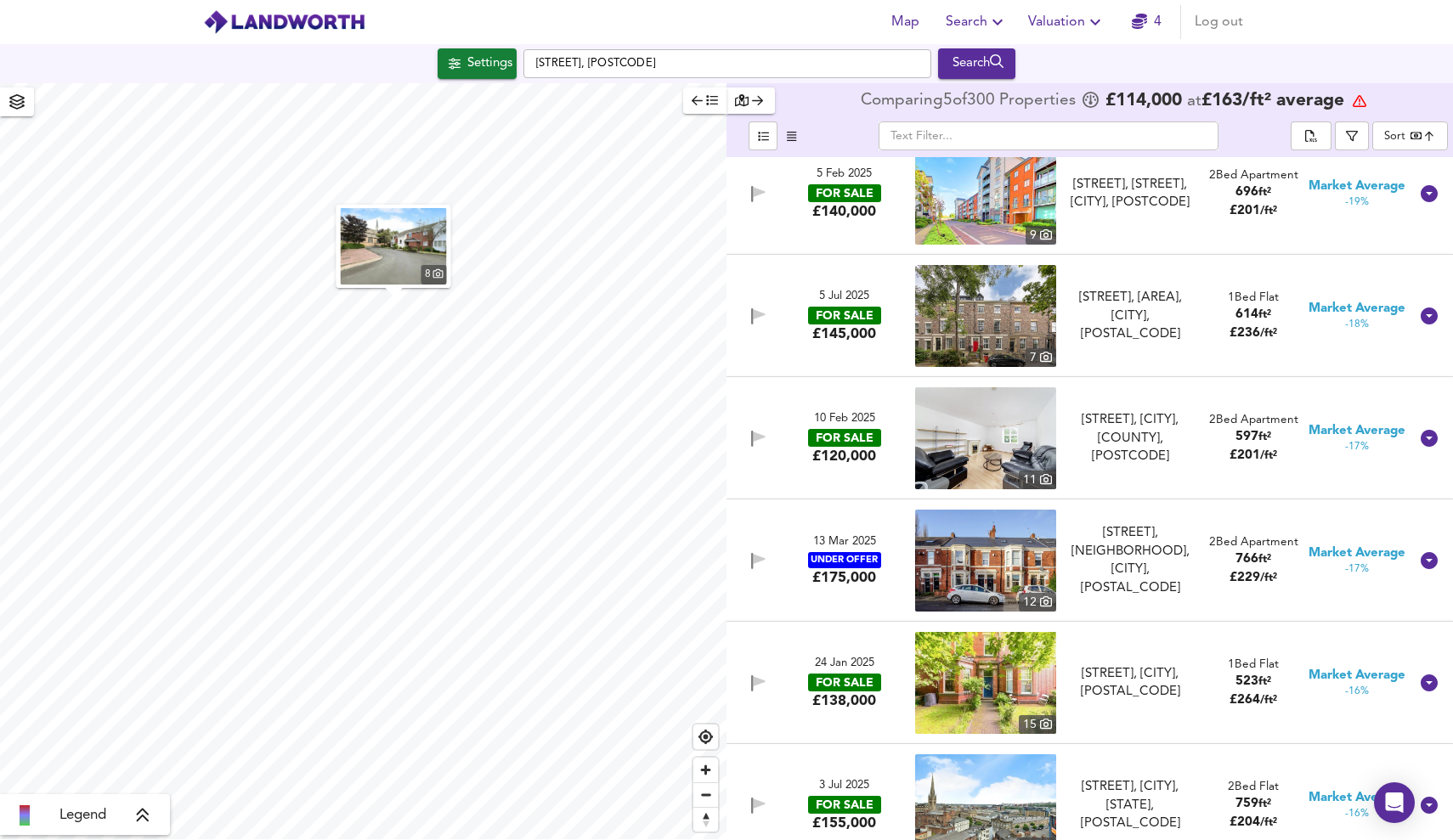 scroll, scrollTop: 13663, scrollLeft: 0, axis: vertical 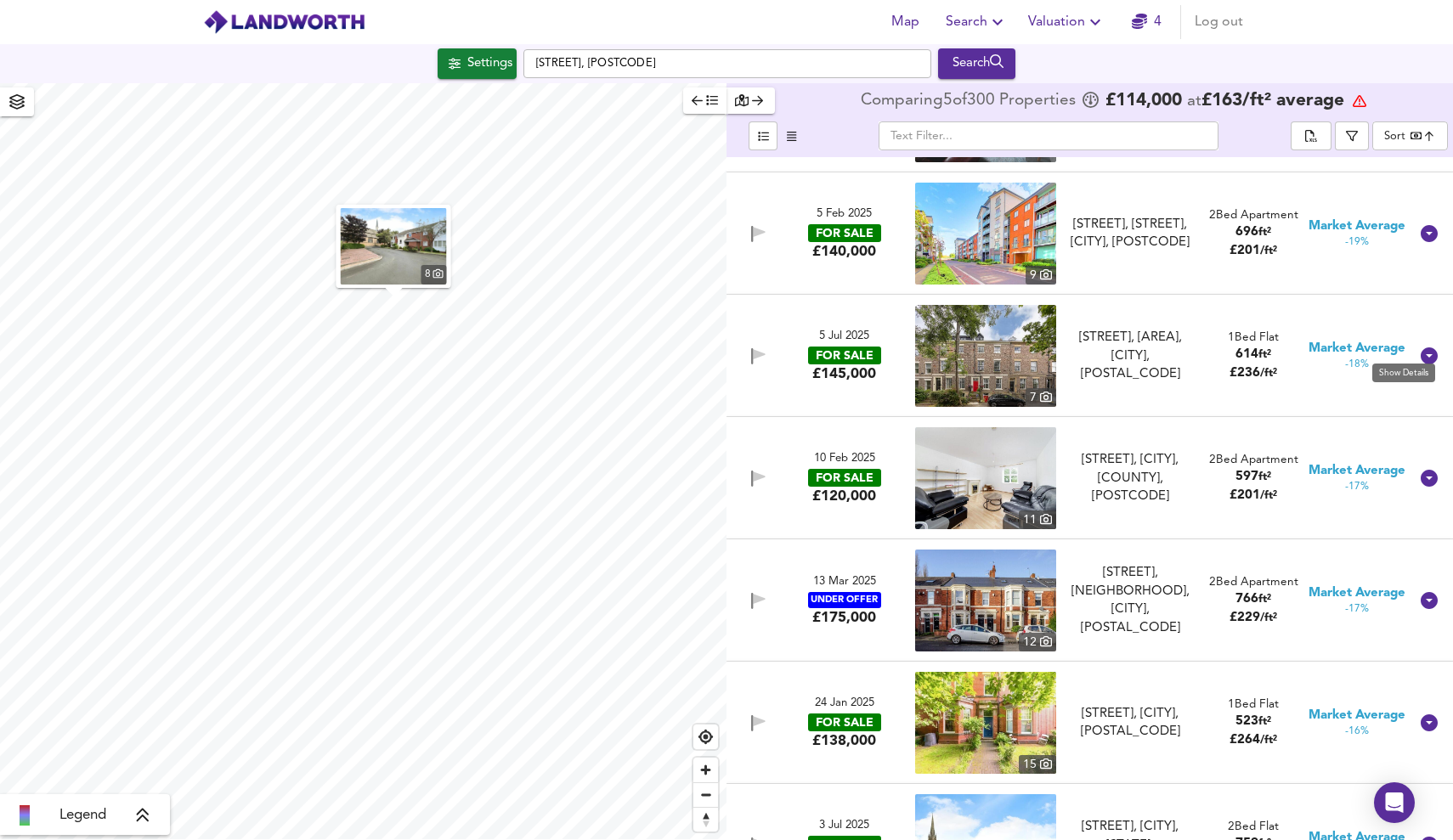 click at bounding box center [1429, 356] 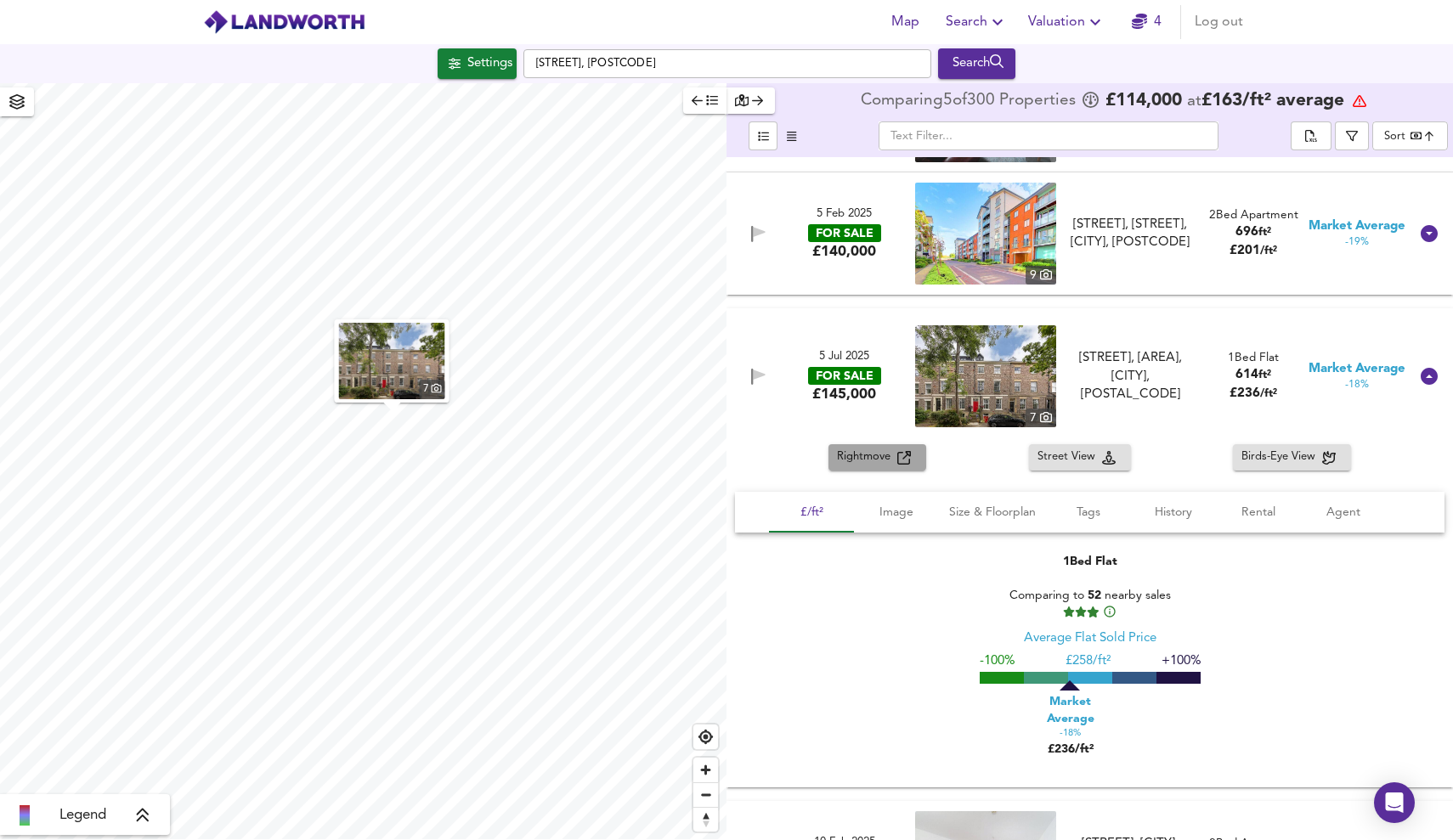 click on "Rightmove" at bounding box center (867, 457) 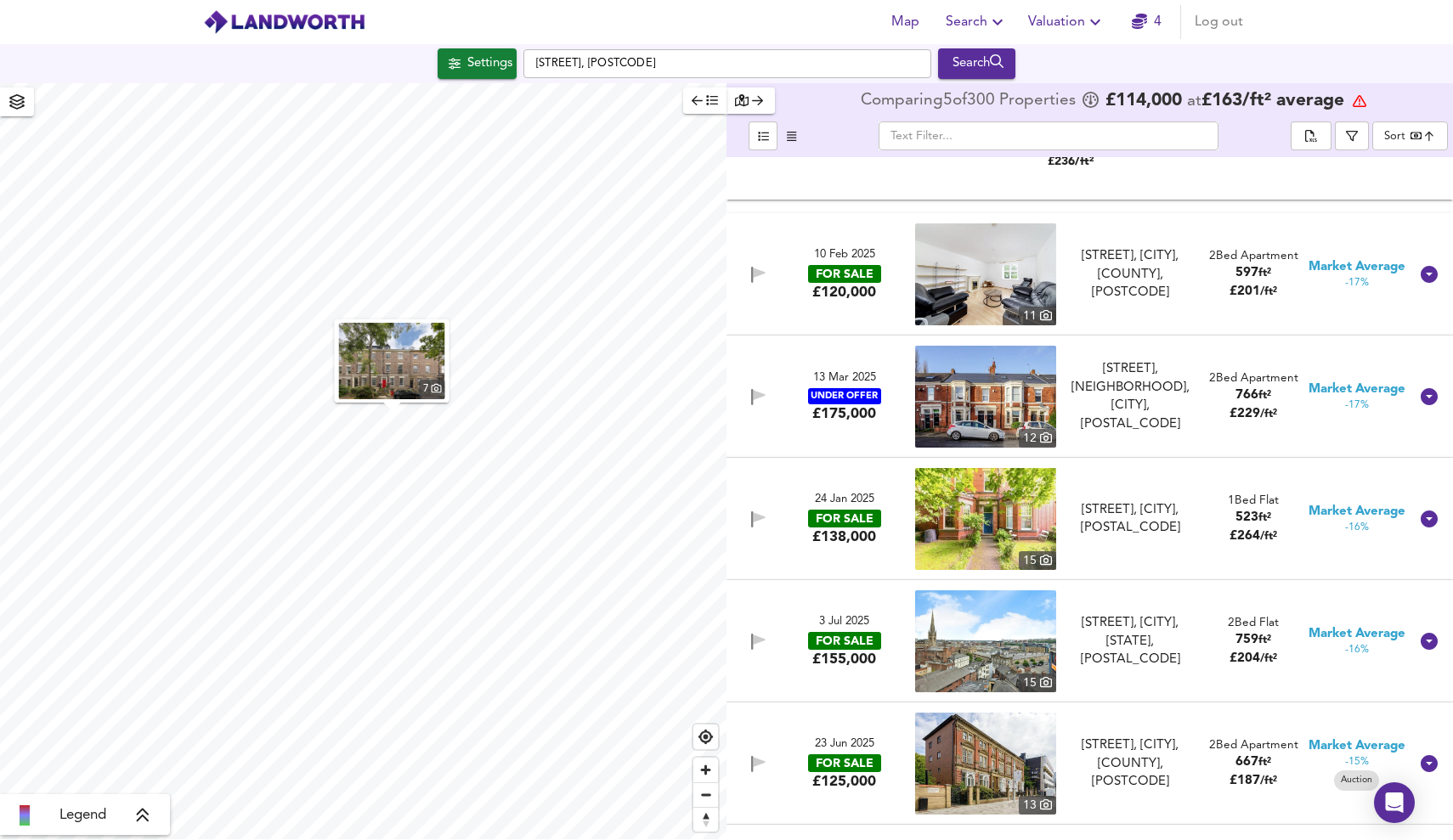 scroll, scrollTop: 14279, scrollLeft: 0, axis: vertical 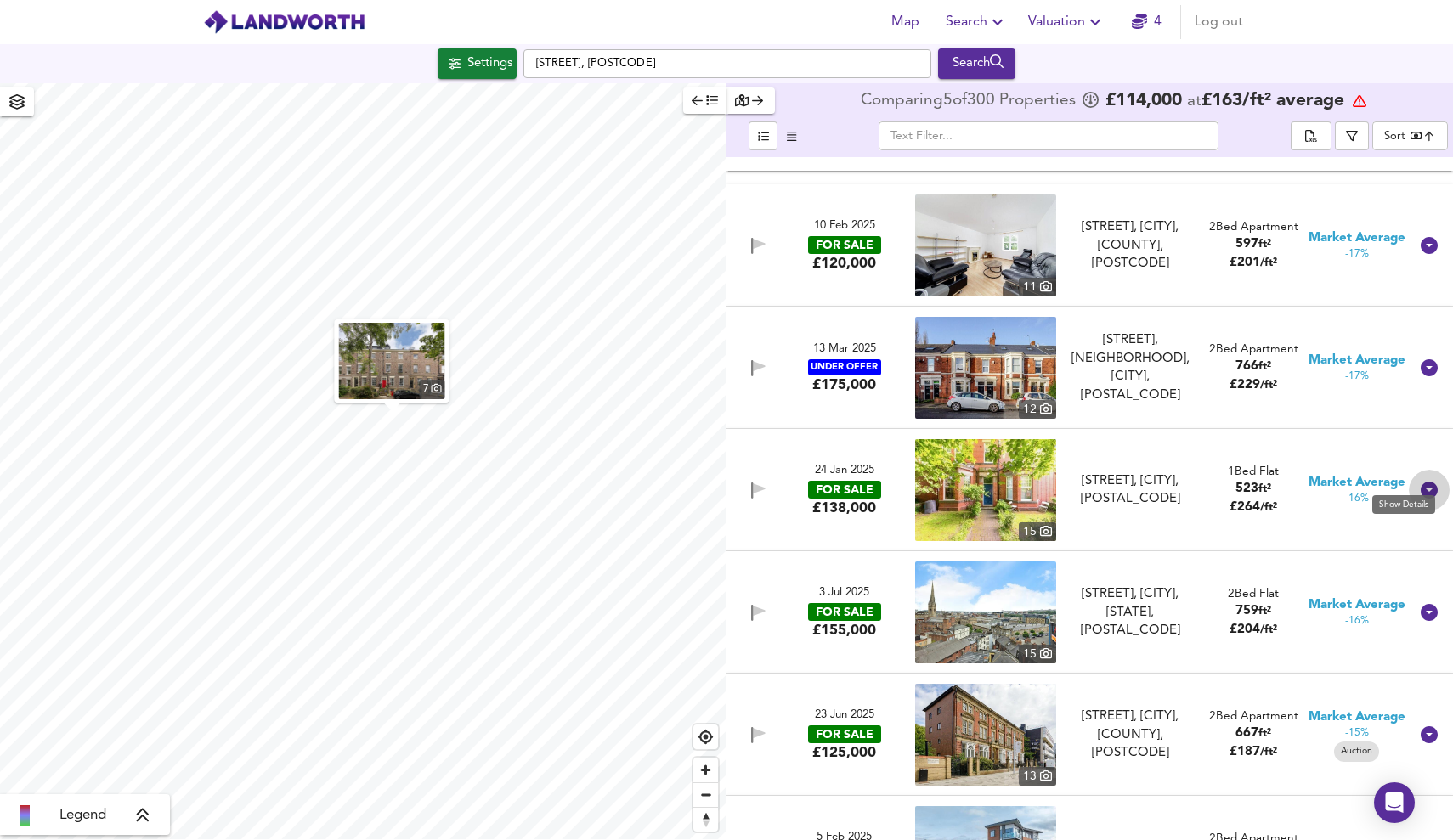 click at bounding box center (1429, 490) 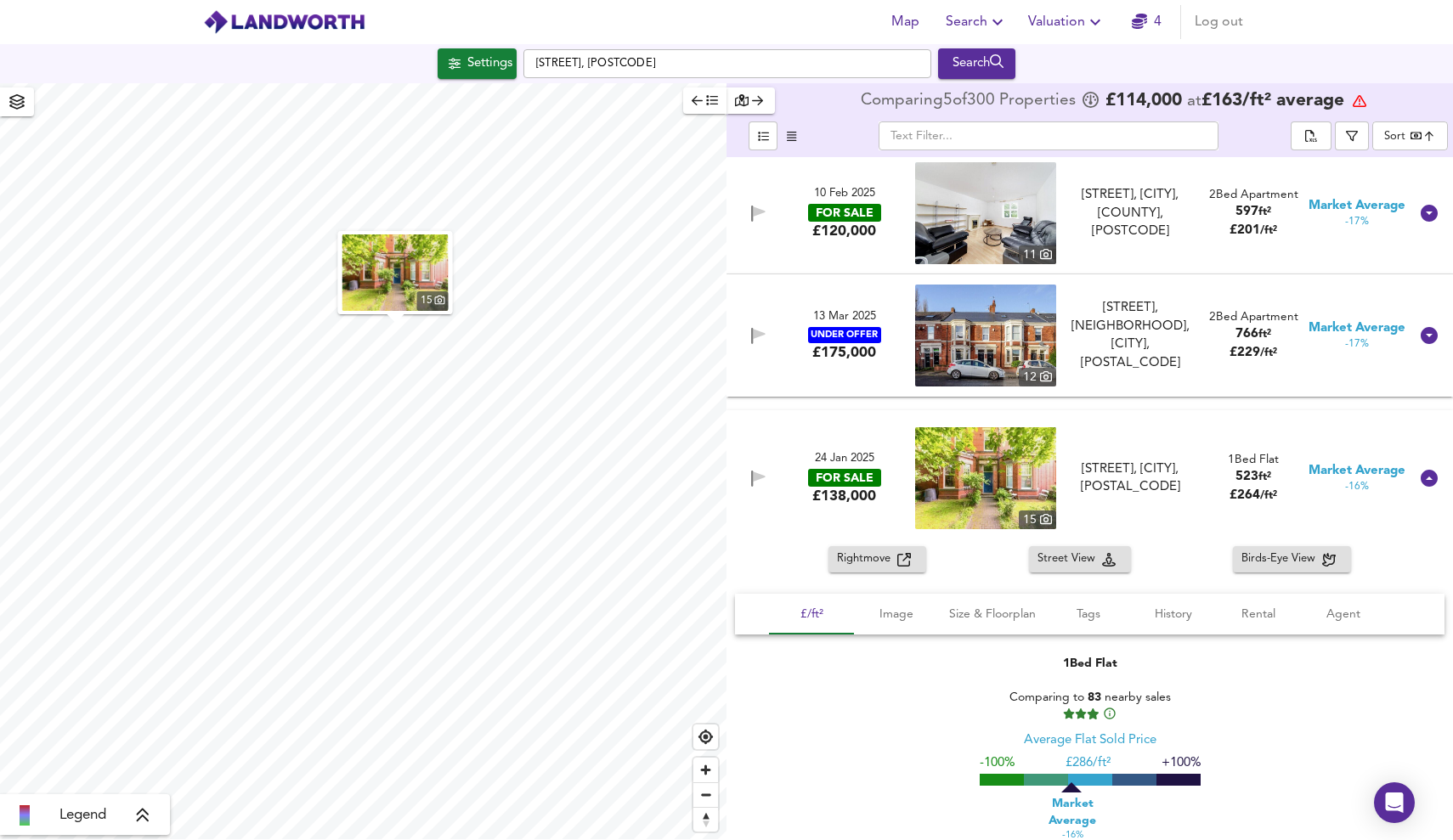 scroll, scrollTop: 14355, scrollLeft: 0, axis: vertical 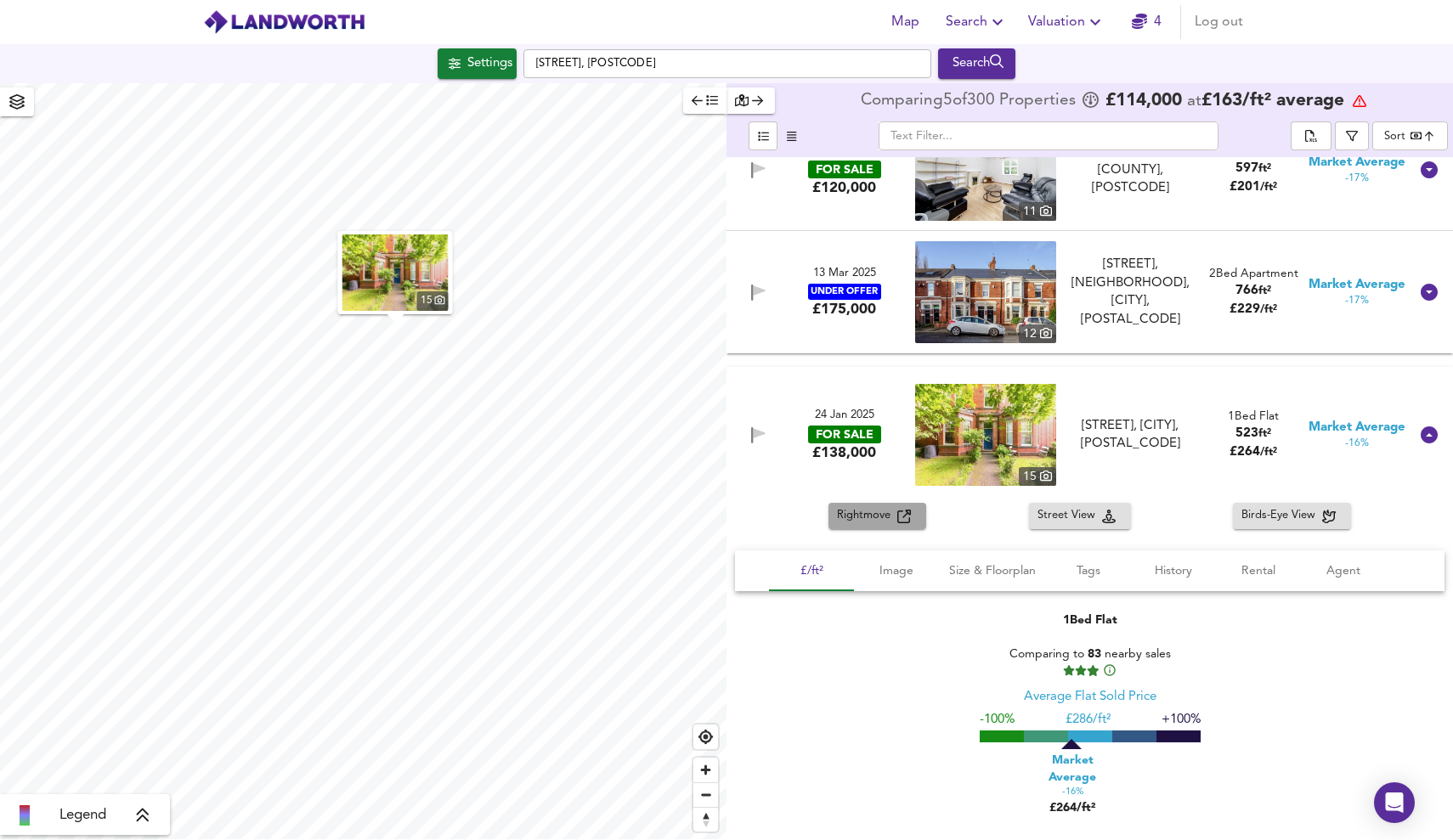 click on "Rightmove" at bounding box center [867, 516] 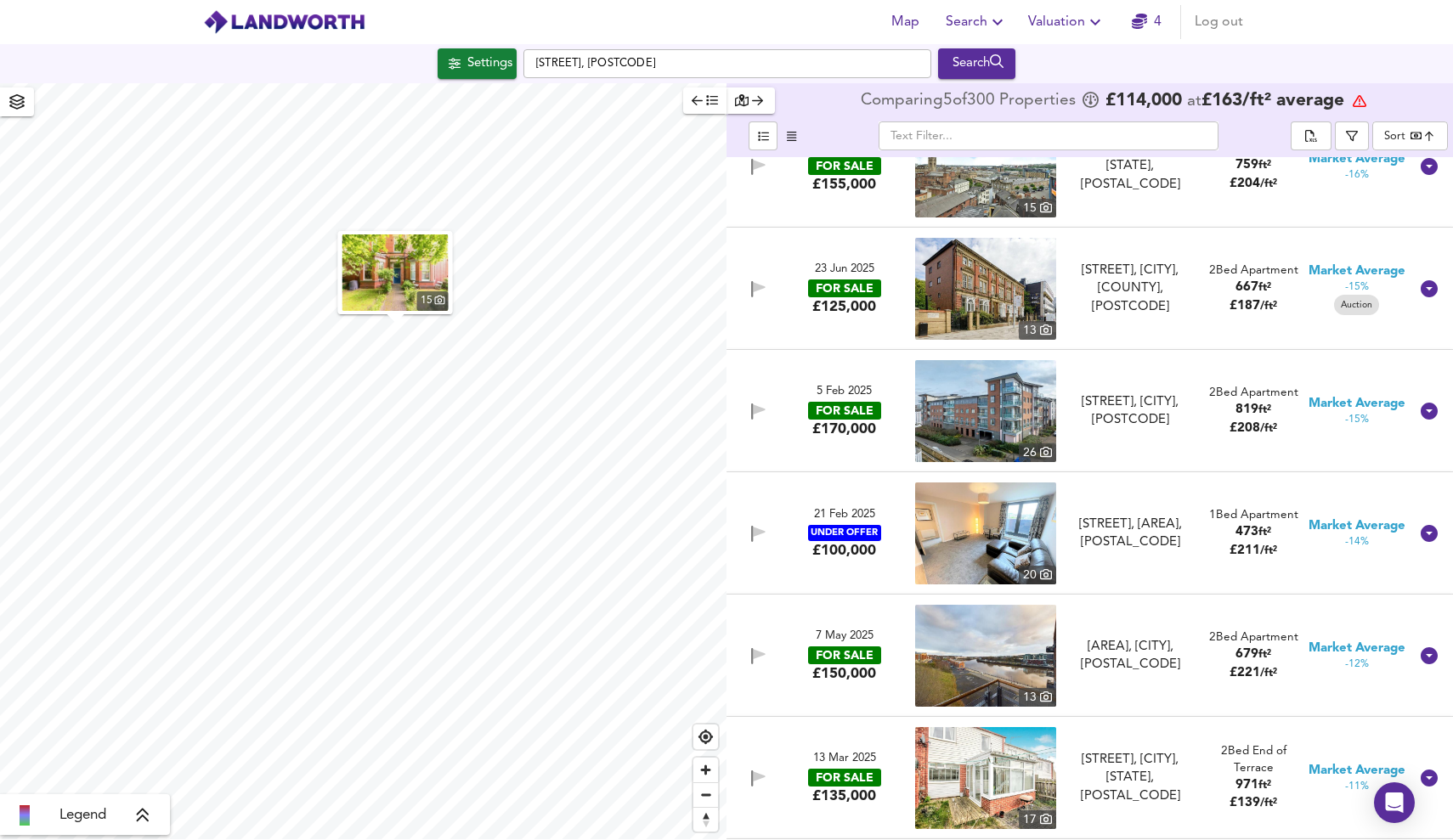 scroll, scrollTop: 15252, scrollLeft: 0, axis: vertical 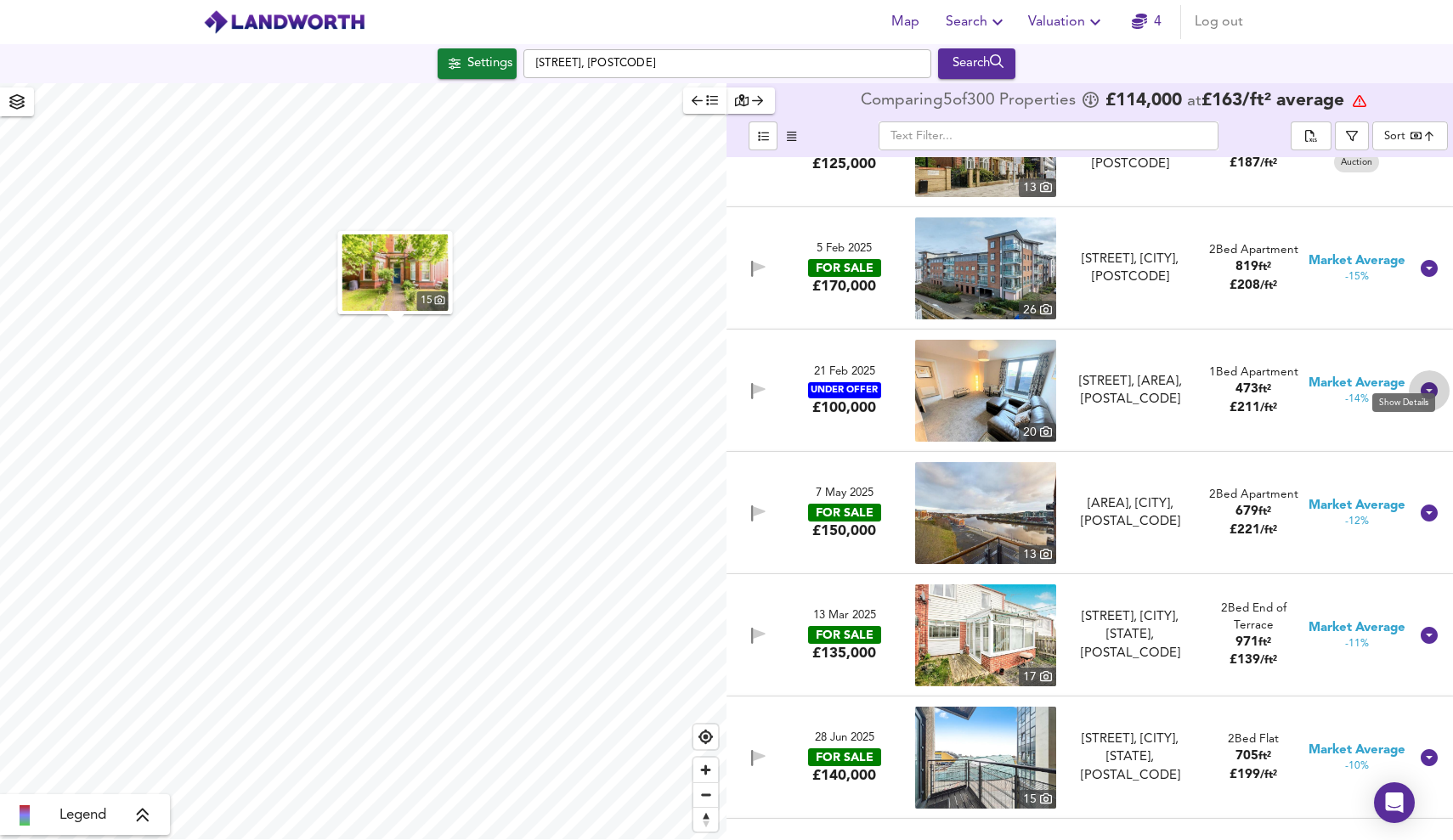 click at bounding box center [1429, 391] 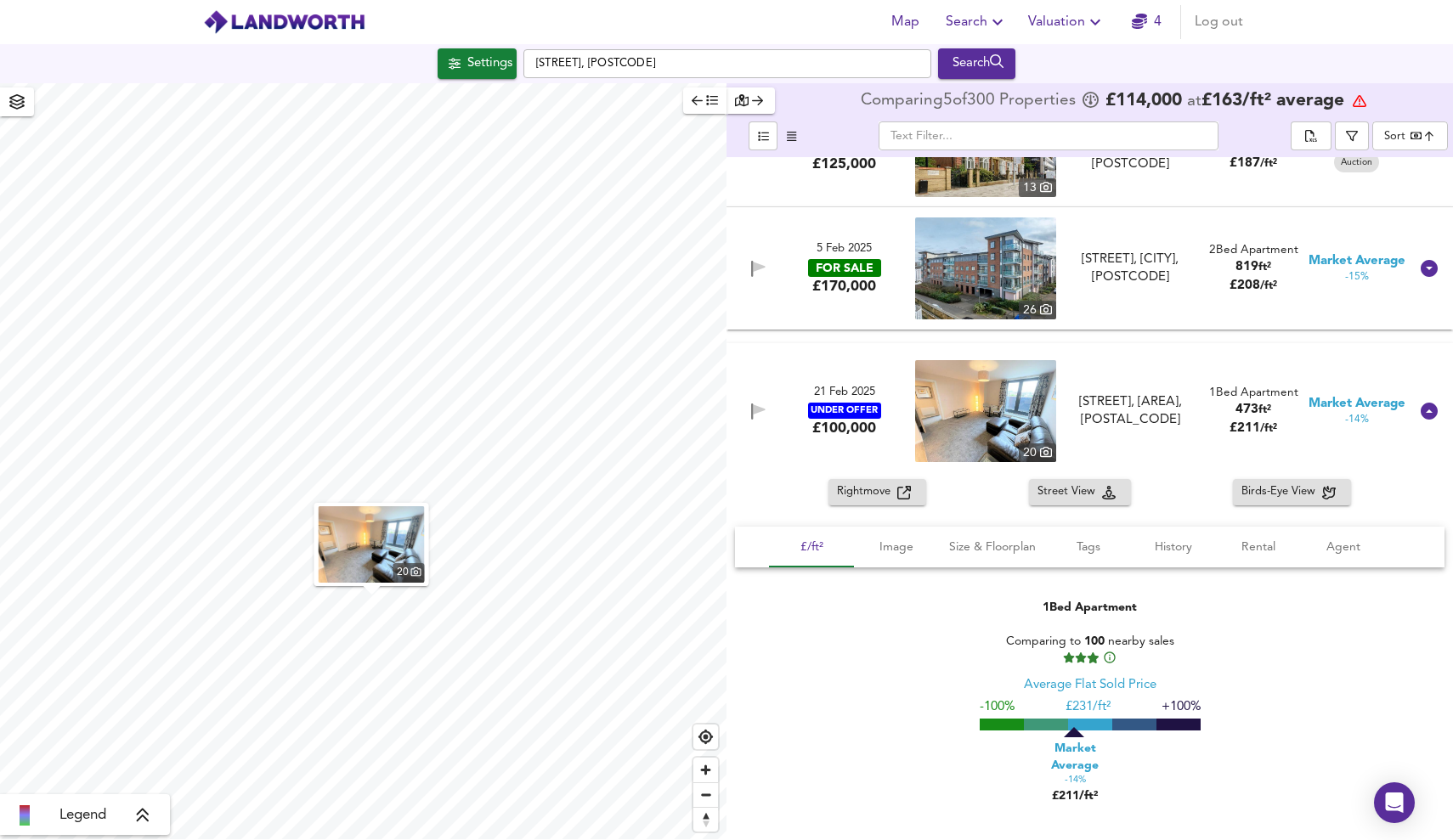 click on "Rightmove" at bounding box center [867, 492] 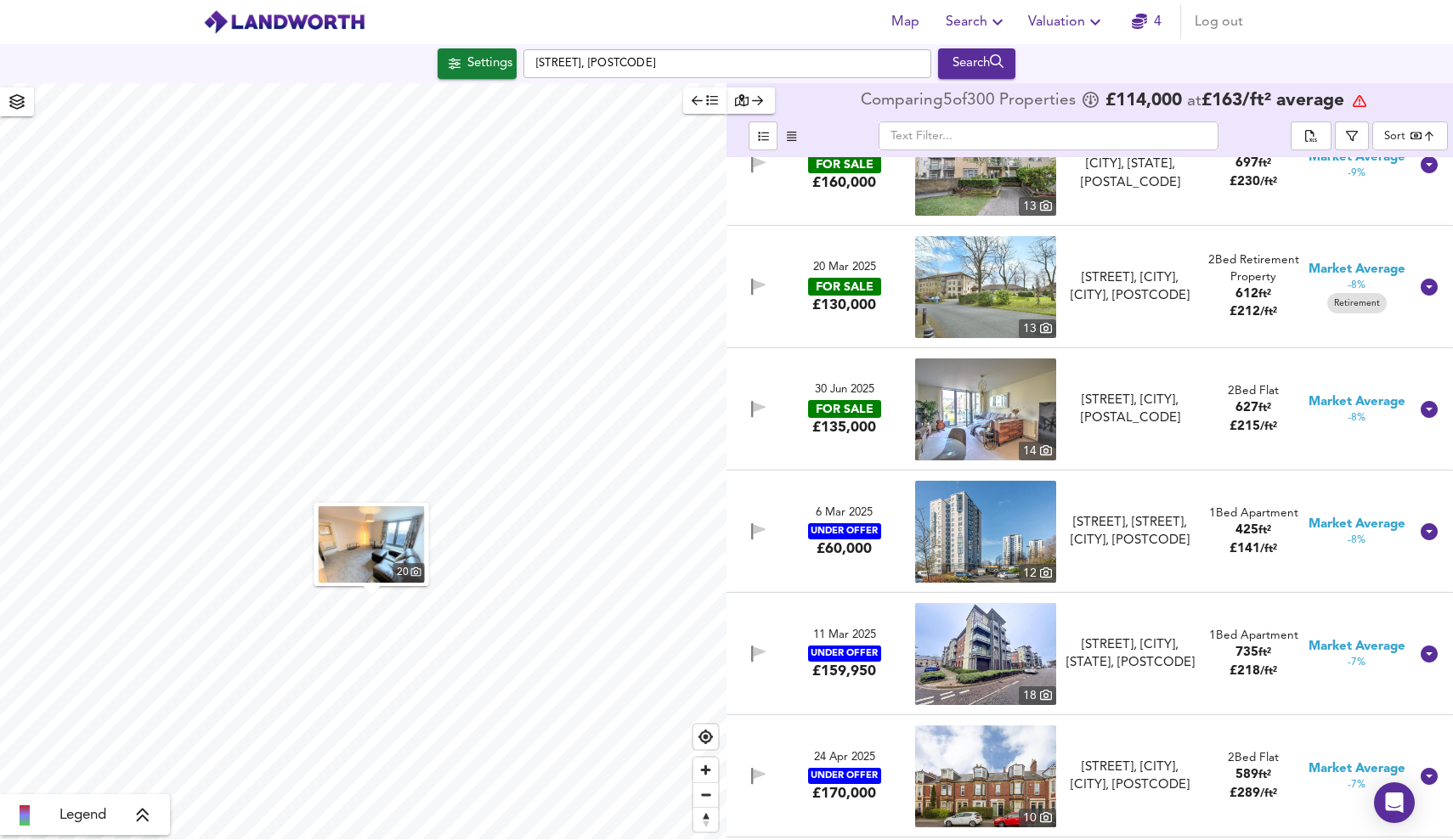 scroll, scrollTop: 16760, scrollLeft: 0, axis: vertical 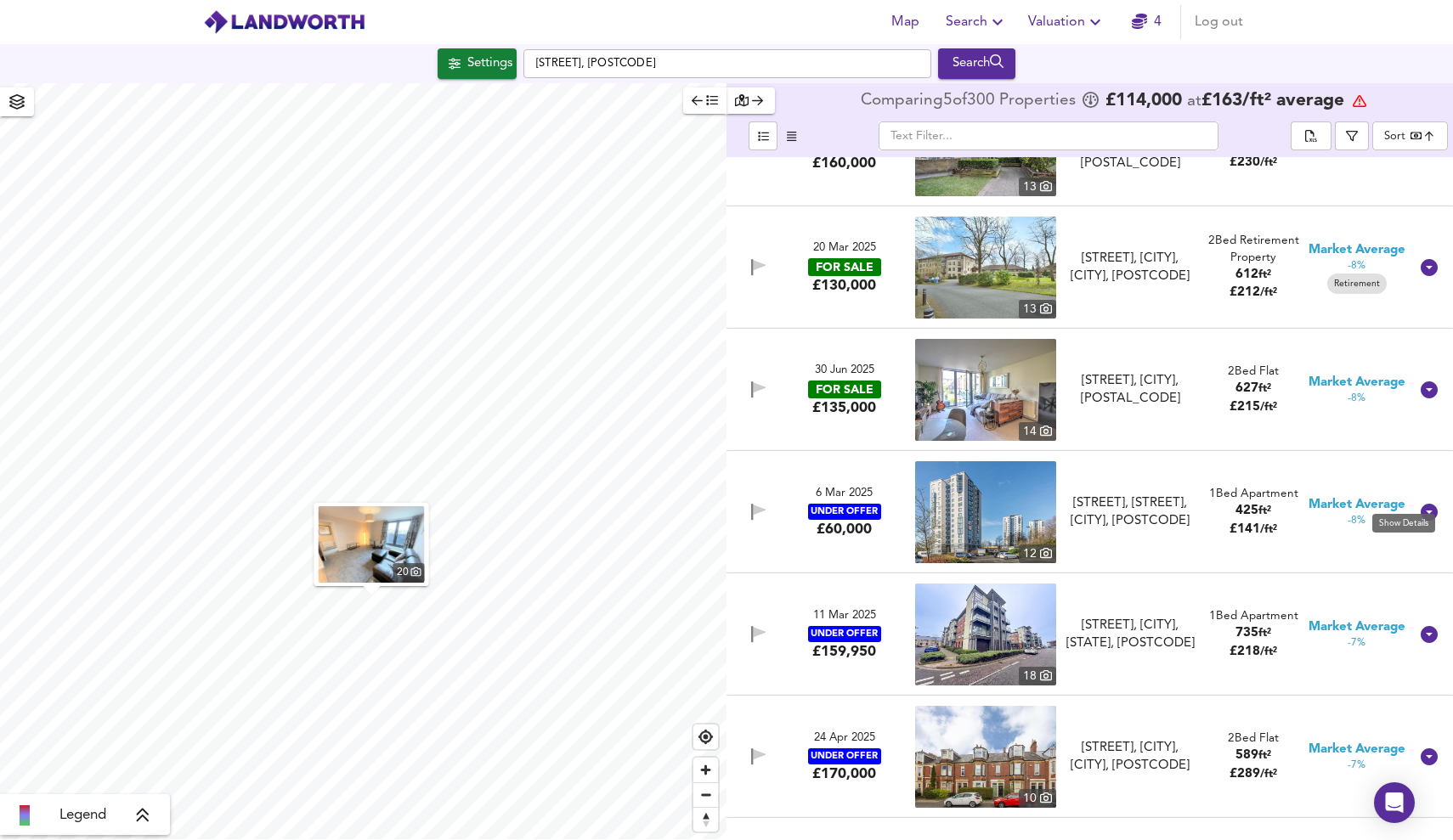 click at bounding box center [1429, 512] 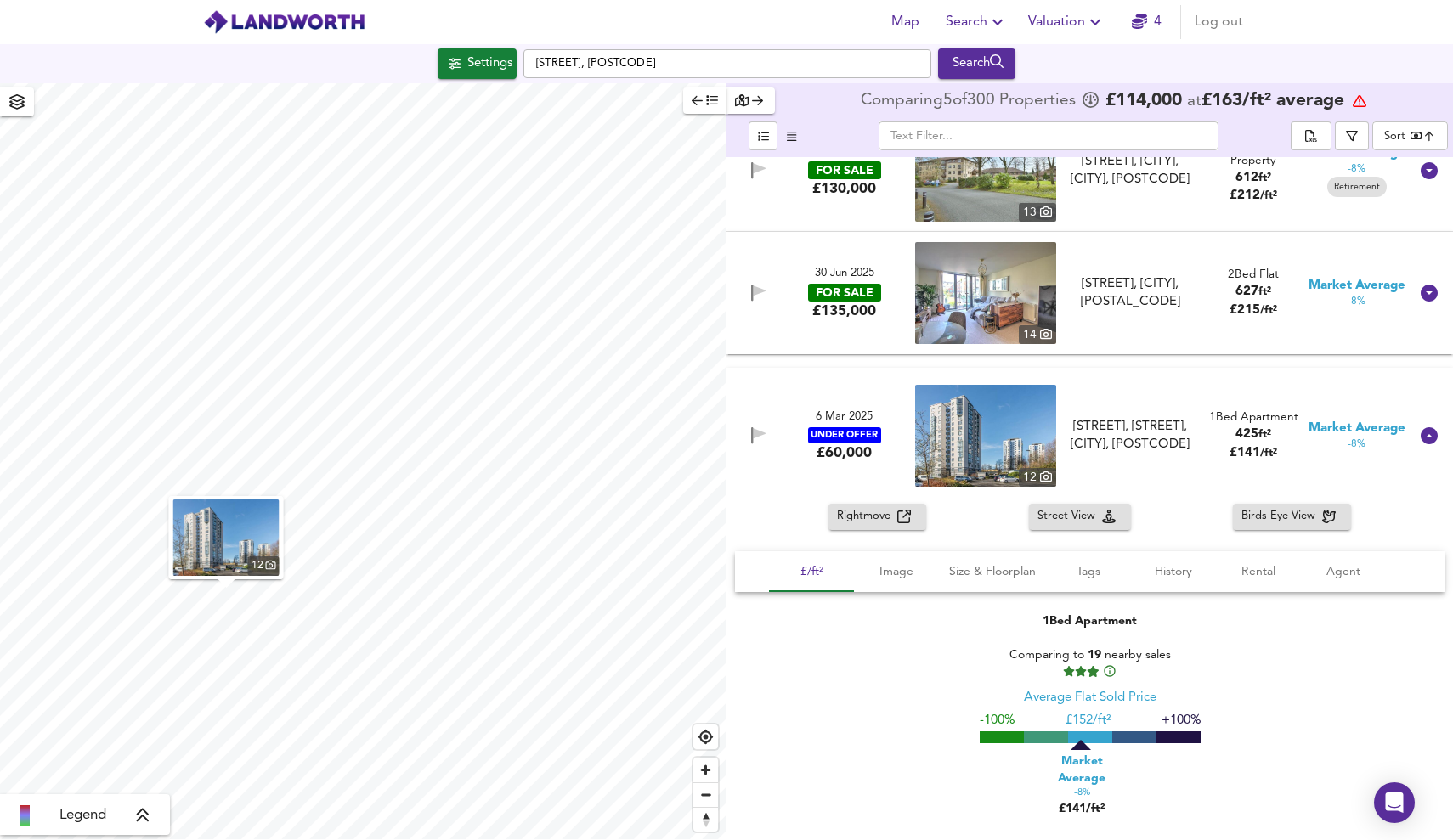 scroll, scrollTop: 16991, scrollLeft: 0, axis: vertical 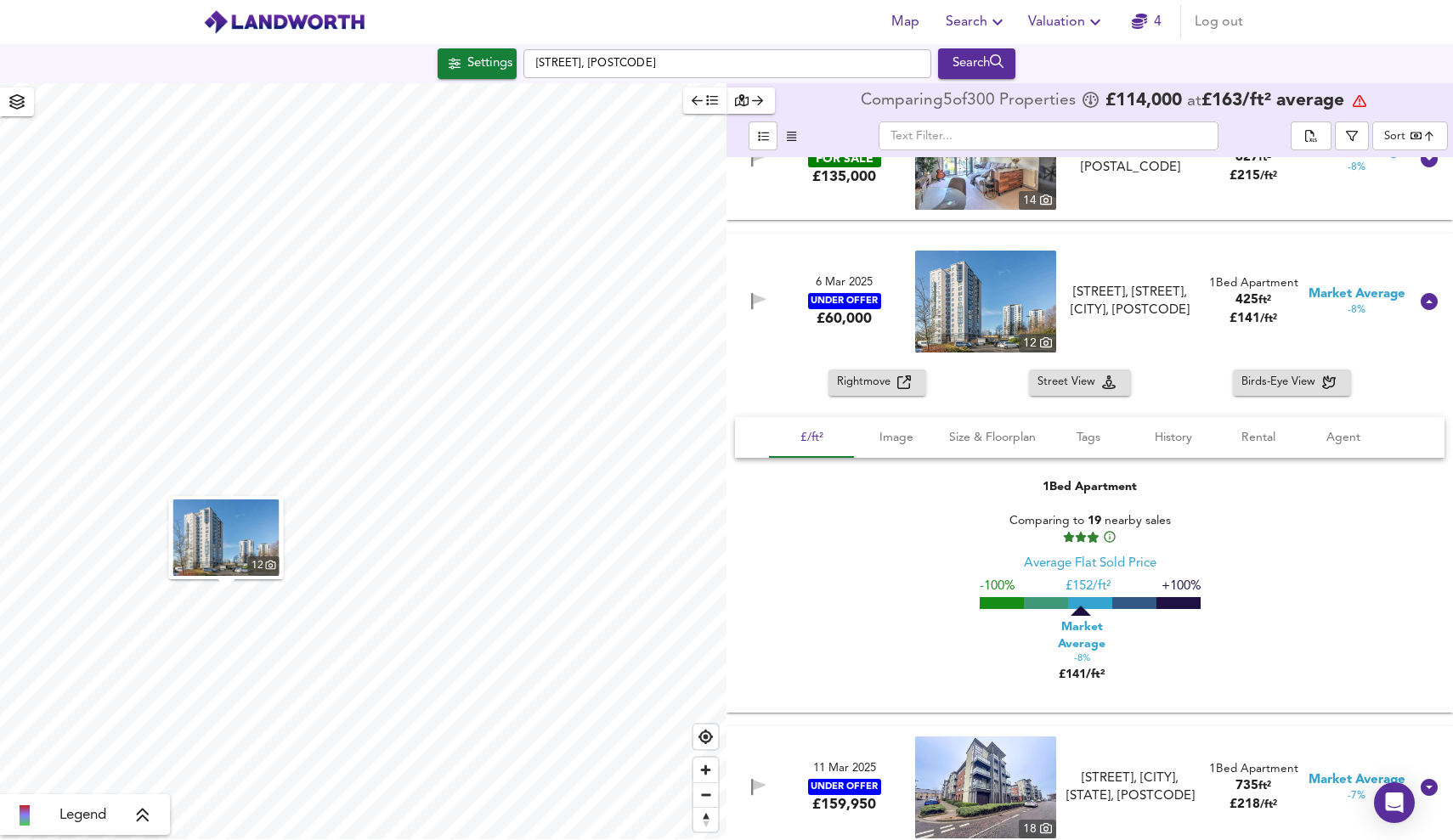 click on "Rightmove" at bounding box center [867, 382] 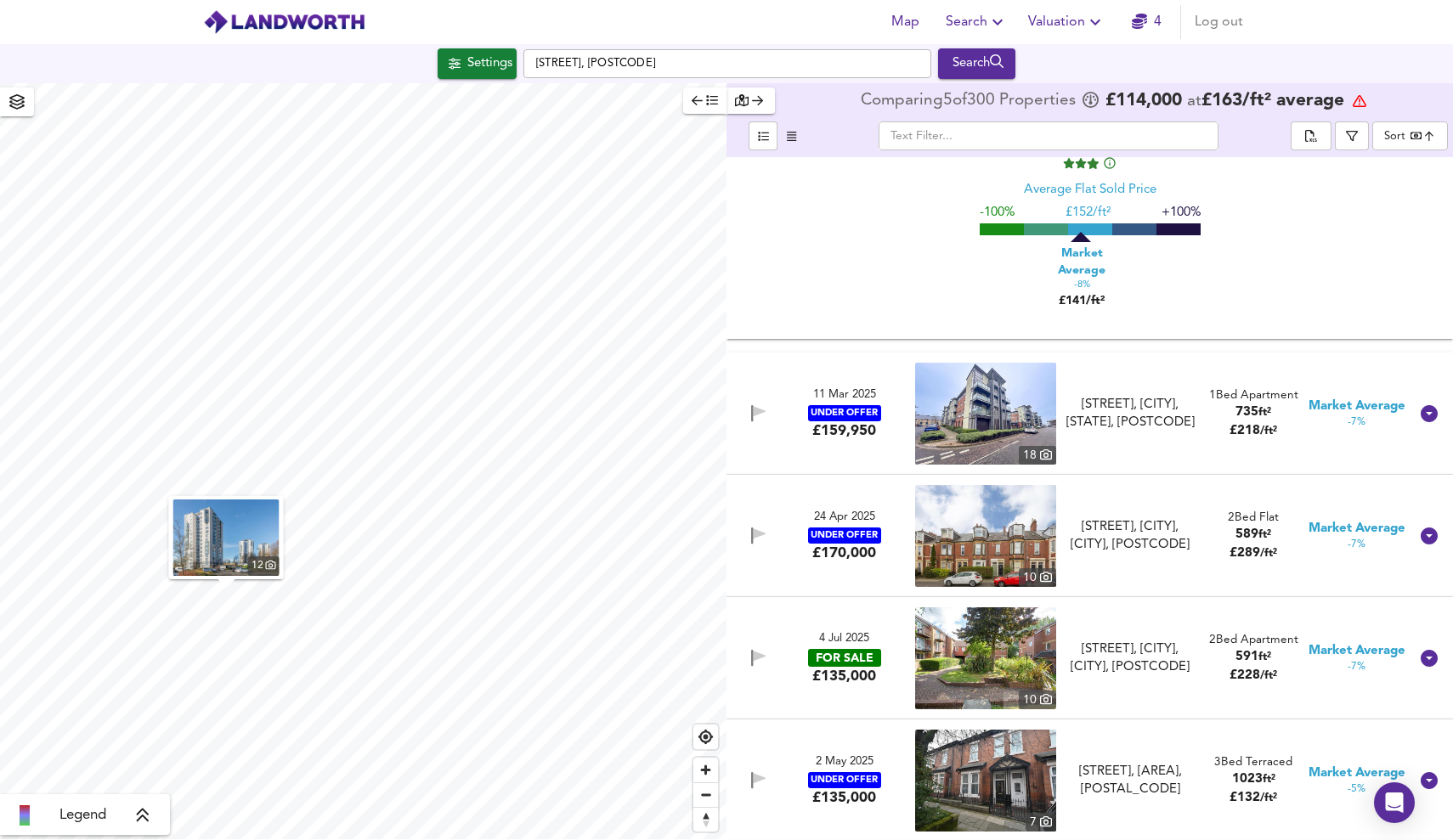 scroll, scrollTop: 17388, scrollLeft: 0, axis: vertical 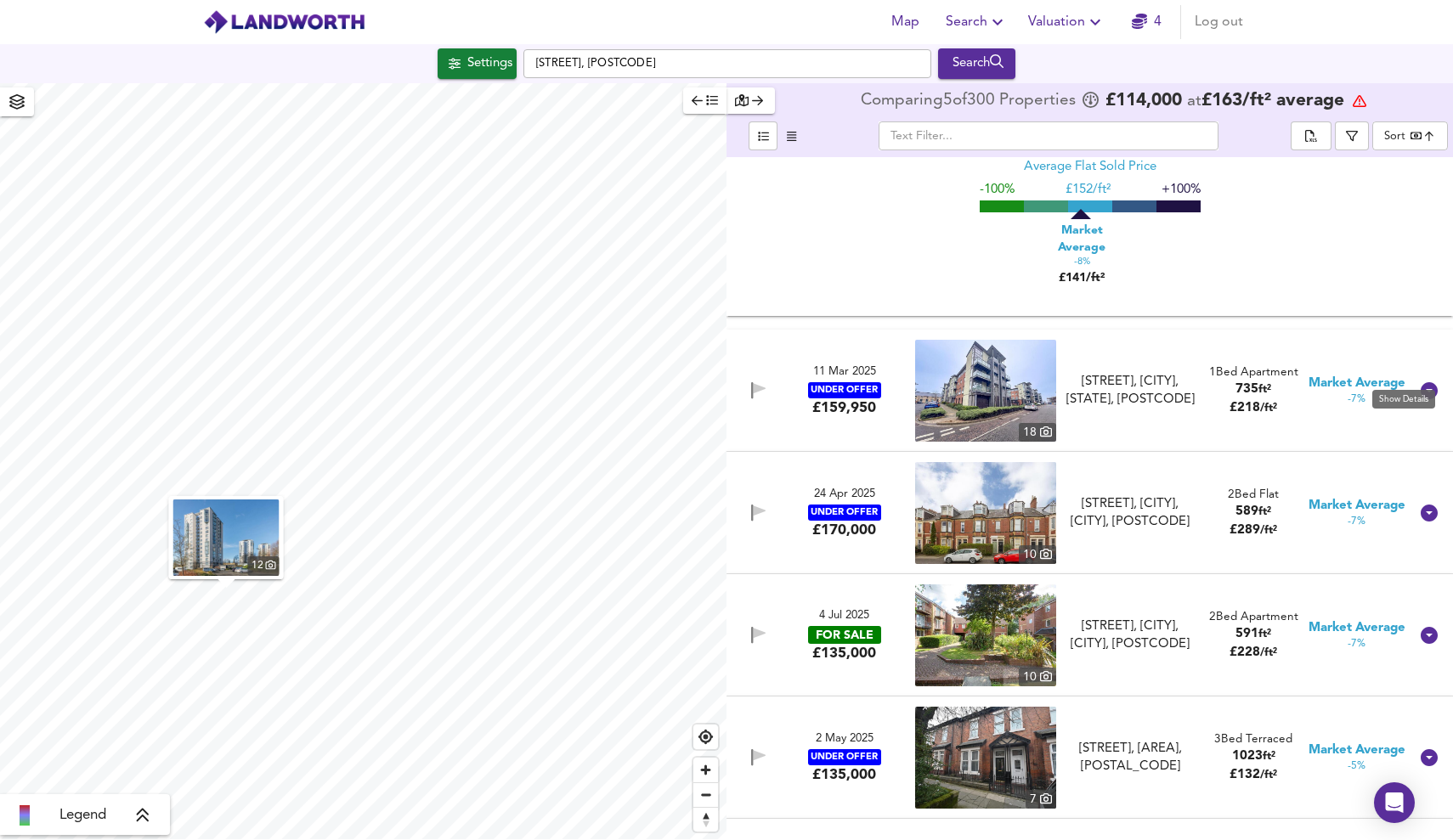 click at bounding box center (1429, 391) 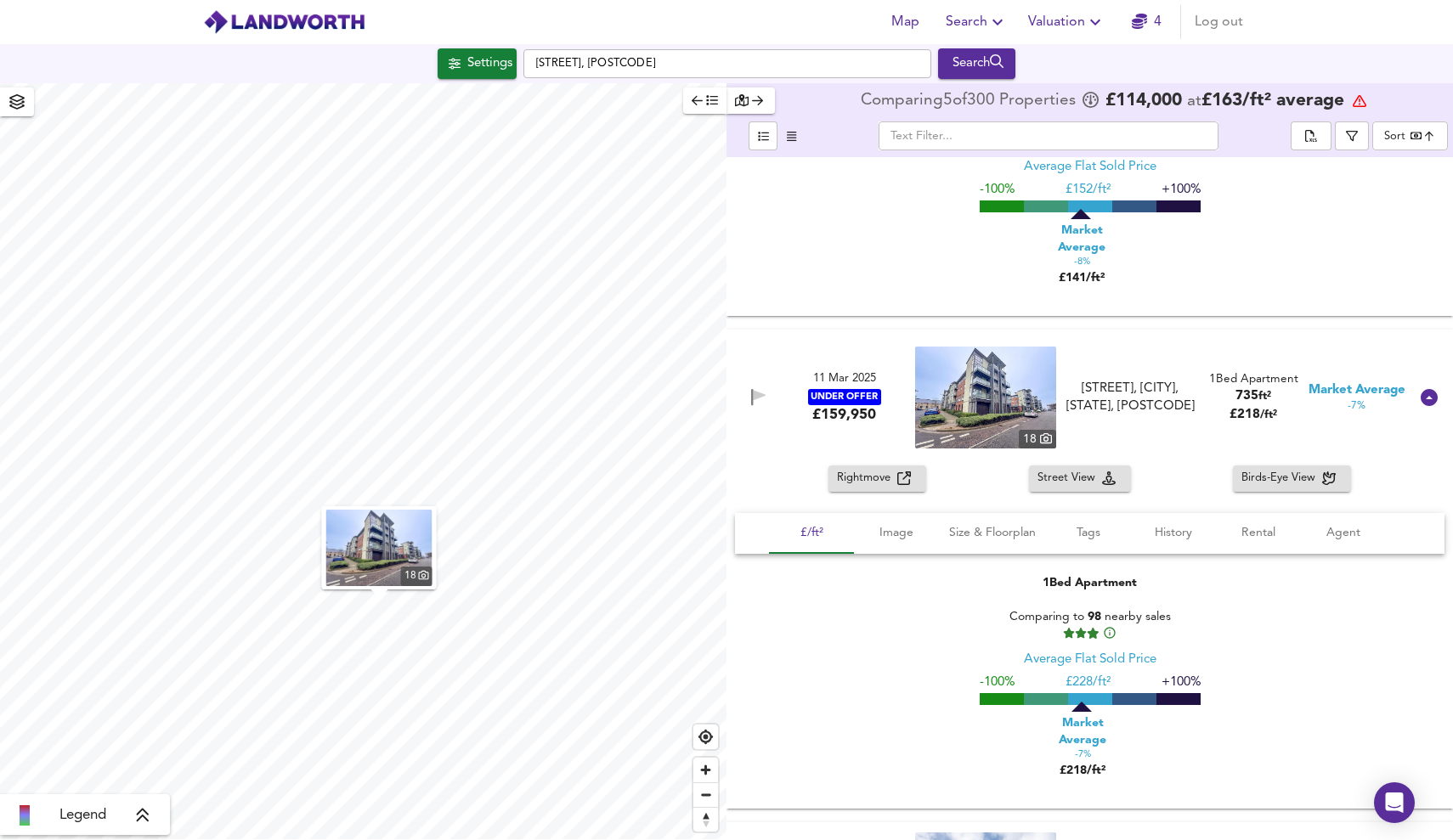 click on "Rightmove" at bounding box center (877, 478) 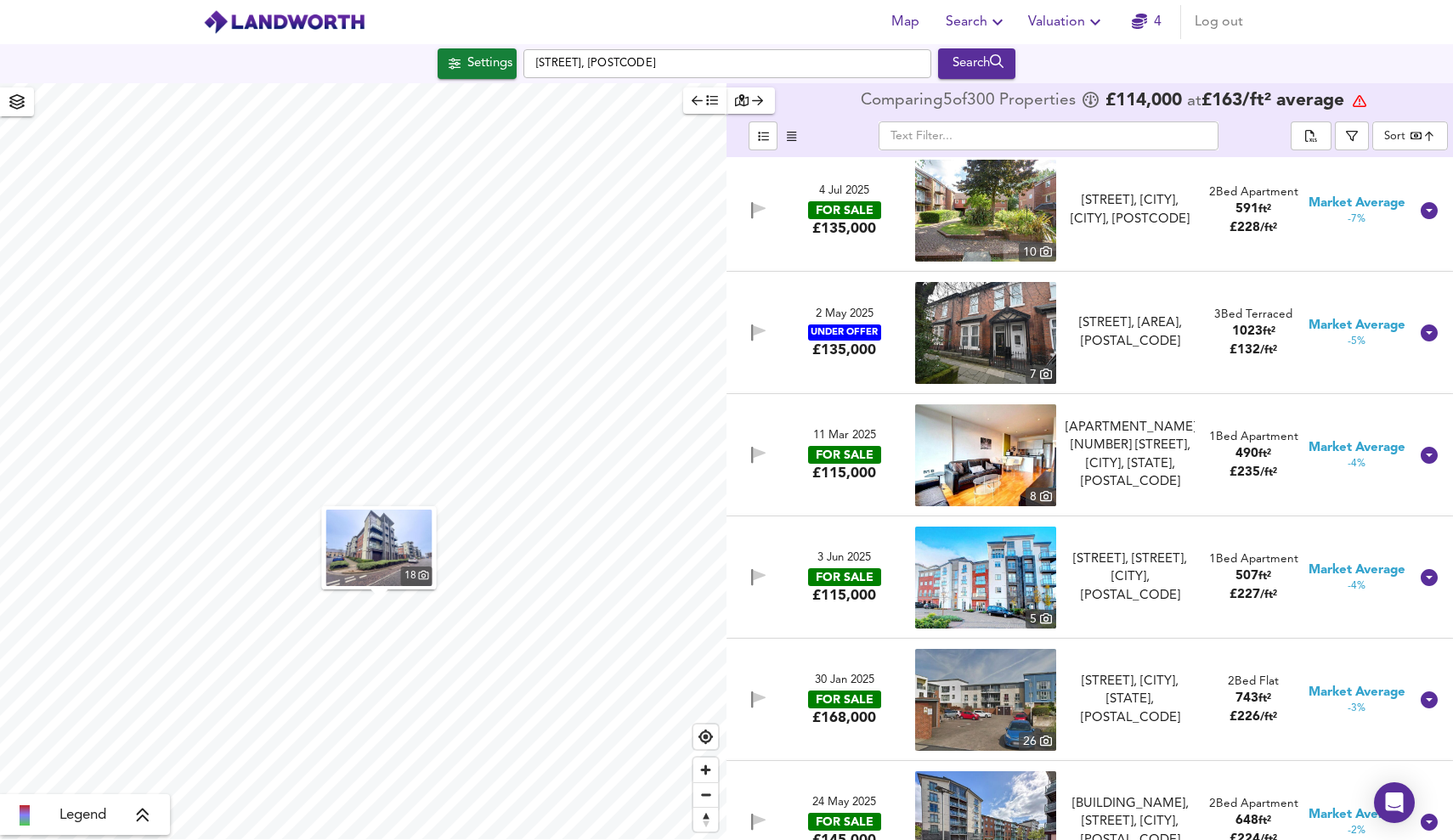 scroll, scrollTop: 18224, scrollLeft: 0, axis: vertical 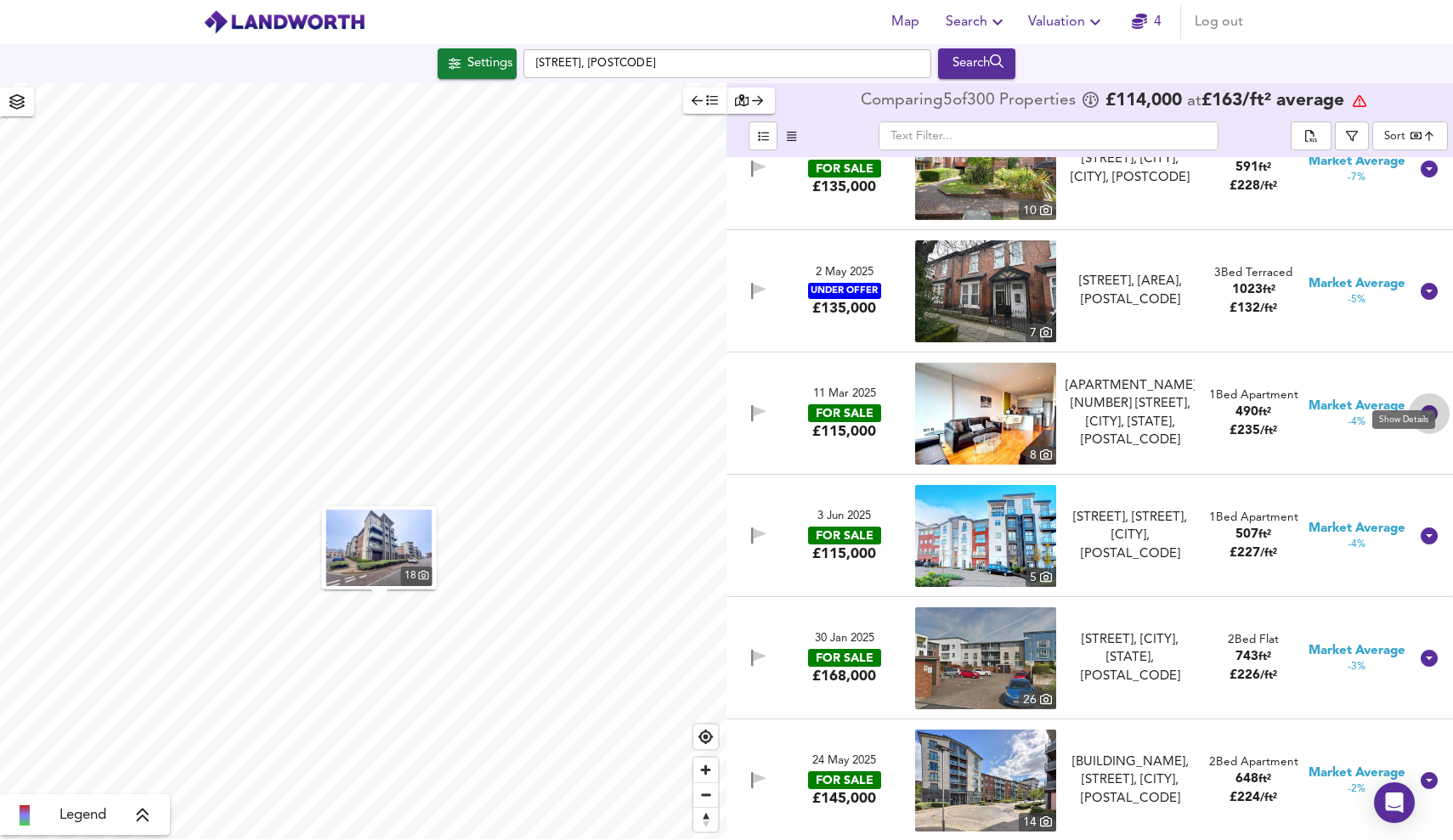 click at bounding box center [1429, 414] 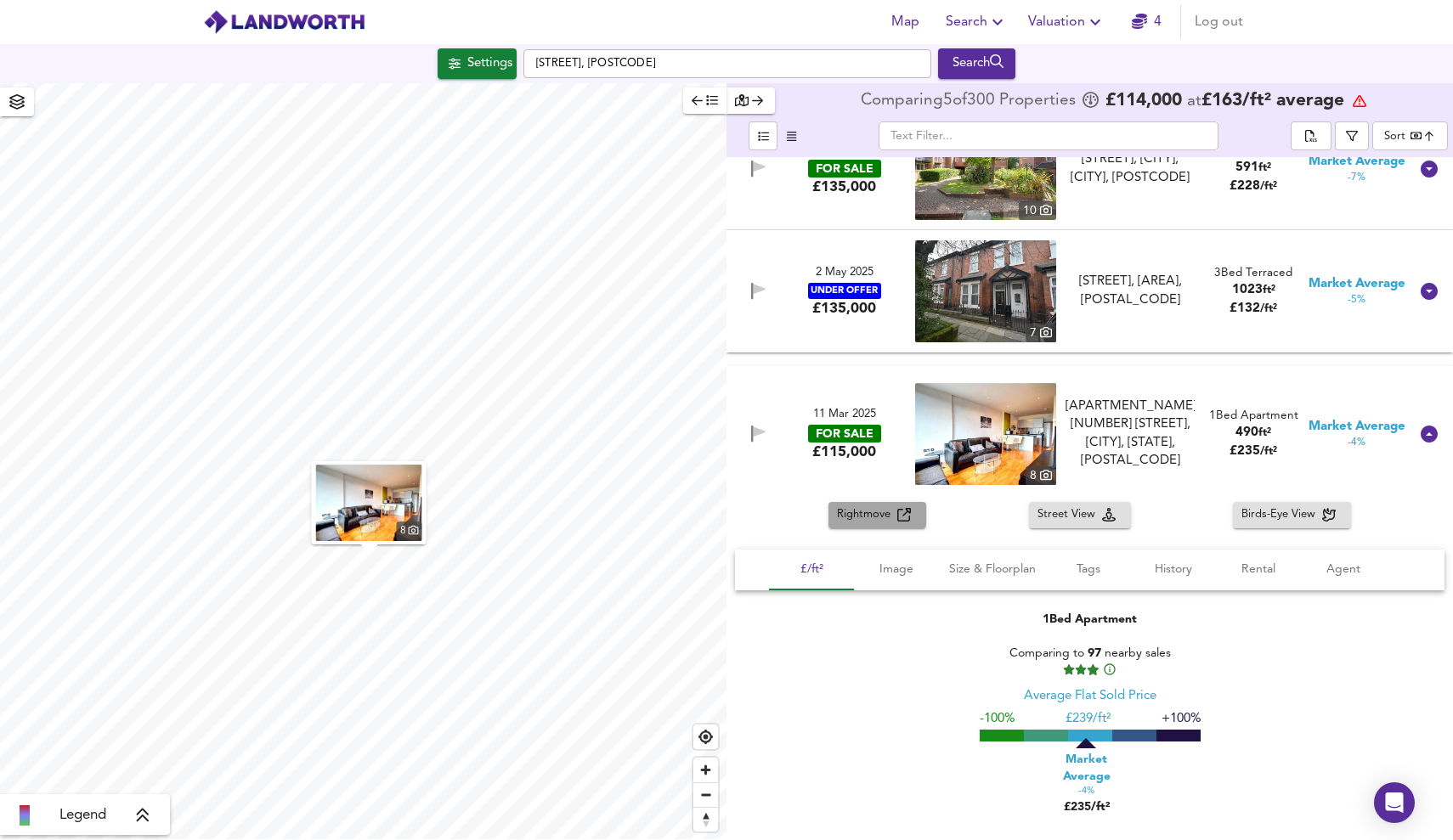click on "Rightmove" at bounding box center (867, 515) 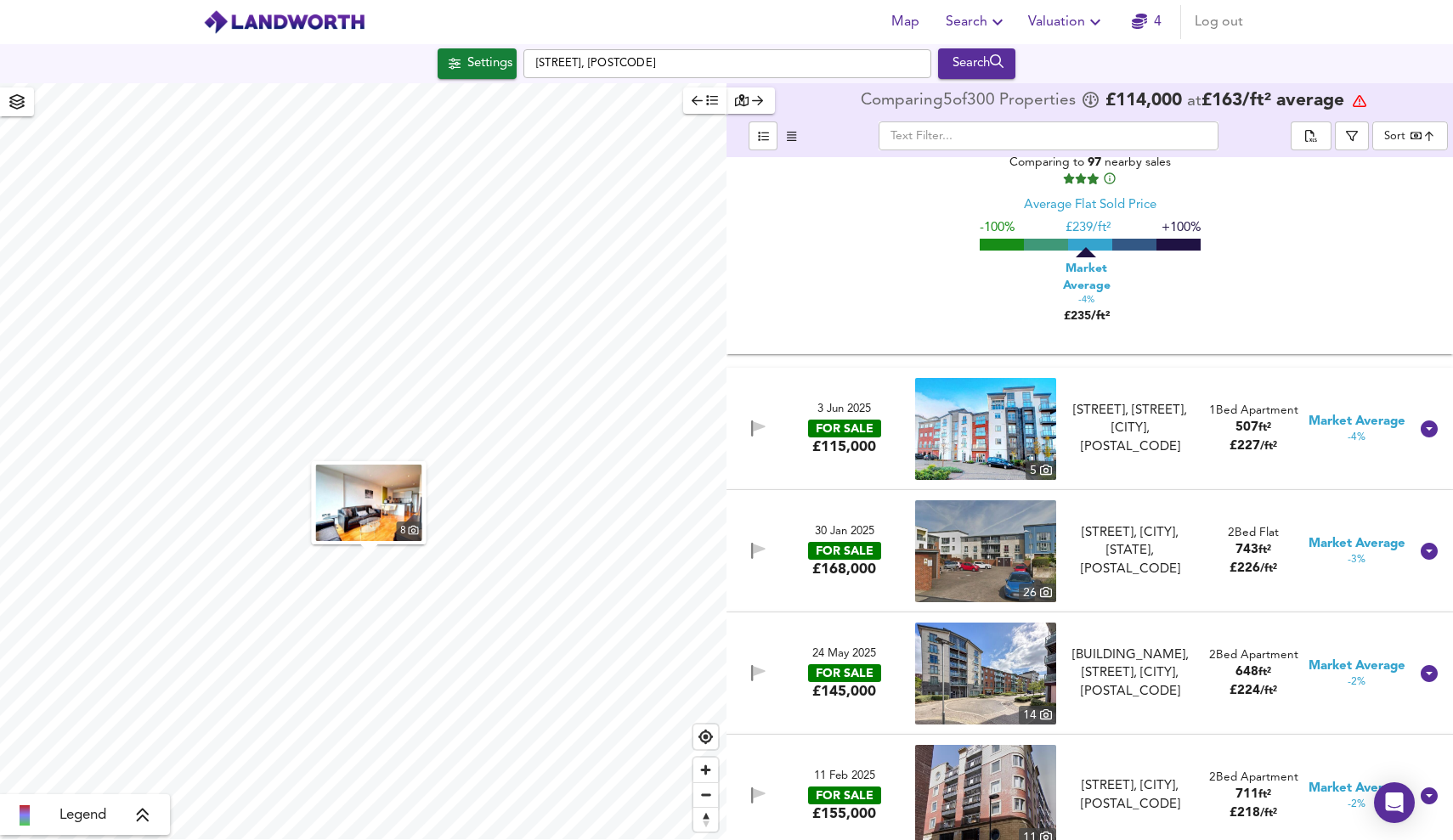 scroll, scrollTop: 18732, scrollLeft: 0, axis: vertical 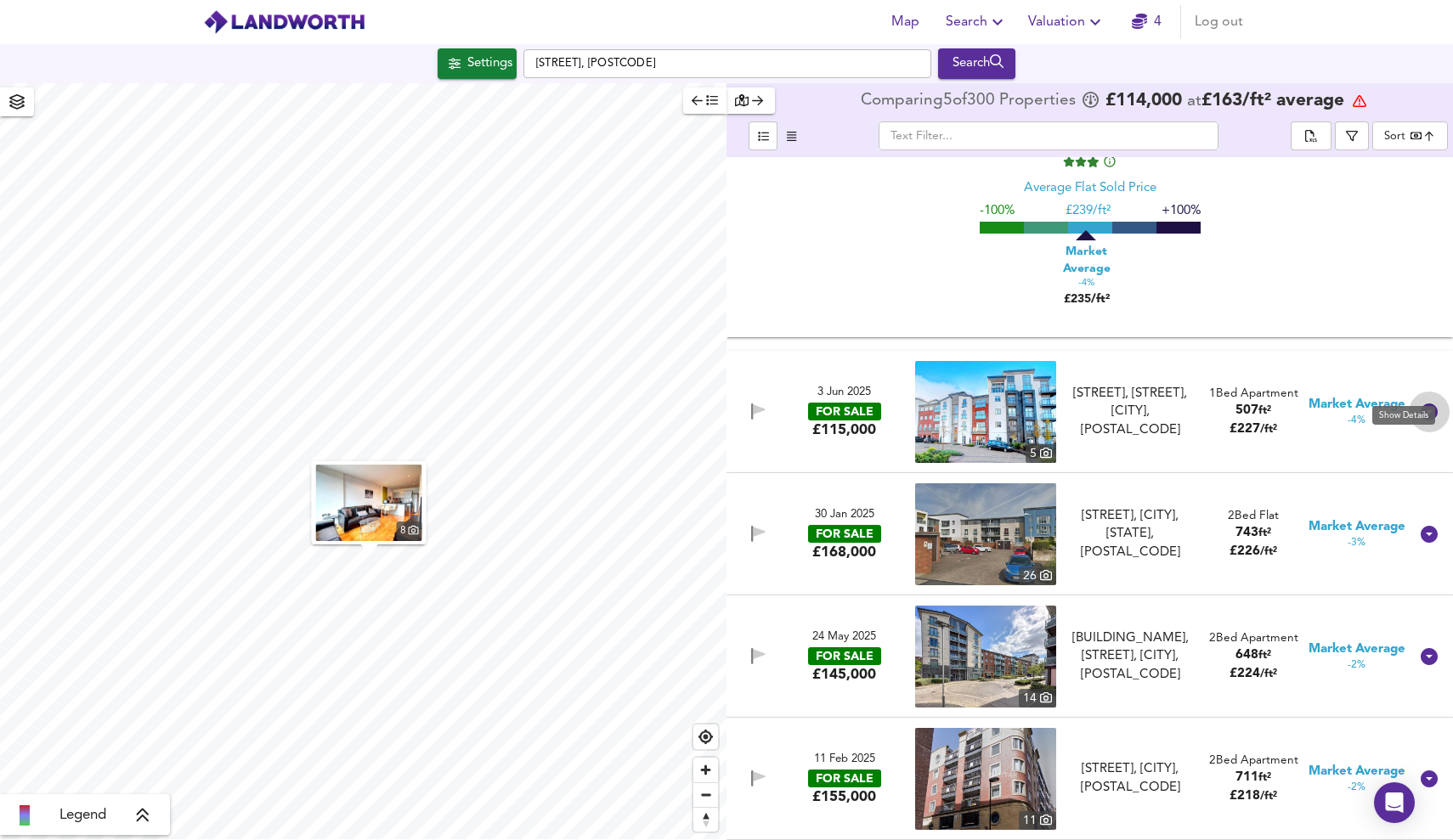 click at bounding box center (1429, 412) 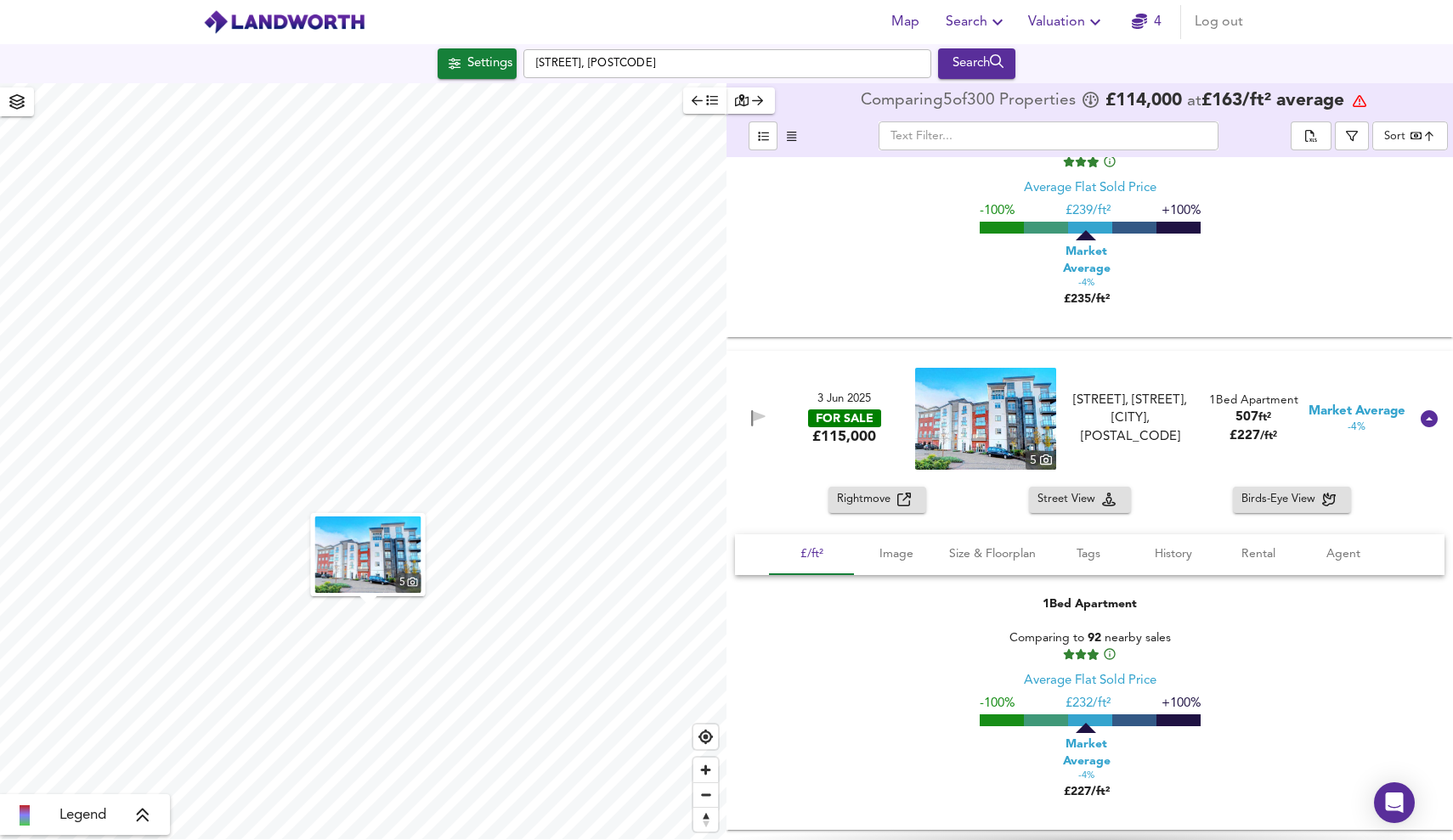 click on "Rightmove" at bounding box center (867, 499) 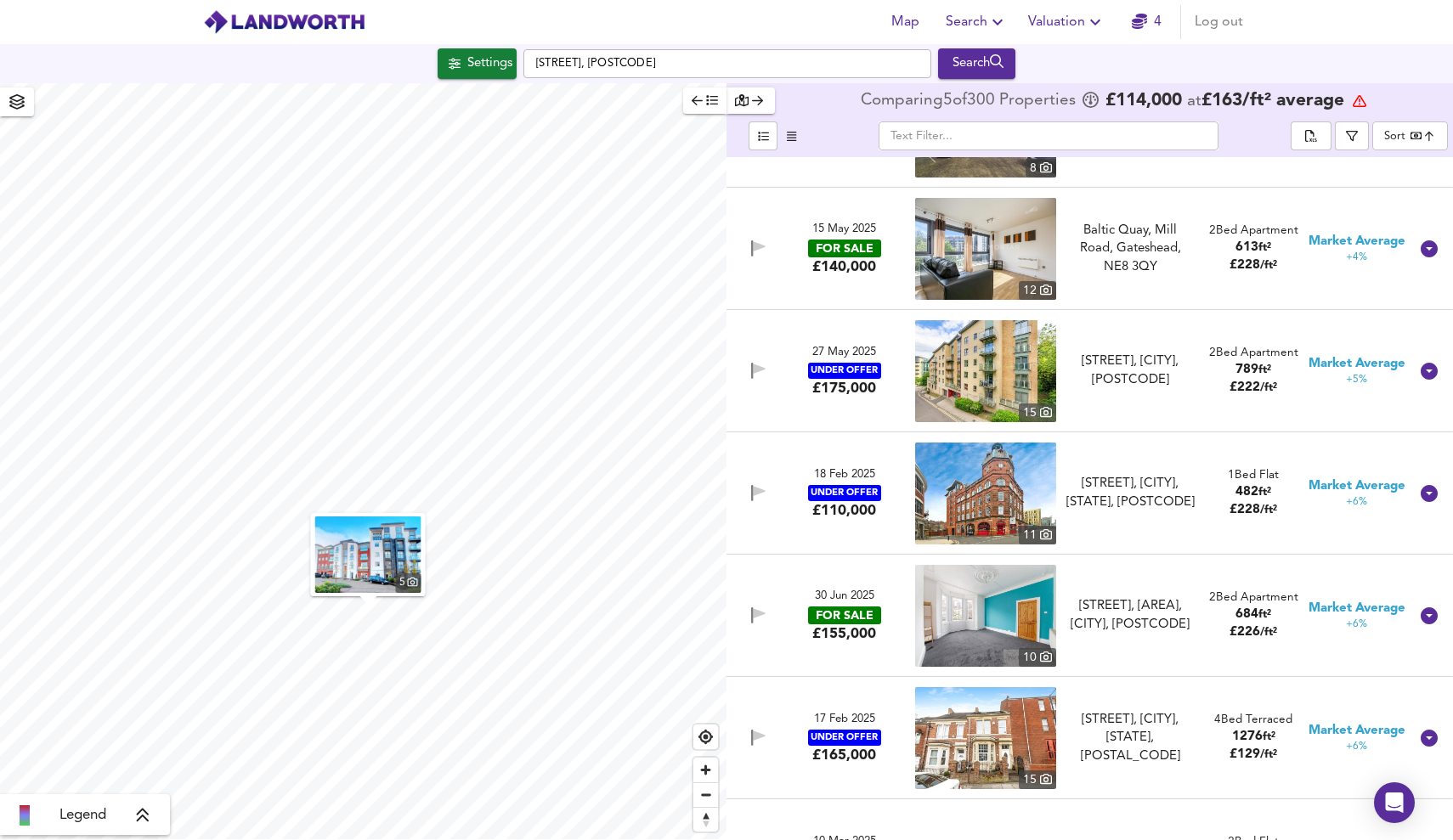 scroll, scrollTop: 21018, scrollLeft: 0, axis: vertical 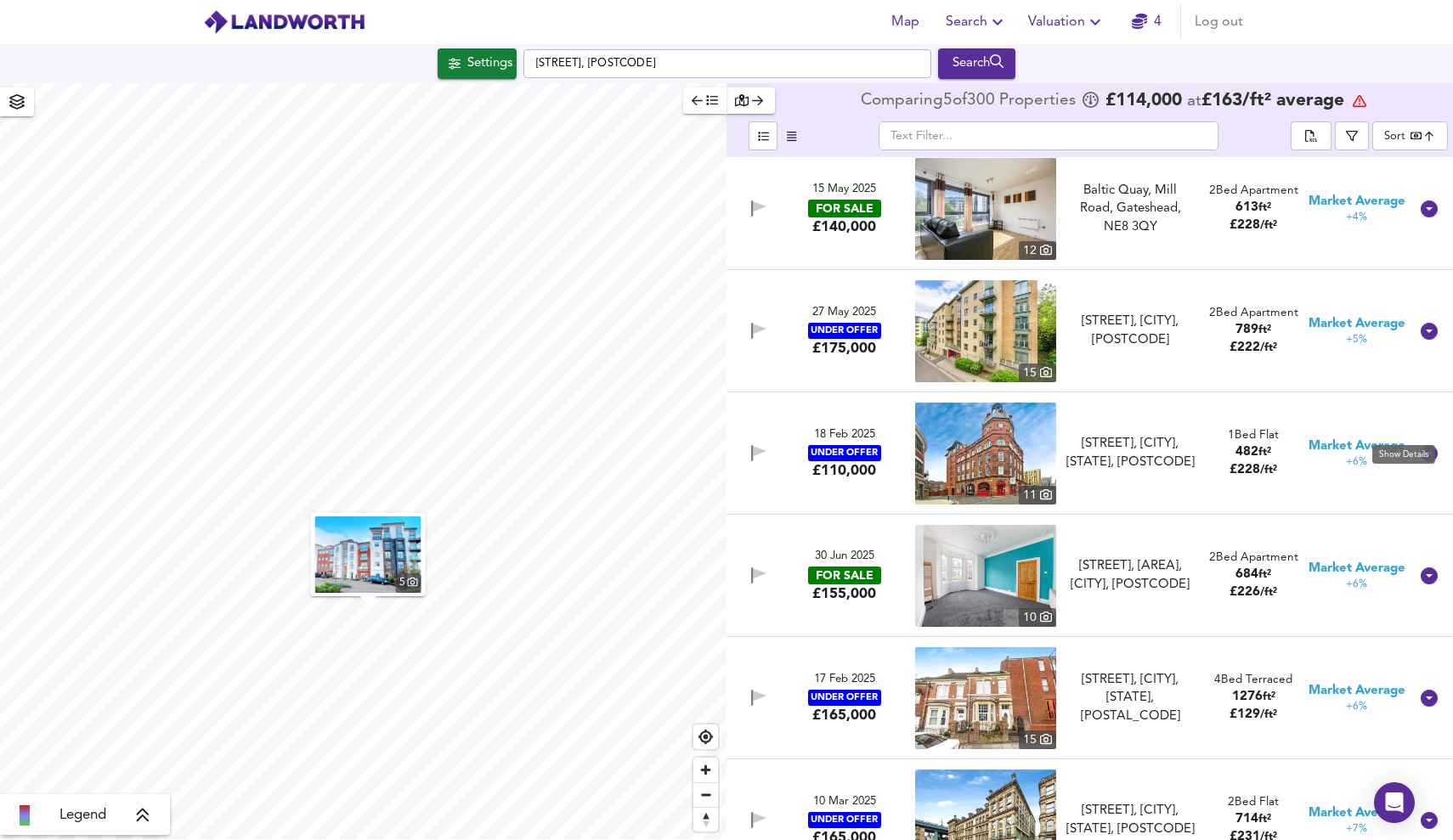 click at bounding box center (1429, 454) 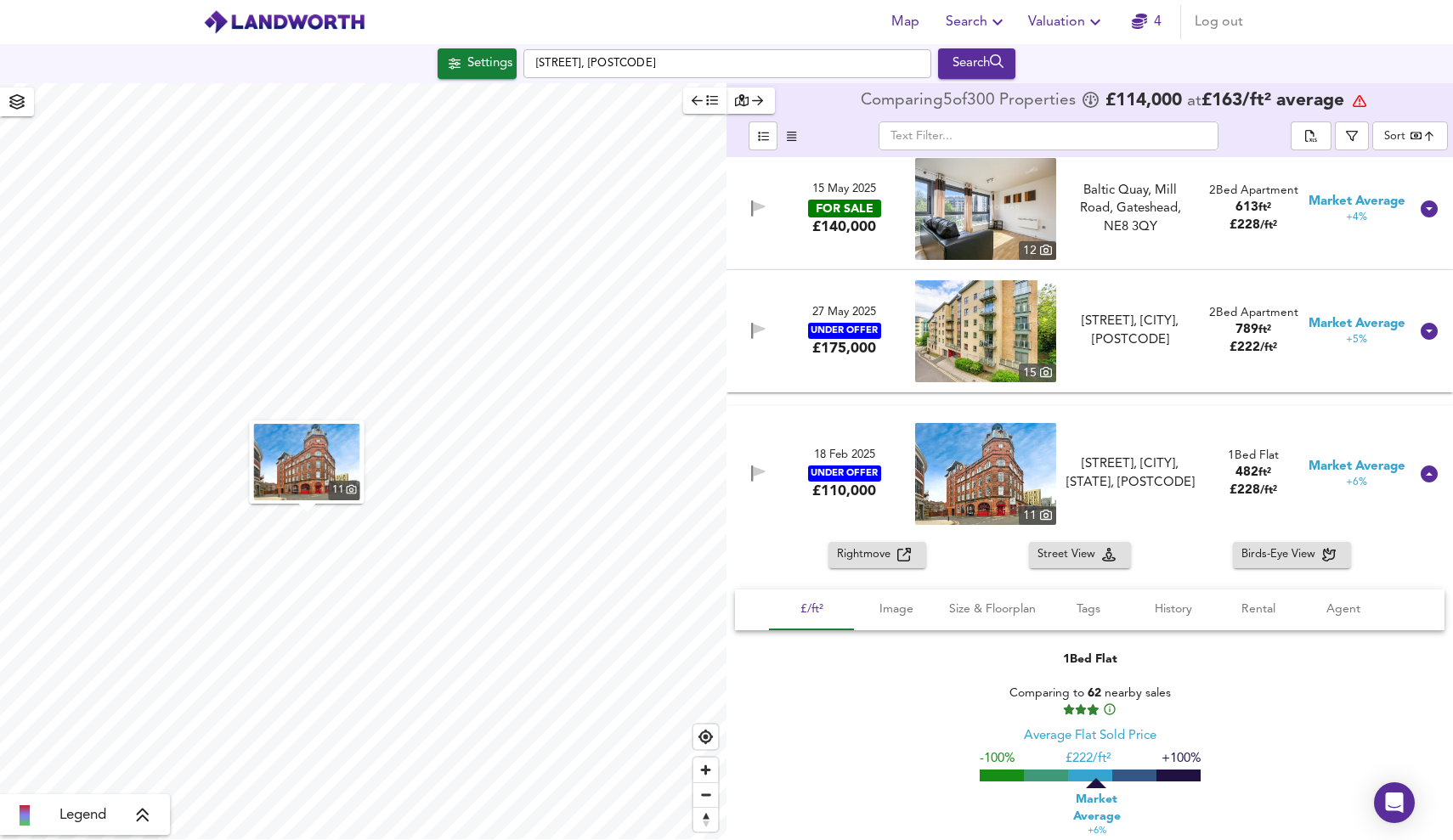 click on "Rightmove" at bounding box center (867, 555) 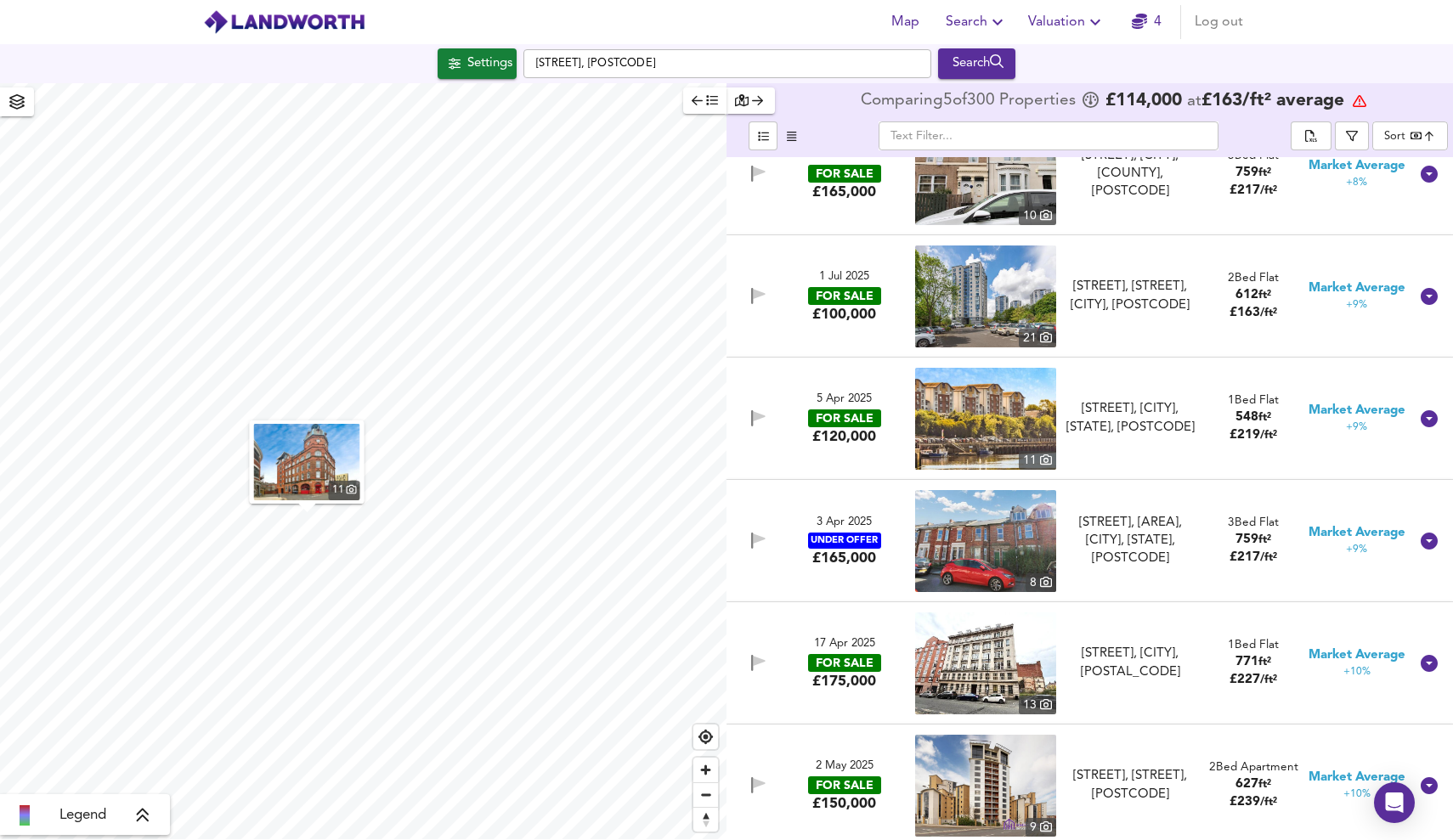 scroll, scrollTop: 22296, scrollLeft: 0, axis: vertical 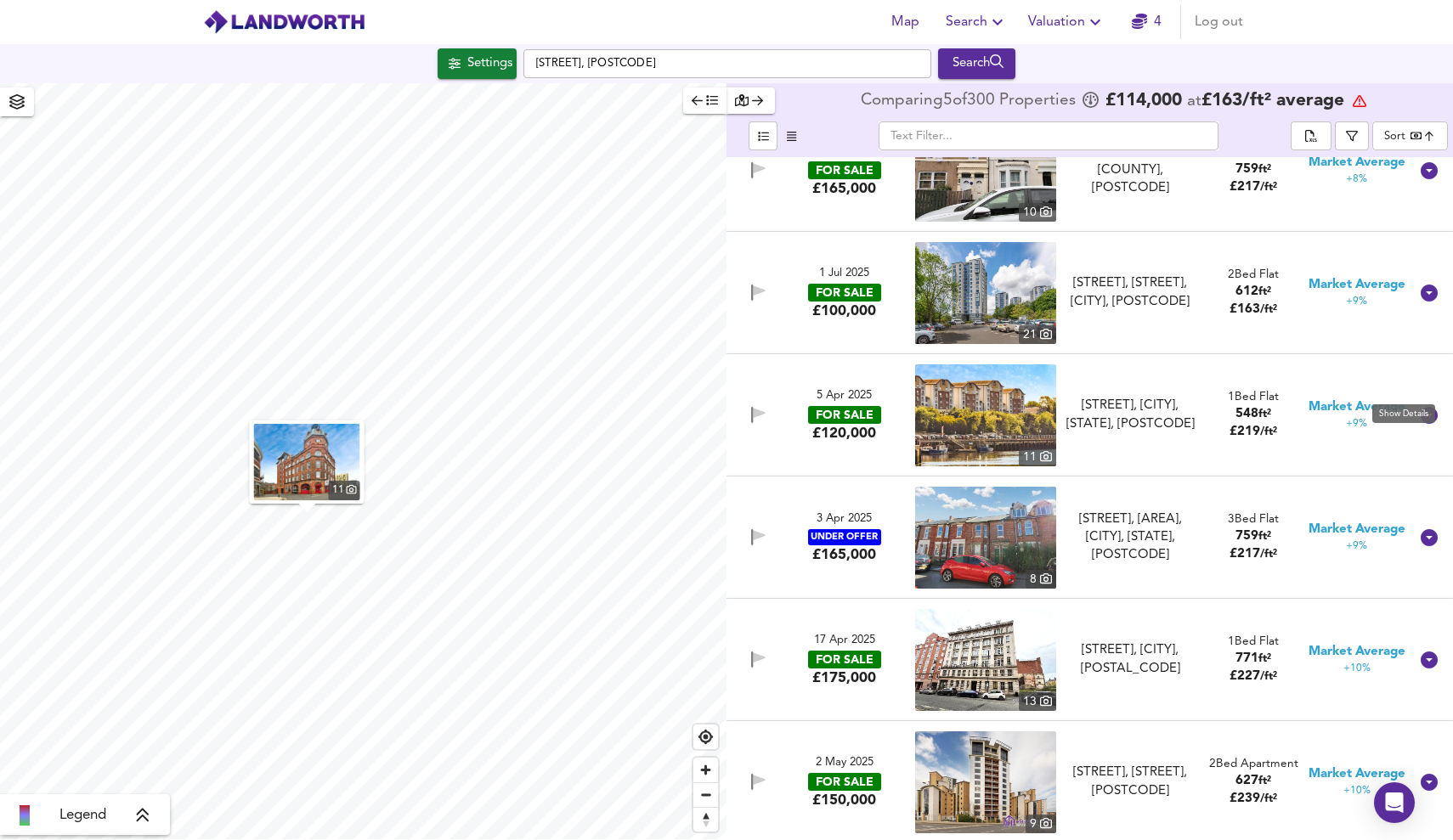 click at bounding box center [1429, 415] 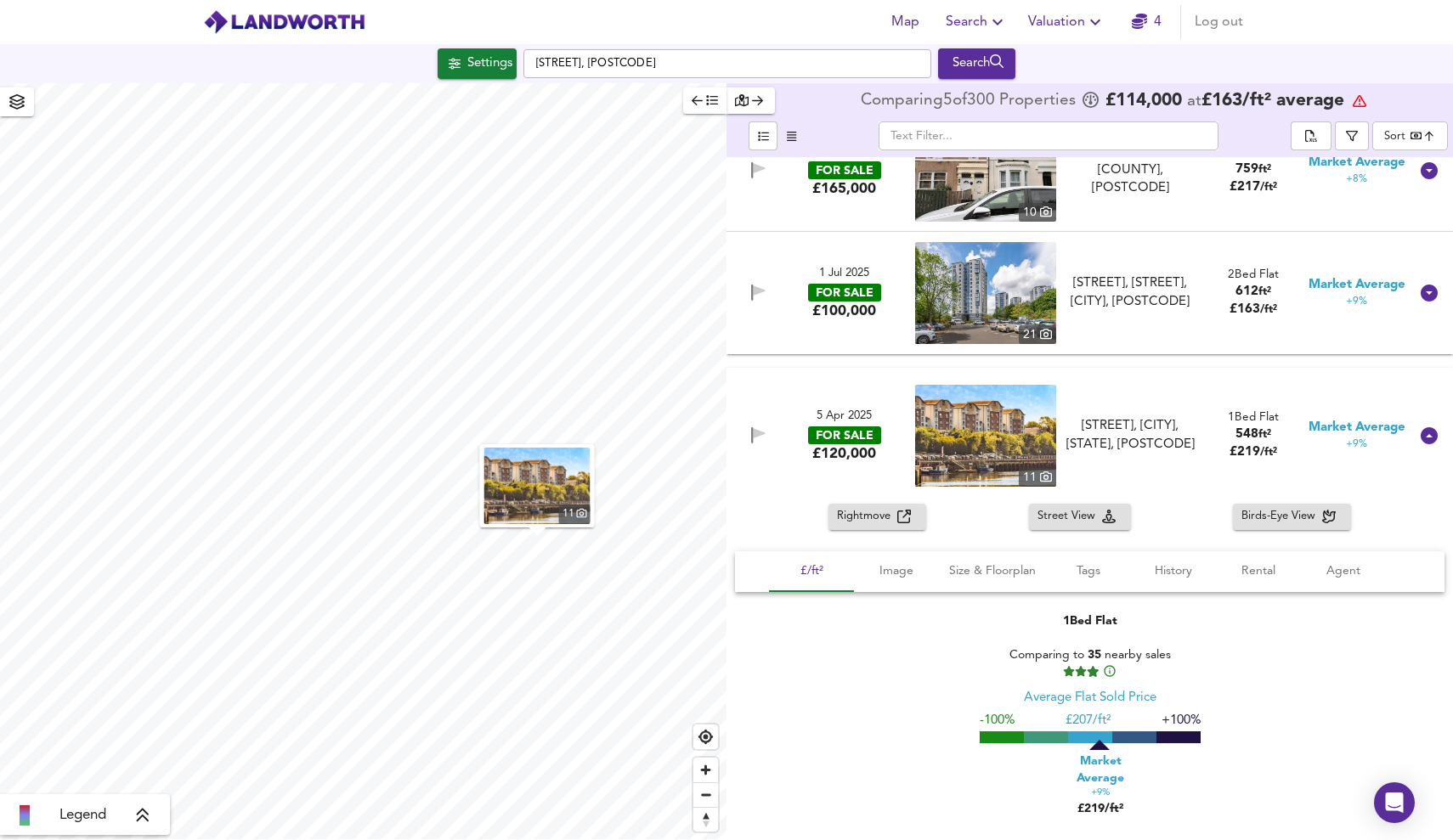 click on "Rightmove" at bounding box center (867, 516) 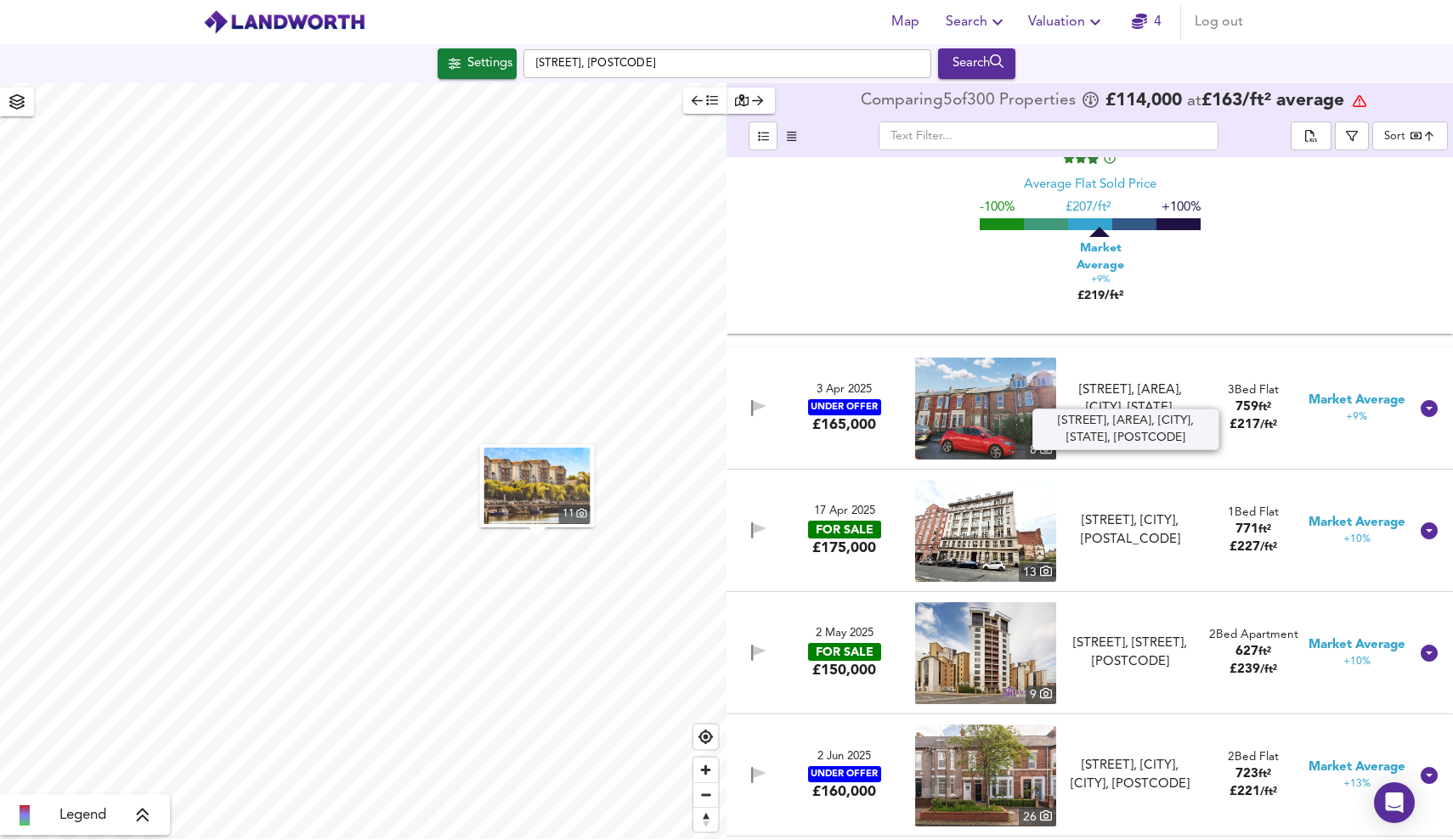 scroll, scrollTop: 22824, scrollLeft: 0, axis: vertical 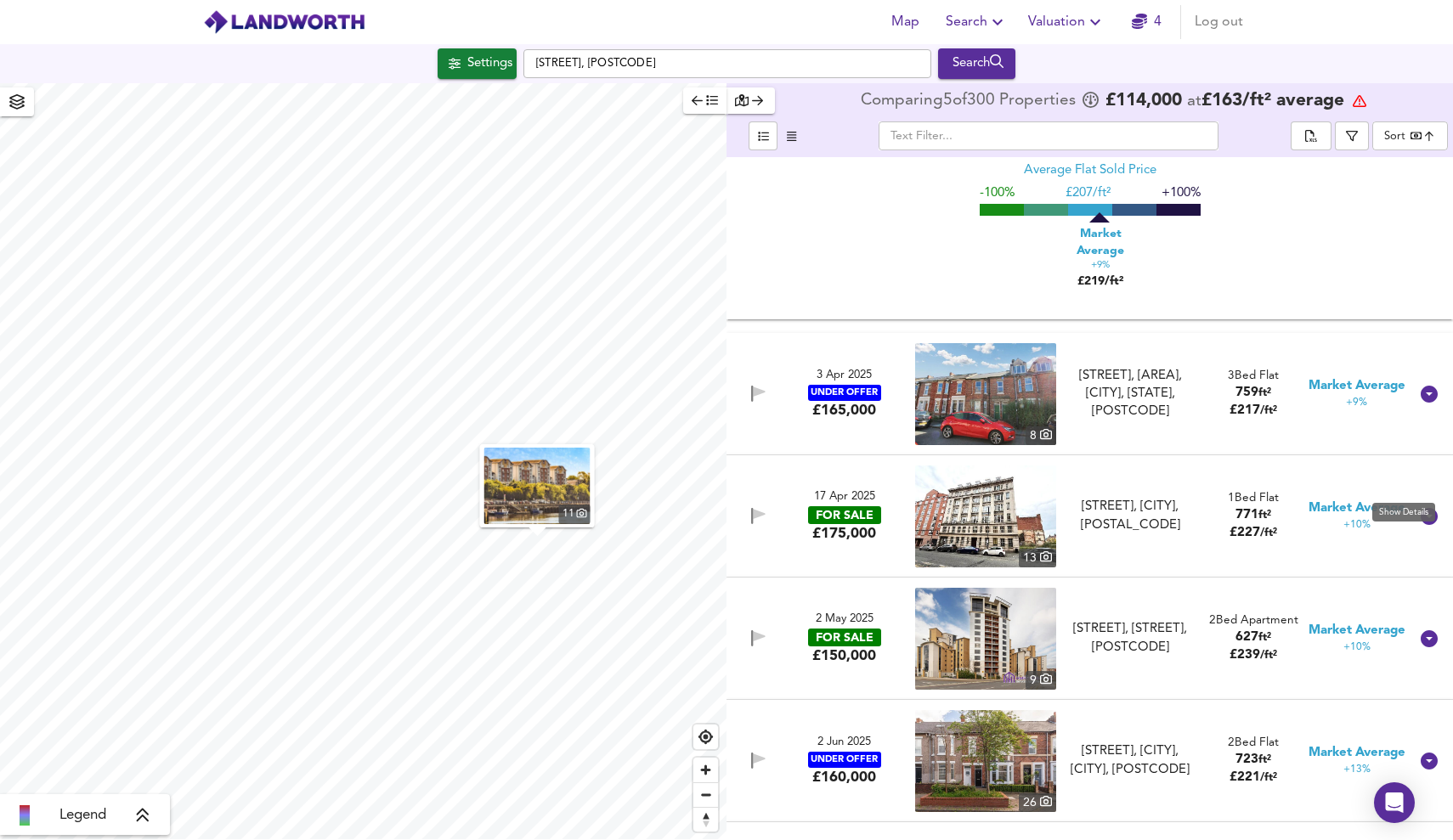 click at bounding box center (1429, 516) 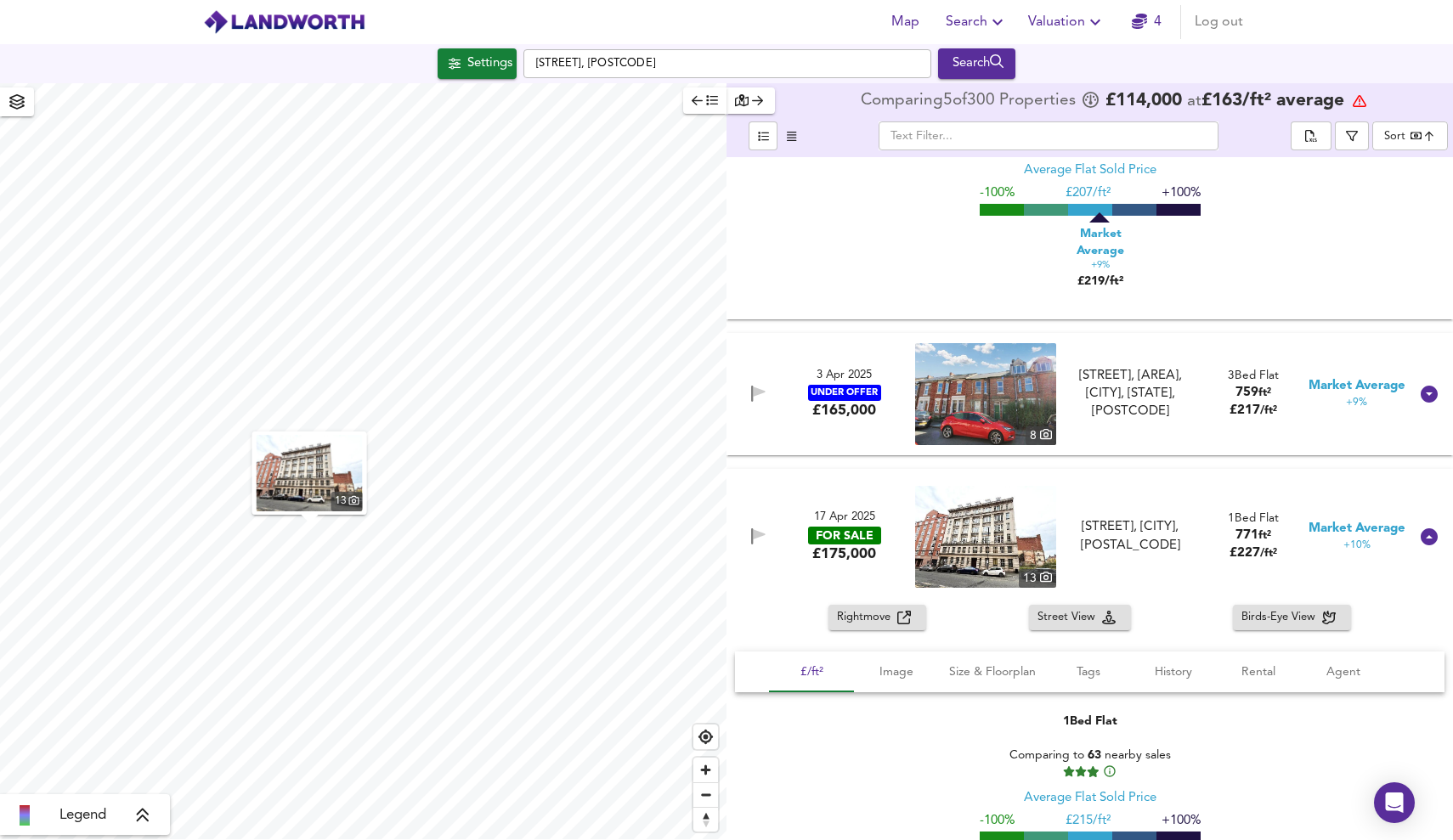 click on "Rightmove" at bounding box center [867, 617] 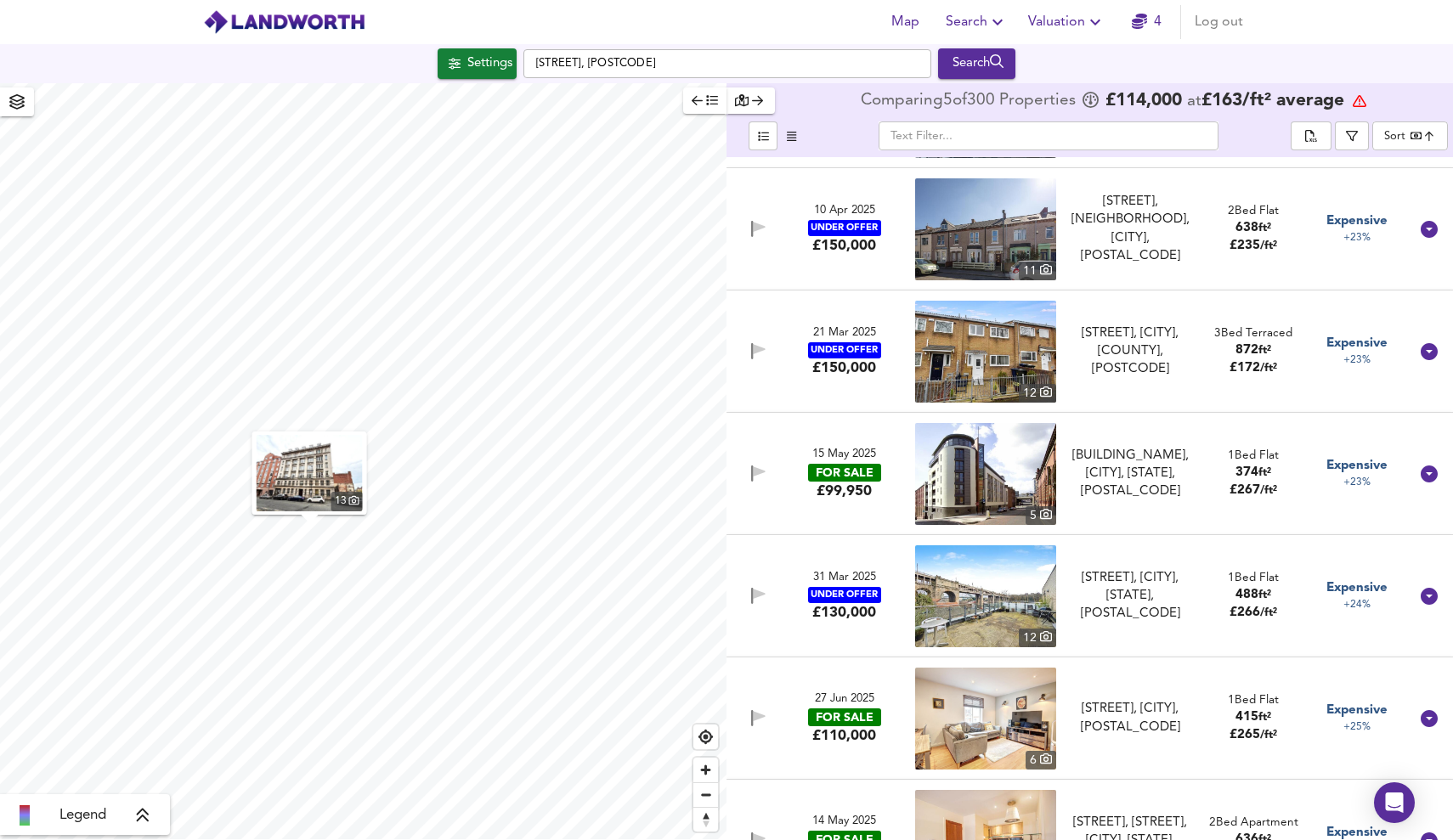 scroll, scrollTop: 24843, scrollLeft: 0, axis: vertical 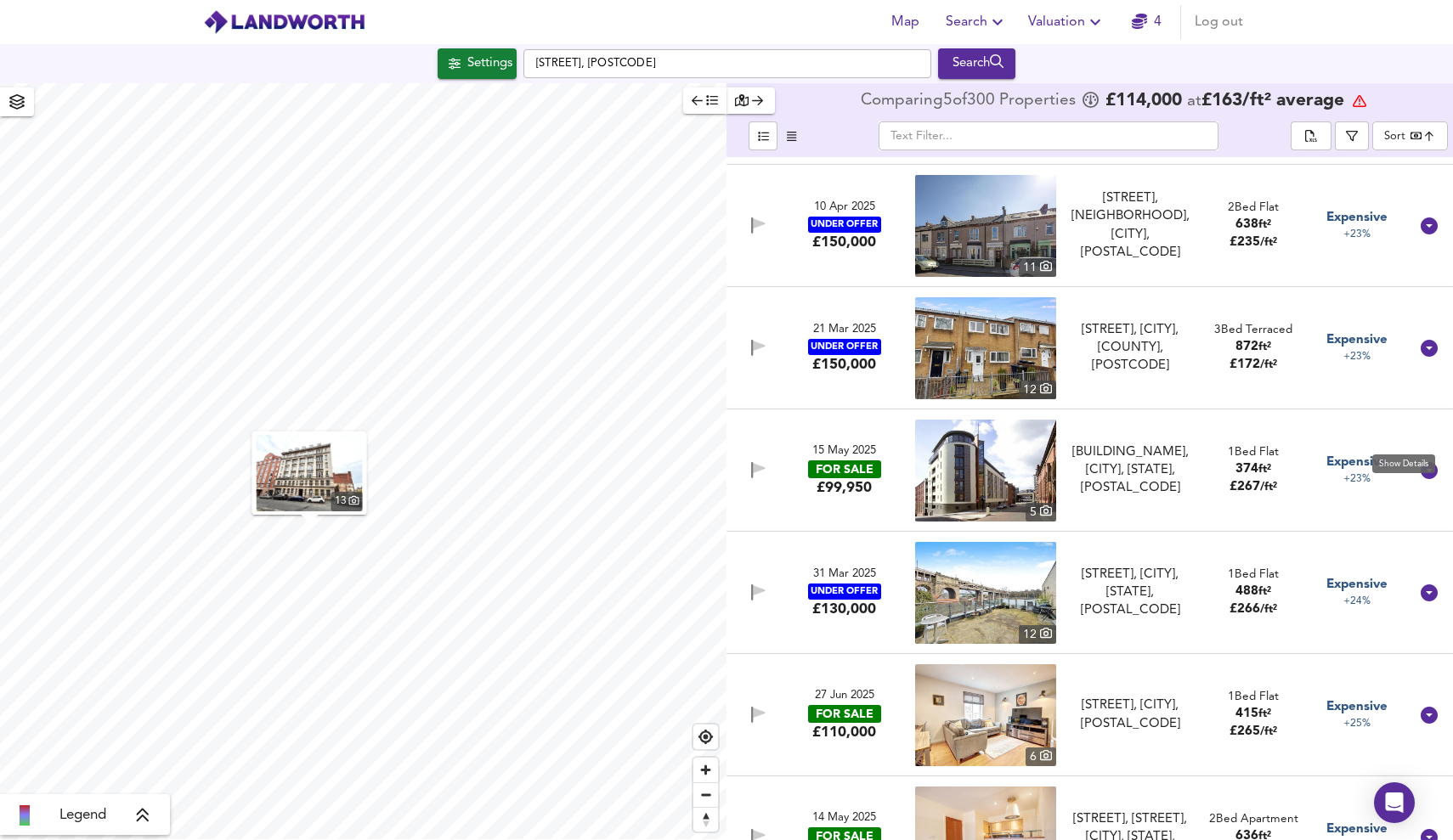 click at bounding box center [1429, 471] 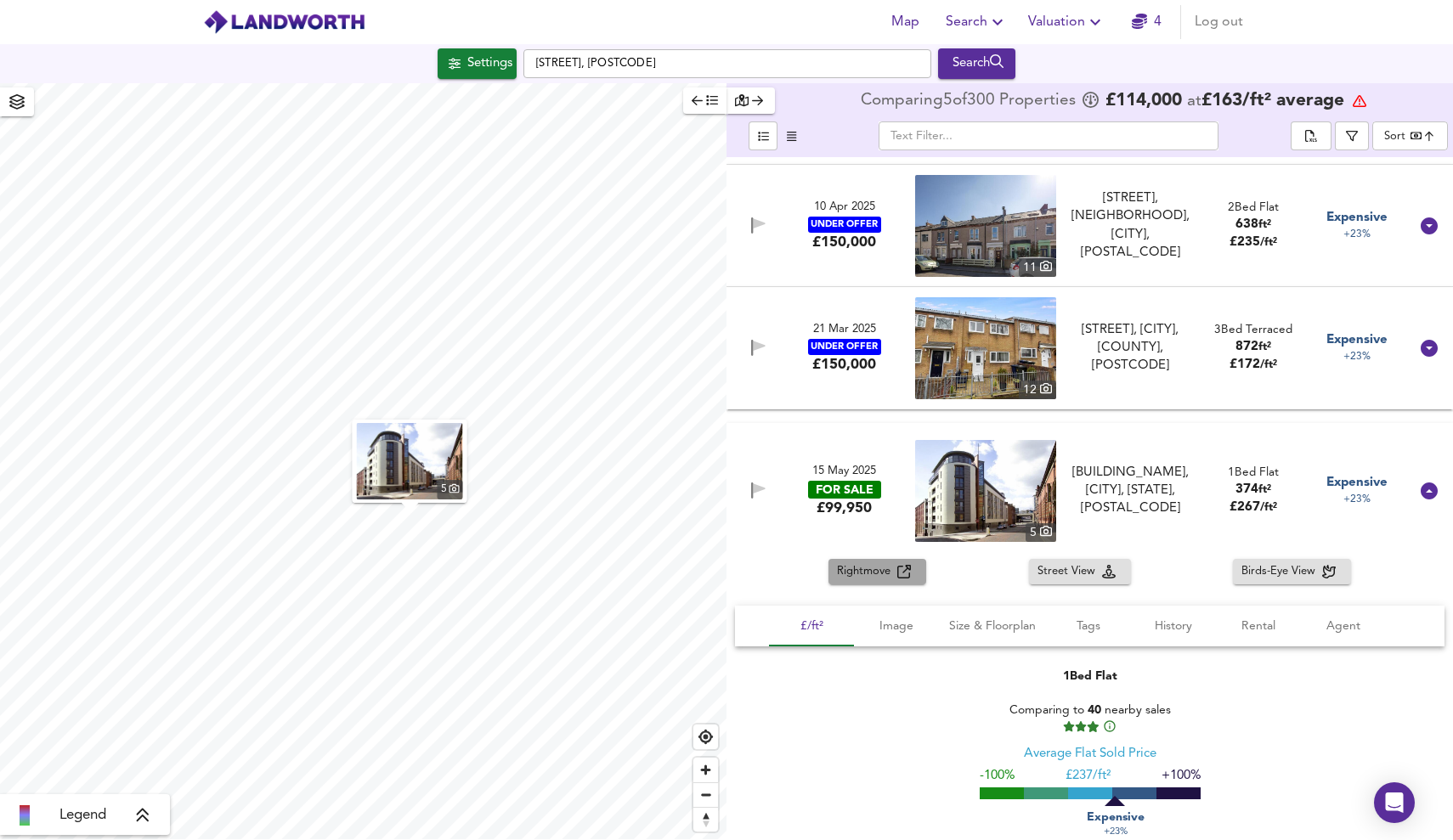 click on "Rightmove" at bounding box center (867, 572) 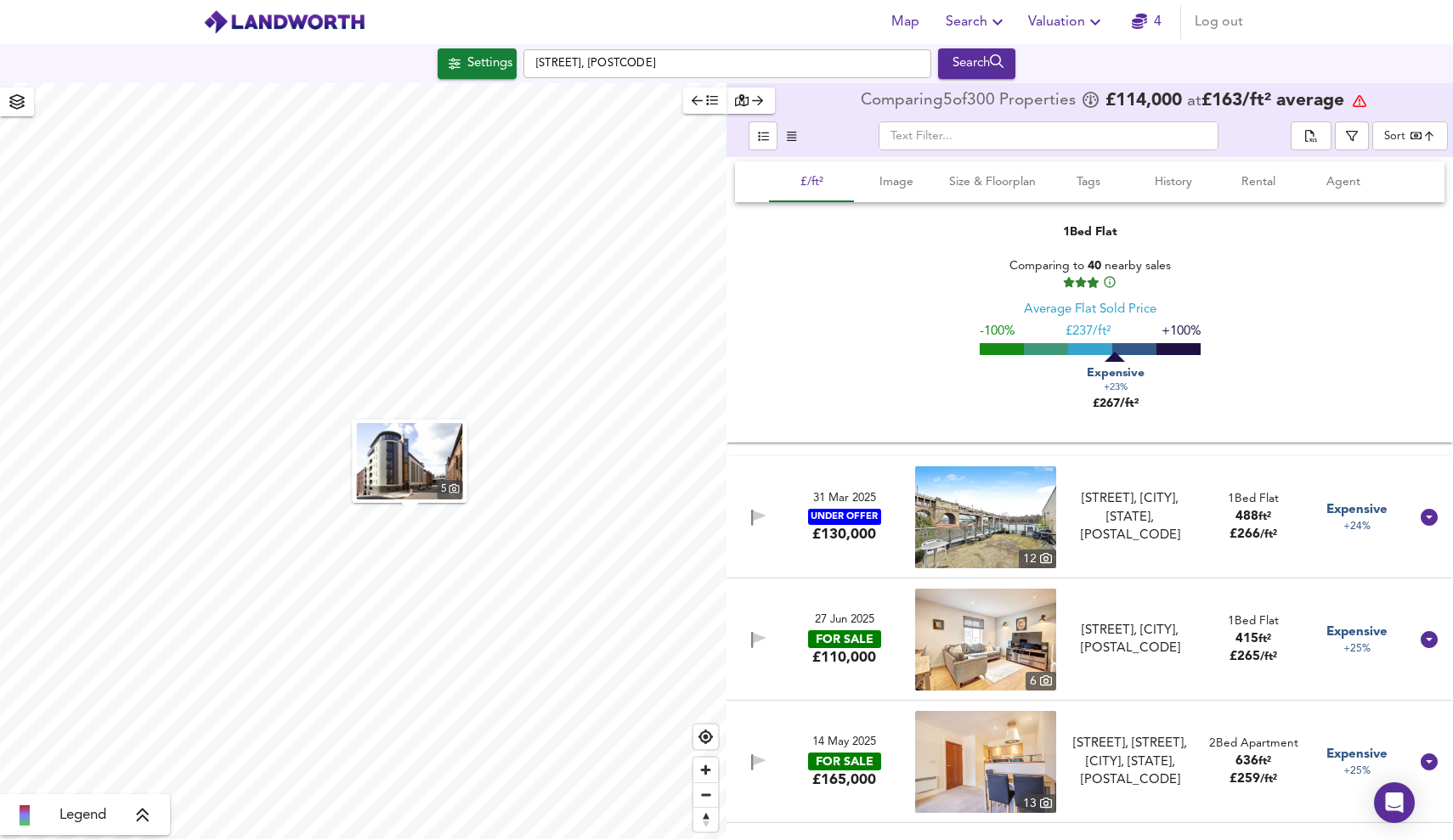 scroll, scrollTop: 25340, scrollLeft: 0, axis: vertical 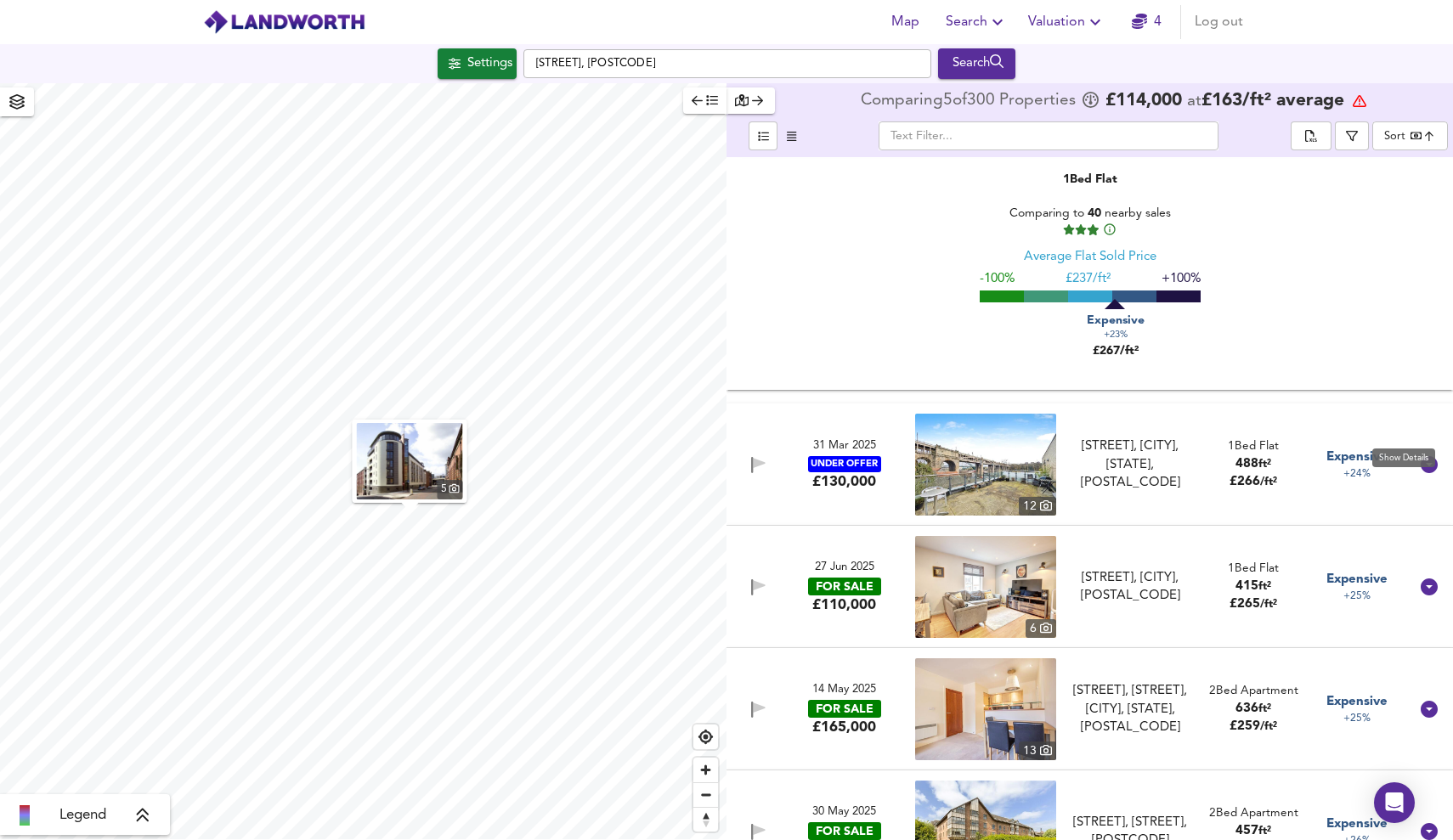click at bounding box center [1429, 465] 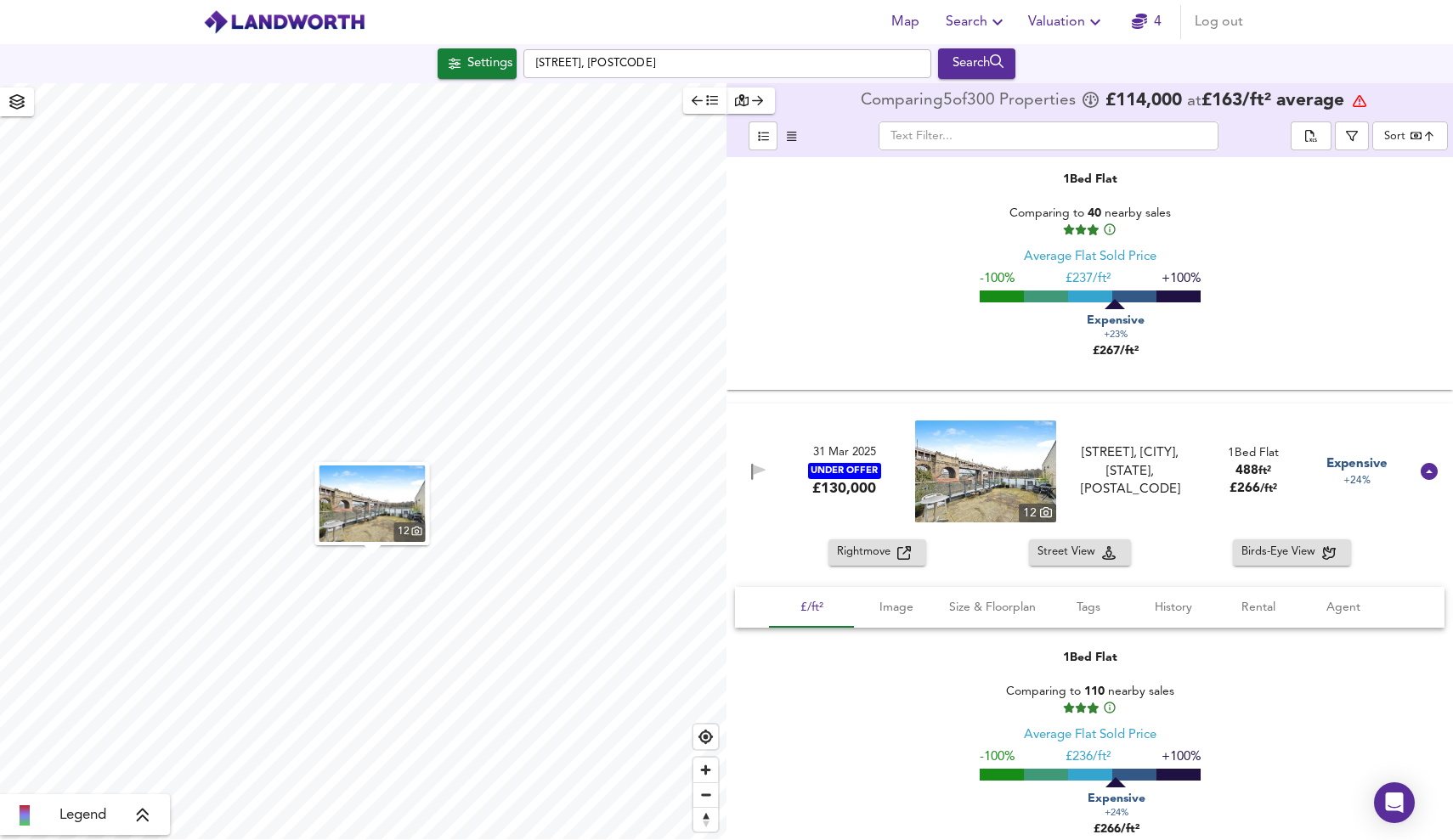 scroll, scrollTop: 25387, scrollLeft: 0, axis: vertical 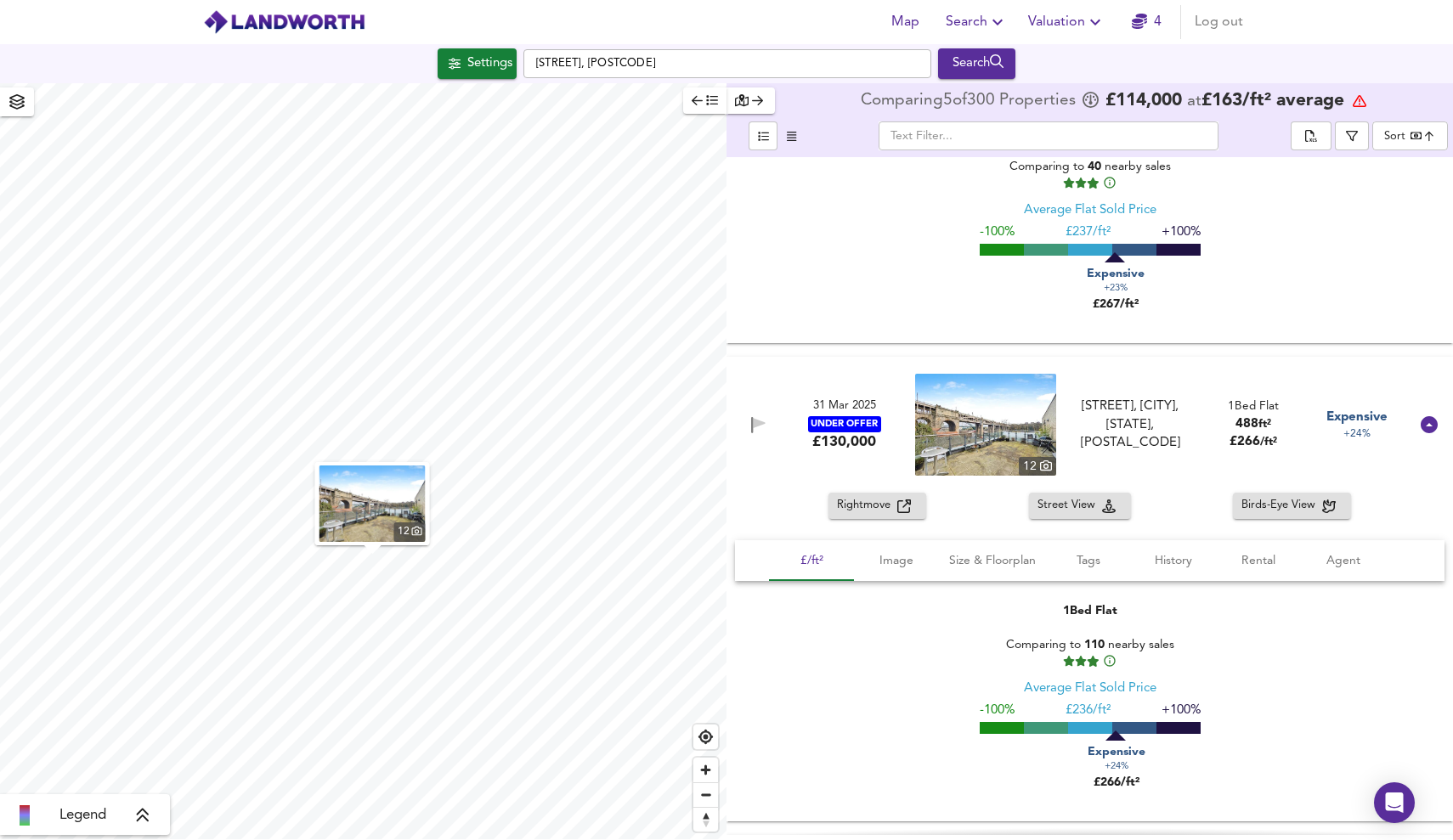 click on "Rightmove" at bounding box center (867, 505) 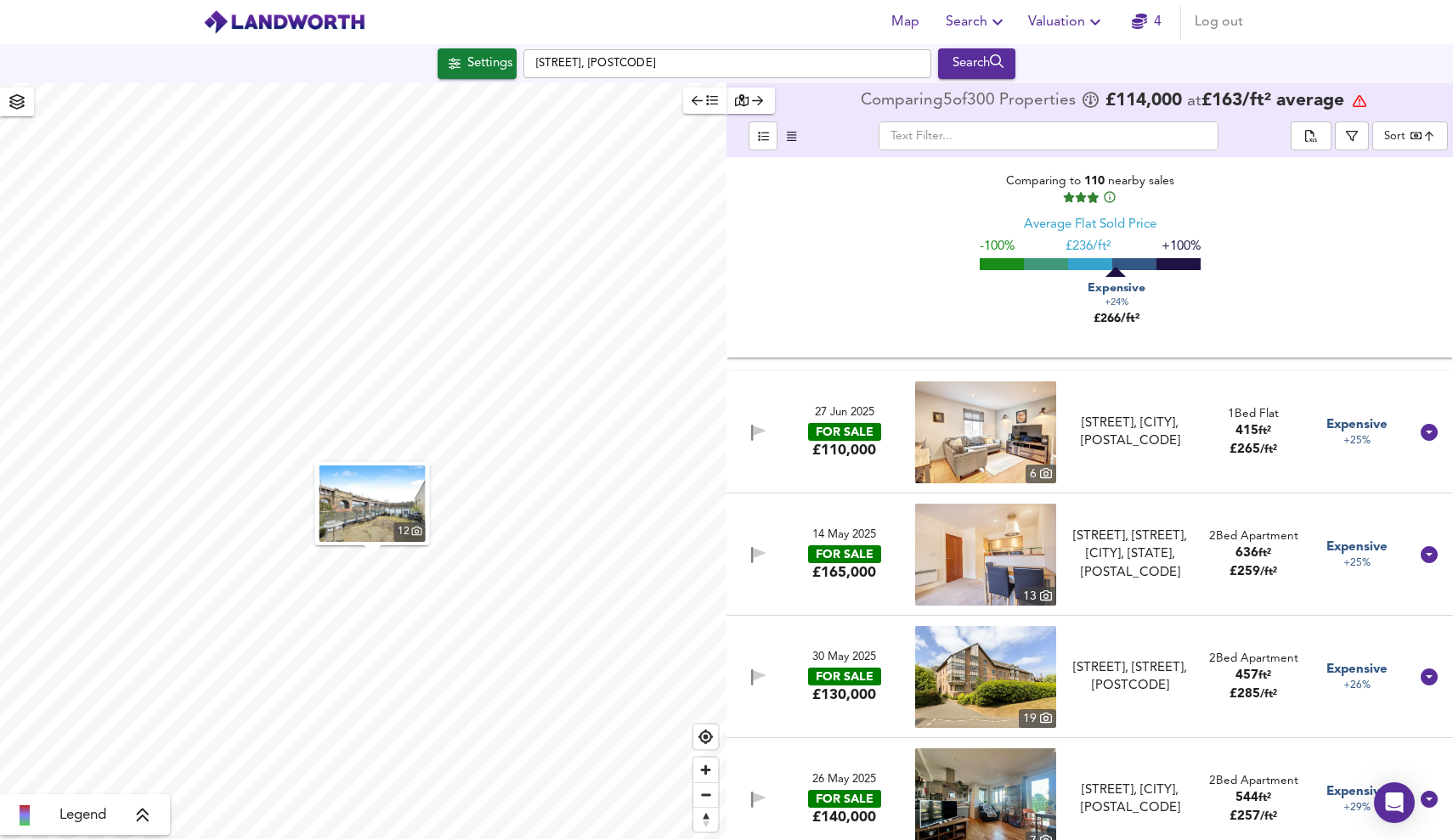 scroll, scrollTop: 25891, scrollLeft: 0, axis: vertical 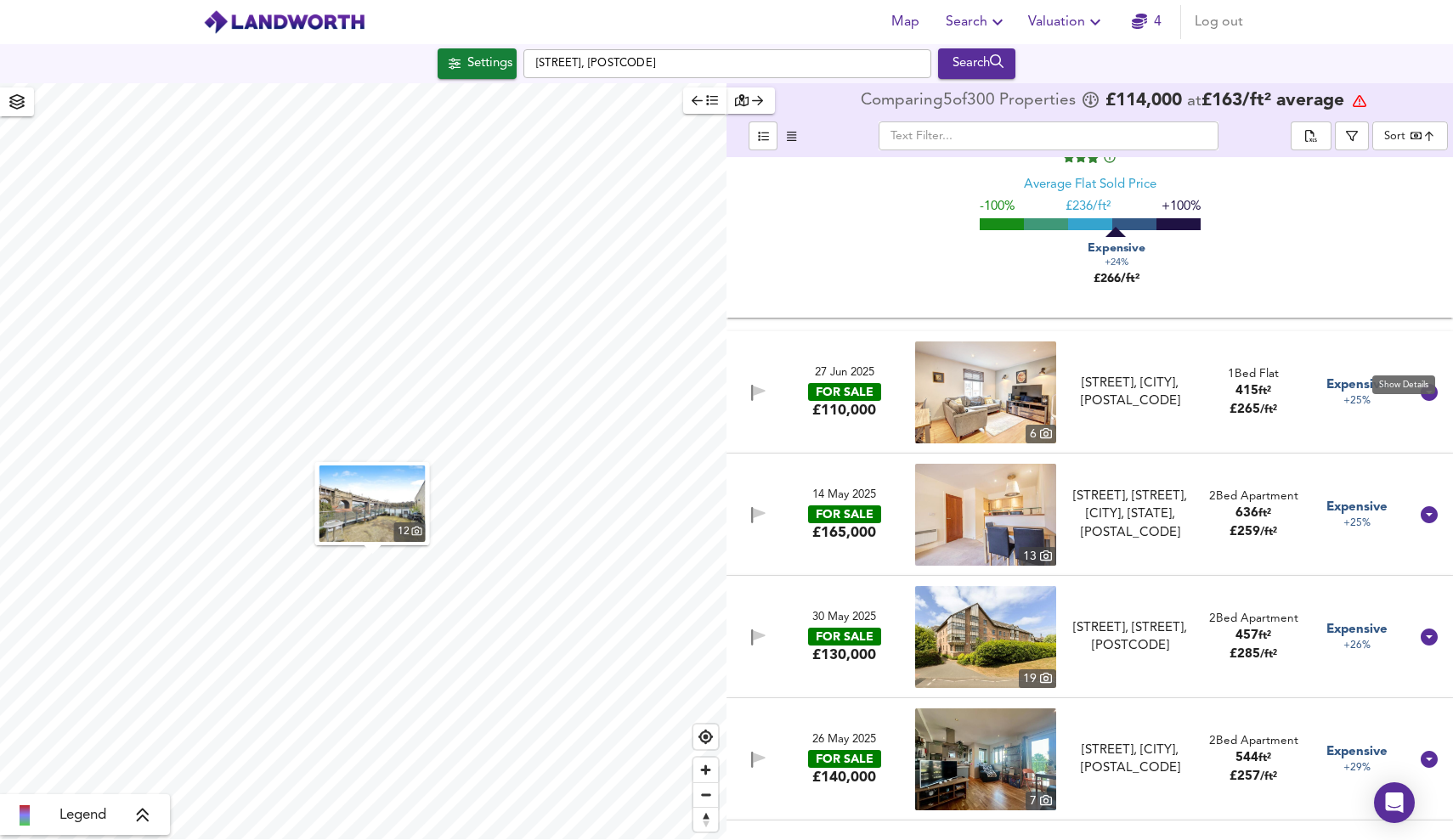 click at bounding box center (1429, 392) 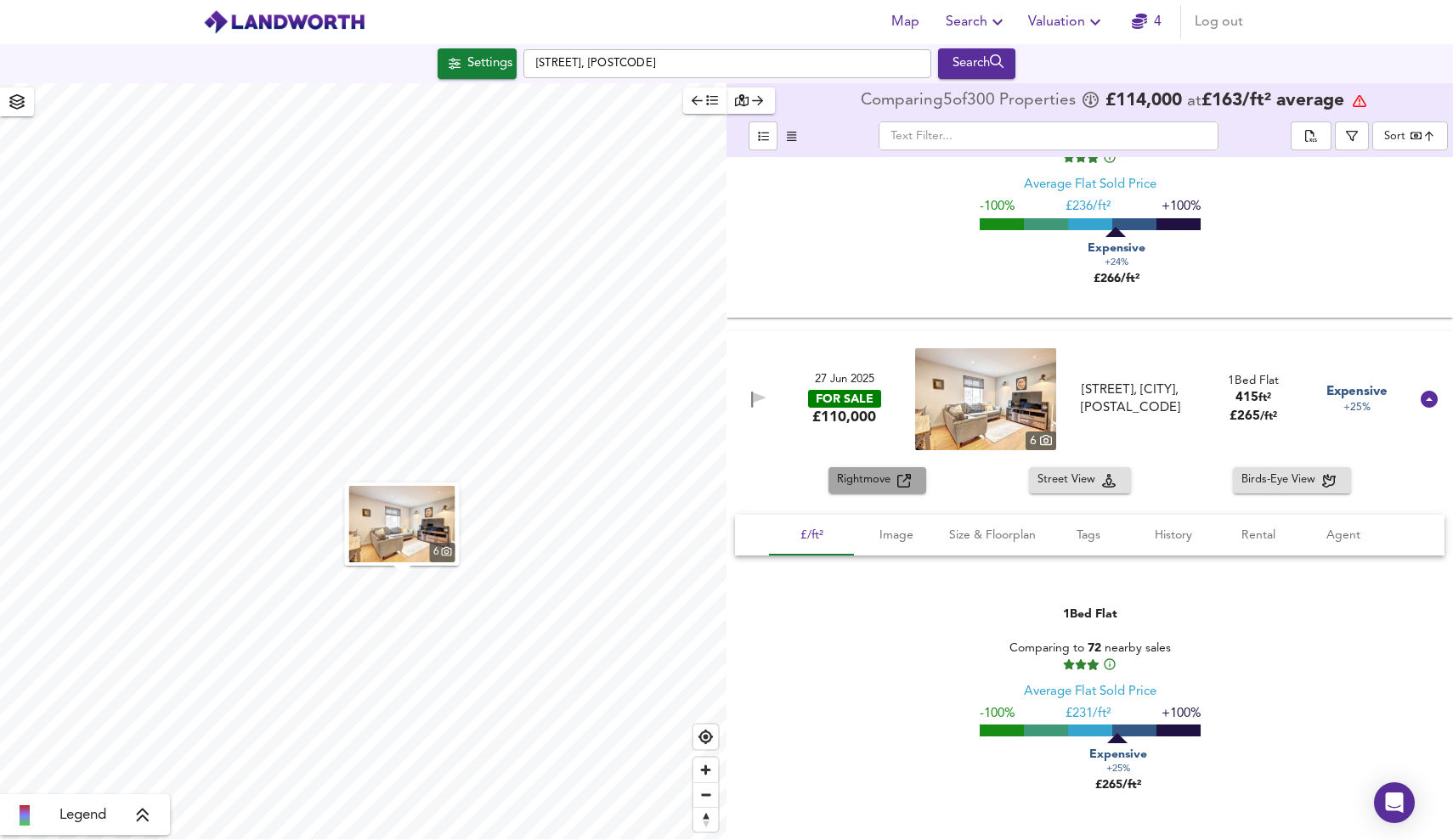 click at bounding box center (904, 481) 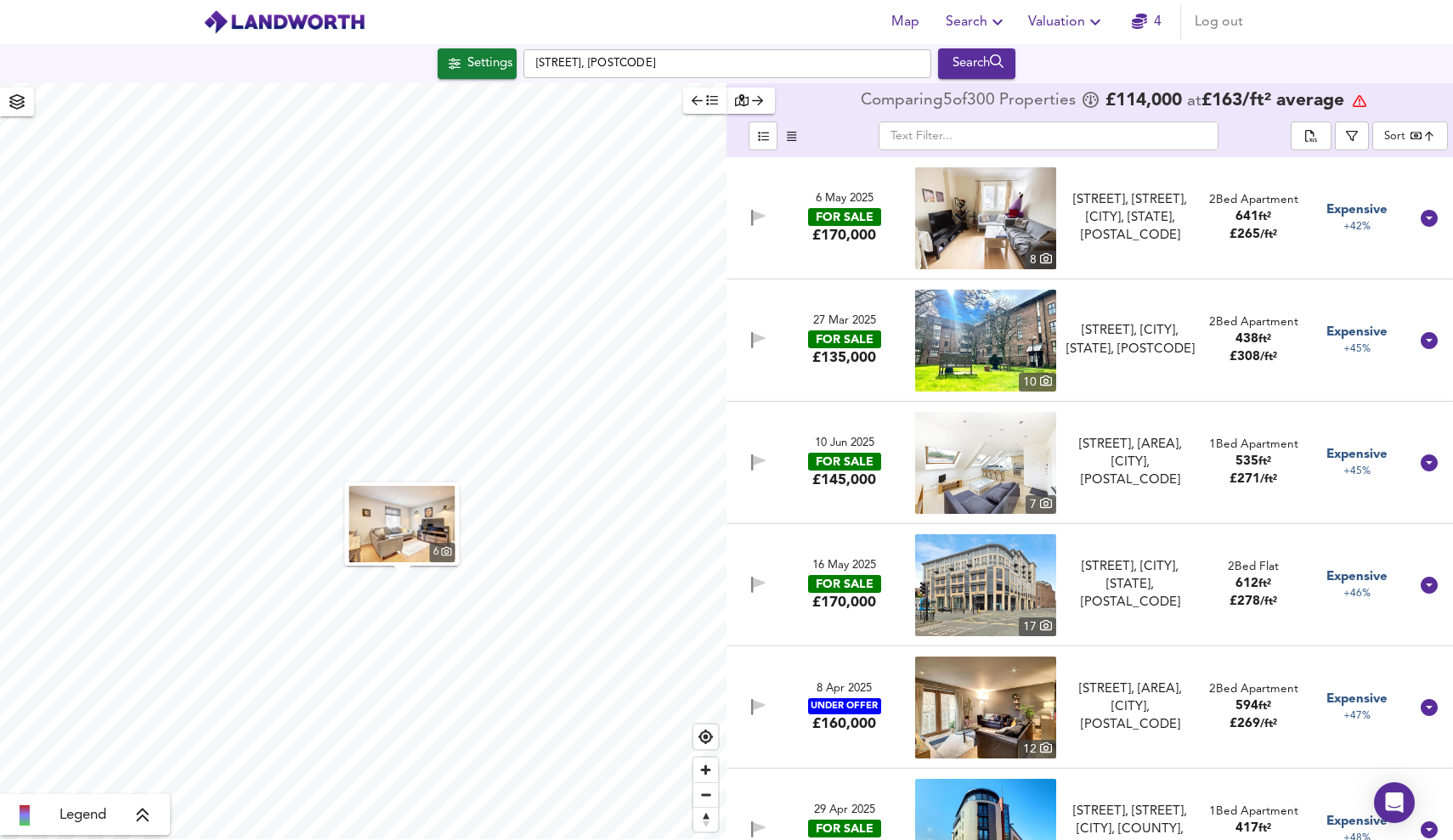 scroll, scrollTop: 27582, scrollLeft: 0, axis: vertical 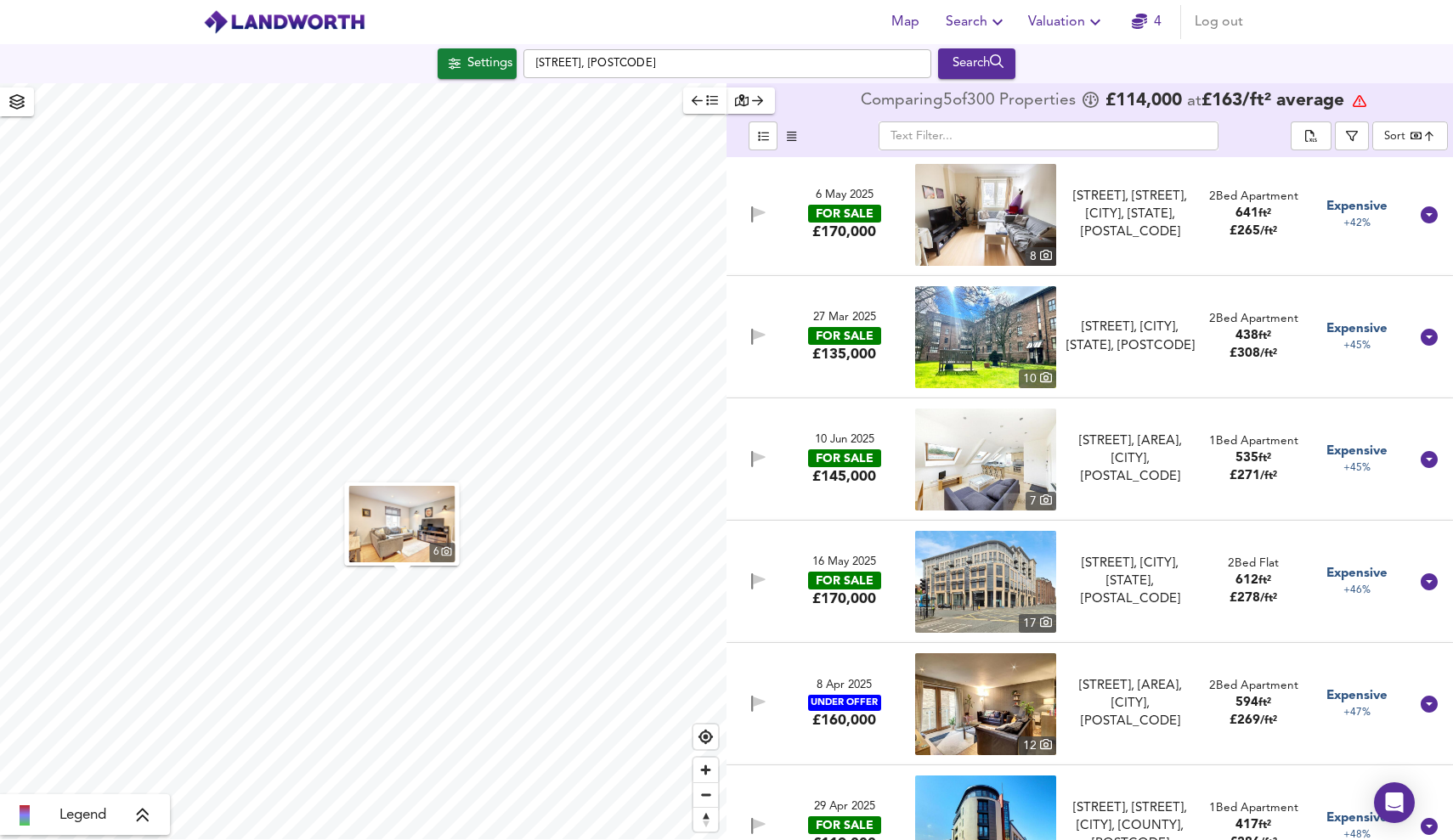click at bounding box center [1429, 459] 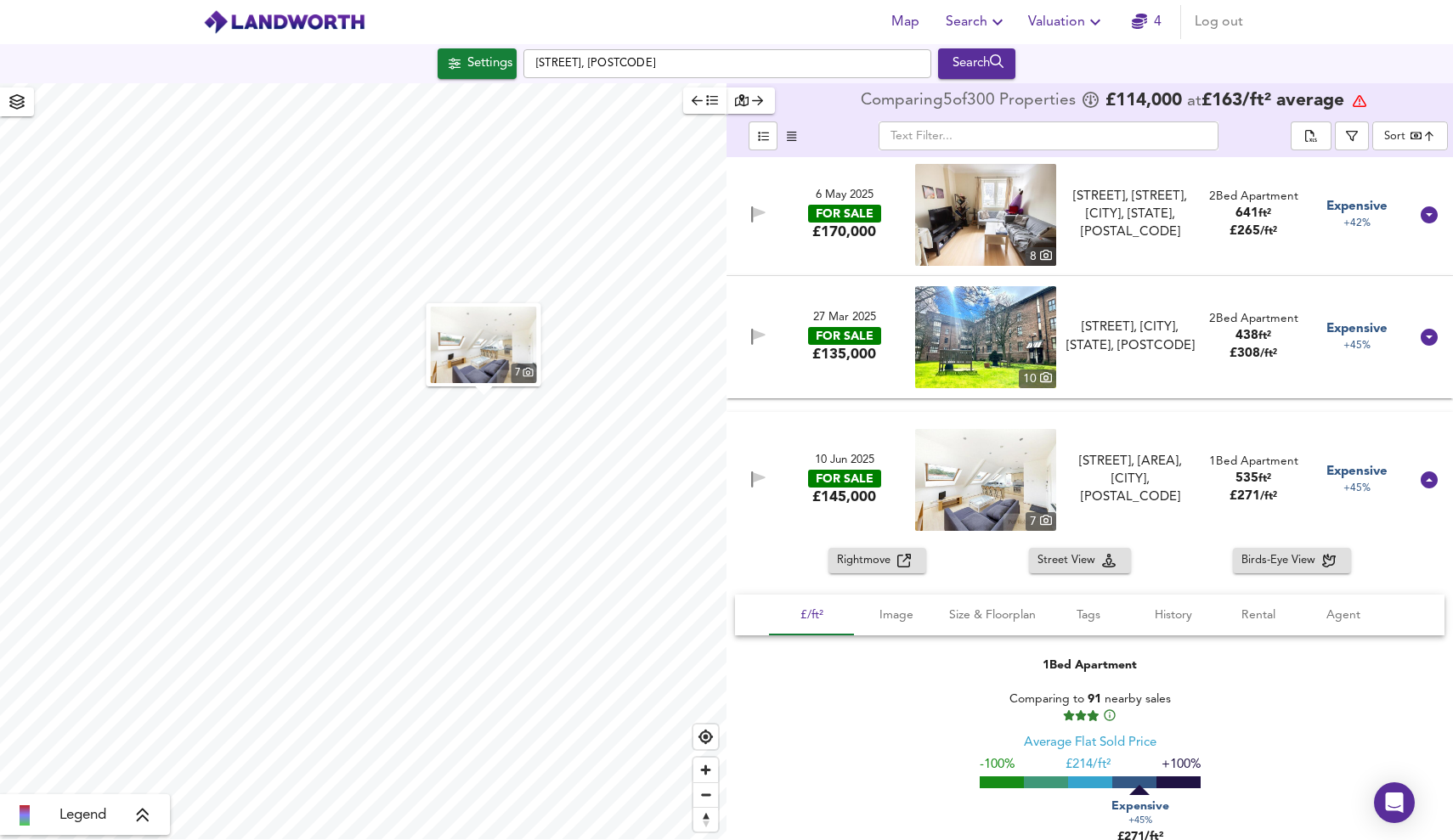 click on "Rightmove" at bounding box center [867, 561] 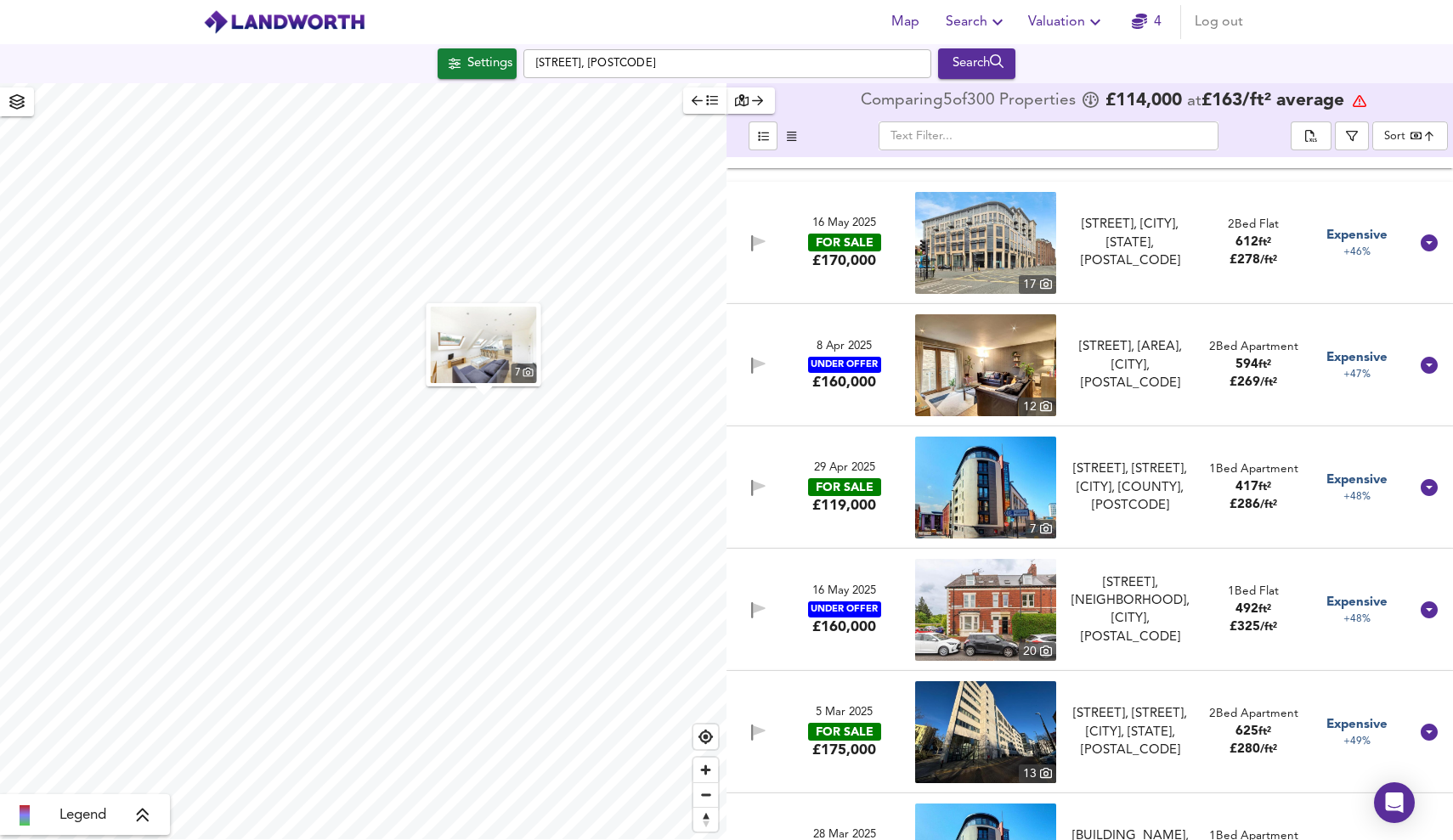 scroll, scrollTop: 28343, scrollLeft: 0, axis: vertical 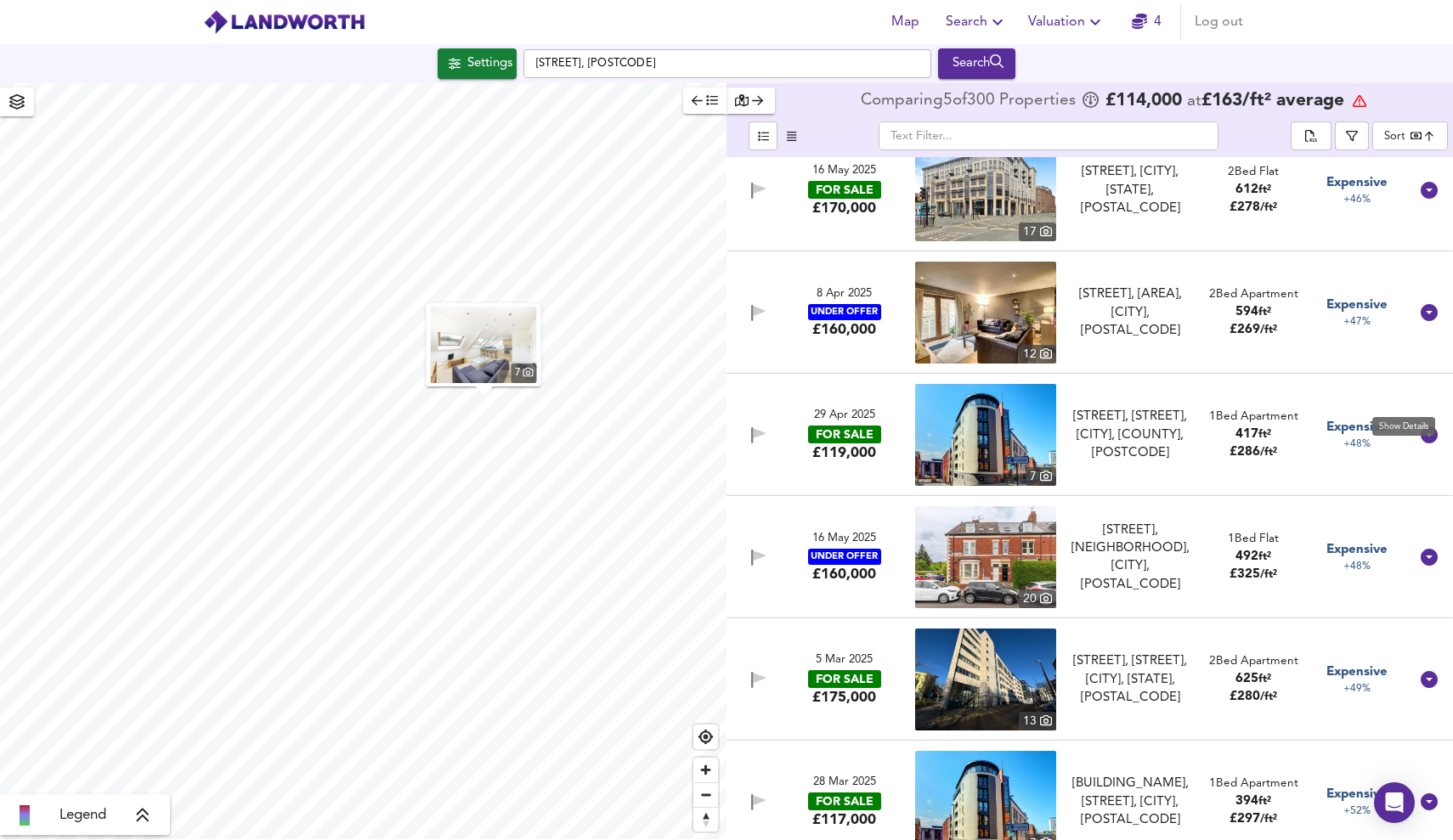 click at bounding box center [1429, 435] 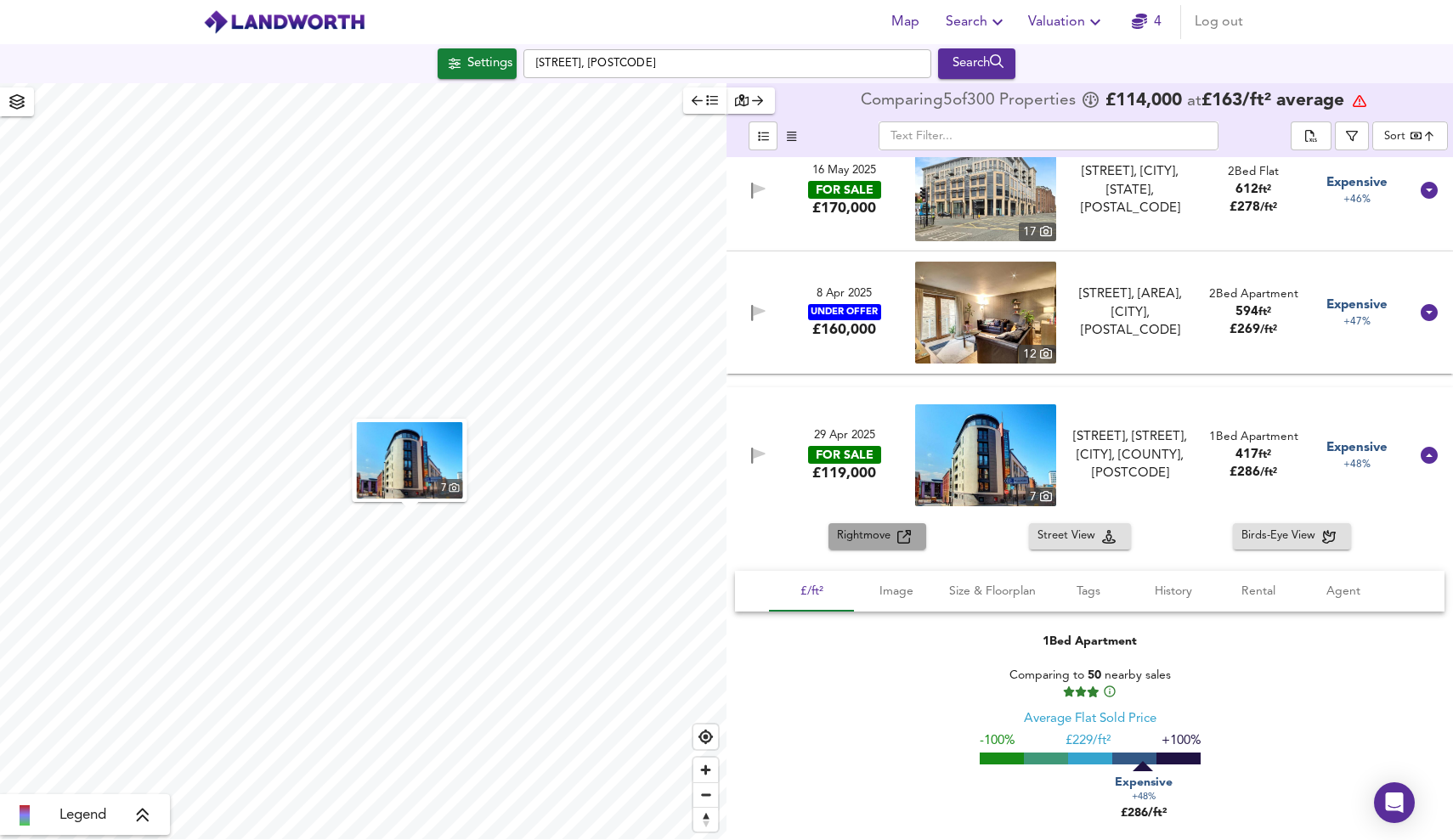 click on "Rightmove" at bounding box center (867, 536) 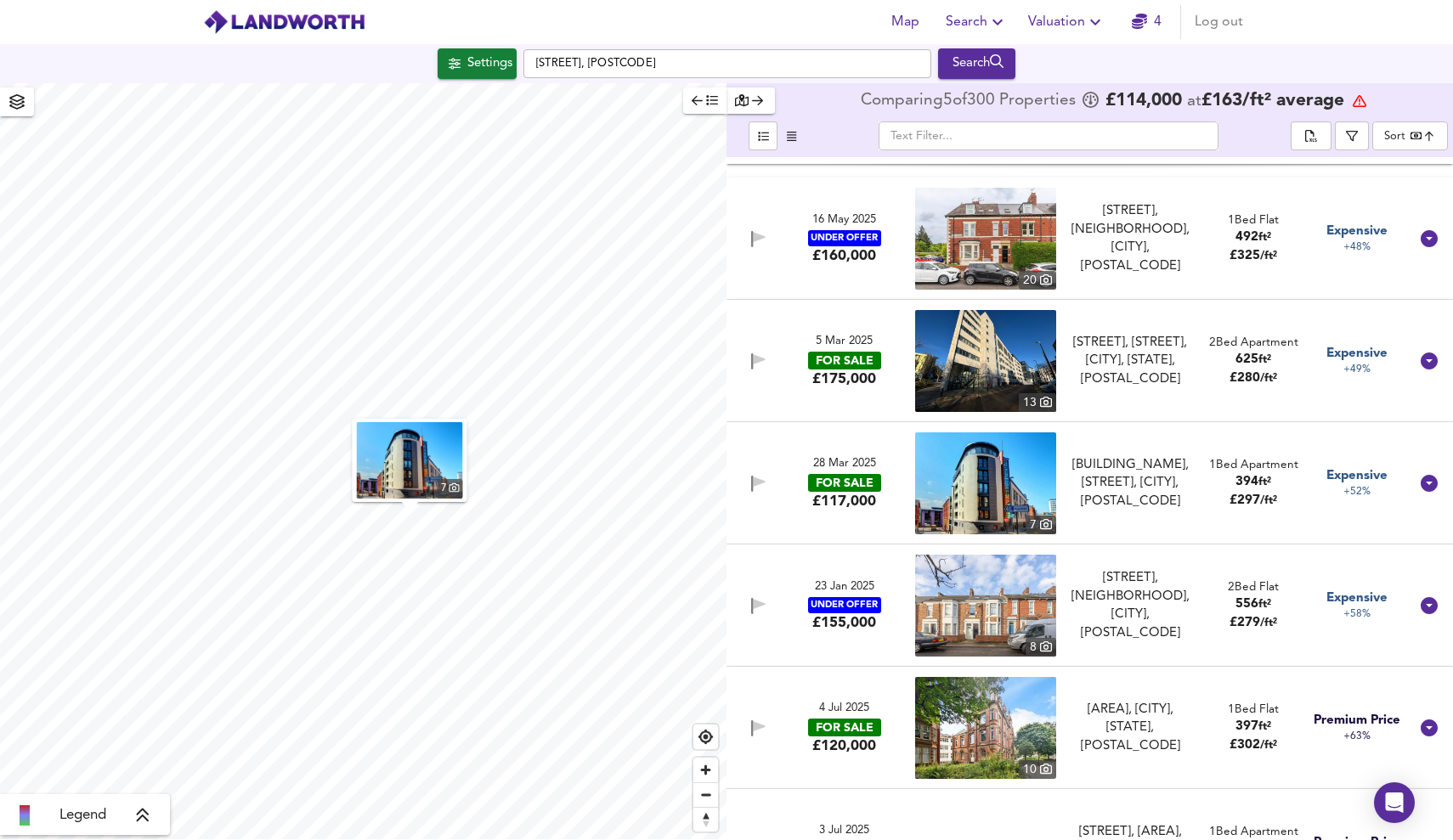 scroll, scrollTop: 28997, scrollLeft: 0, axis: vertical 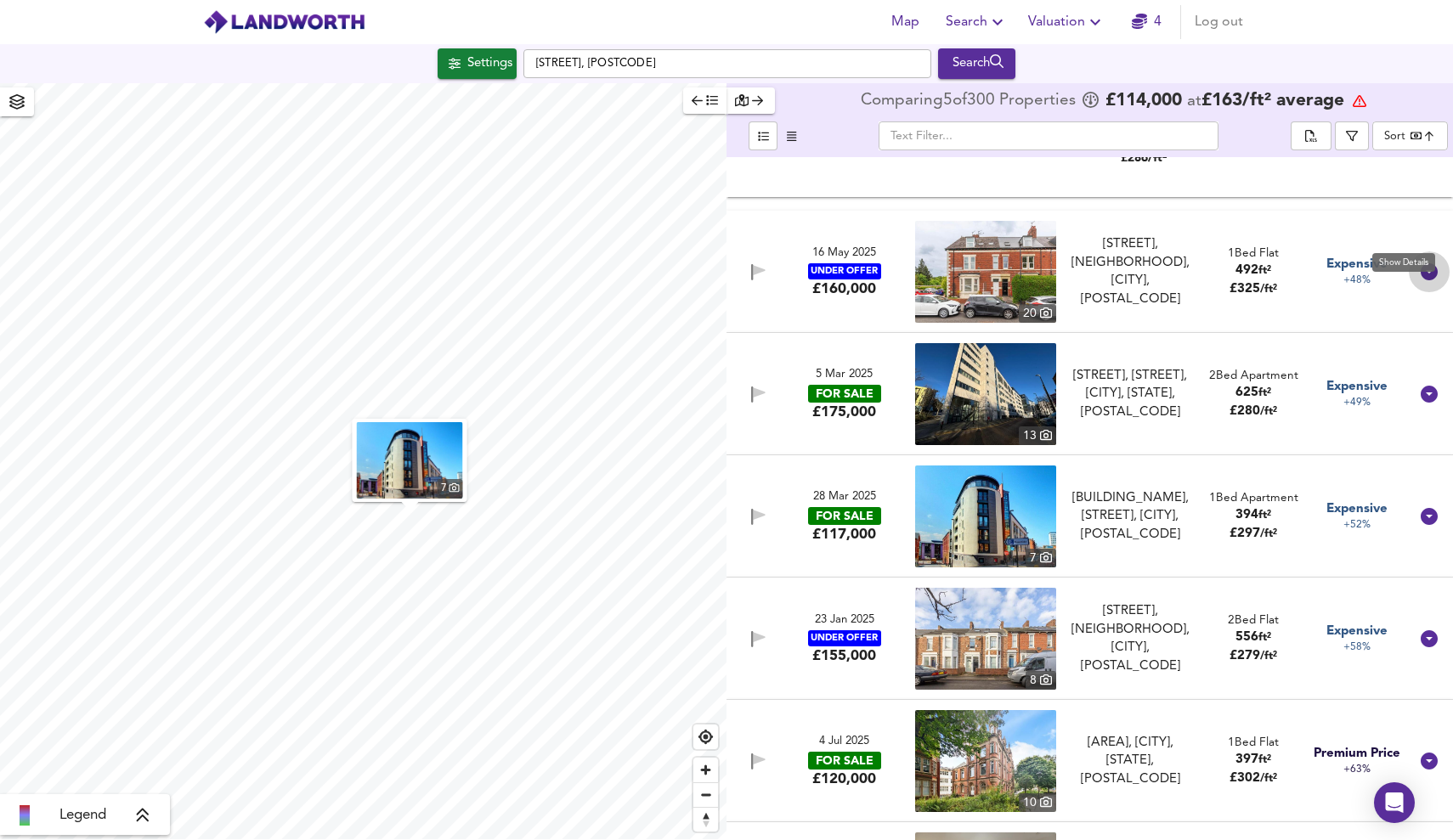click at bounding box center (1429, 272) 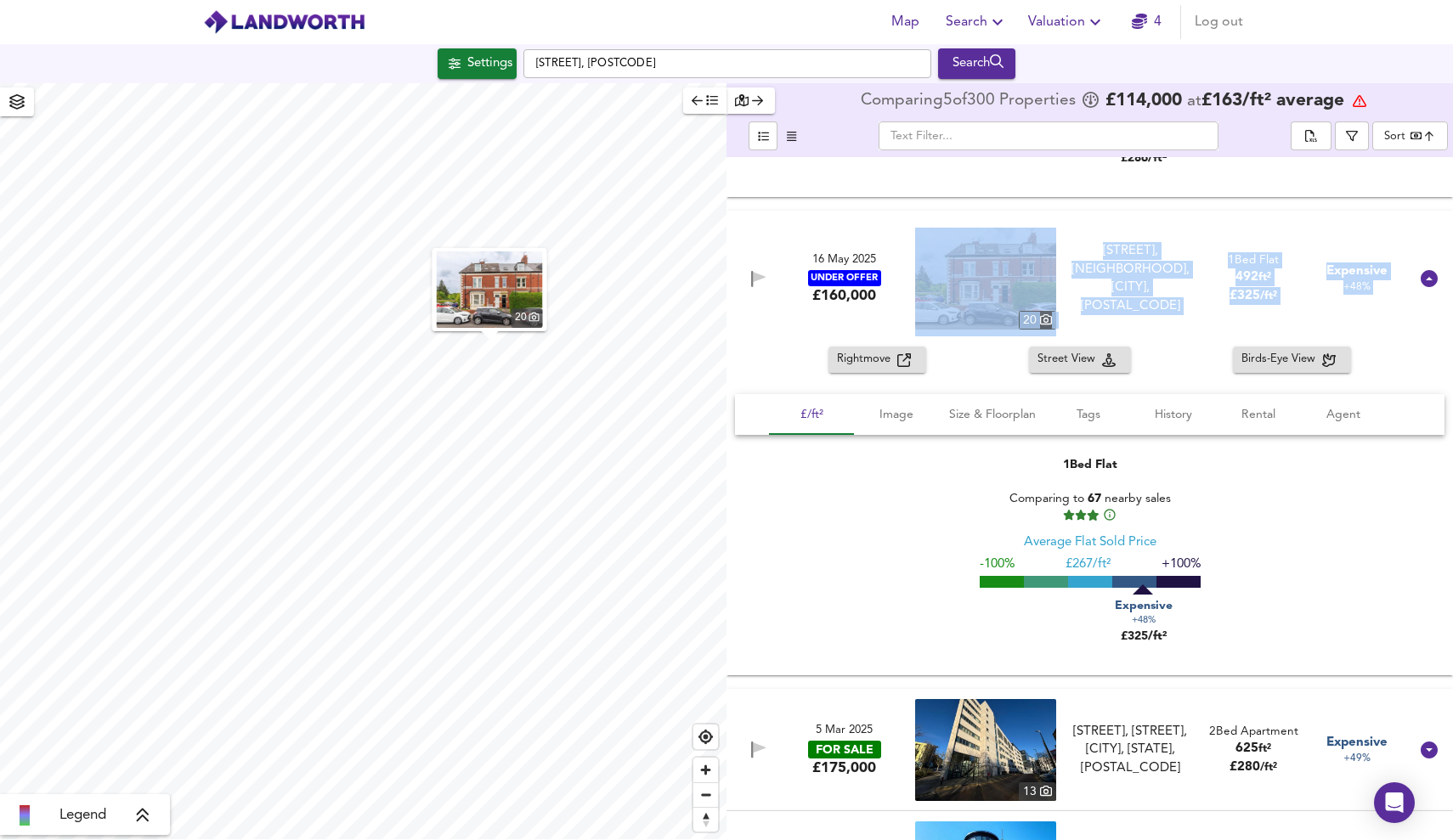 click on "[DATE] UNDER OFFER £160,000   20     [STREET], [AREA], [CITY], [STATE], [POSTCODE] [STREET], [AREA], [CITY] 1 Bed Flat 492 ft² £ 325 / ft² Expensive +48% Rightmove       Street View       Birds-Eye View       £/ft² Image Size & Floorplan Tags History Rental Agent 1 Bed Flat Comparing to   67  nearby sales   Average Flat Sold Price -100% £ 267/ft² +100% Expensive +48% £325/ft²   20     Floorplan Size: 46m² = 492ft² Contemporary Kitchen Conversion Investment Property Luxurious Modern Kitchen Peaceful Spacious [DATE] :  Listed for  £ 160,000 You can find average rental prices for  [POSTCODE]  on   Home.co.uk Hive Estates - Newcastle upon Tyne [PHONE]" at bounding box center (1089, 443) 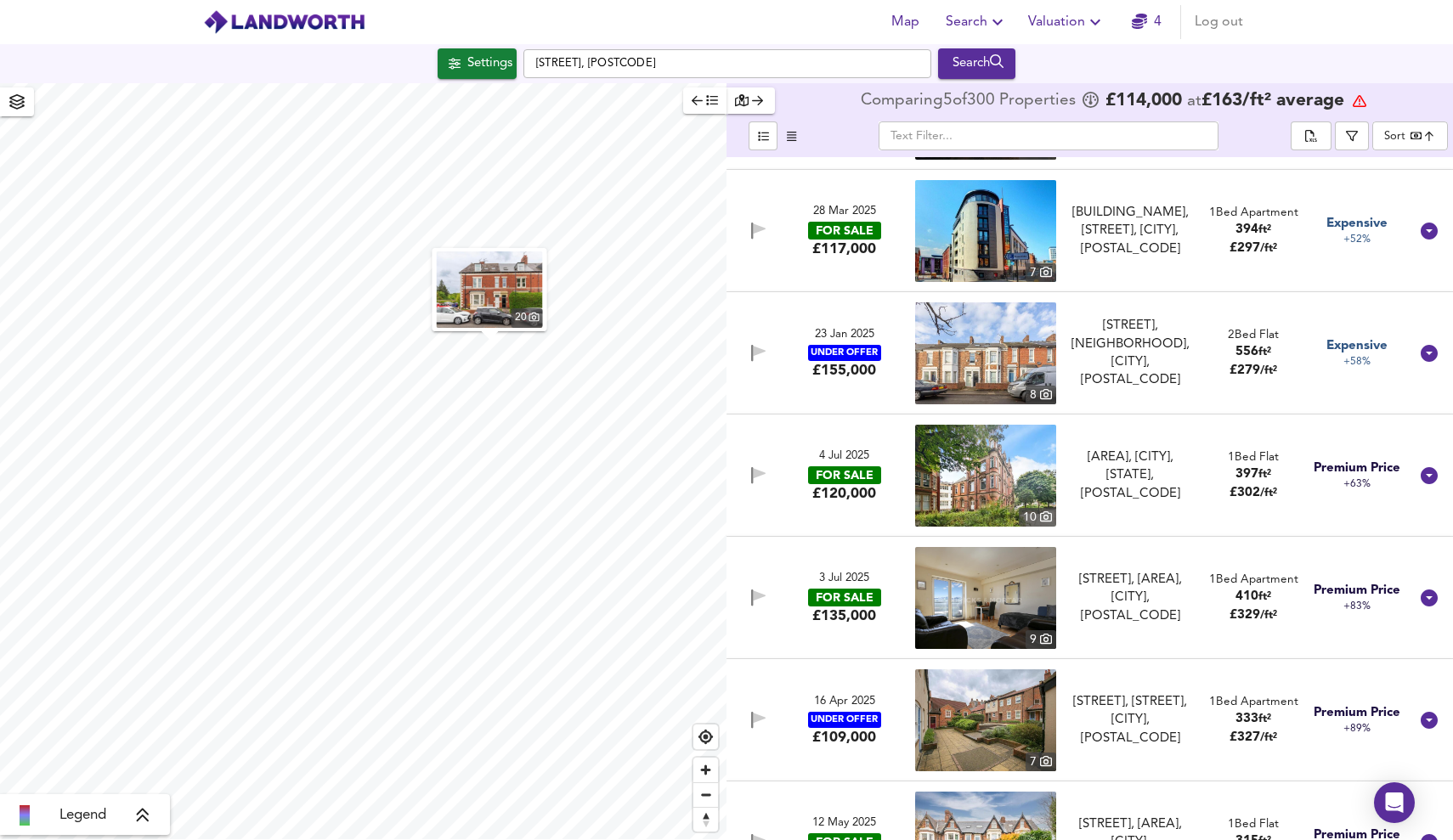 scroll, scrollTop: 29849, scrollLeft: 0, axis: vertical 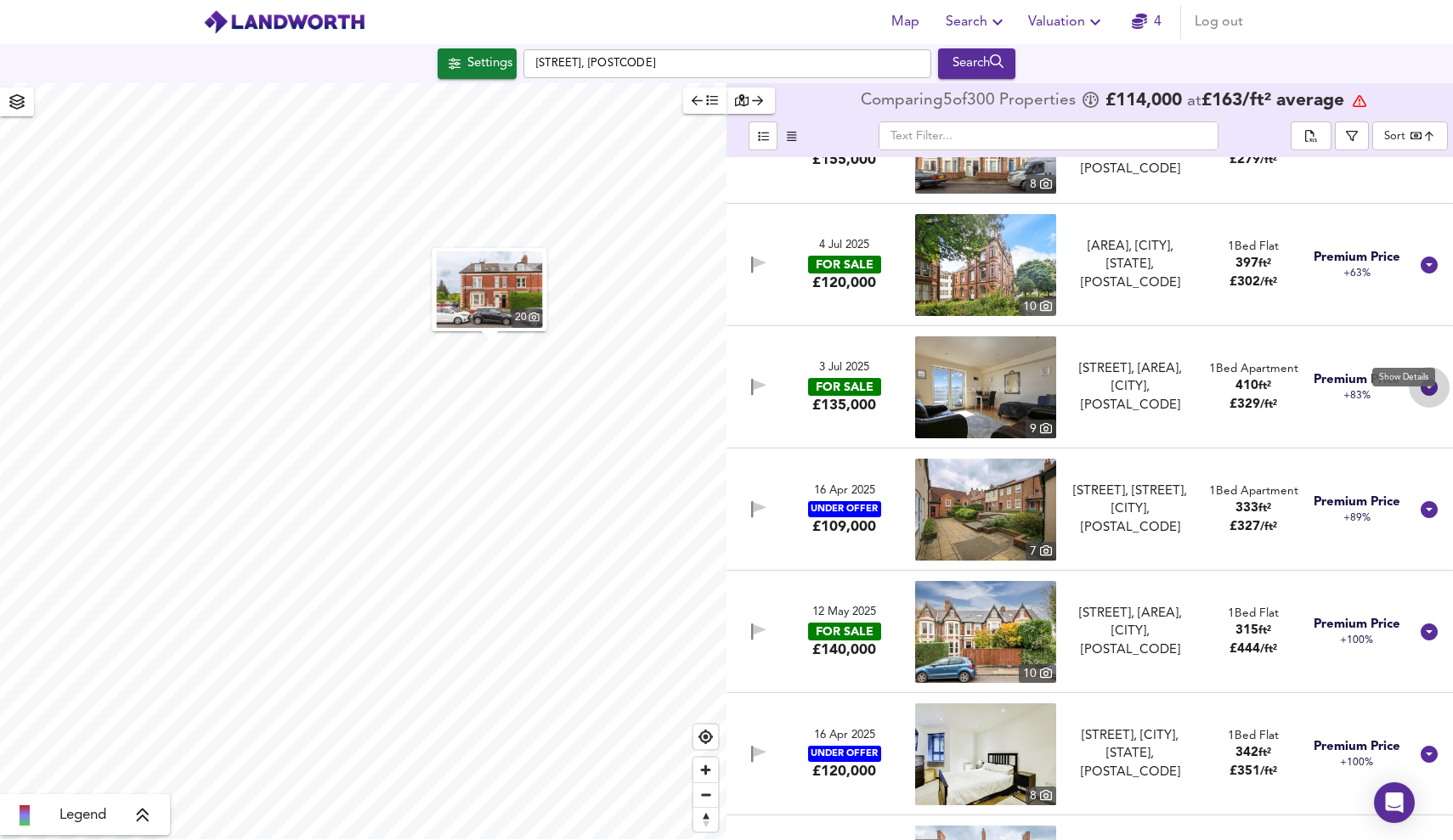 click at bounding box center (1429, 387) 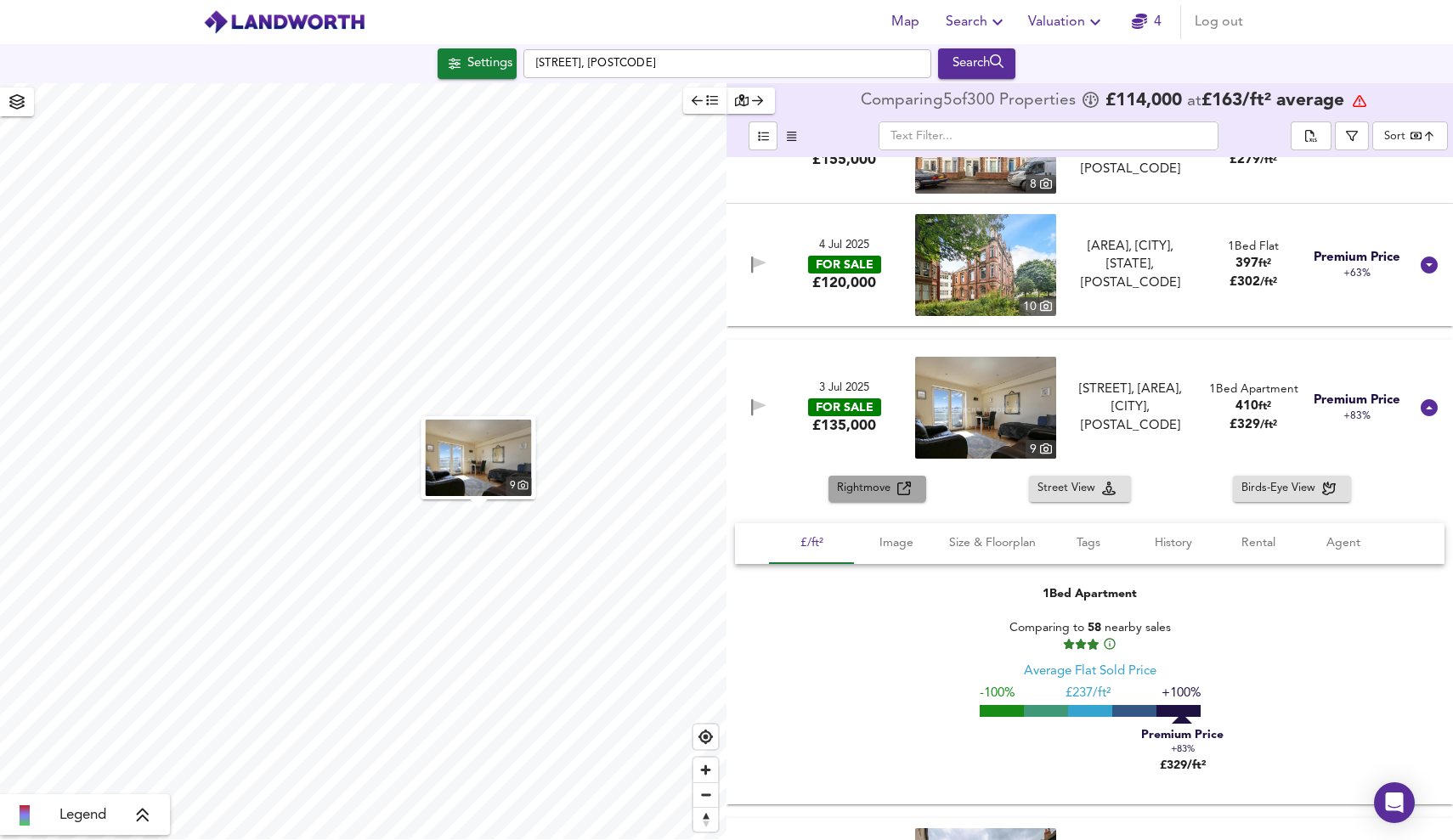 click on "Rightmove" at bounding box center (867, 488) 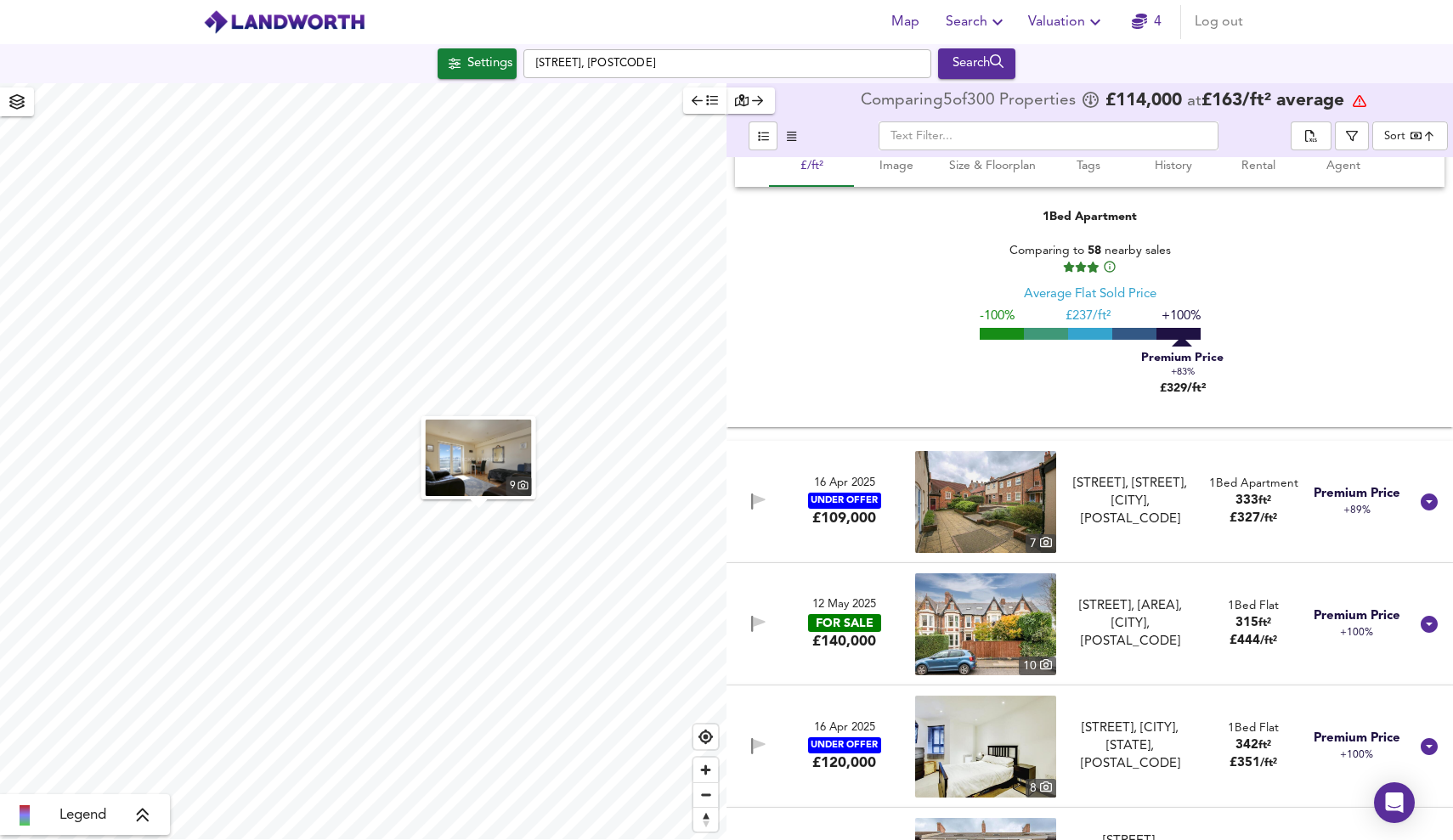 scroll, scrollTop: 30269, scrollLeft: 0, axis: vertical 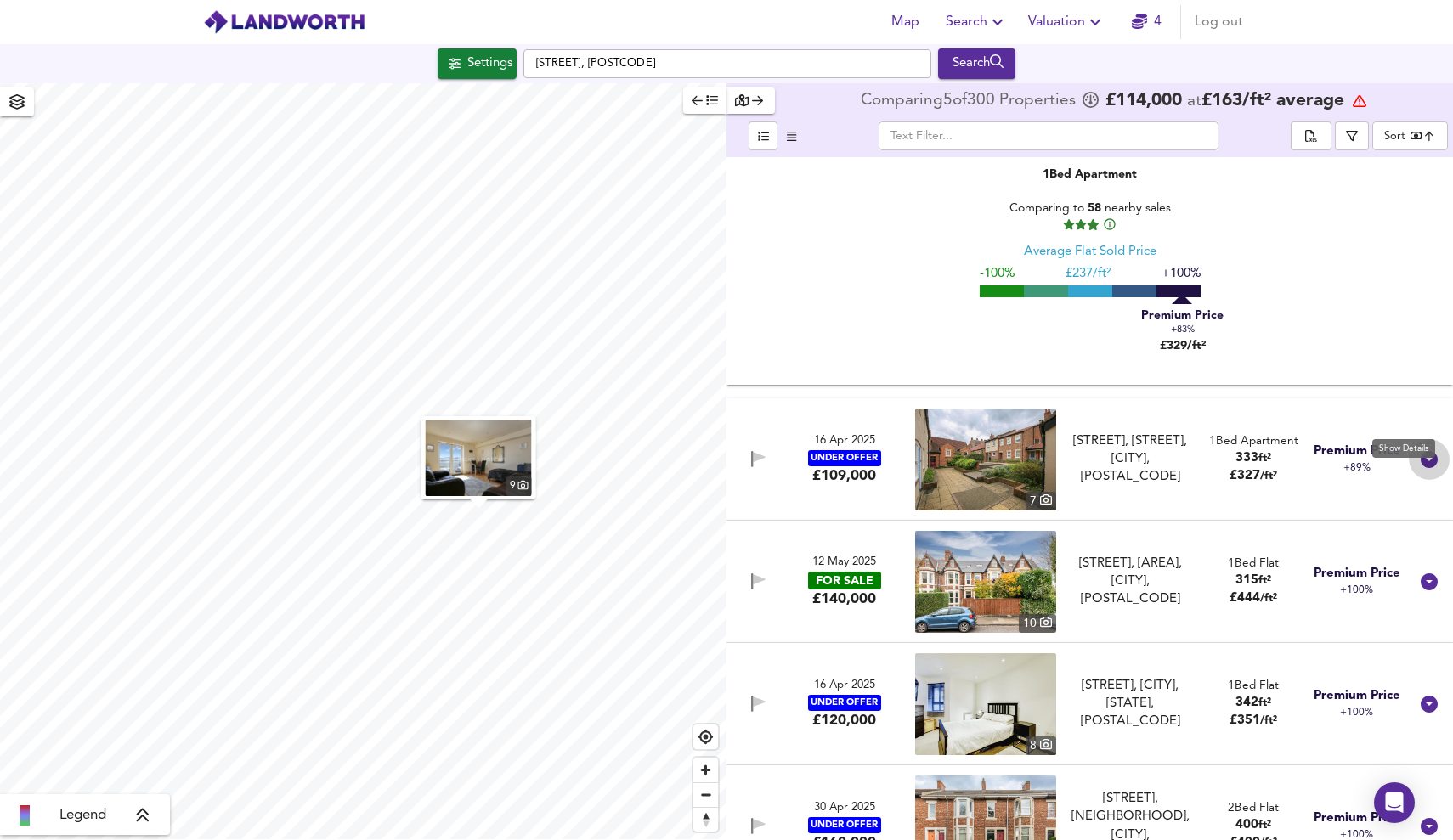 click at bounding box center (1429, 459) 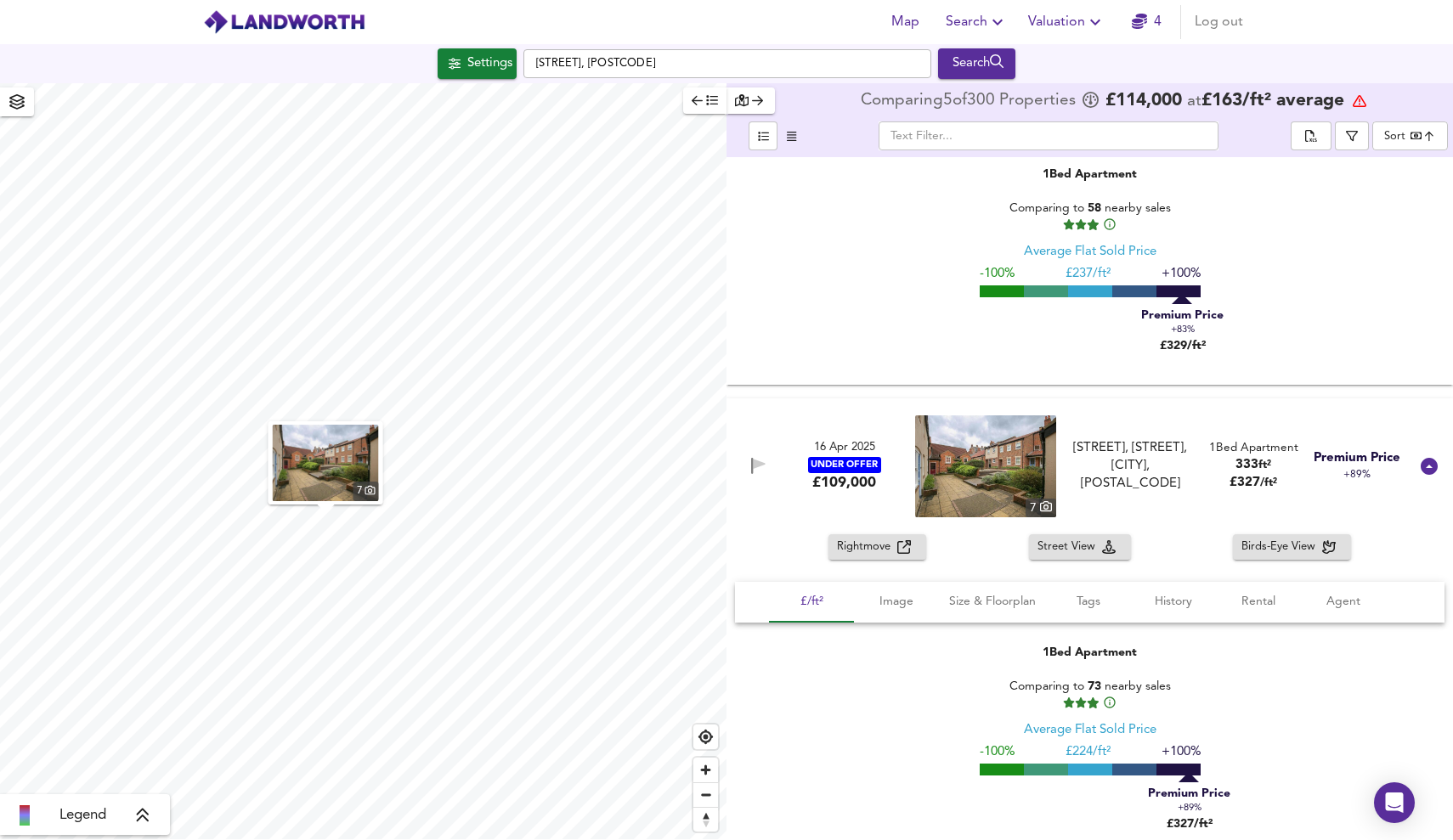 click on "Rightmove" at bounding box center (867, 547) 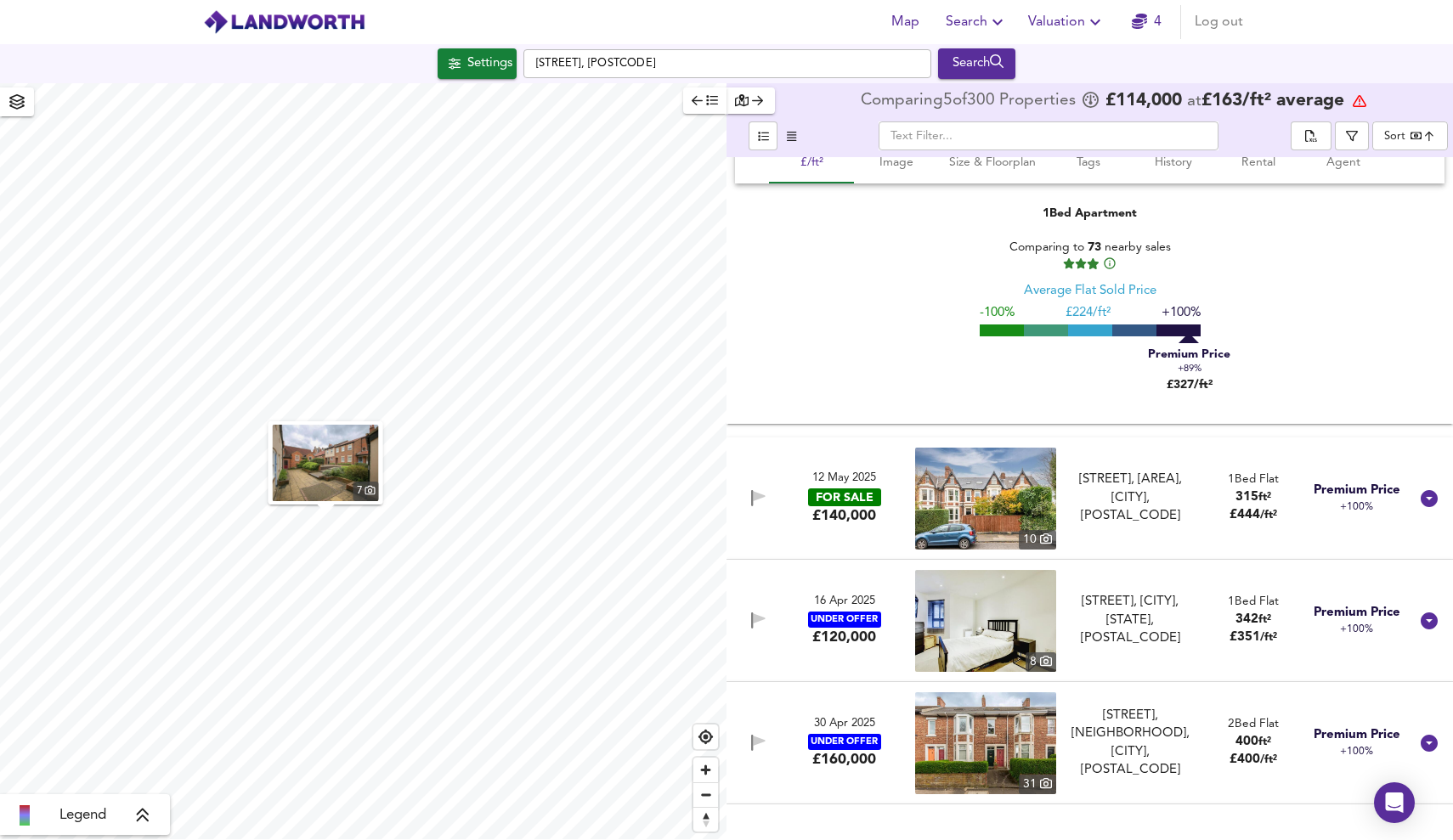 scroll, scrollTop: 30756, scrollLeft: 0, axis: vertical 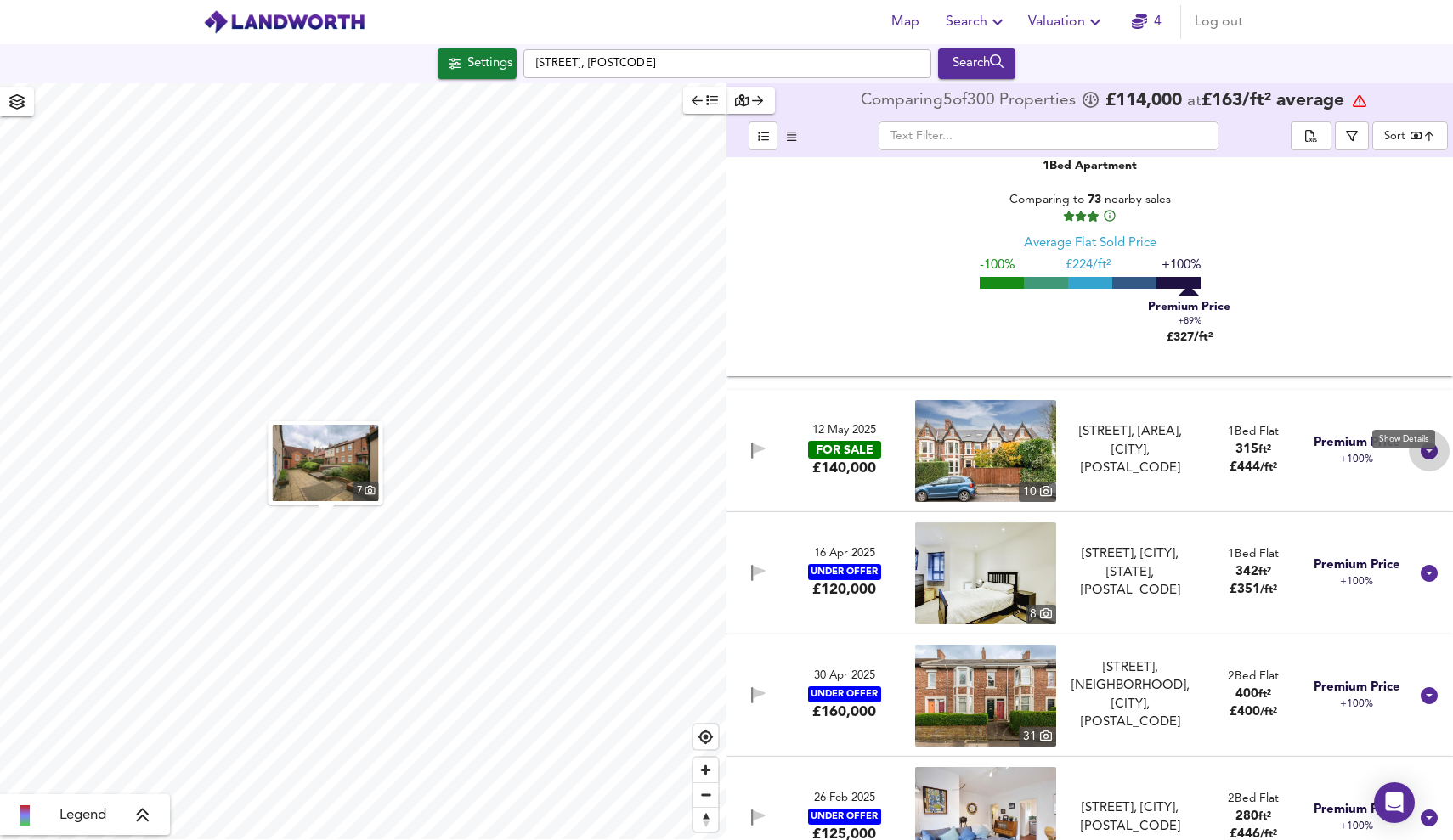 click at bounding box center [1429, 451] 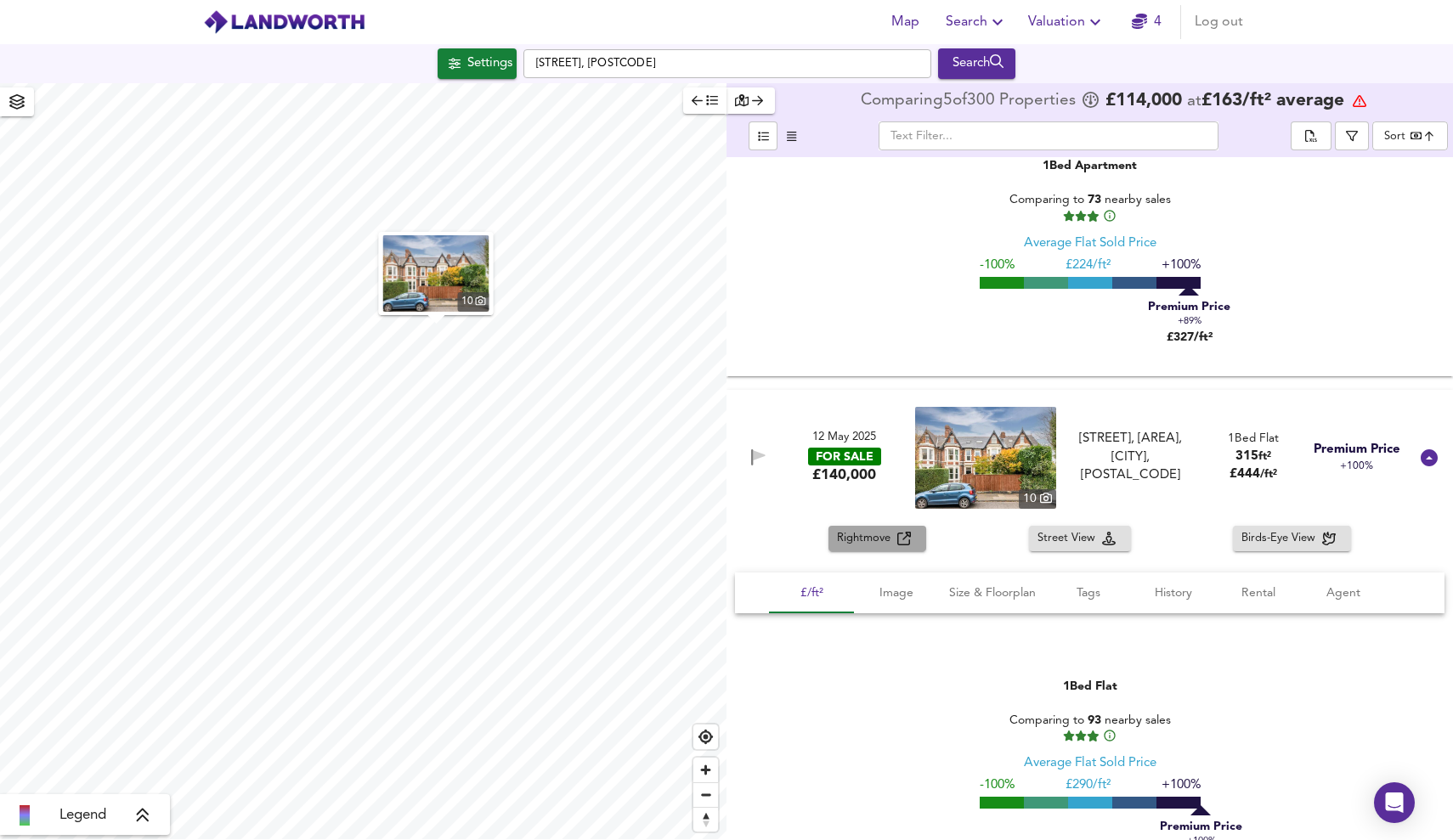 click on "Rightmove" at bounding box center [867, 538] 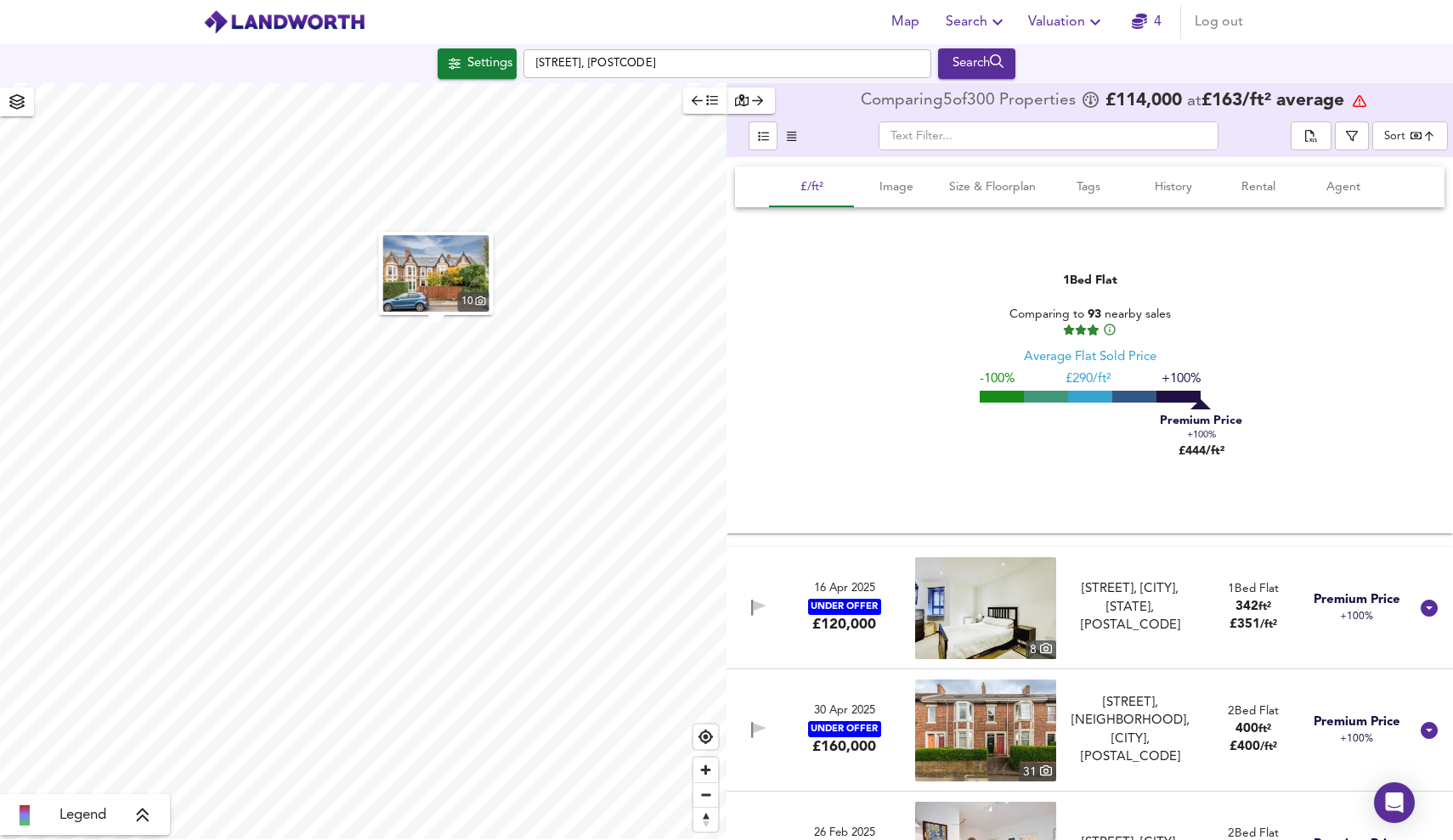 scroll, scrollTop: 31412, scrollLeft: 0, axis: vertical 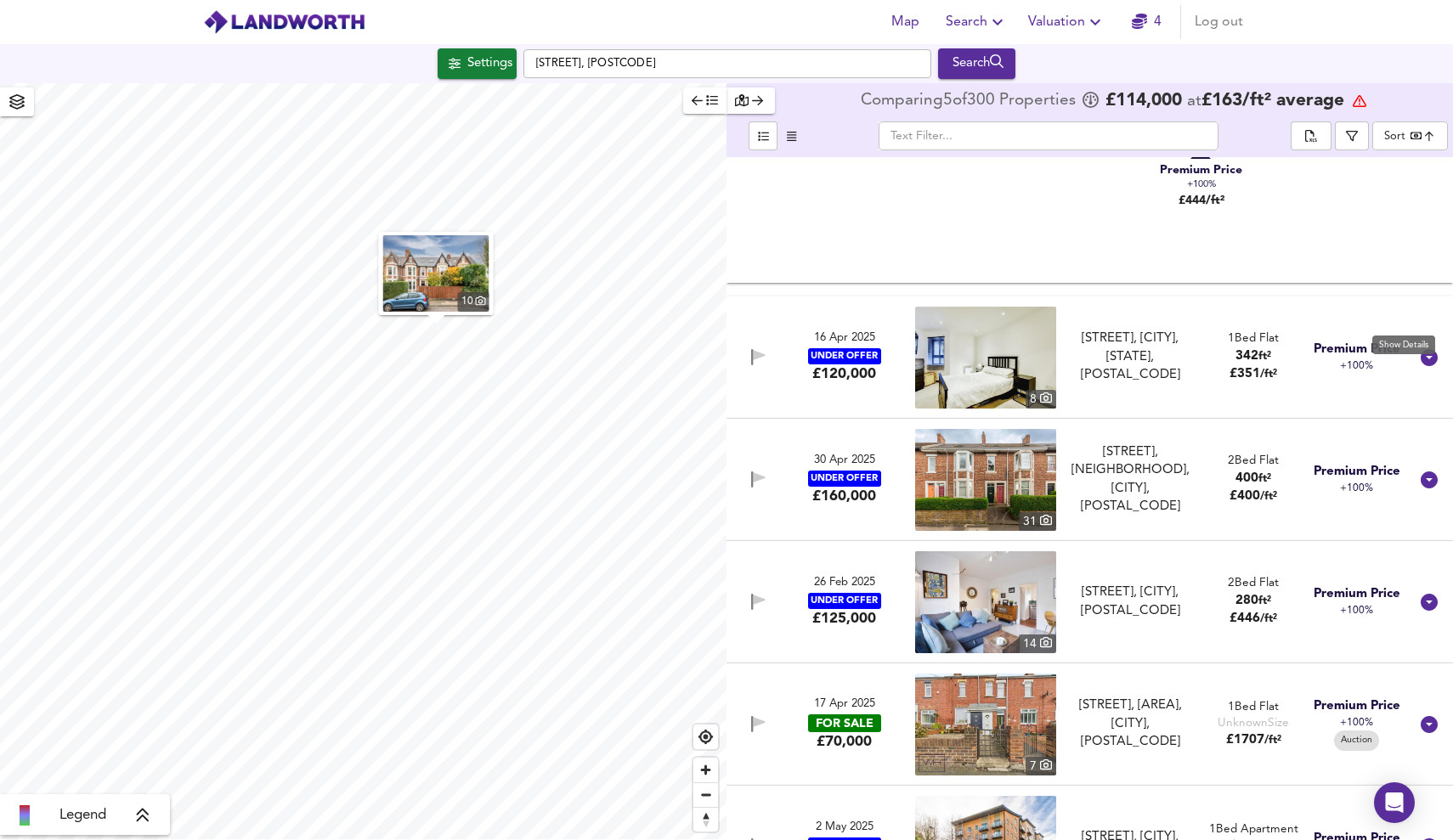 click at bounding box center [1429, 358] 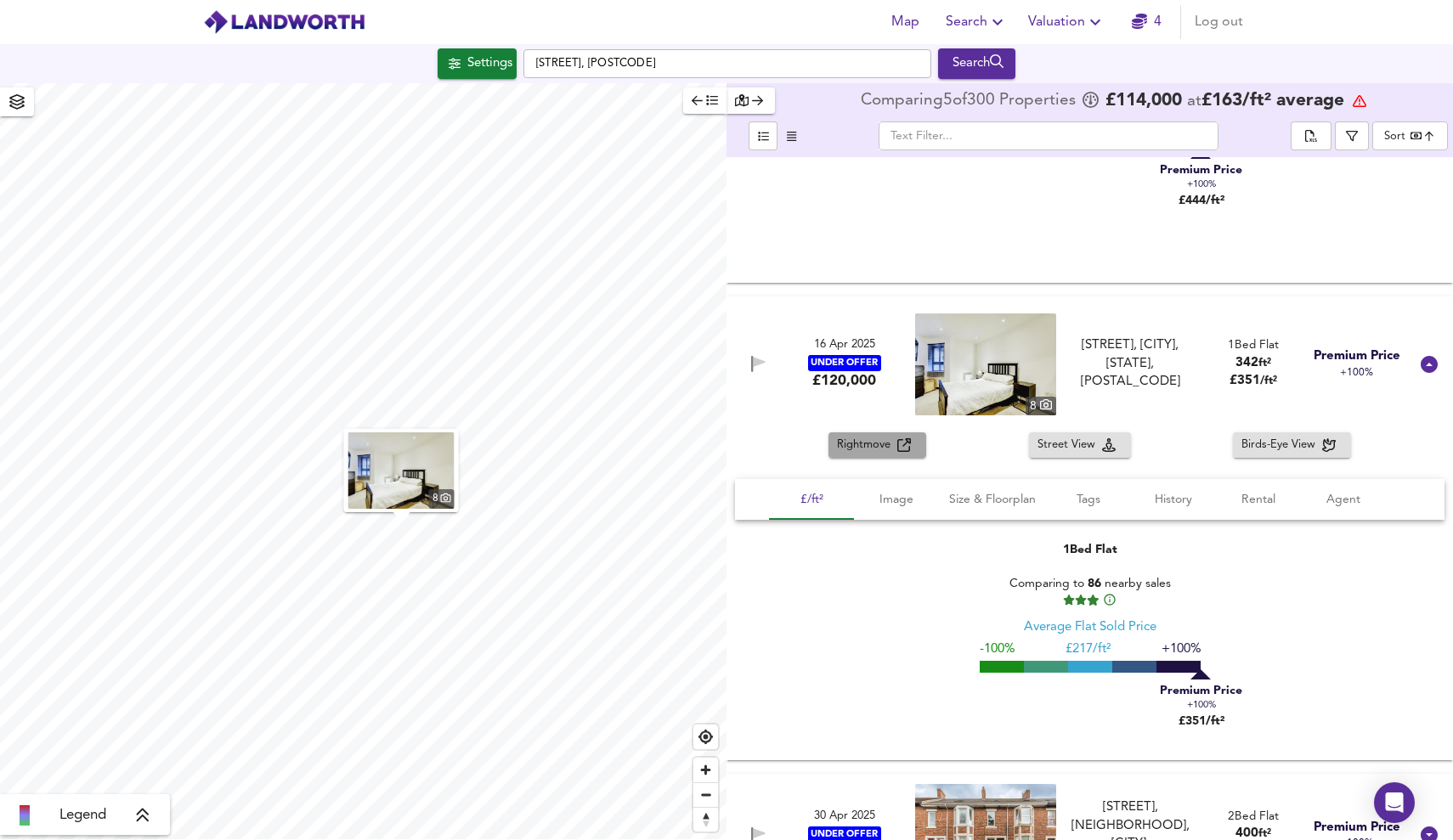 click at bounding box center [904, 445] 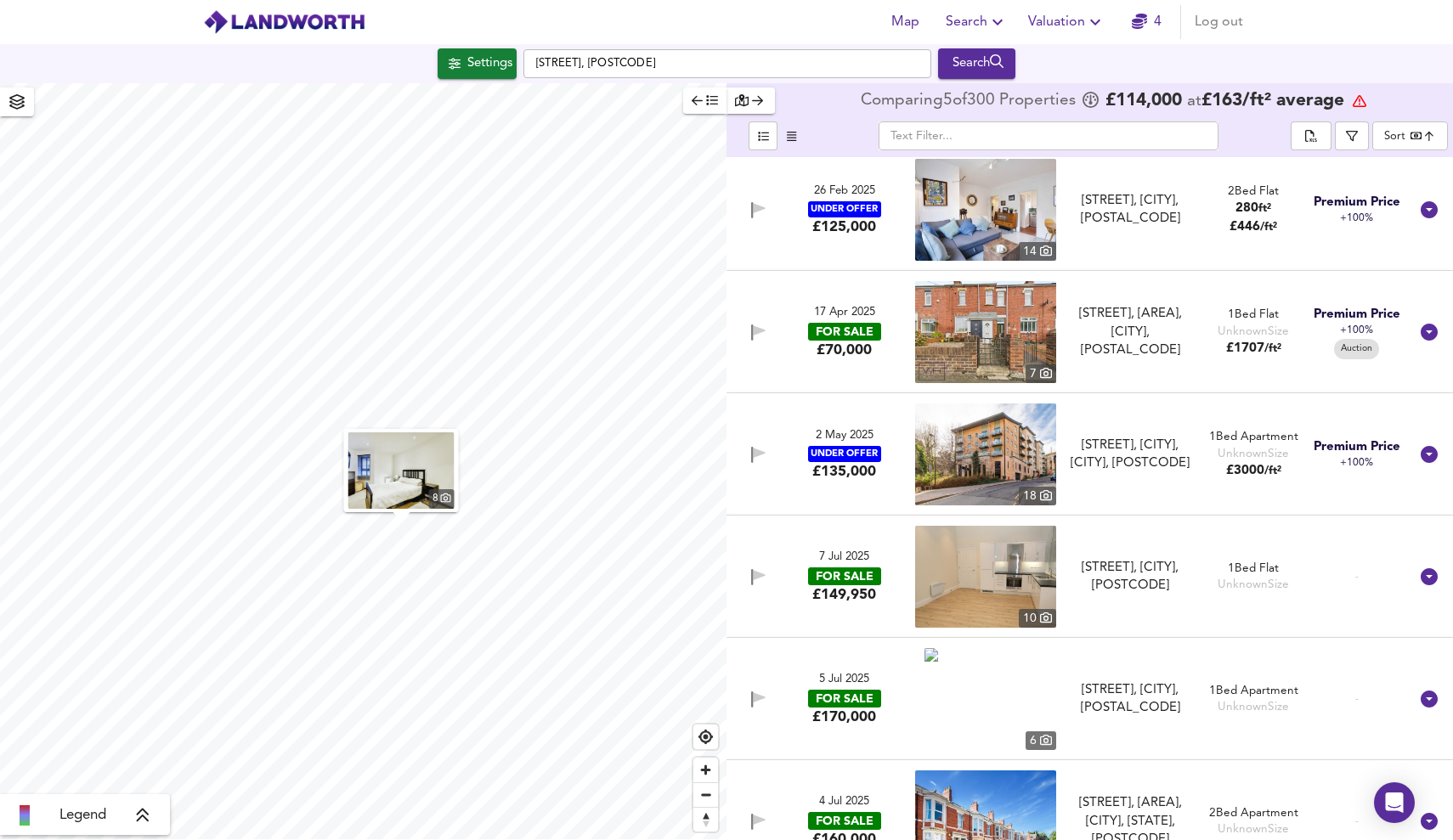 scroll, scrollTop: 32207, scrollLeft: 0, axis: vertical 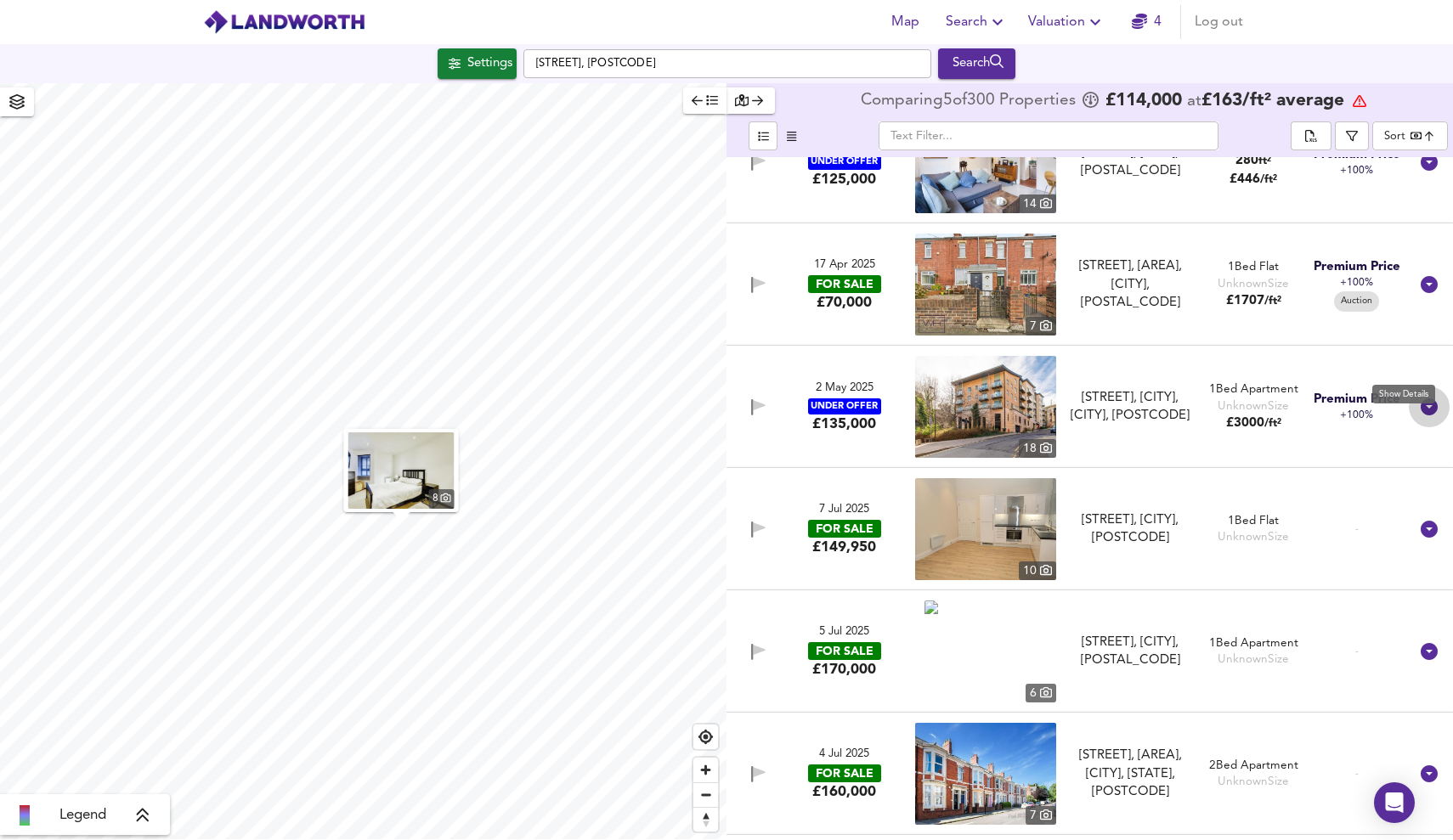 click at bounding box center [1429, 407] 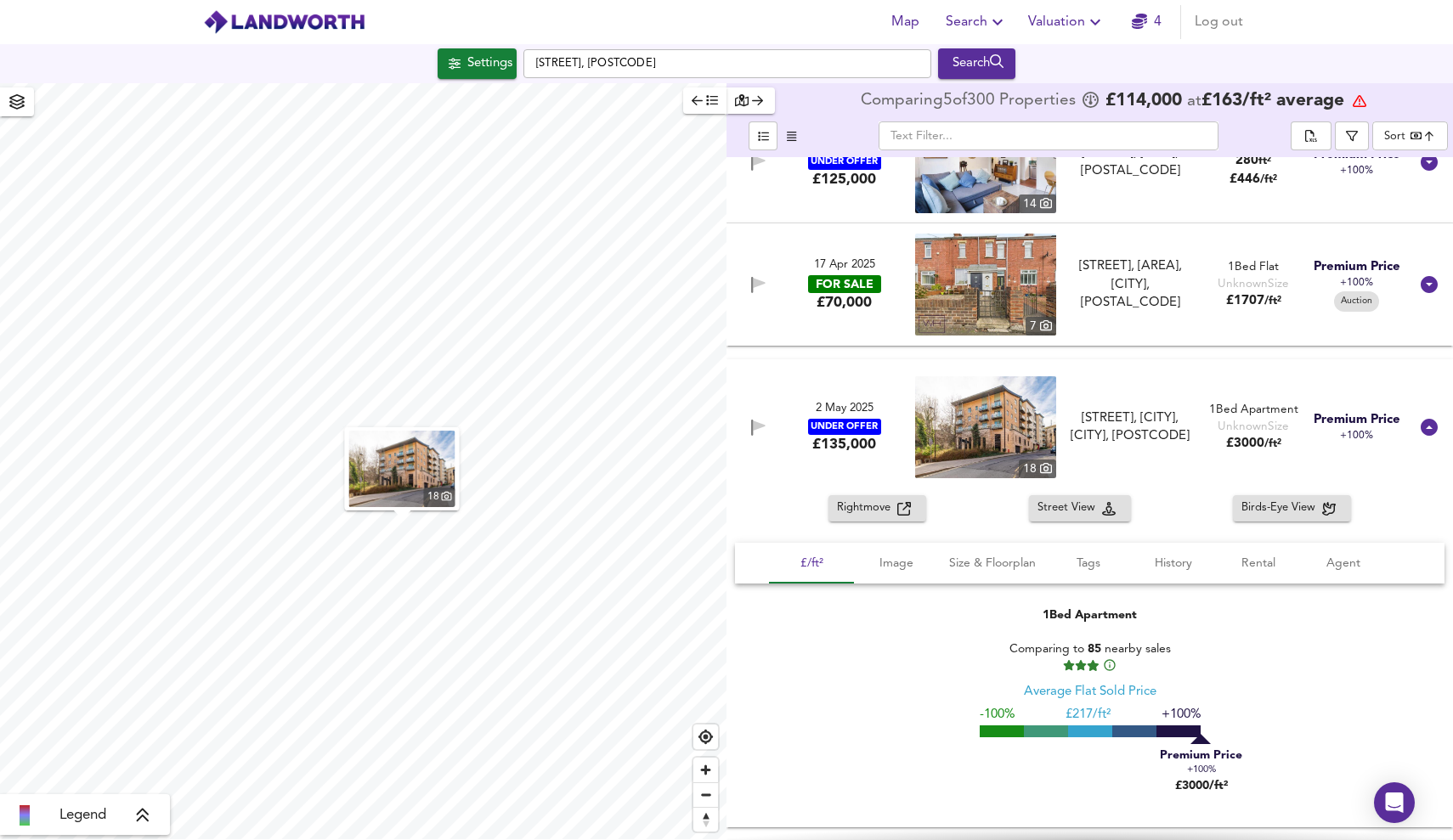 click on "Rightmove" at bounding box center [867, 508] 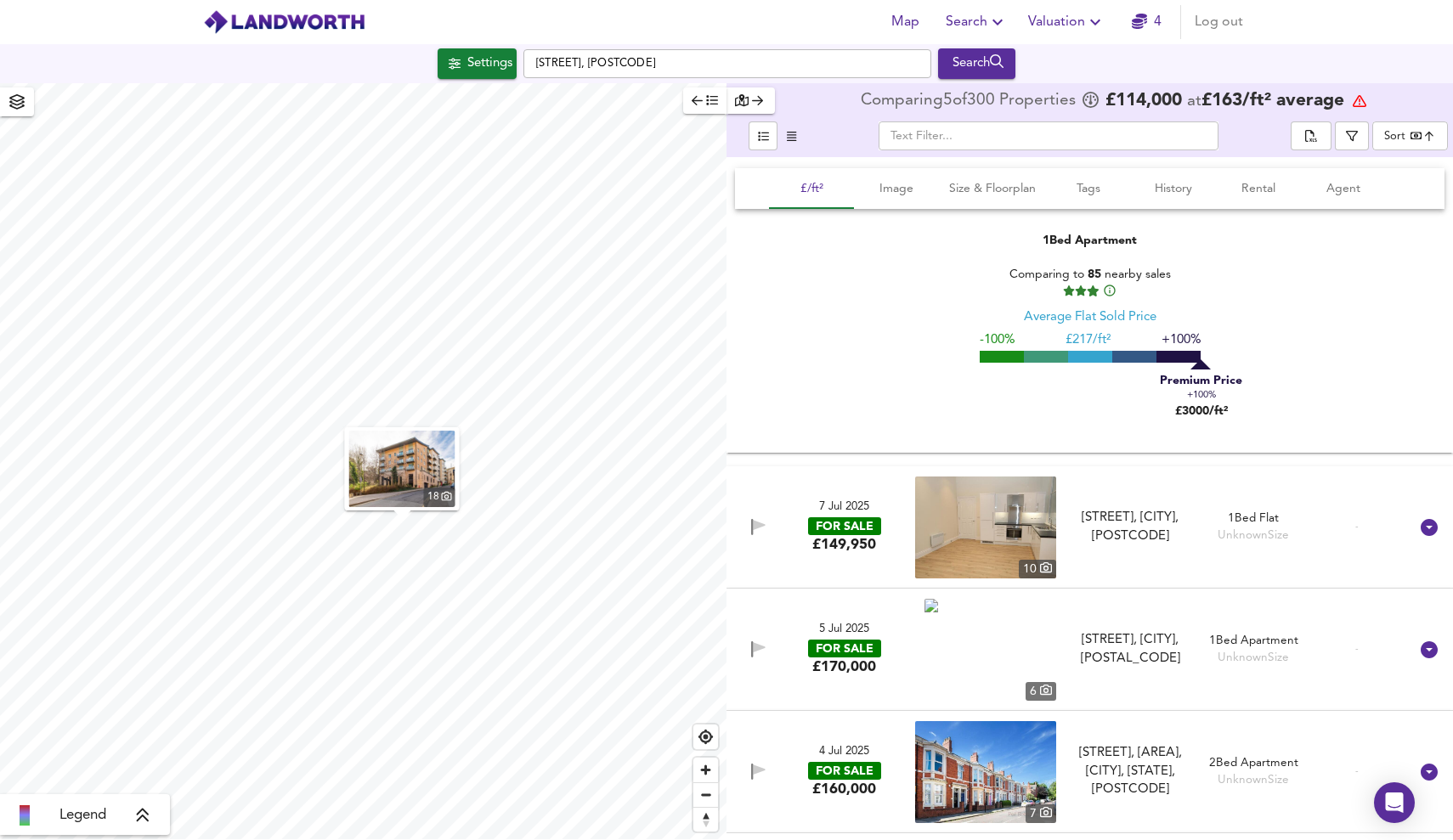 scroll, scrollTop: 32720, scrollLeft: 0, axis: vertical 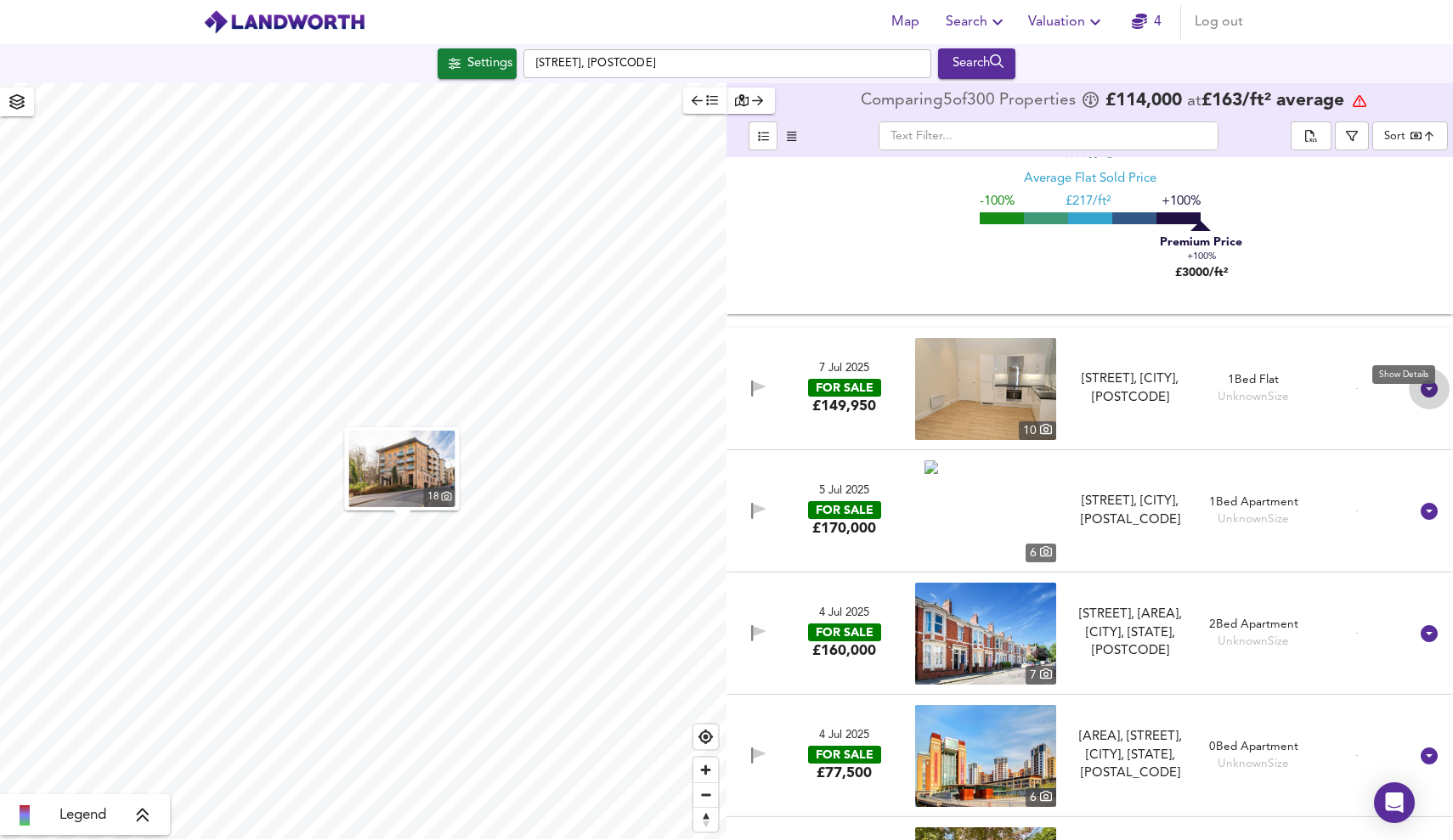click at bounding box center [1429, 389] 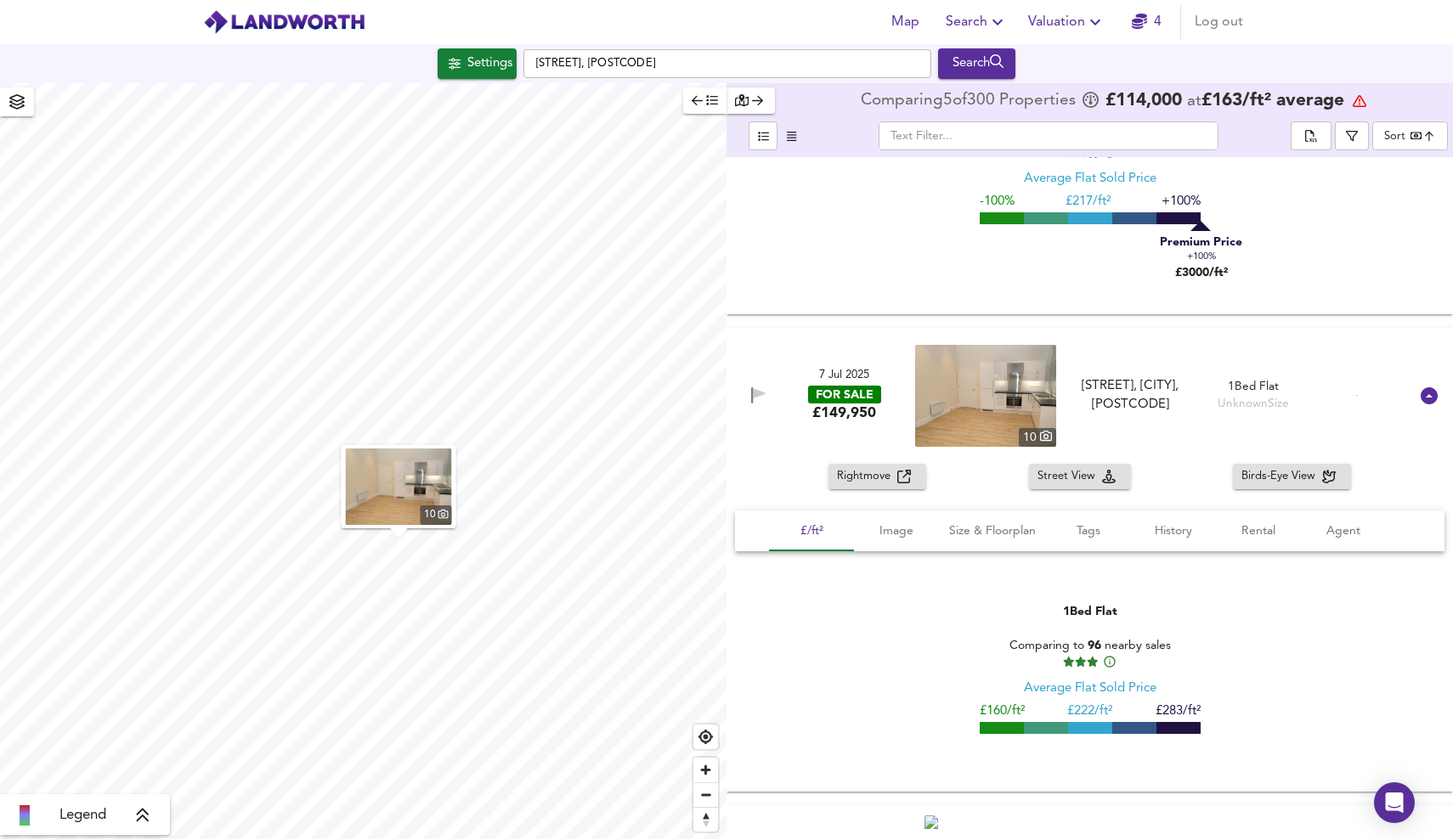 click on "Rightmove" at bounding box center [867, 476] 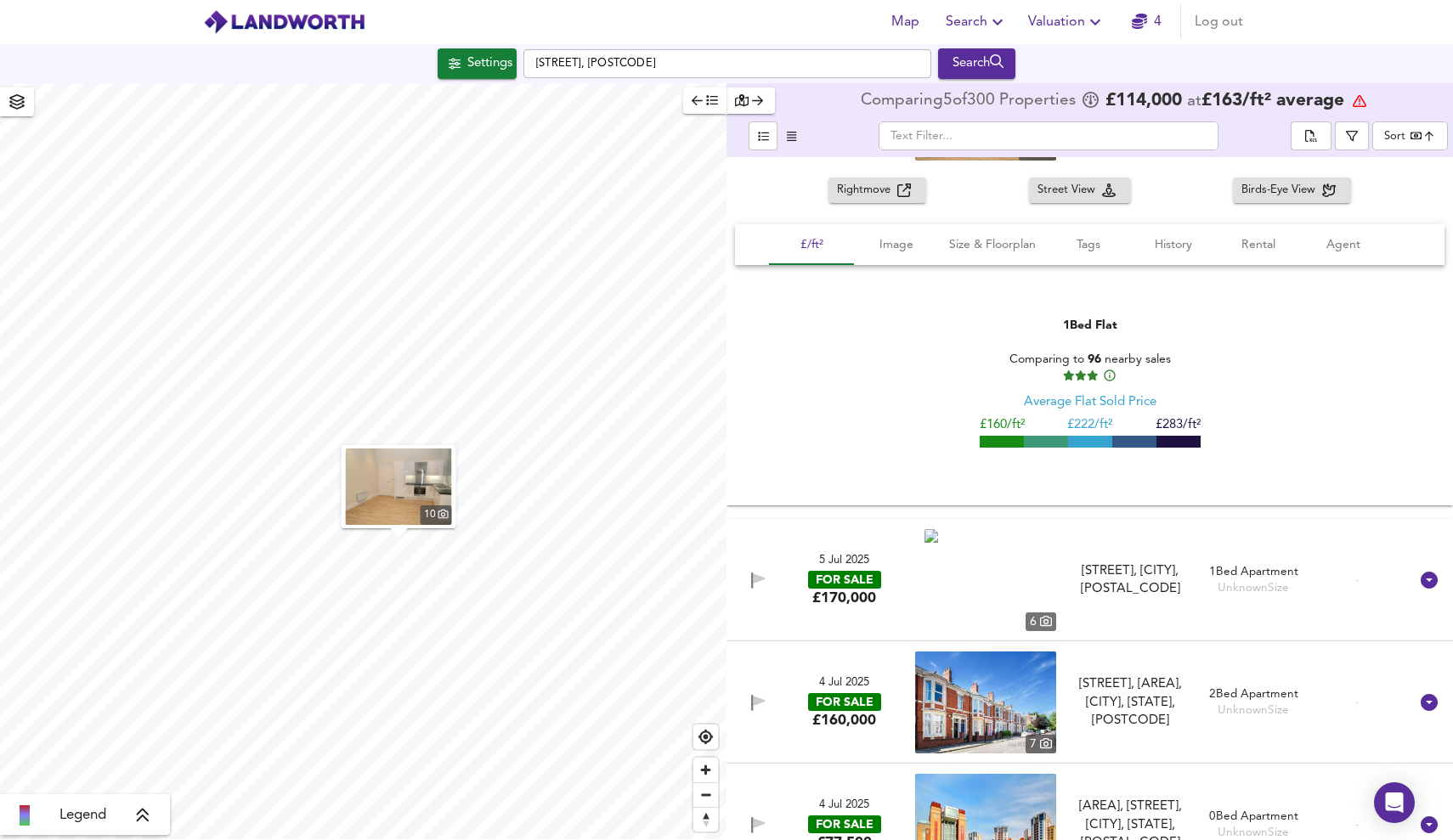 scroll, scrollTop: 33229, scrollLeft: 0, axis: vertical 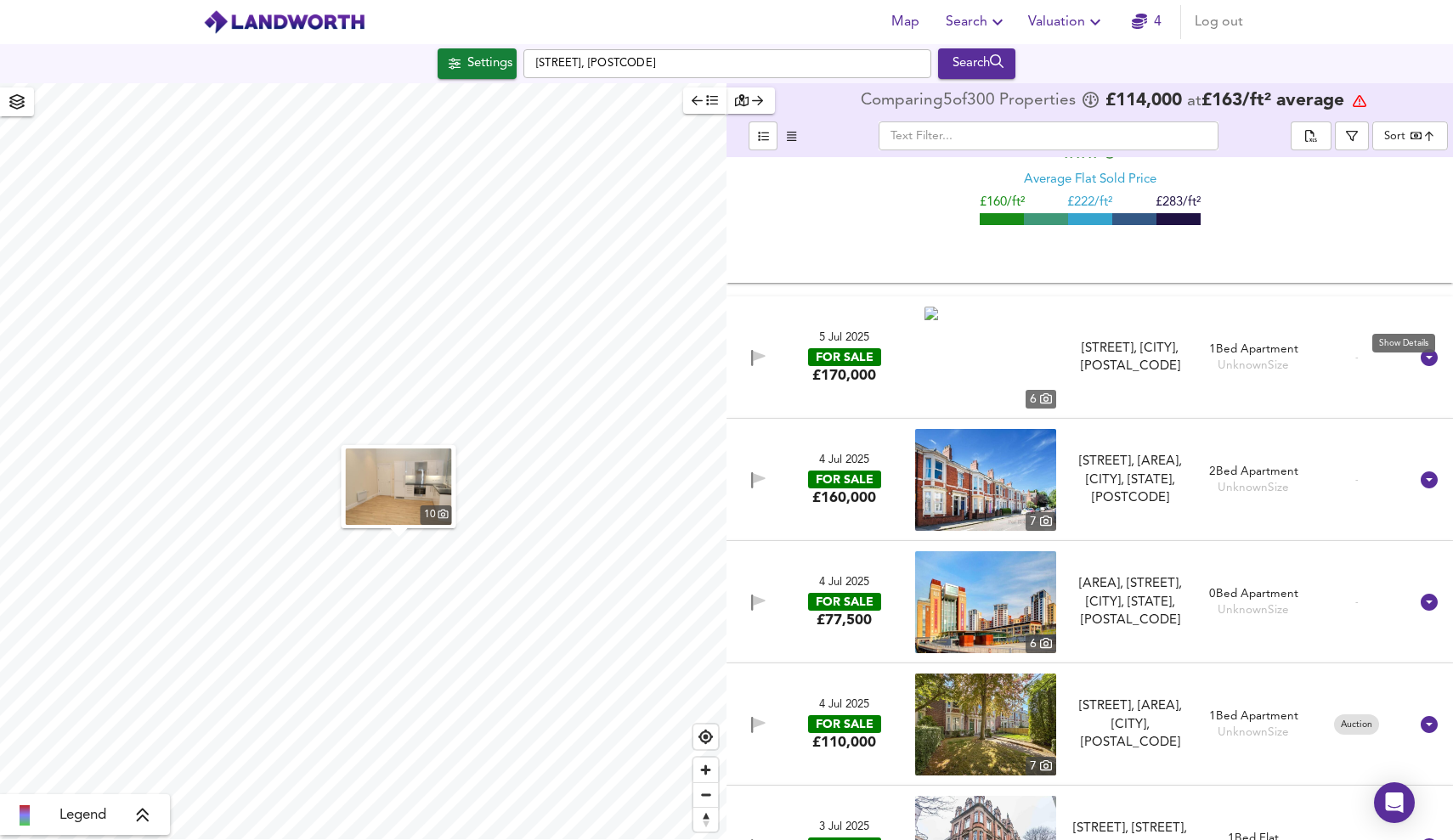 click at bounding box center (1429, 358) 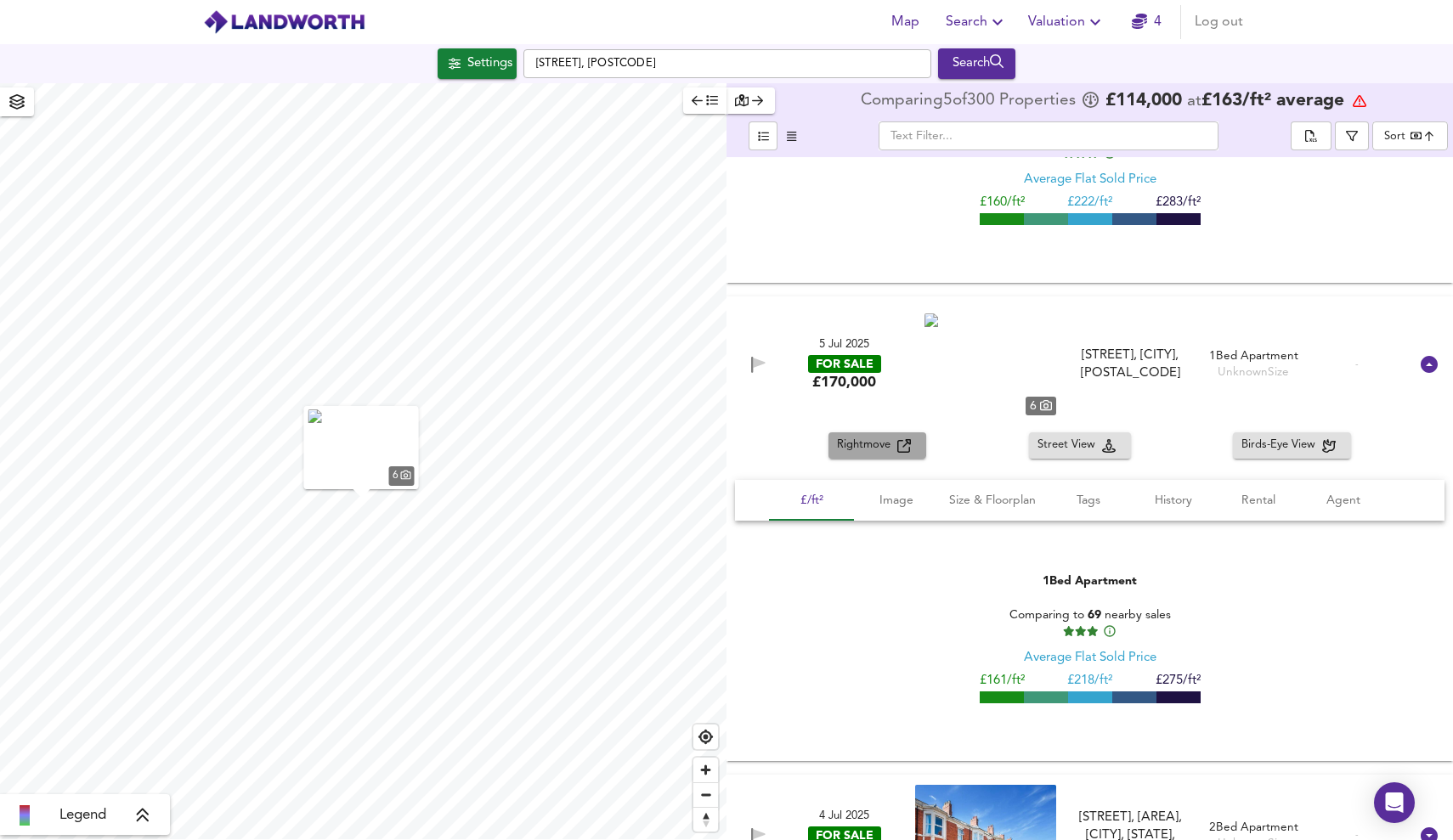 click on "Rightmove" at bounding box center (867, 445) 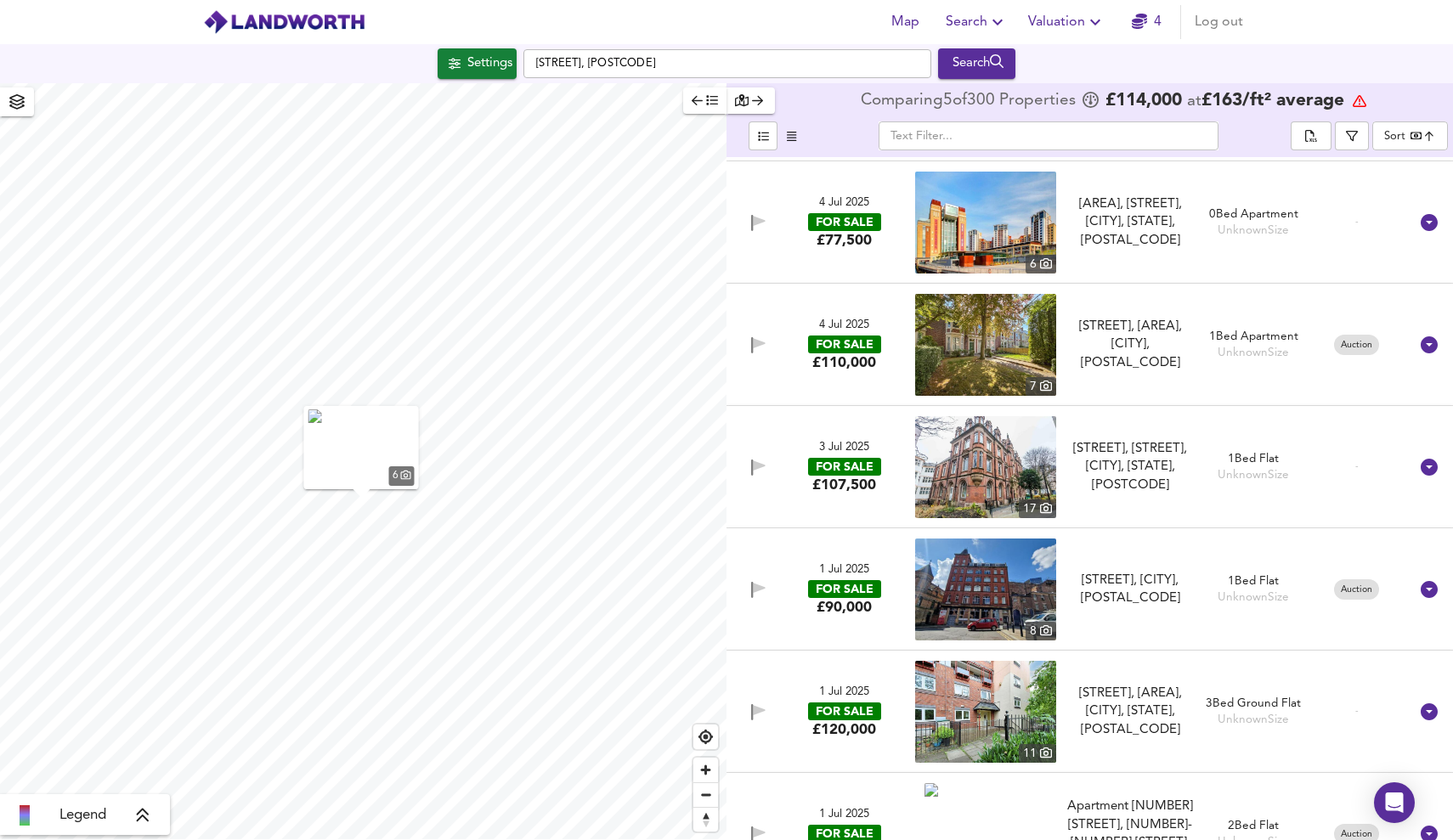 scroll, scrollTop: 33997, scrollLeft: 0, axis: vertical 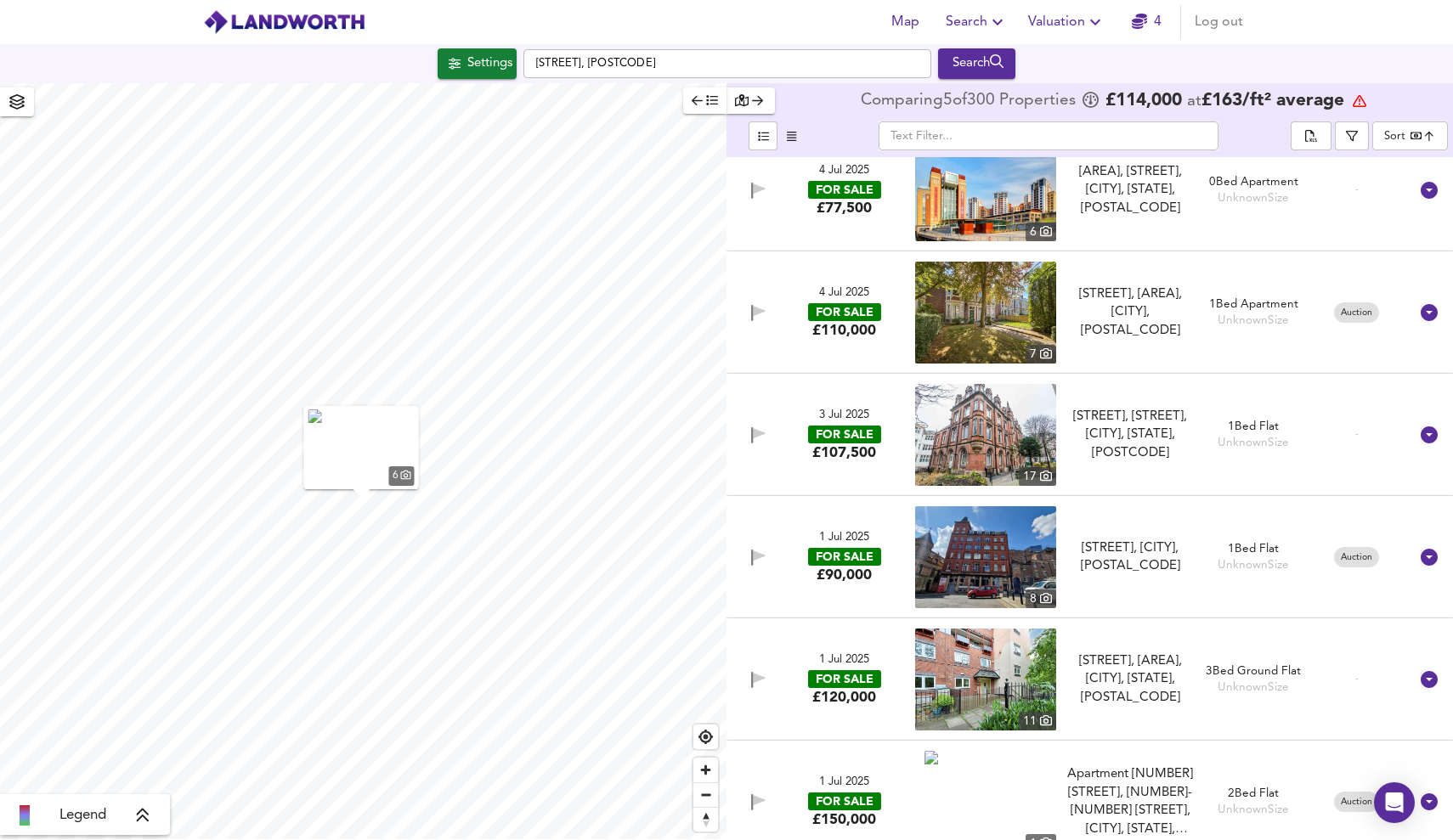 click at bounding box center [1429, 435] 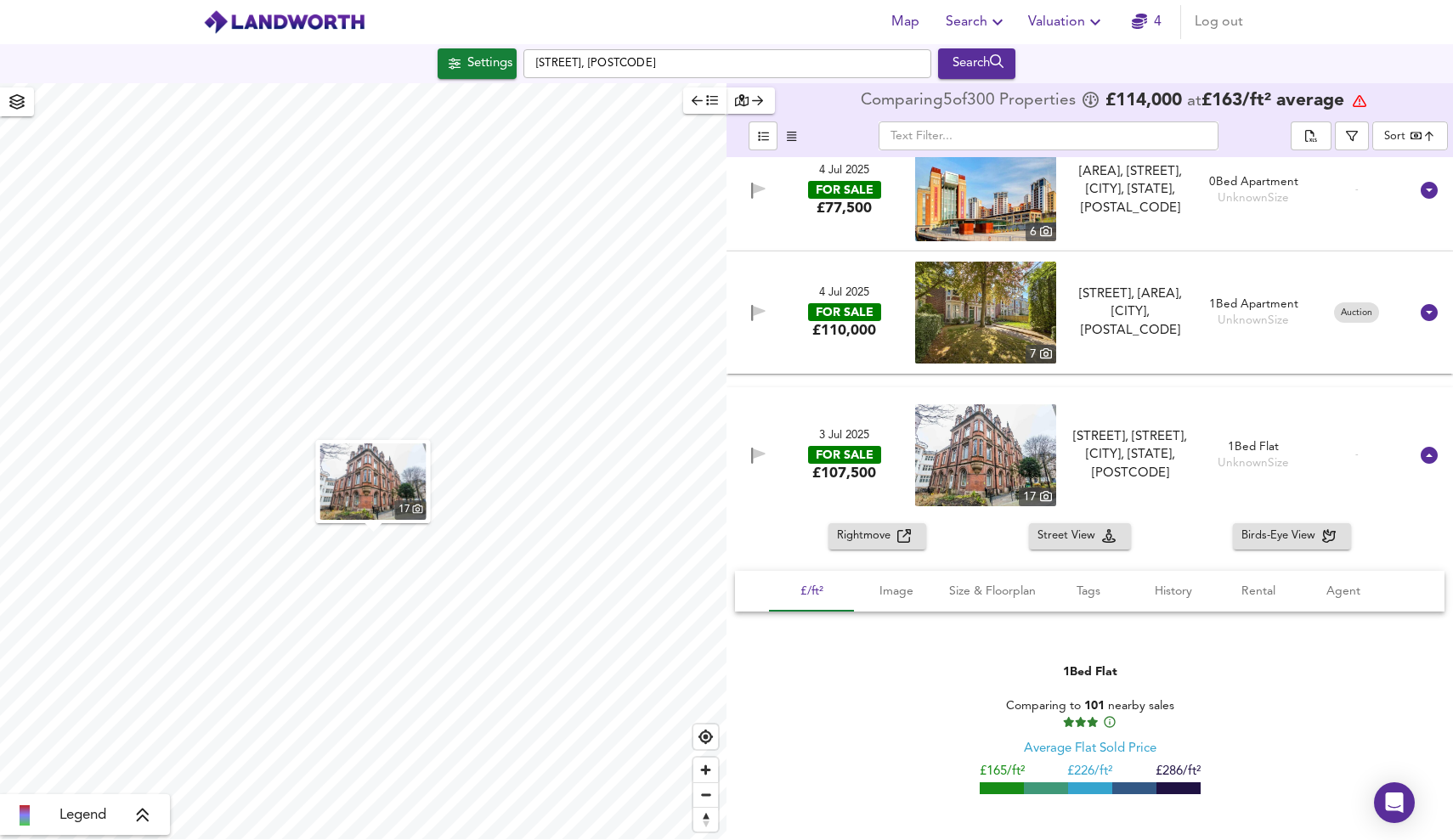 click on "Rightmove" at bounding box center (867, 536) 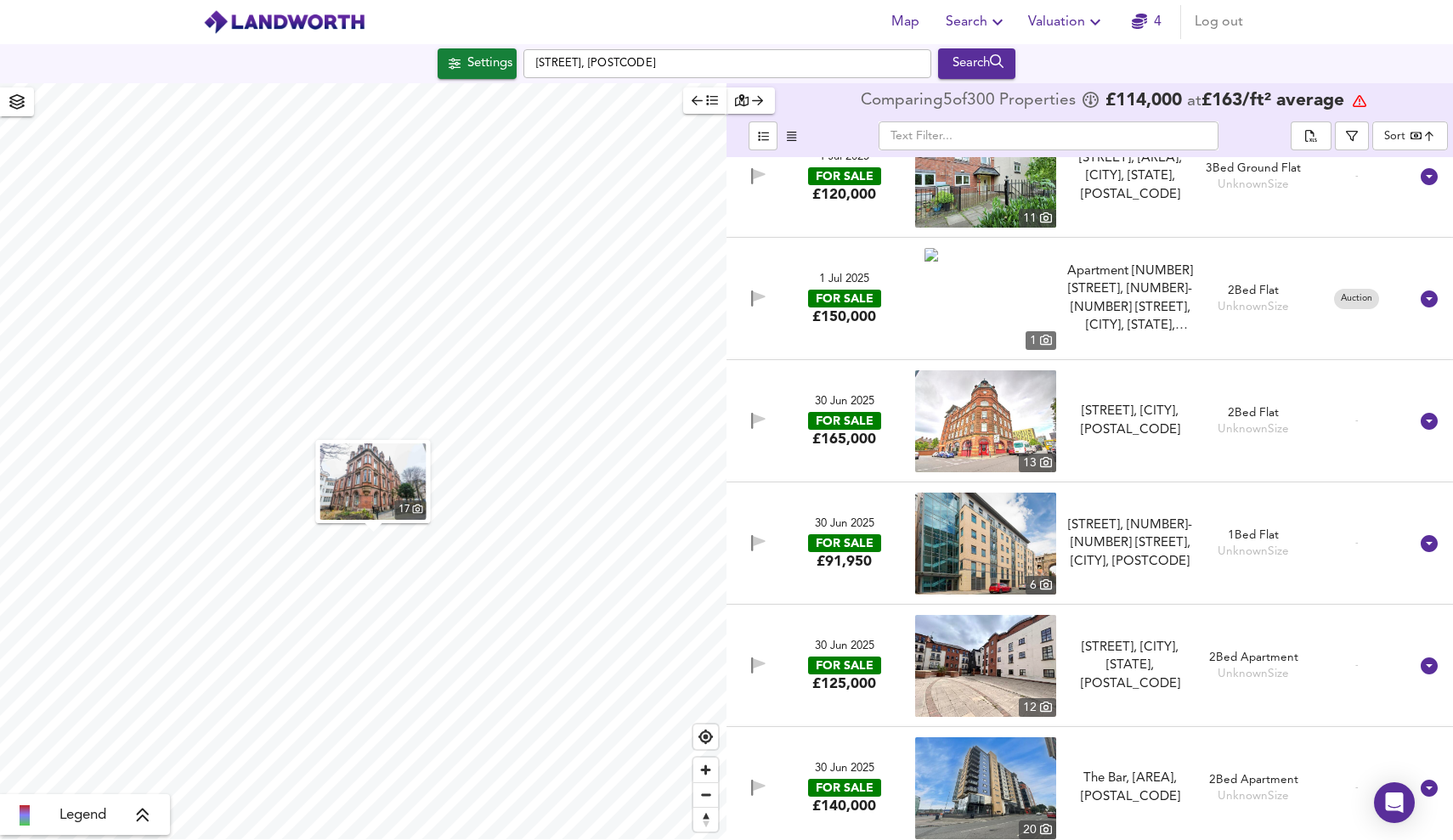 scroll, scrollTop: 34927, scrollLeft: 0, axis: vertical 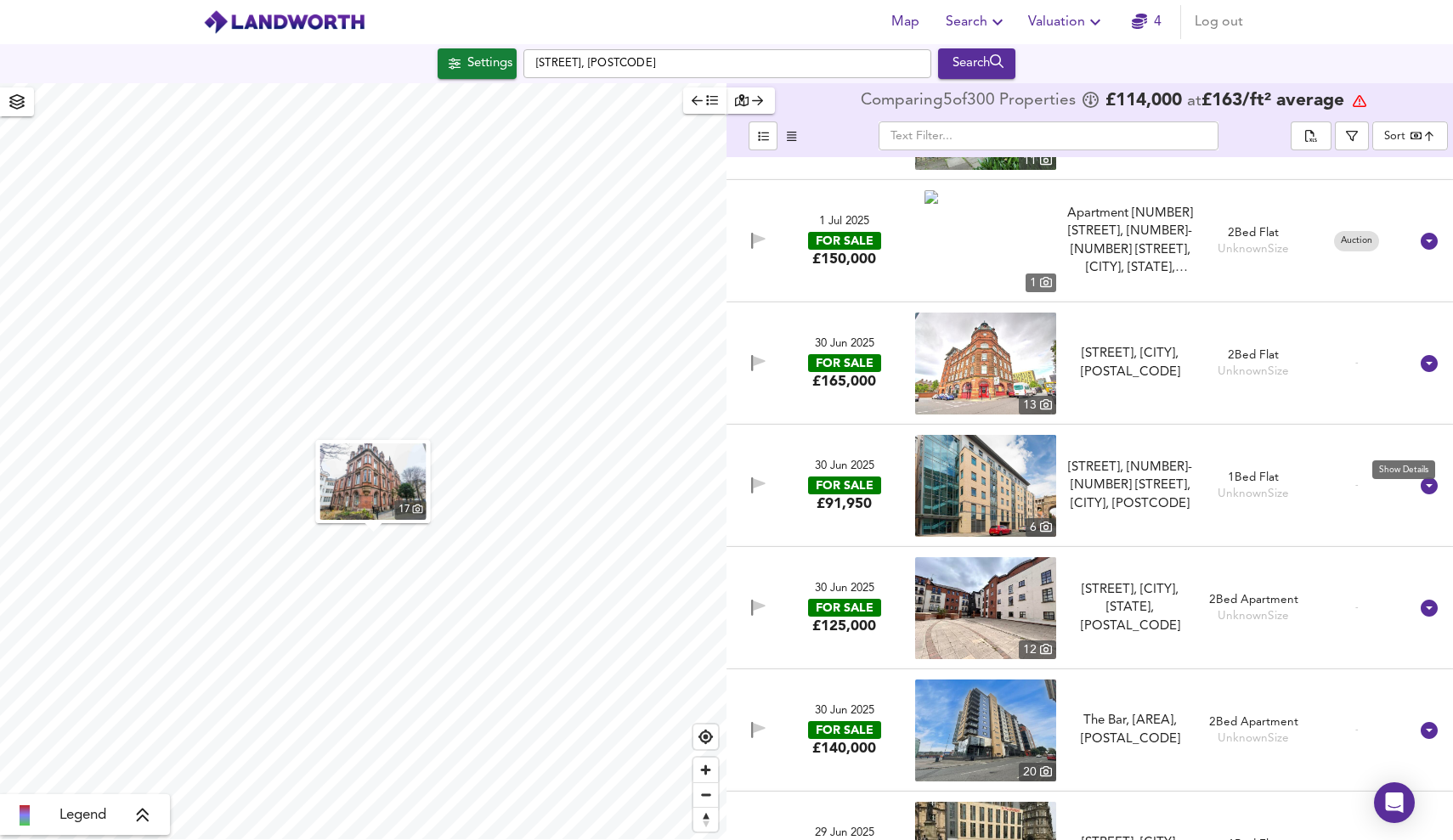 click at bounding box center (1429, 486) 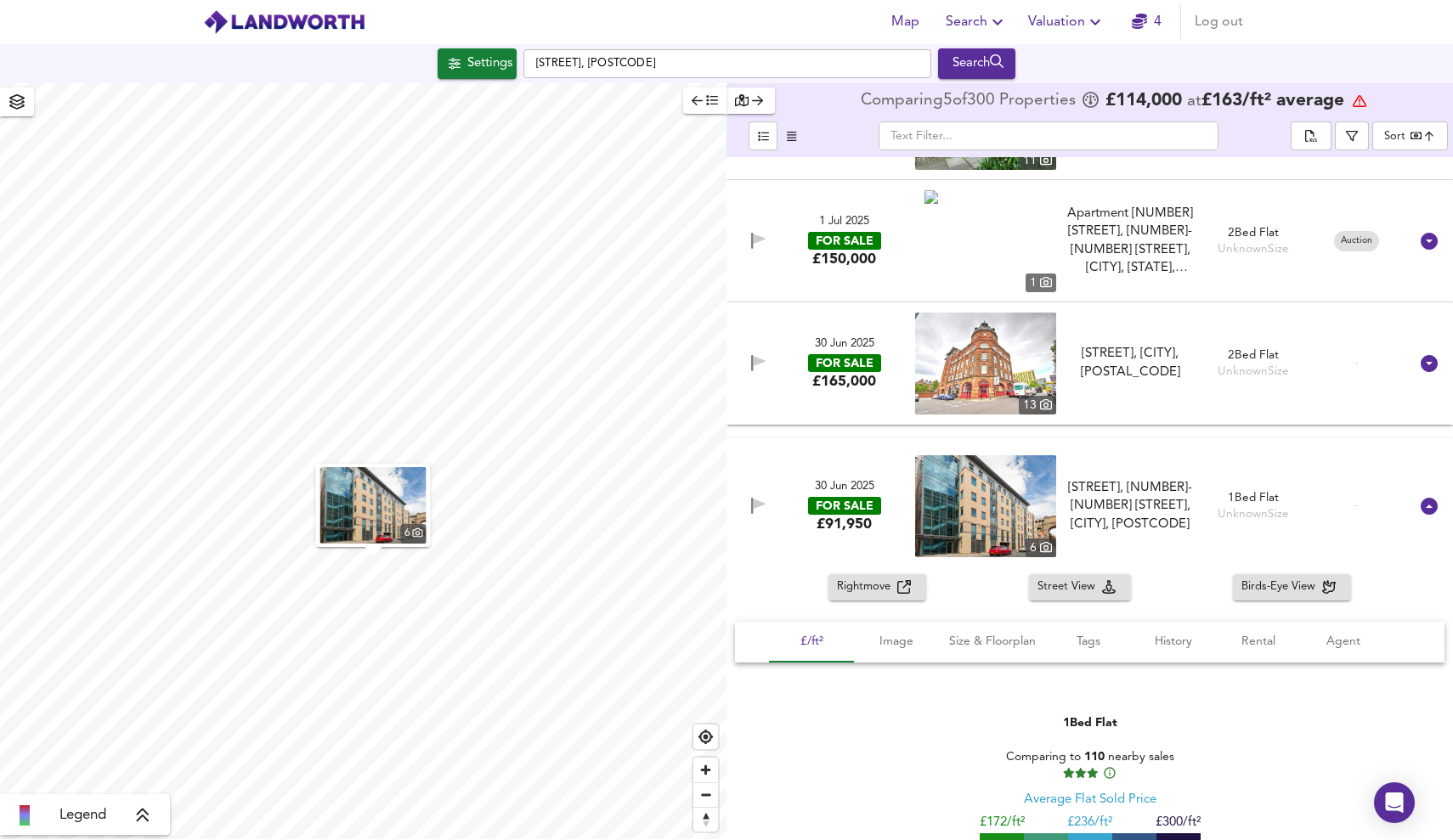 click on "Rightmove" at bounding box center (867, 587) 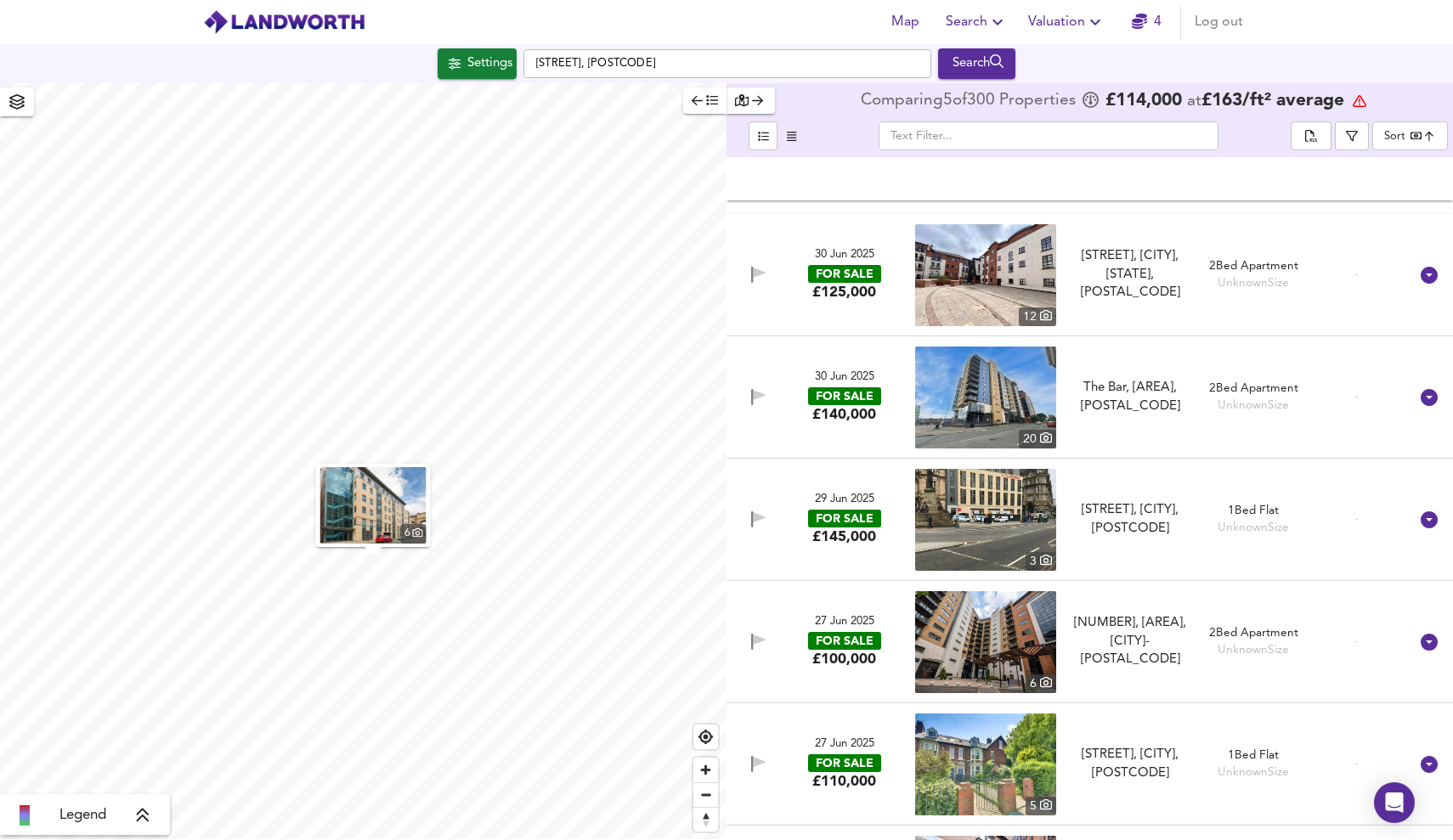 scroll, scrollTop: 35632, scrollLeft: 0, axis: vertical 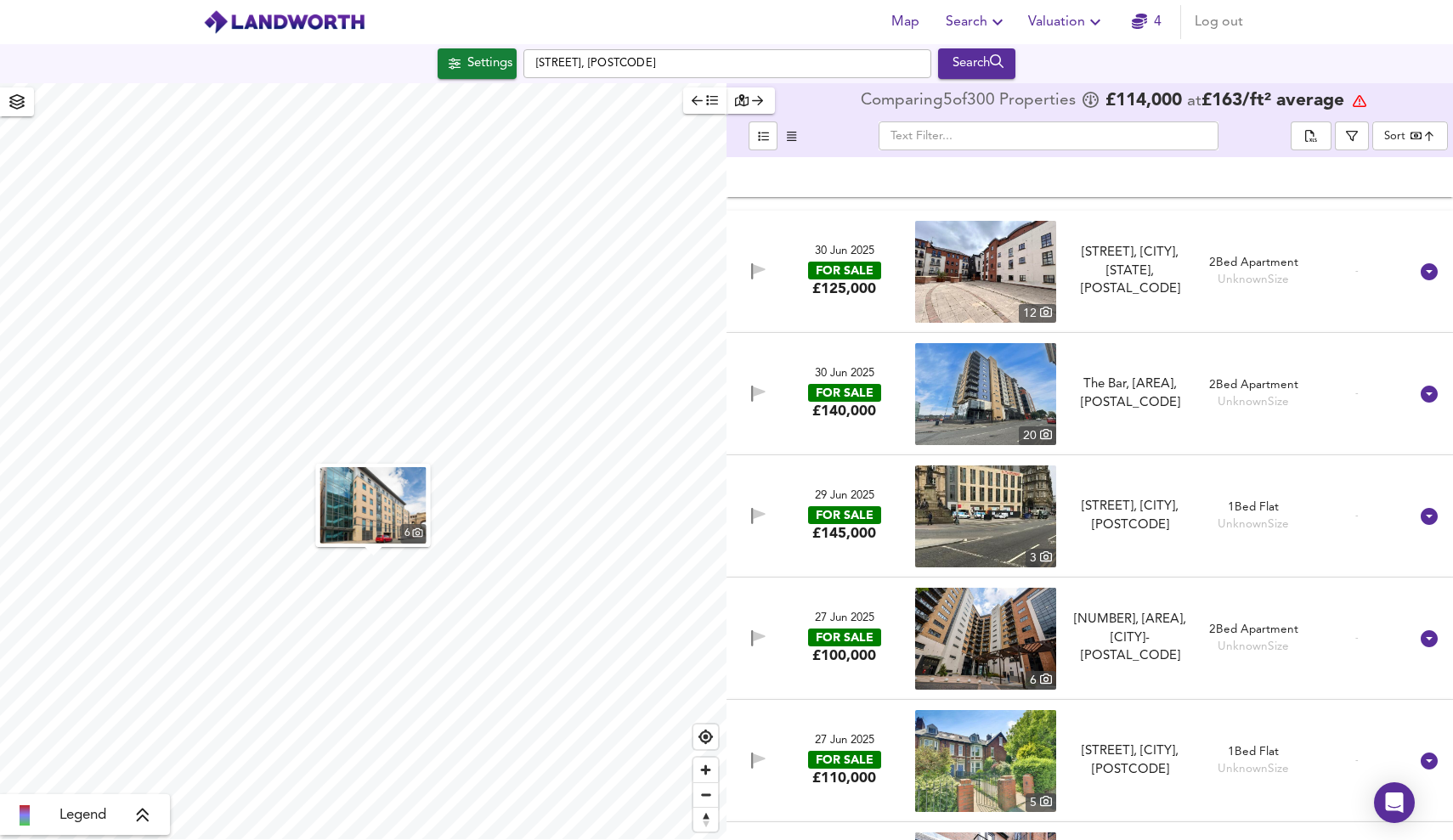 click at bounding box center [1429, 516] 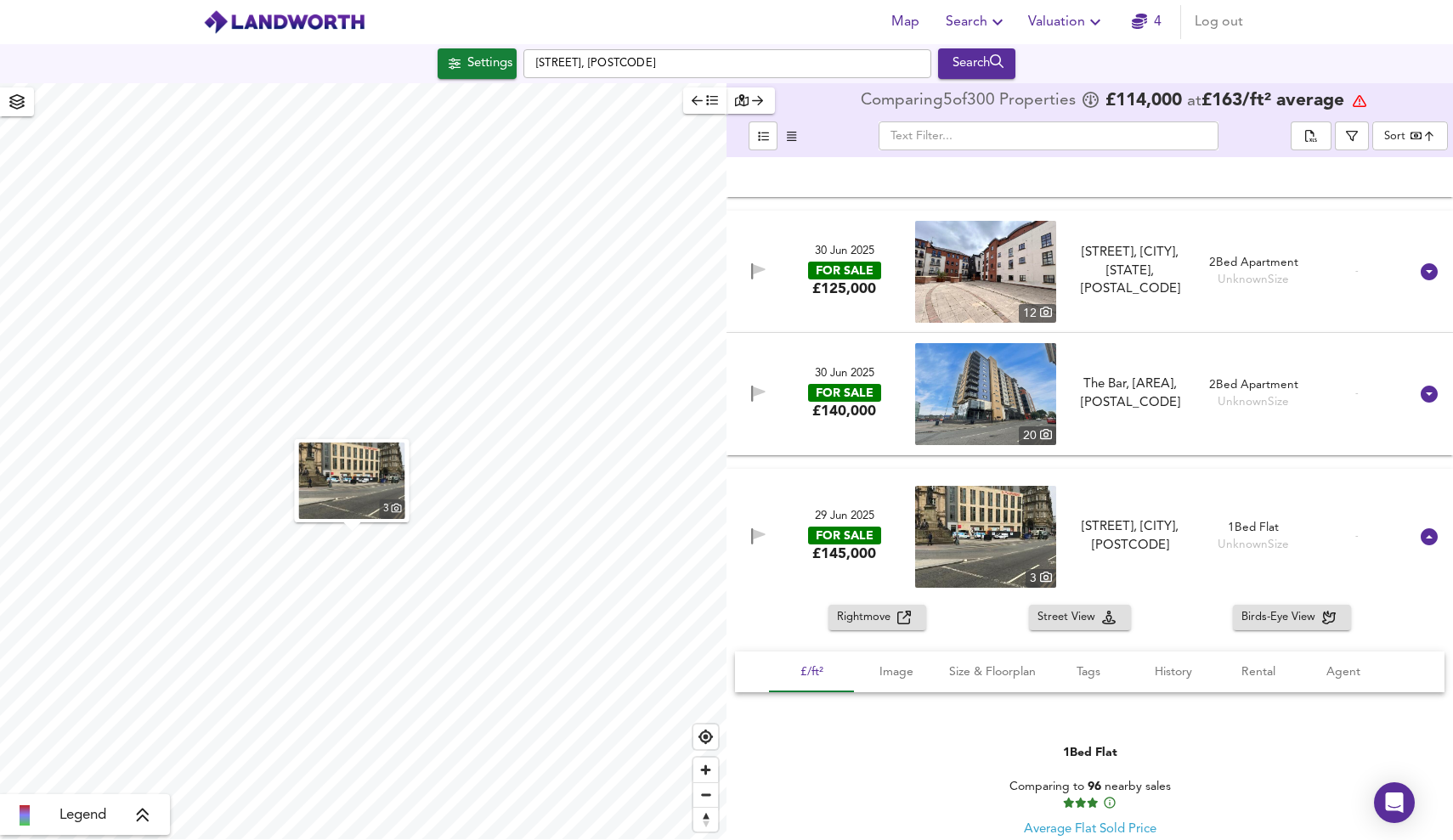 click at bounding box center (904, 617) 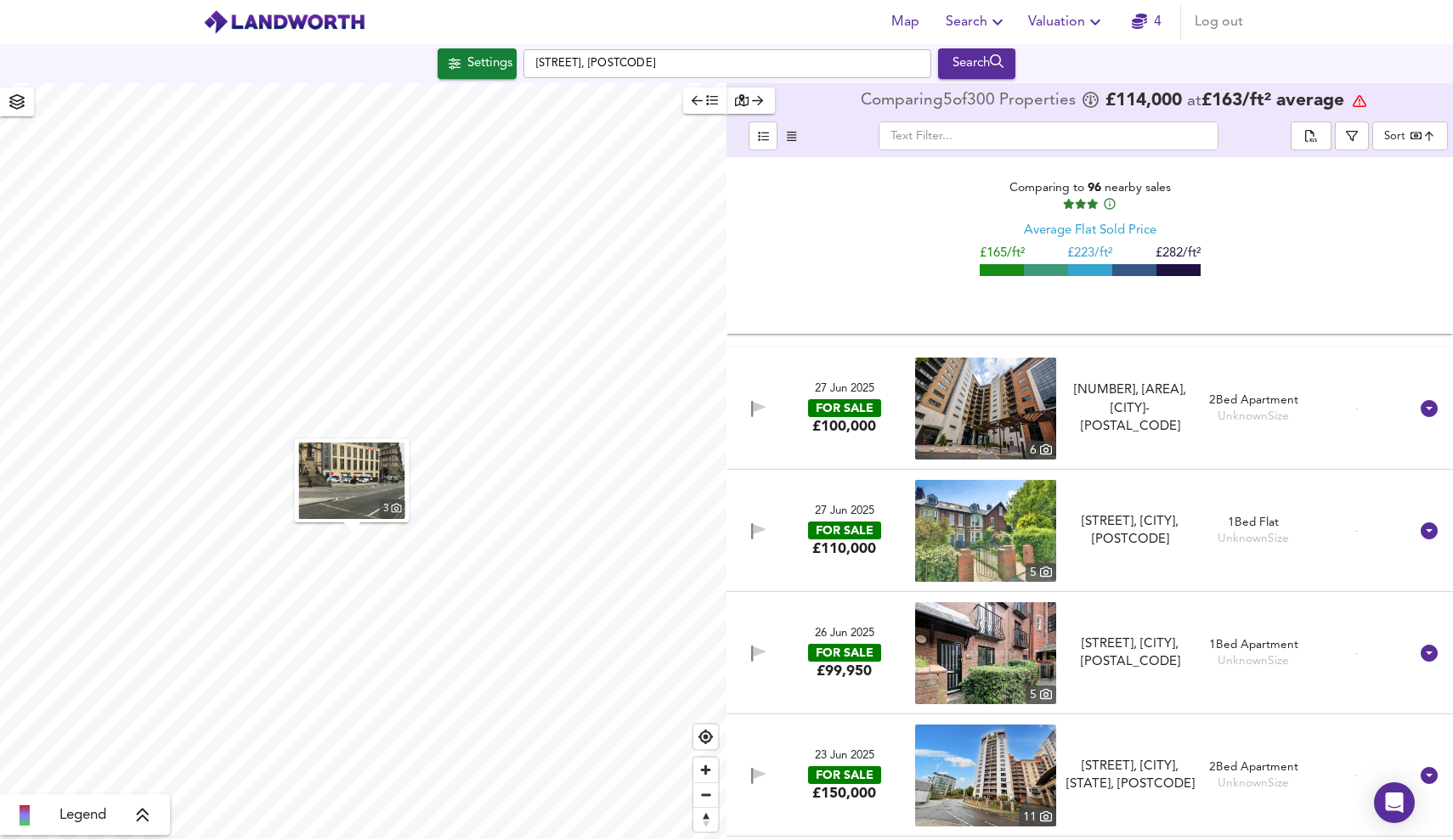 scroll, scrollTop: 36278, scrollLeft: 0, axis: vertical 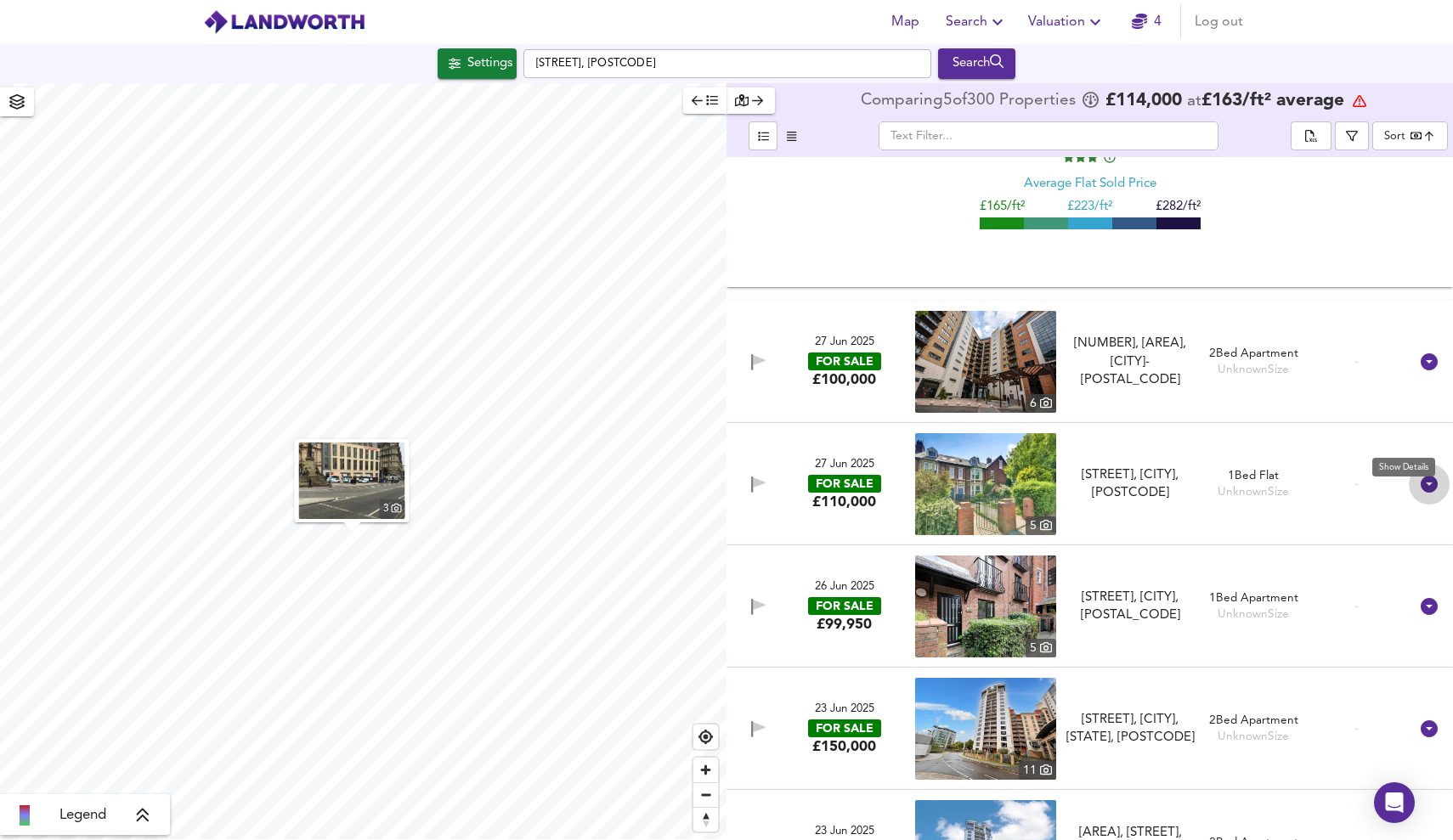click at bounding box center [1429, 484] 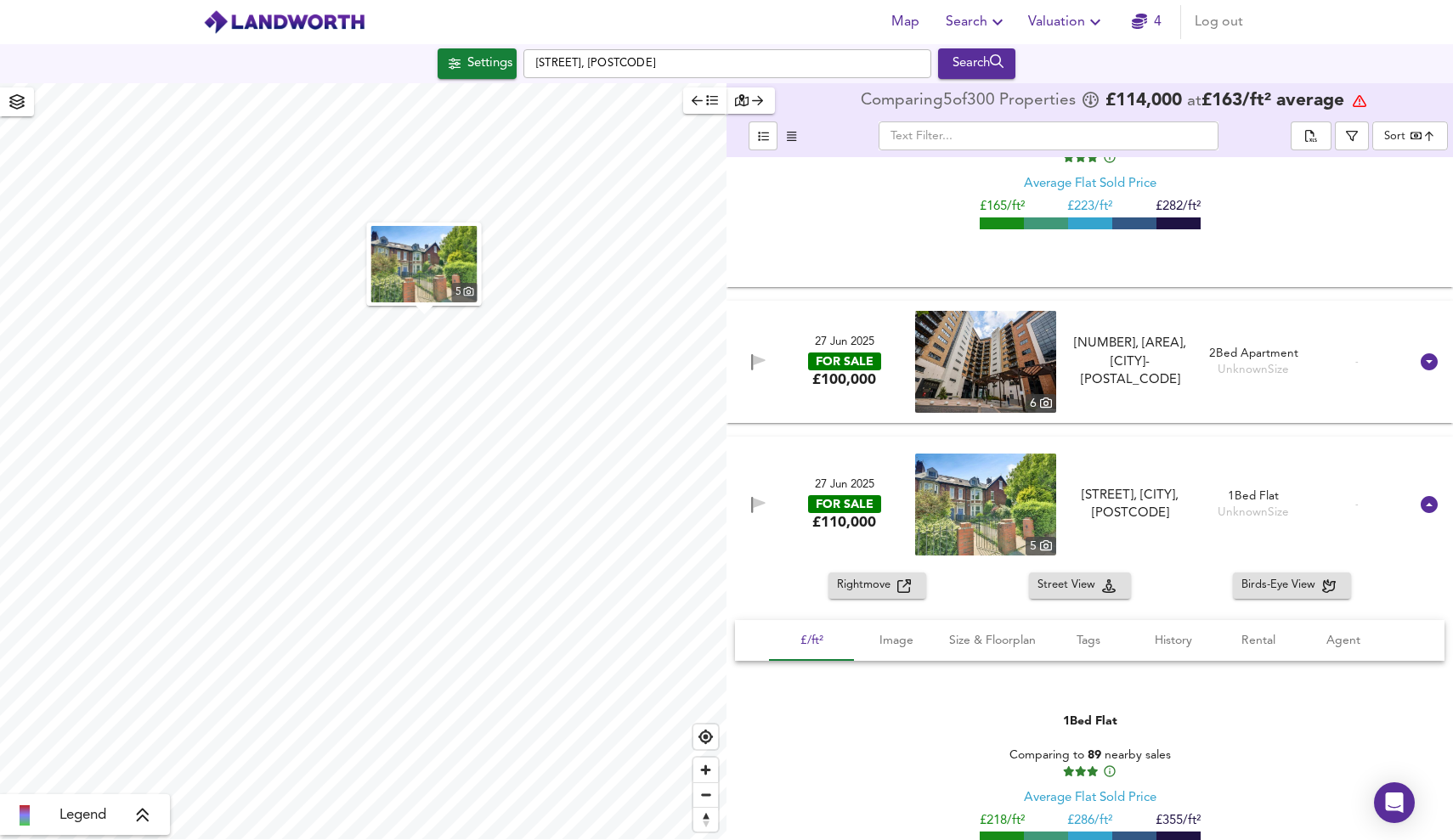 click on "Rightmove" at bounding box center (867, 585) 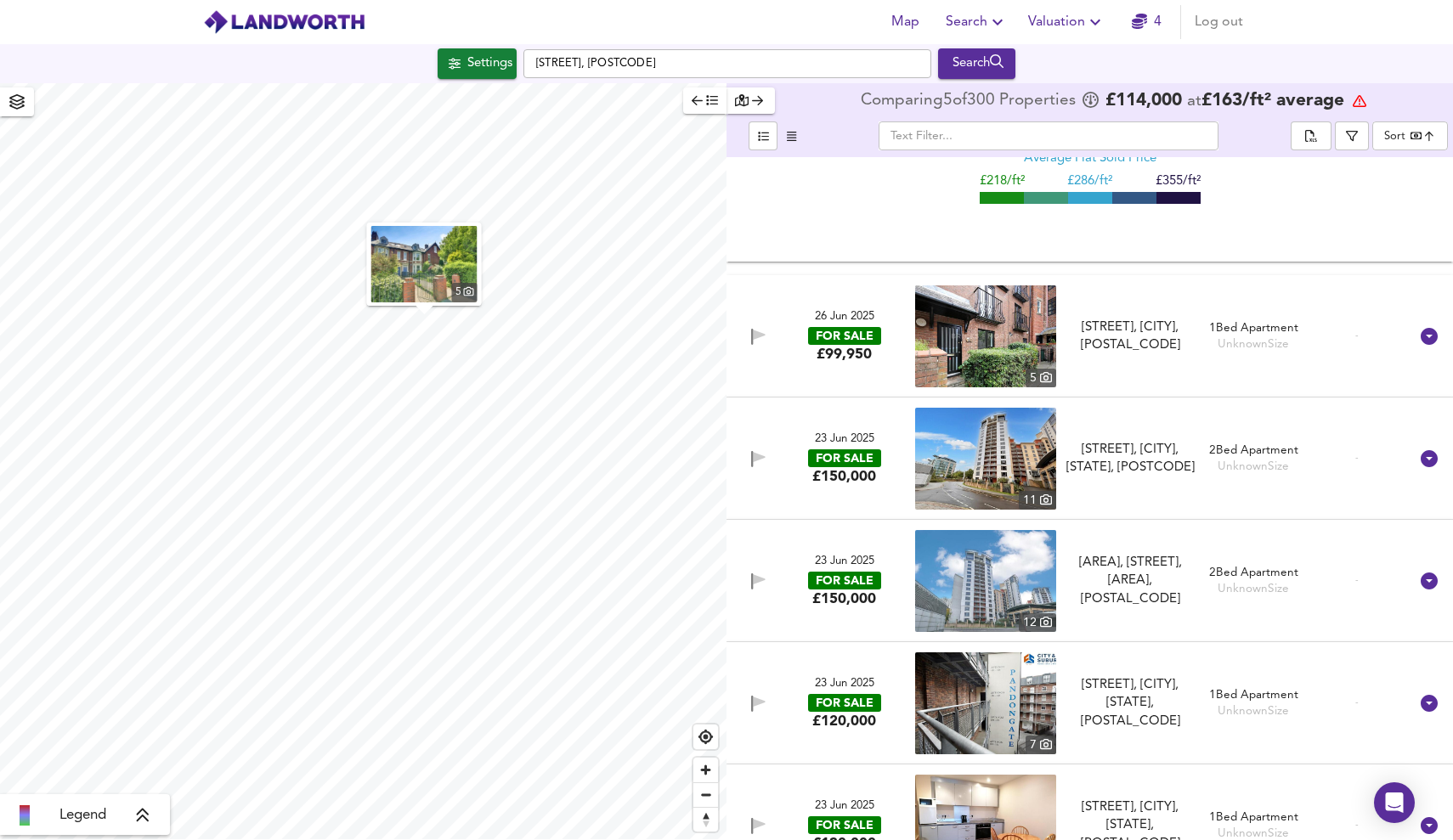 scroll, scrollTop: 36911, scrollLeft: 0, axis: vertical 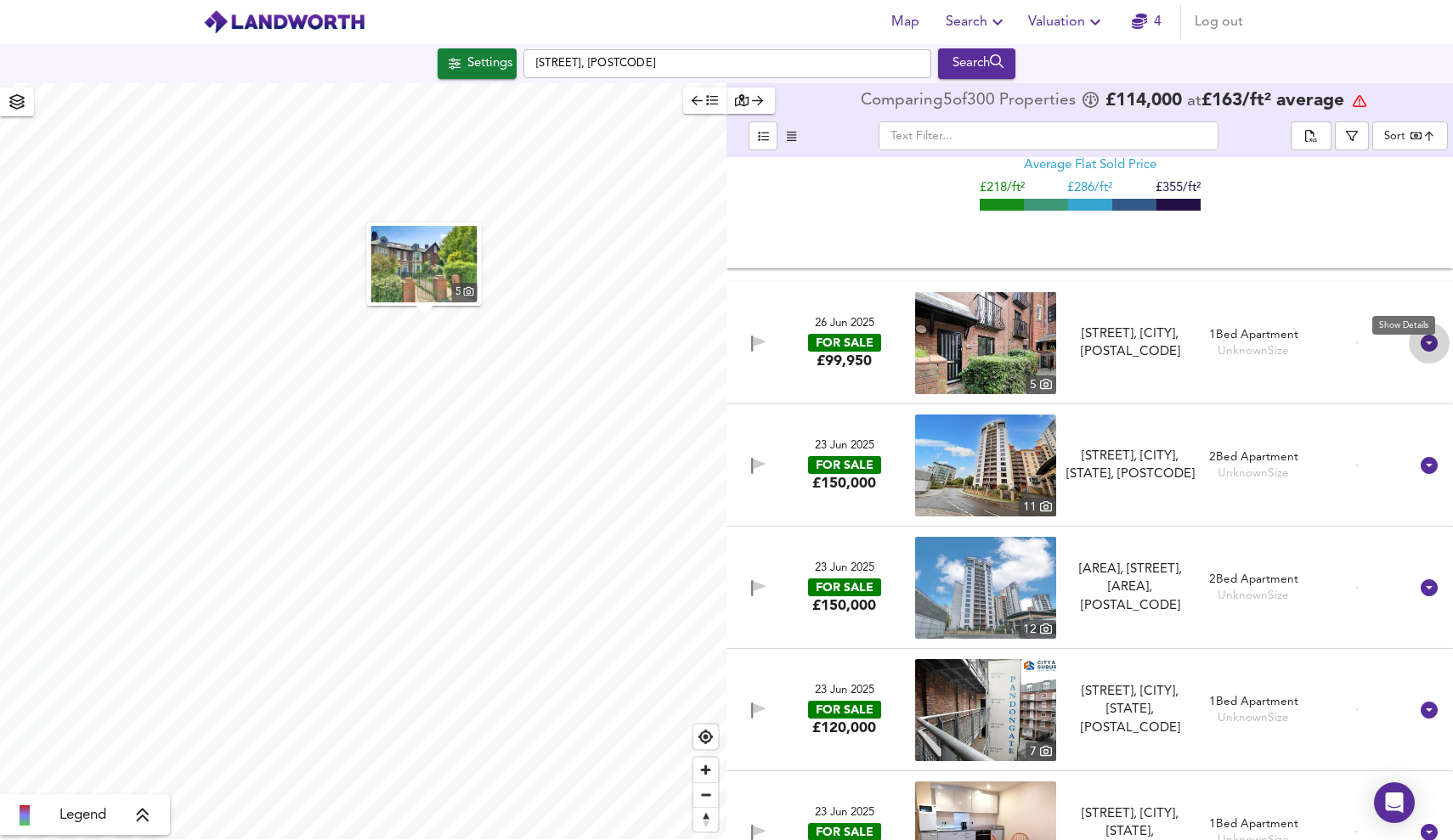 click at bounding box center [1429, 343] 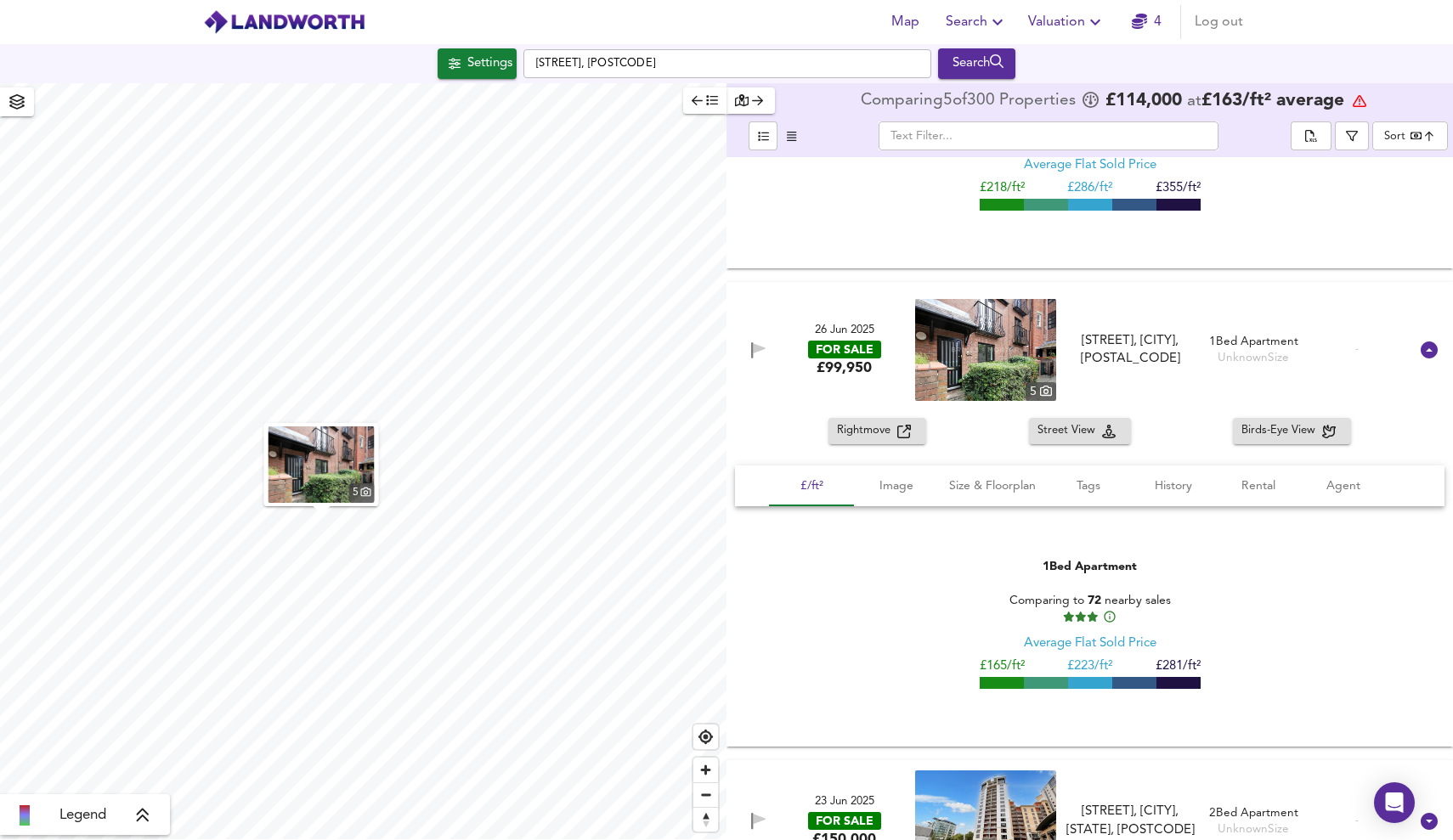 click at bounding box center [904, 431] 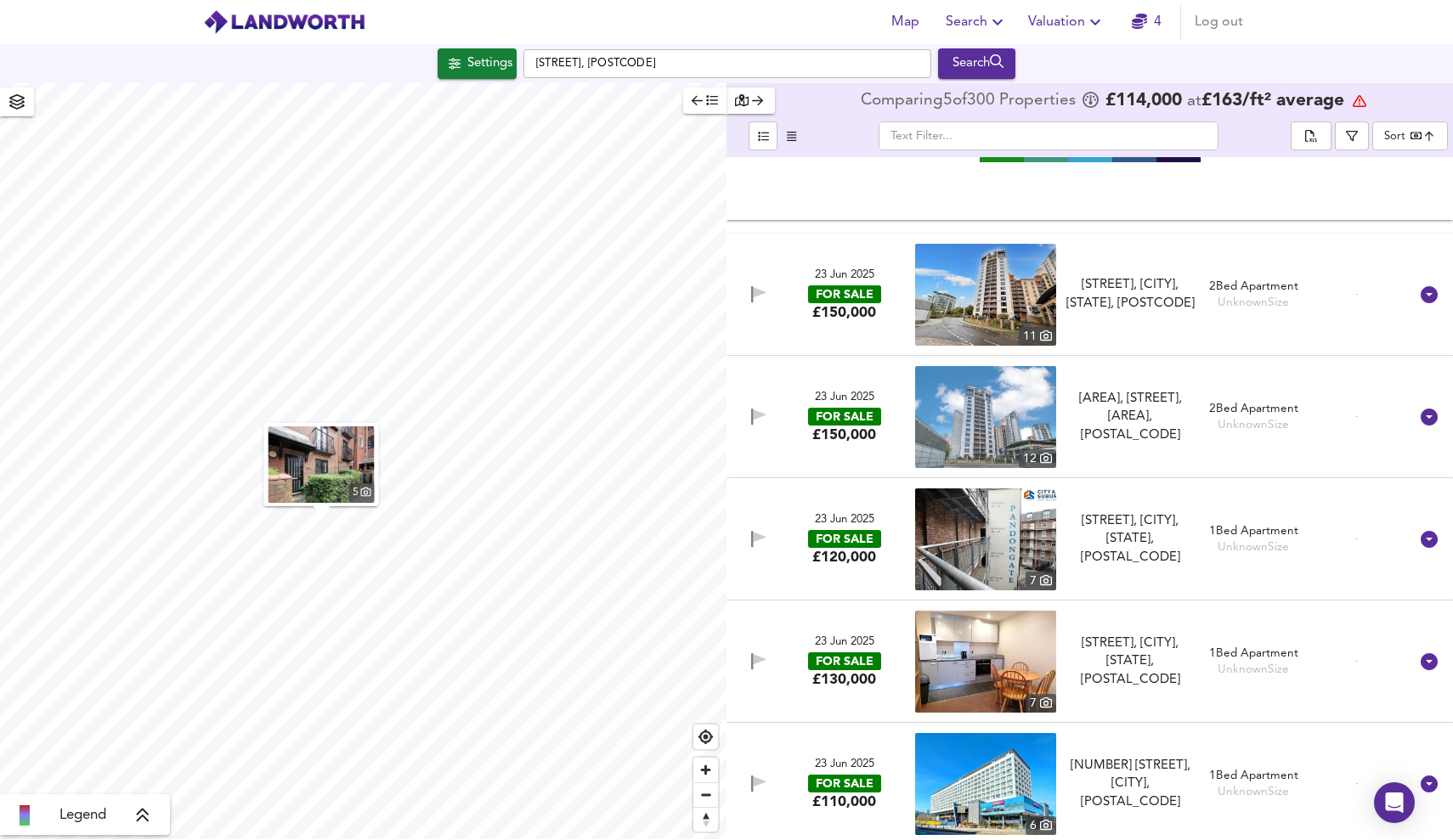 scroll, scrollTop: 37486, scrollLeft: 0, axis: vertical 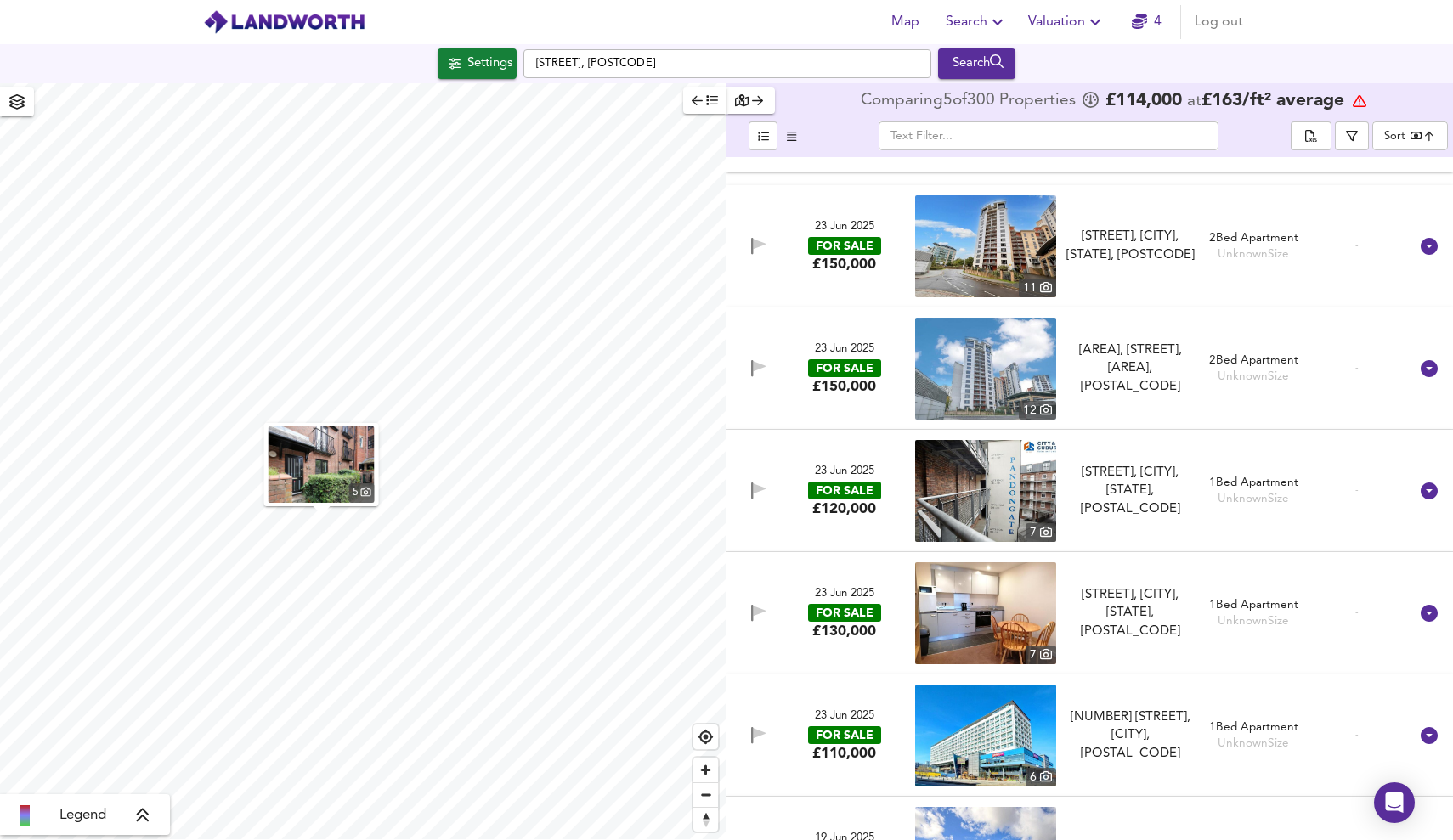 click at bounding box center [1429, 491] 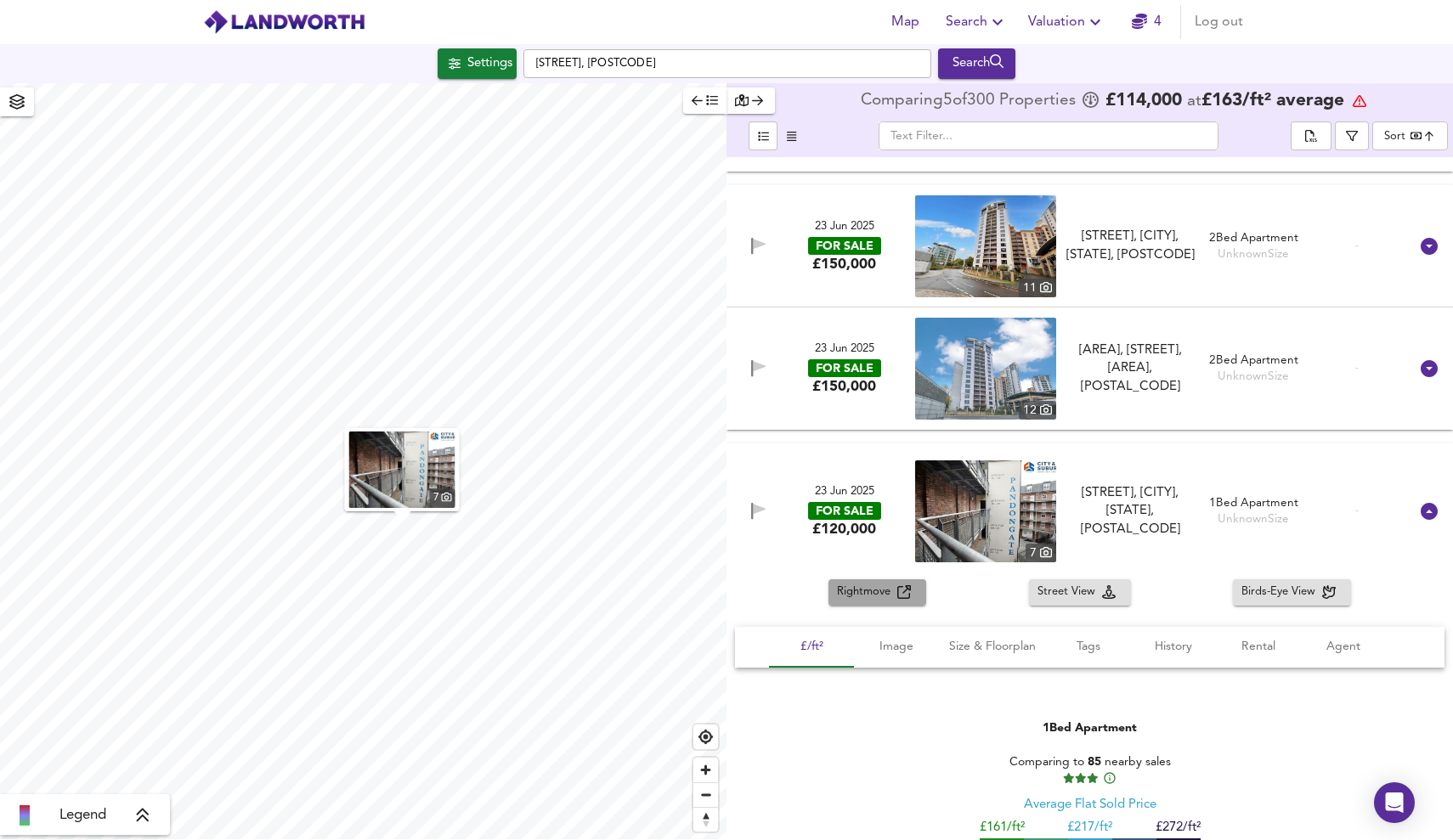 click on "Rightmove" at bounding box center [867, 592] 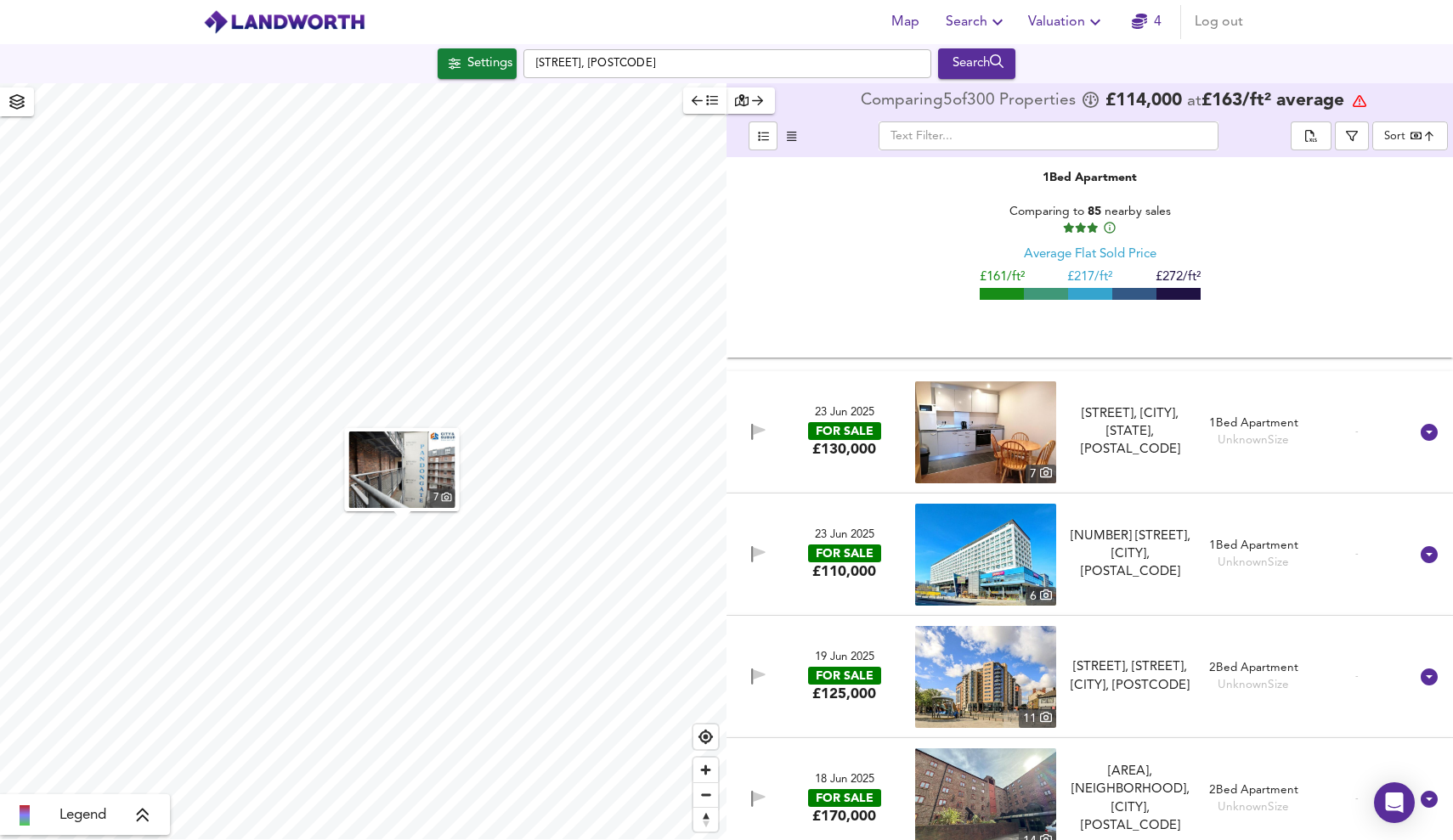 scroll, scrollTop: 38095, scrollLeft: 0, axis: vertical 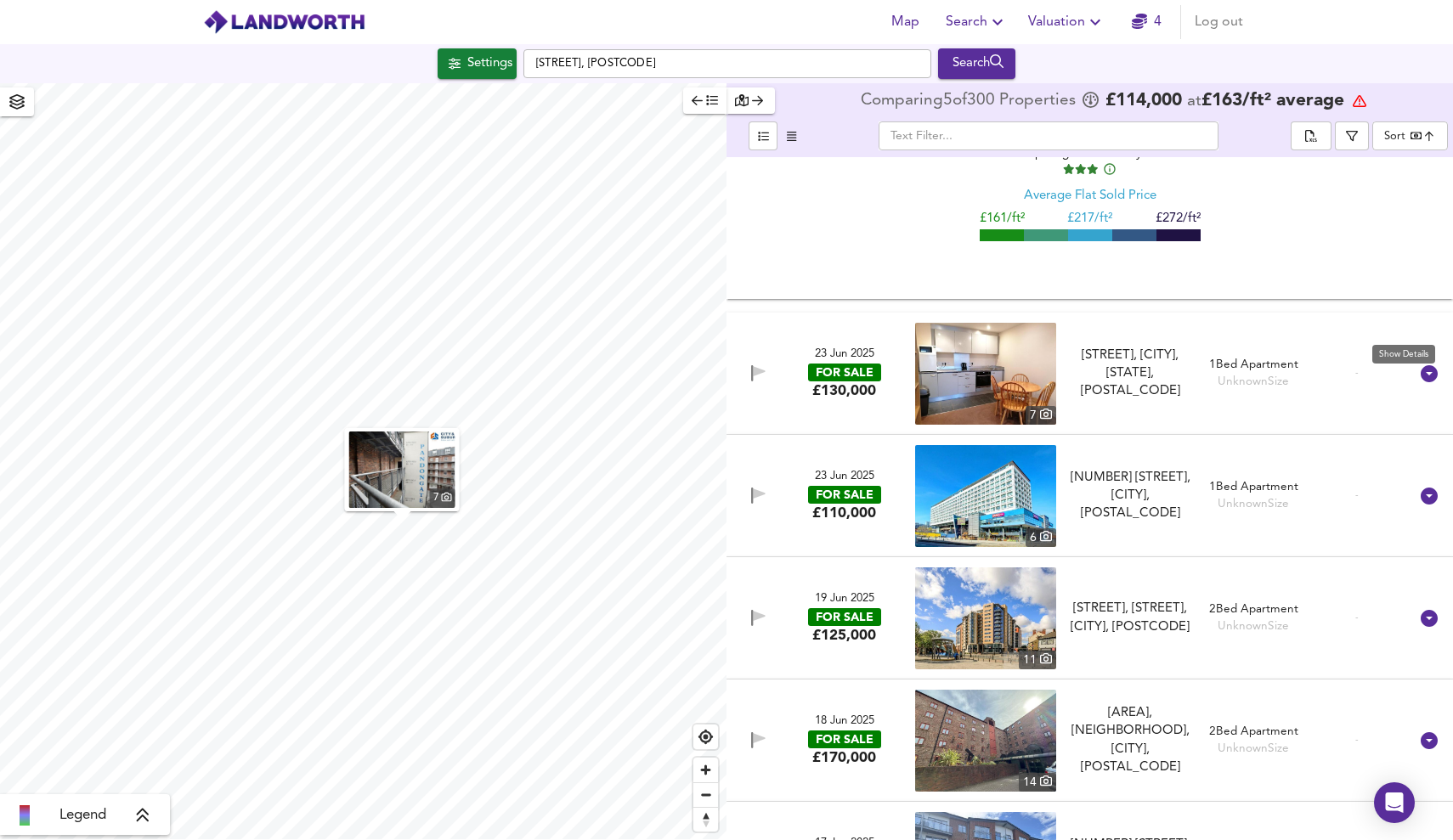 click at bounding box center (1429, 374) 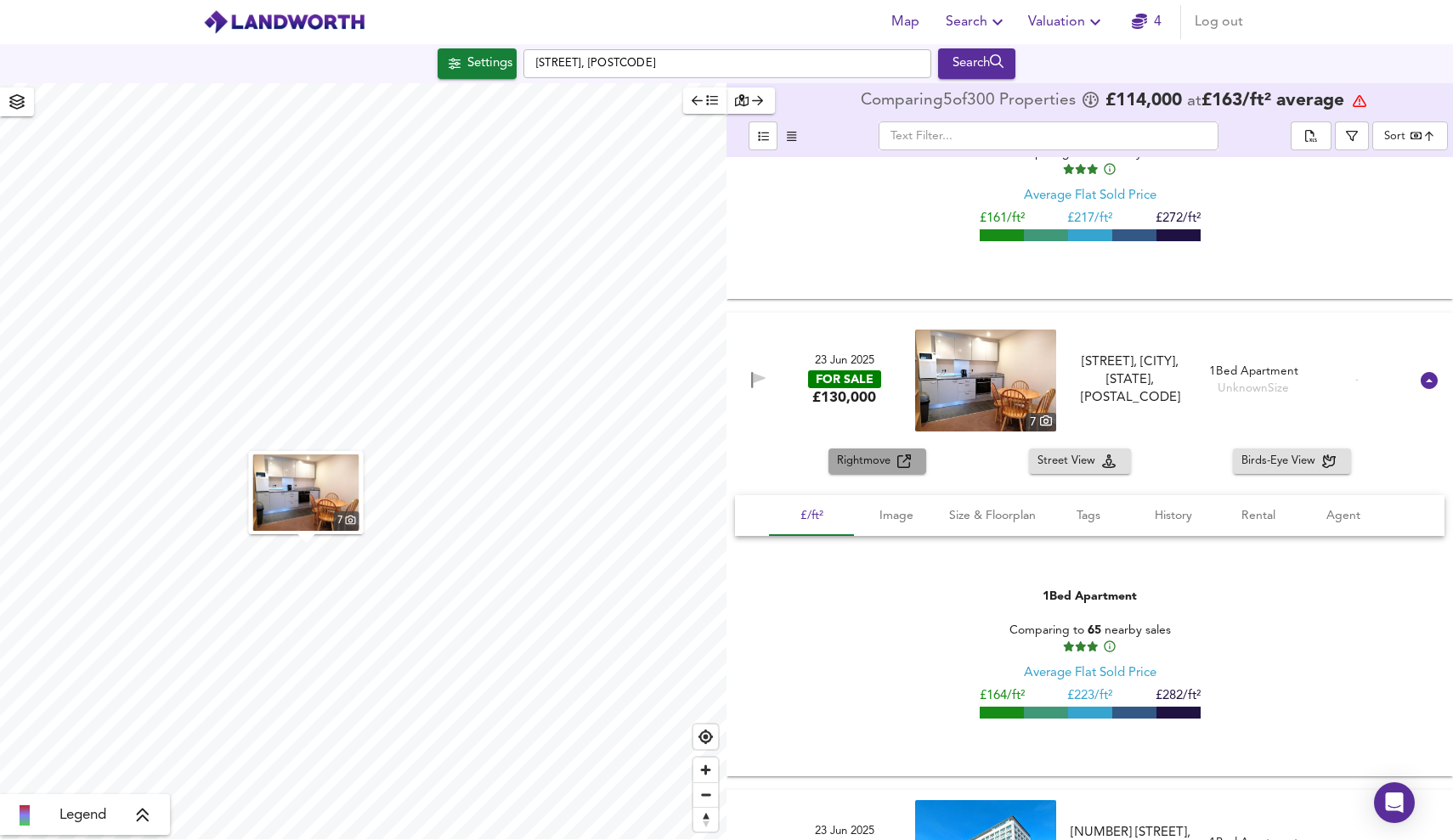 click on "Rightmove" at bounding box center [867, 461] 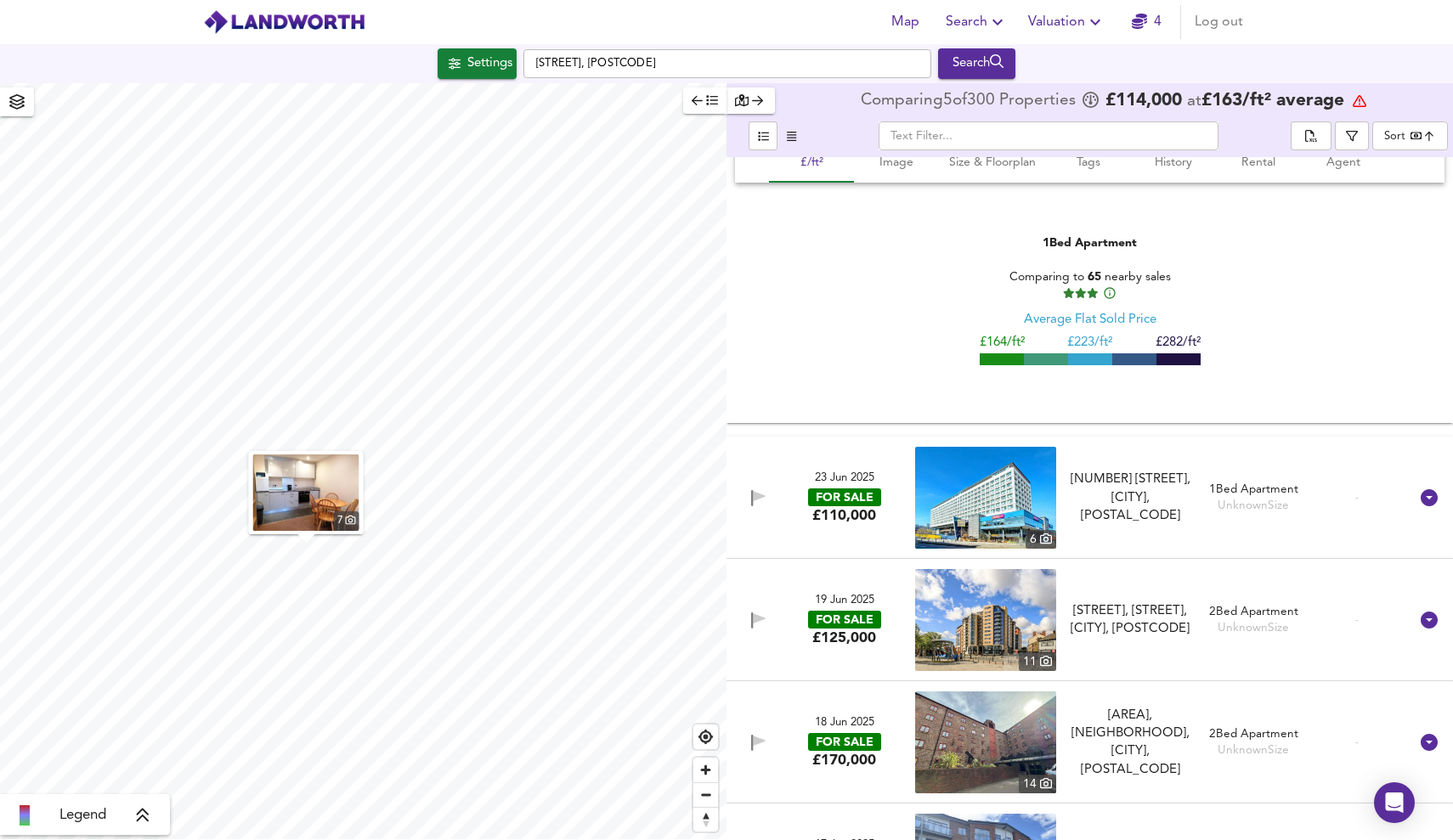 scroll, scrollTop: 38594, scrollLeft: 0, axis: vertical 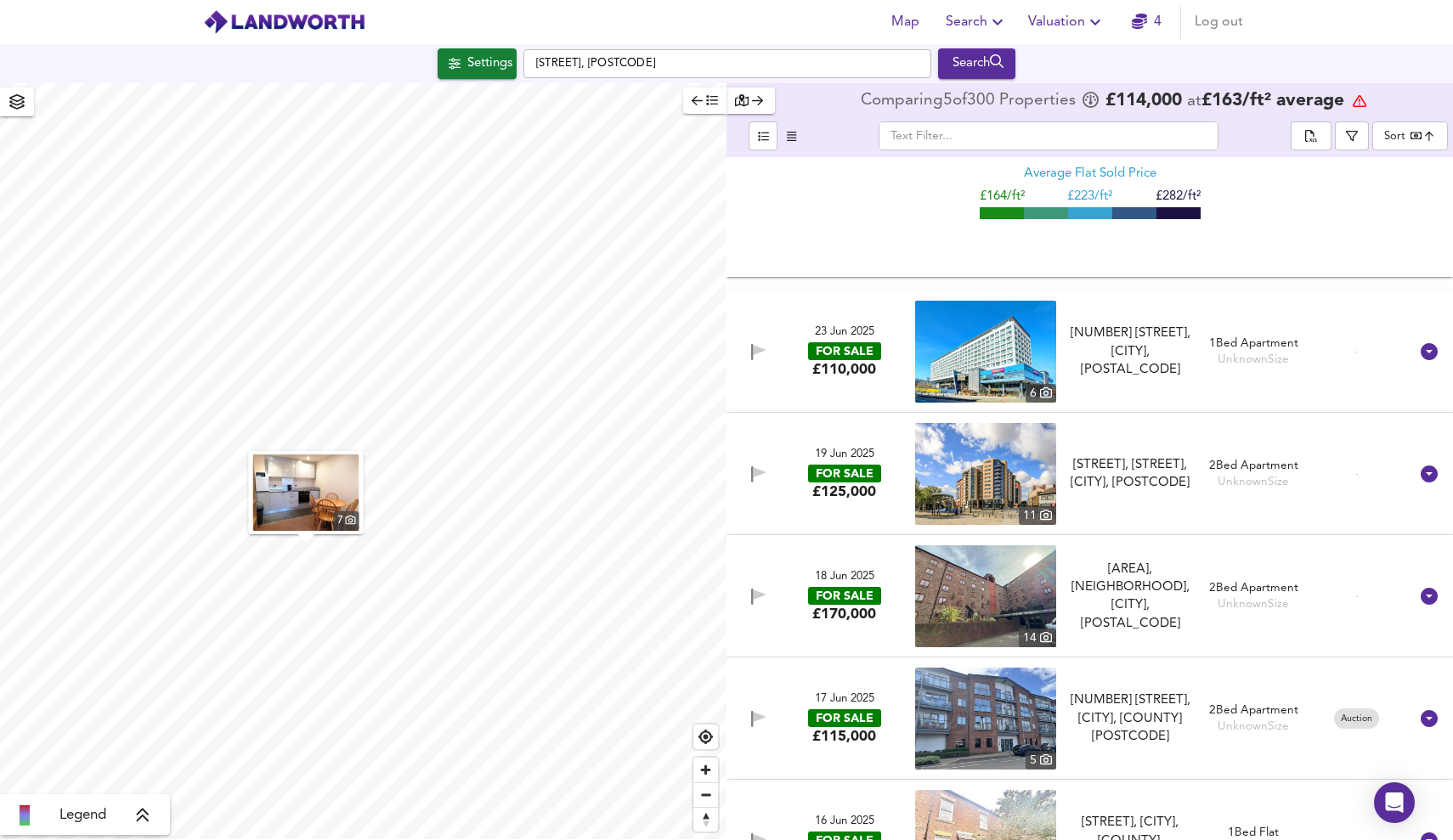 click at bounding box center [1429, 352] 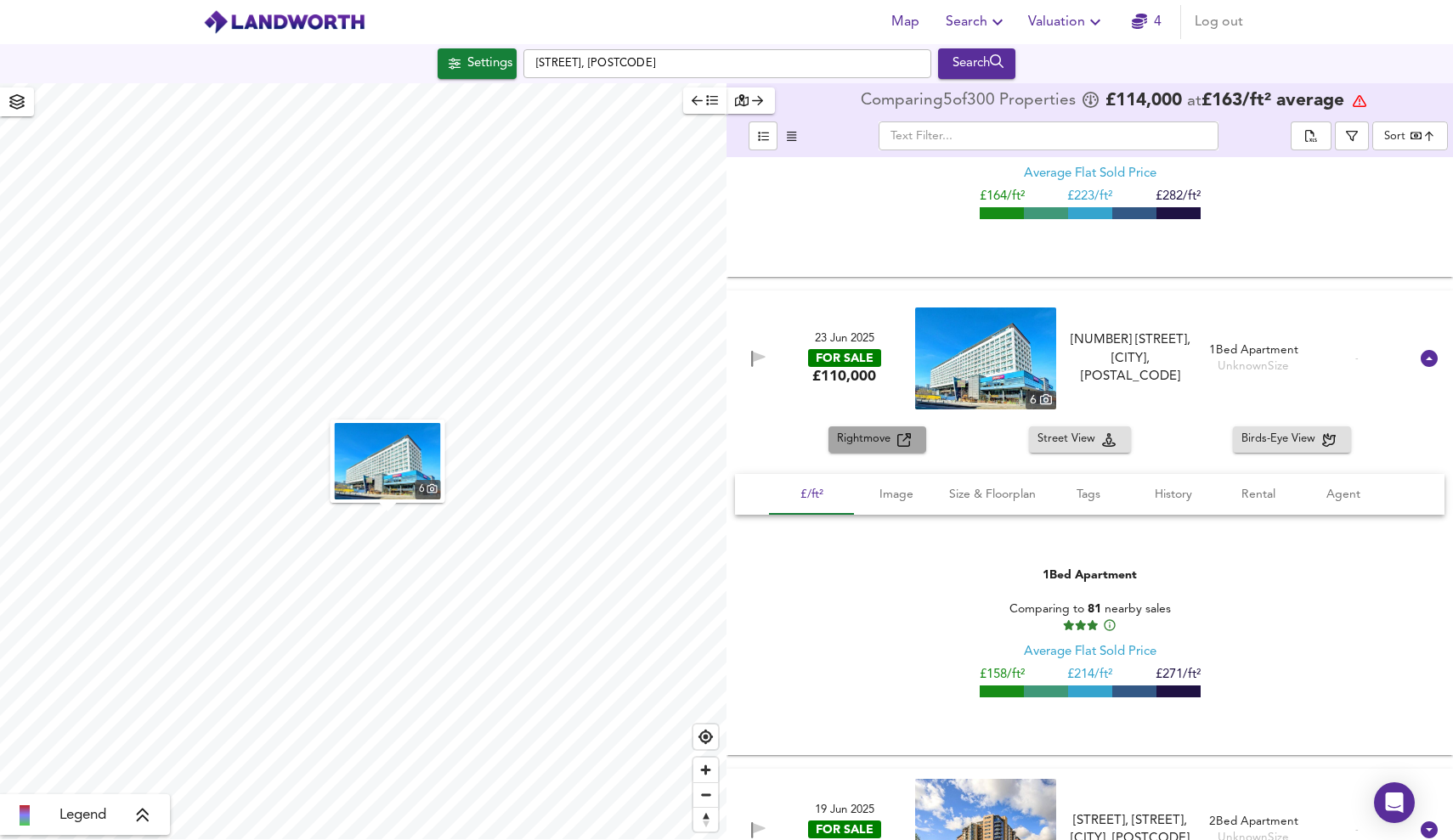 click on "Rightmove" at bounding box center (877, 439) 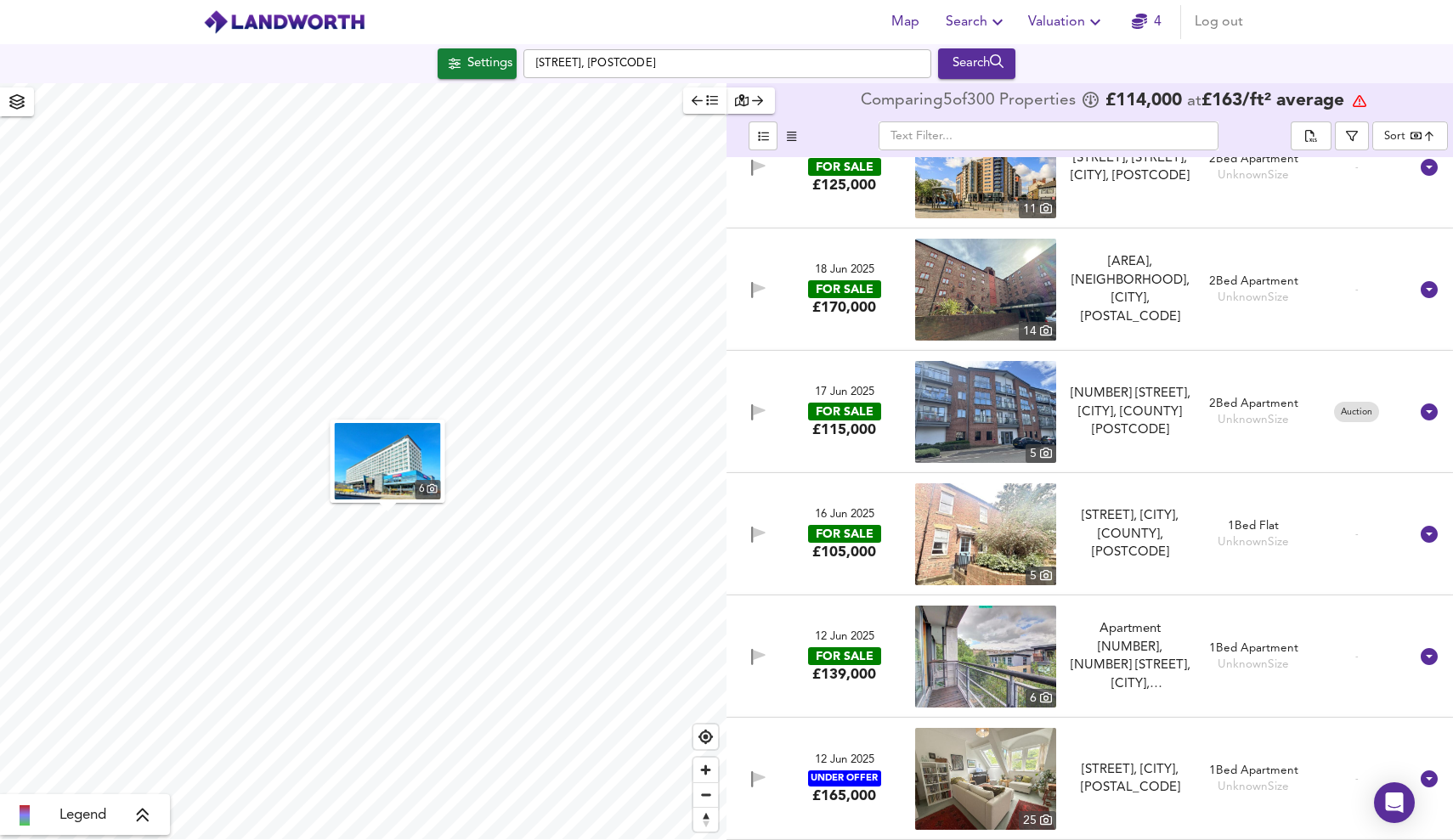 scroll, scrollTop: 39339, scrollLeft: 0, axis: vertical 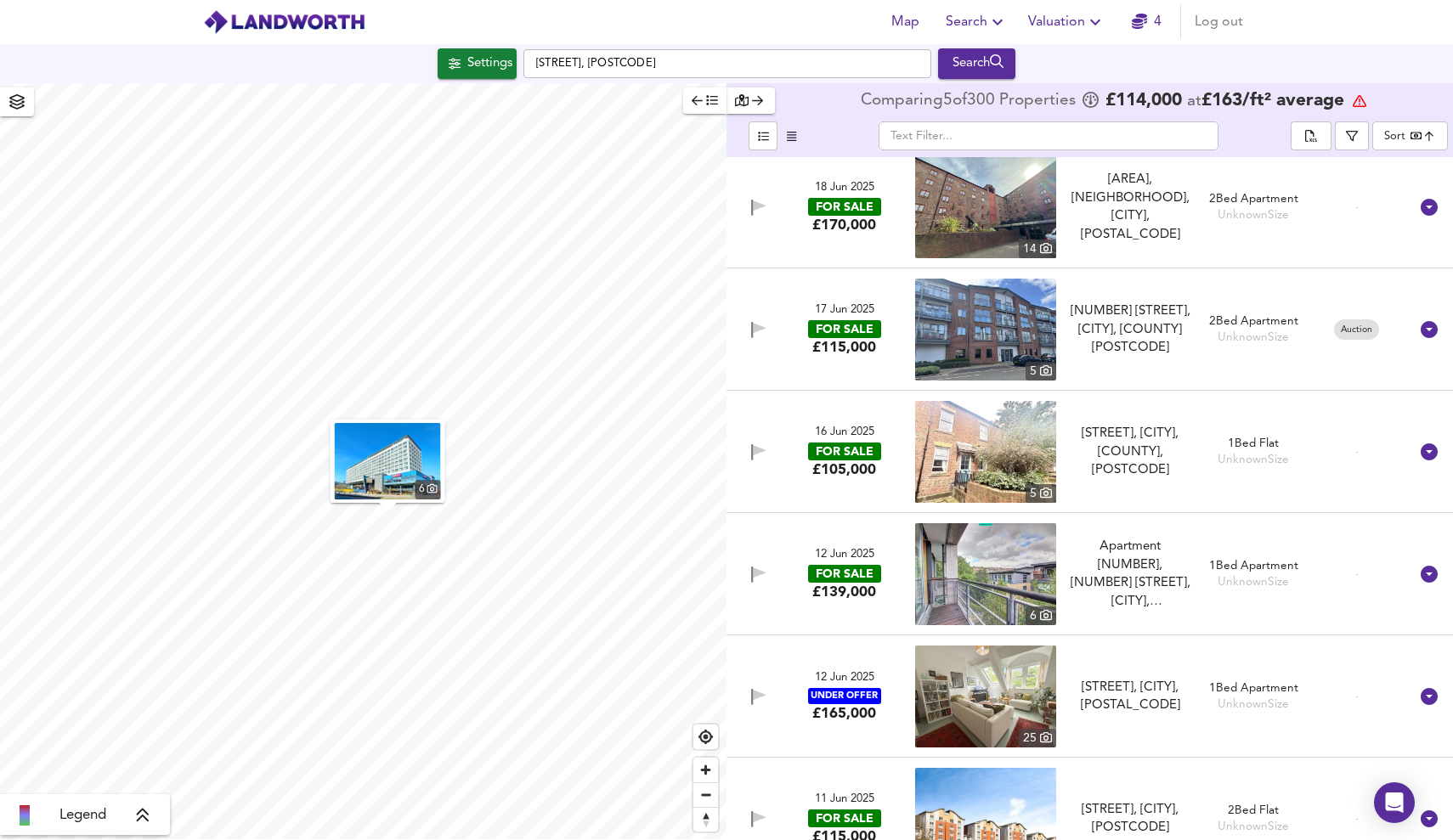 click at bounding box center (1429, 452) 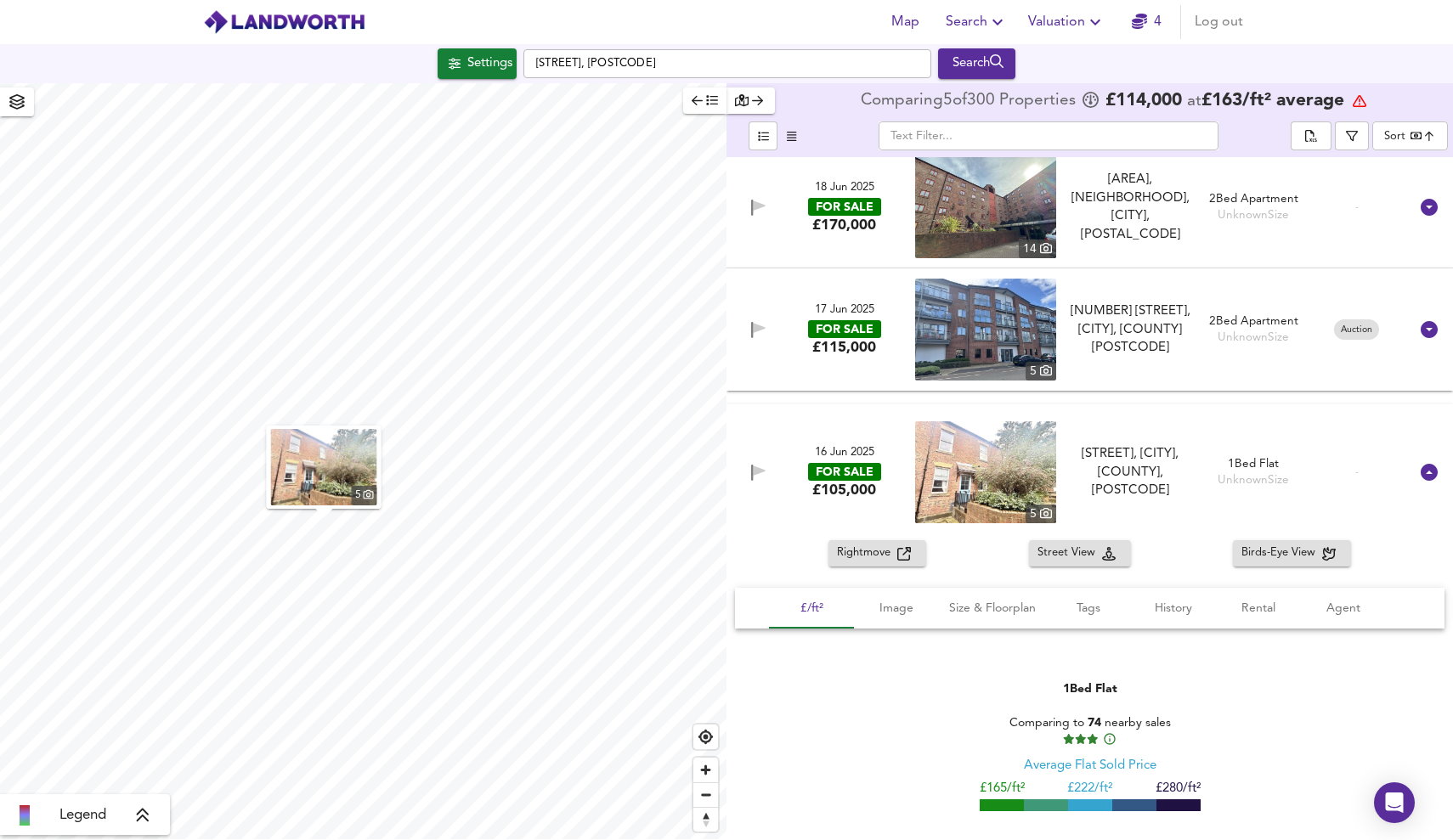 click on "Rightmove" at bounding box center [867, 553] 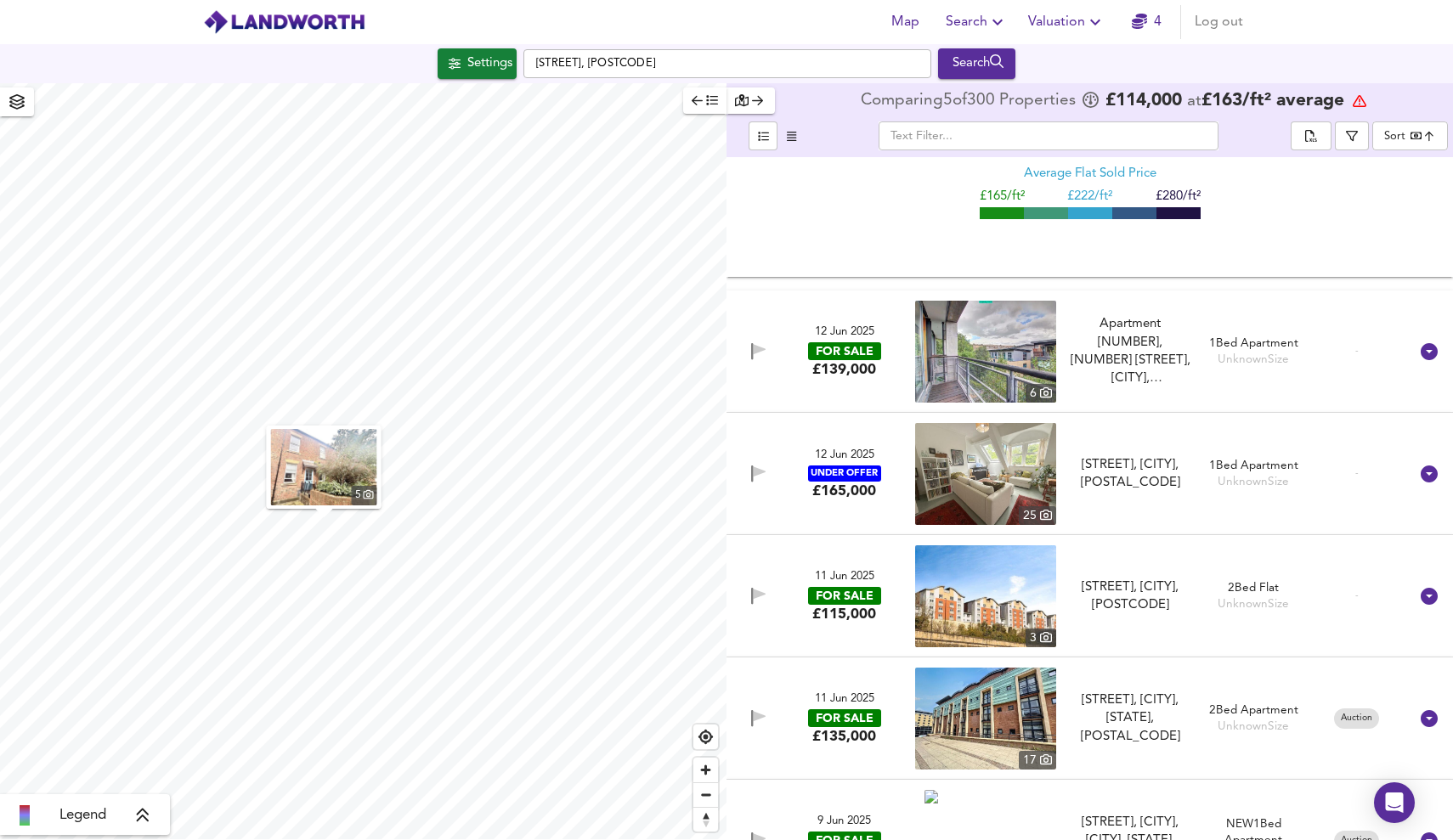 scroll, scrollTop: 39934, scrollLeft: 0, axis: vertical 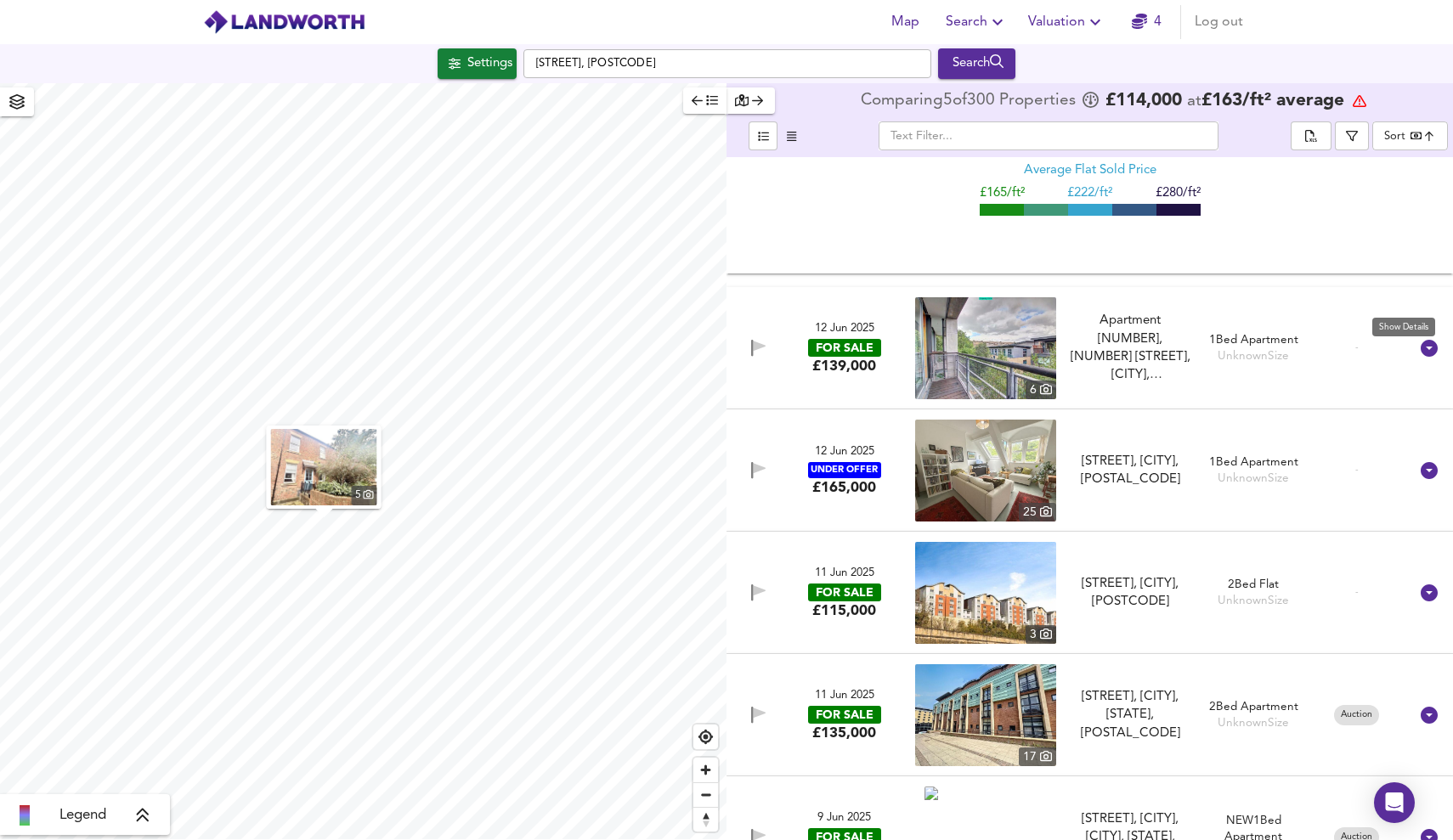 click at bounding box center [1429, 348] 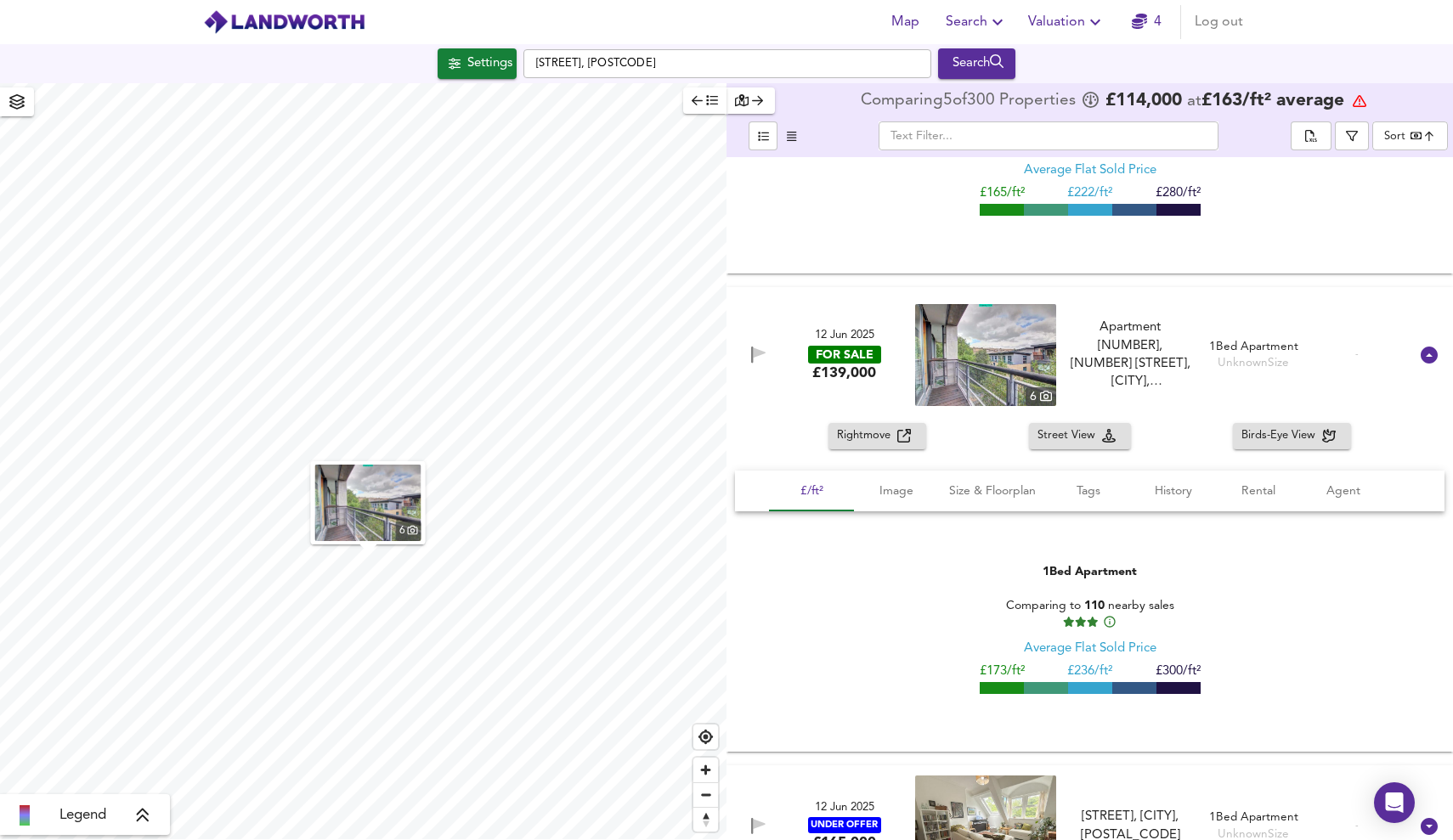 click on "[DATE] FOR SALE £139,000   6   Apartment [NUMBER], [NUMBER] [STREET], [CITY], [POSTCODE] Apartment [NUMBER], [NUMBER] [STREET], [CITY], [POSTCODE] 1 Bed Apartment Unknown Size -" at bounding box center [1069, 355] 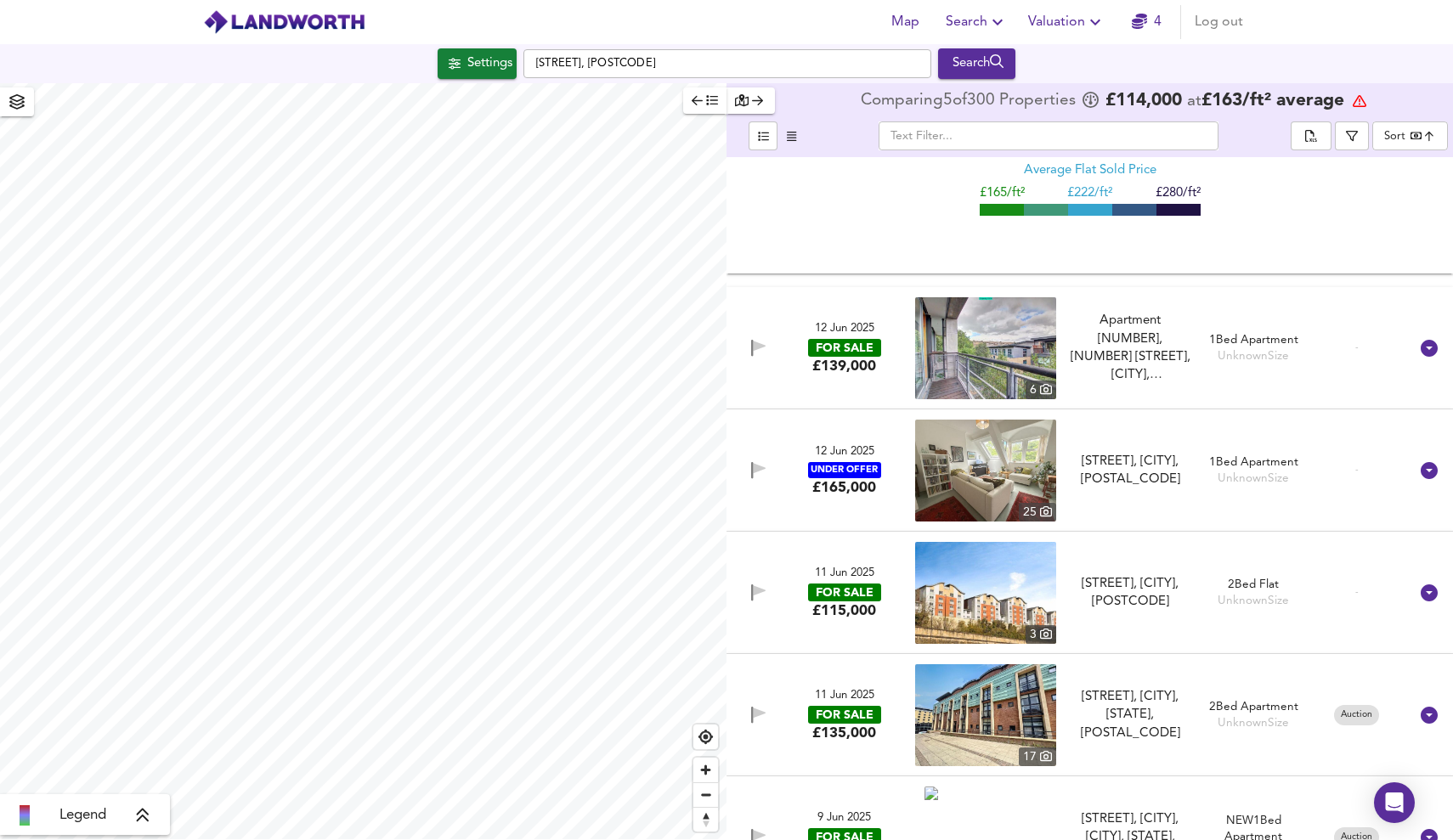 click on "[DATE] UNDER OFFER £165,000   25     [STREET], [CITY], [STATE] [STREET], [CITY], [STATE] 1 Bed Apartment Unknown Size -" at bounding box center (1069, 471) 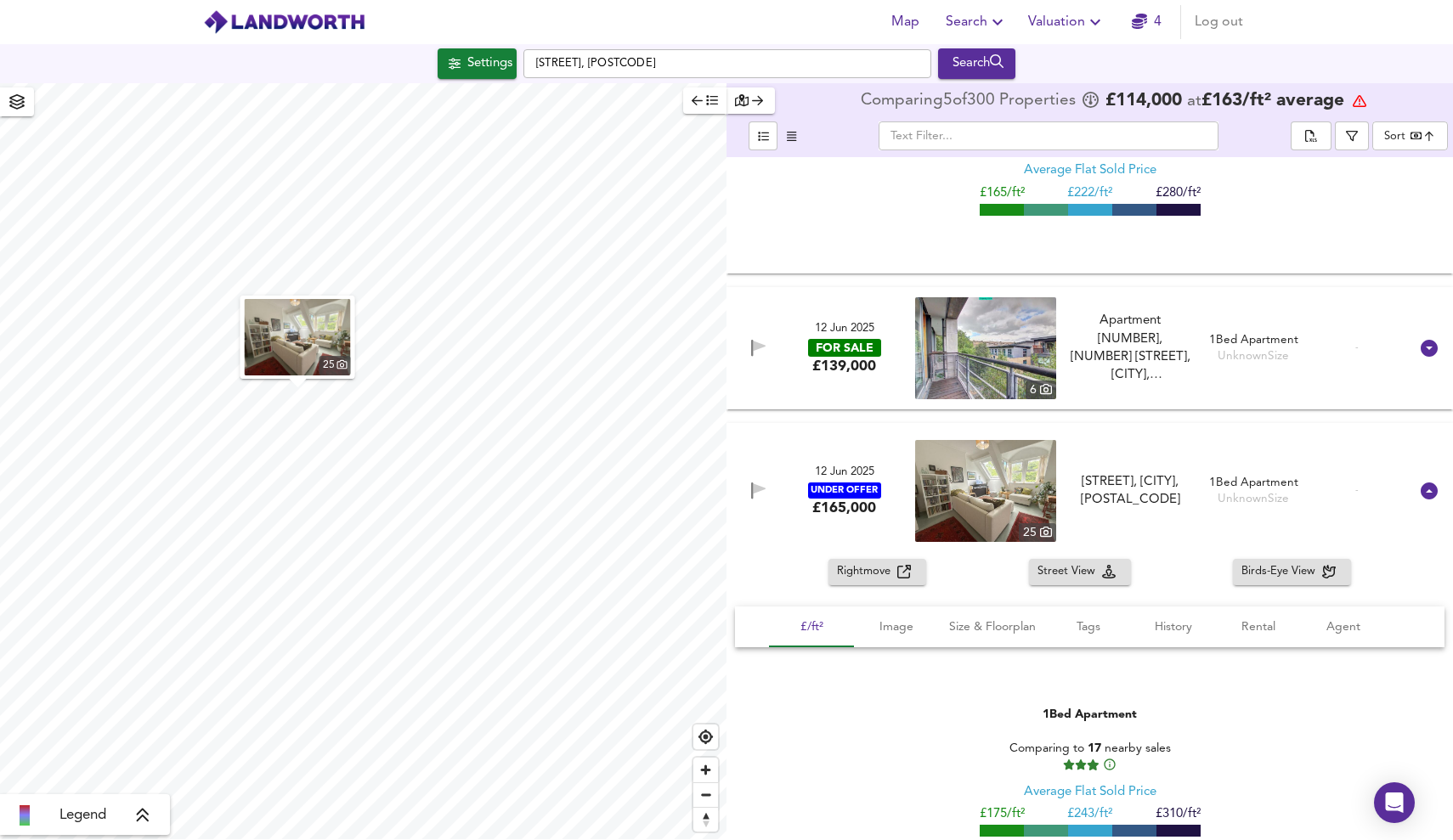 click at bounding box center [1429, 491] 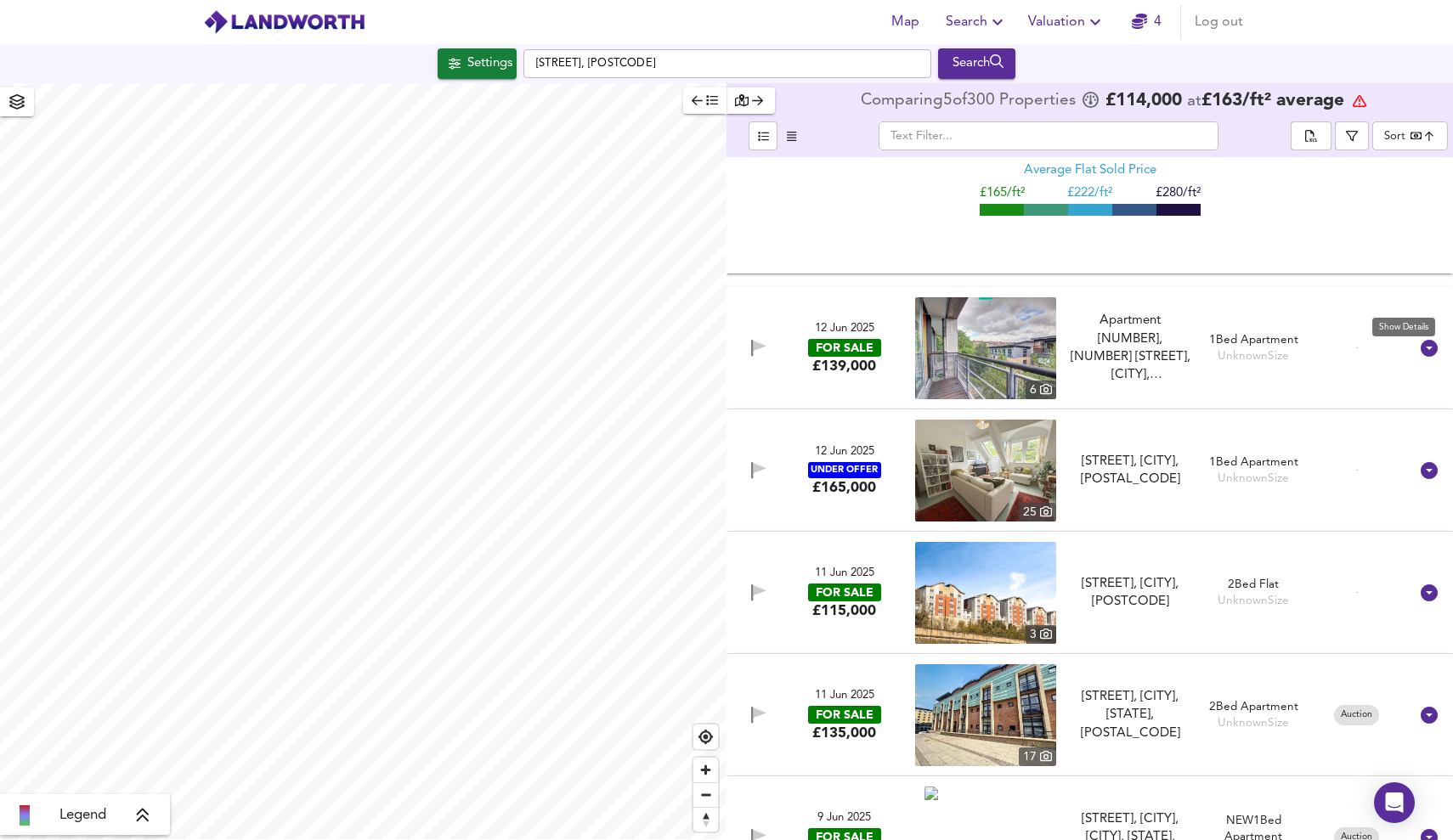 click at bounding box center [1429, 348] 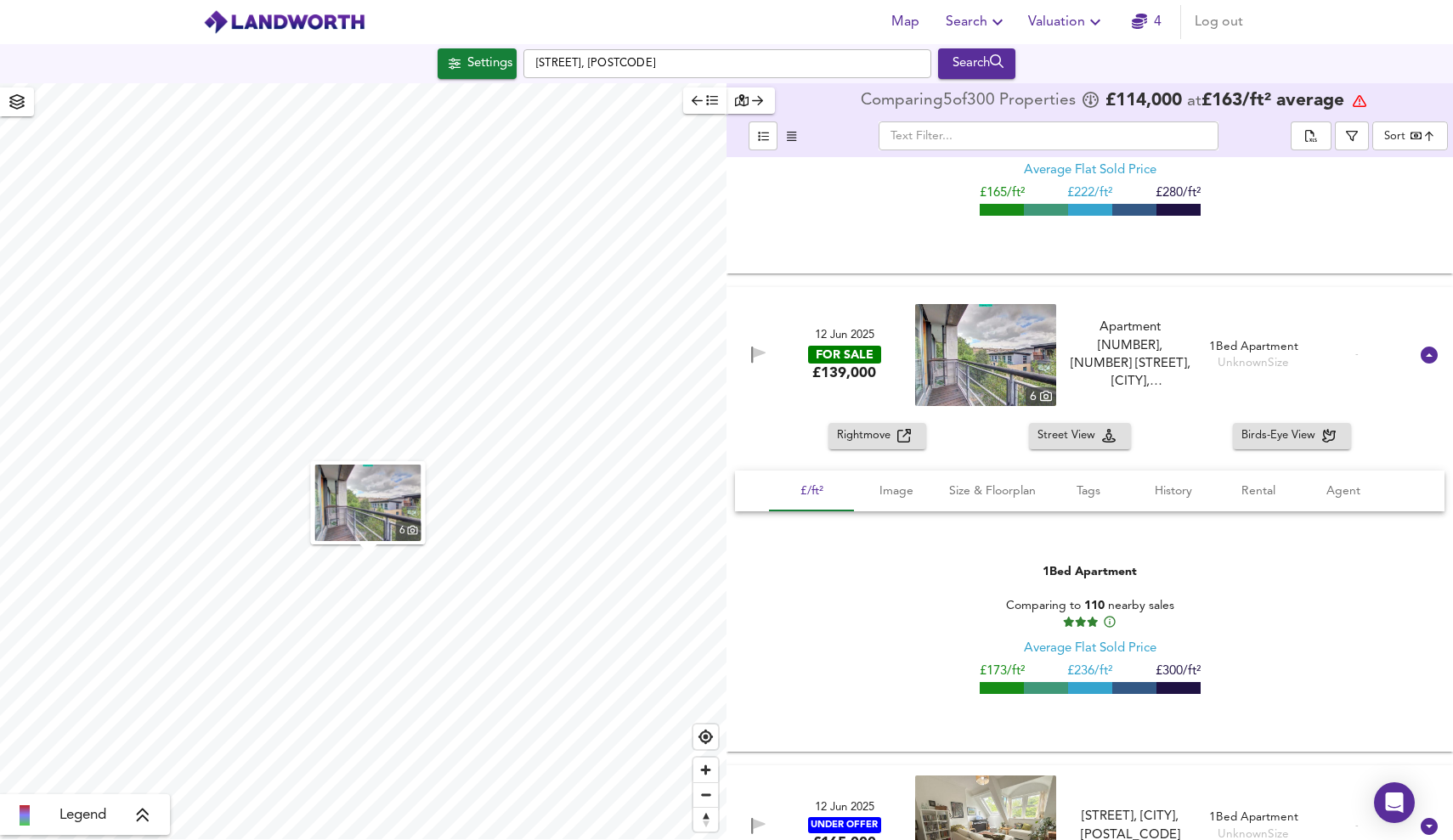 click on "Rightmove" at bounding box center [867, 436] 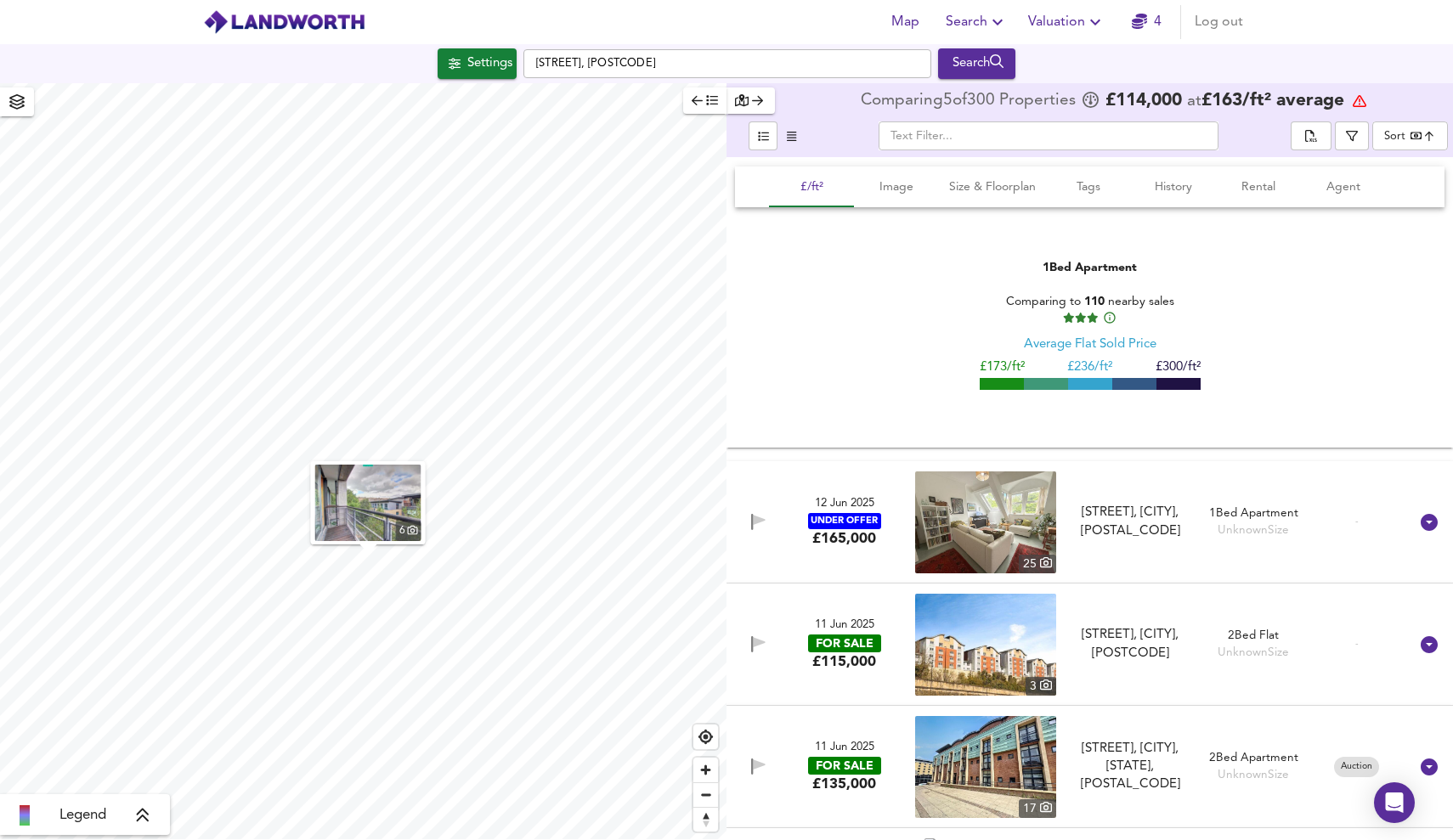 scroll, scrollTop: 40408, scrollLeft: 0, axis: vertical 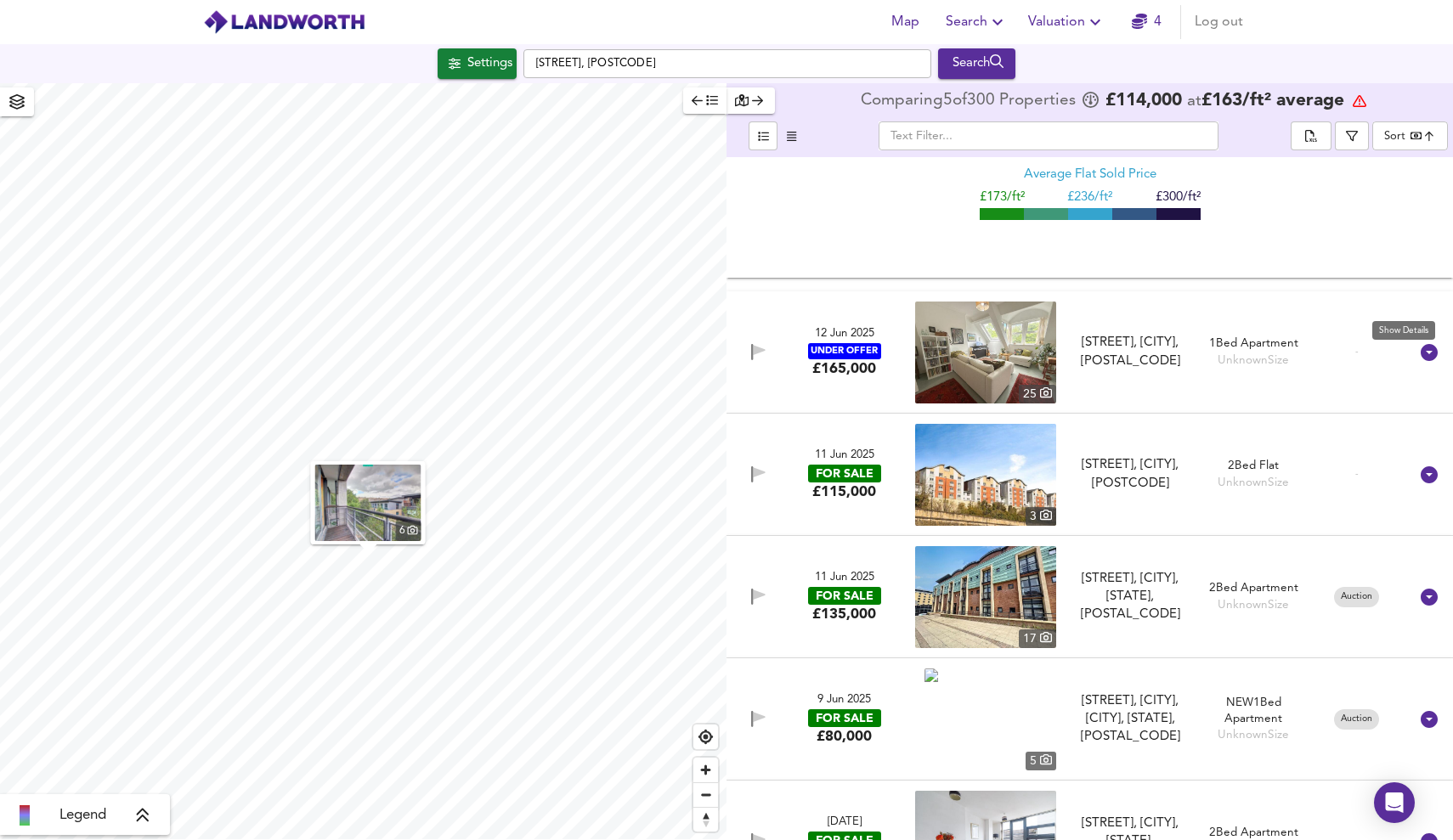 click at bounding box center [1429, 352] 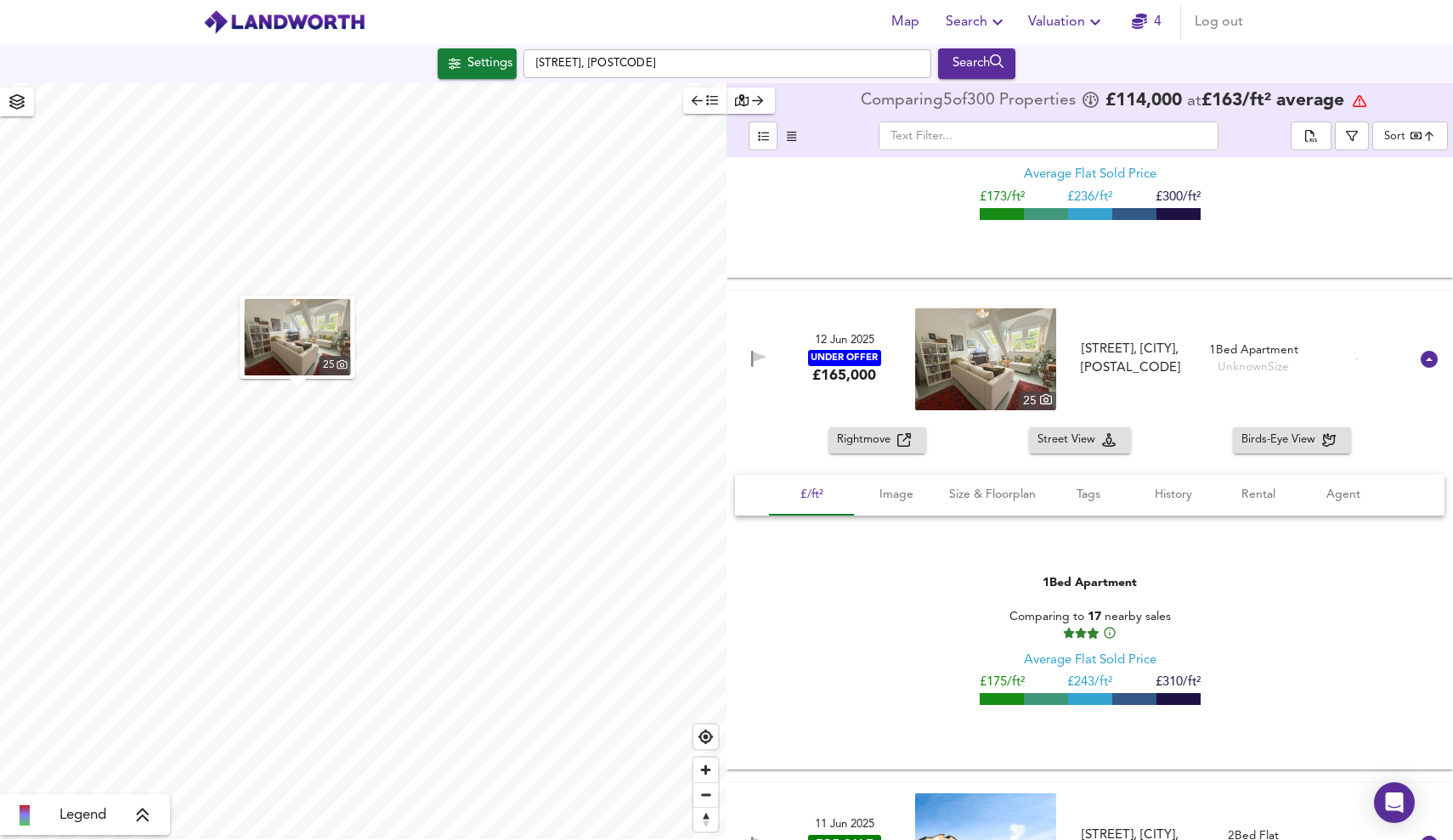 click on "Rightmove" at bounding box center [867, 440] 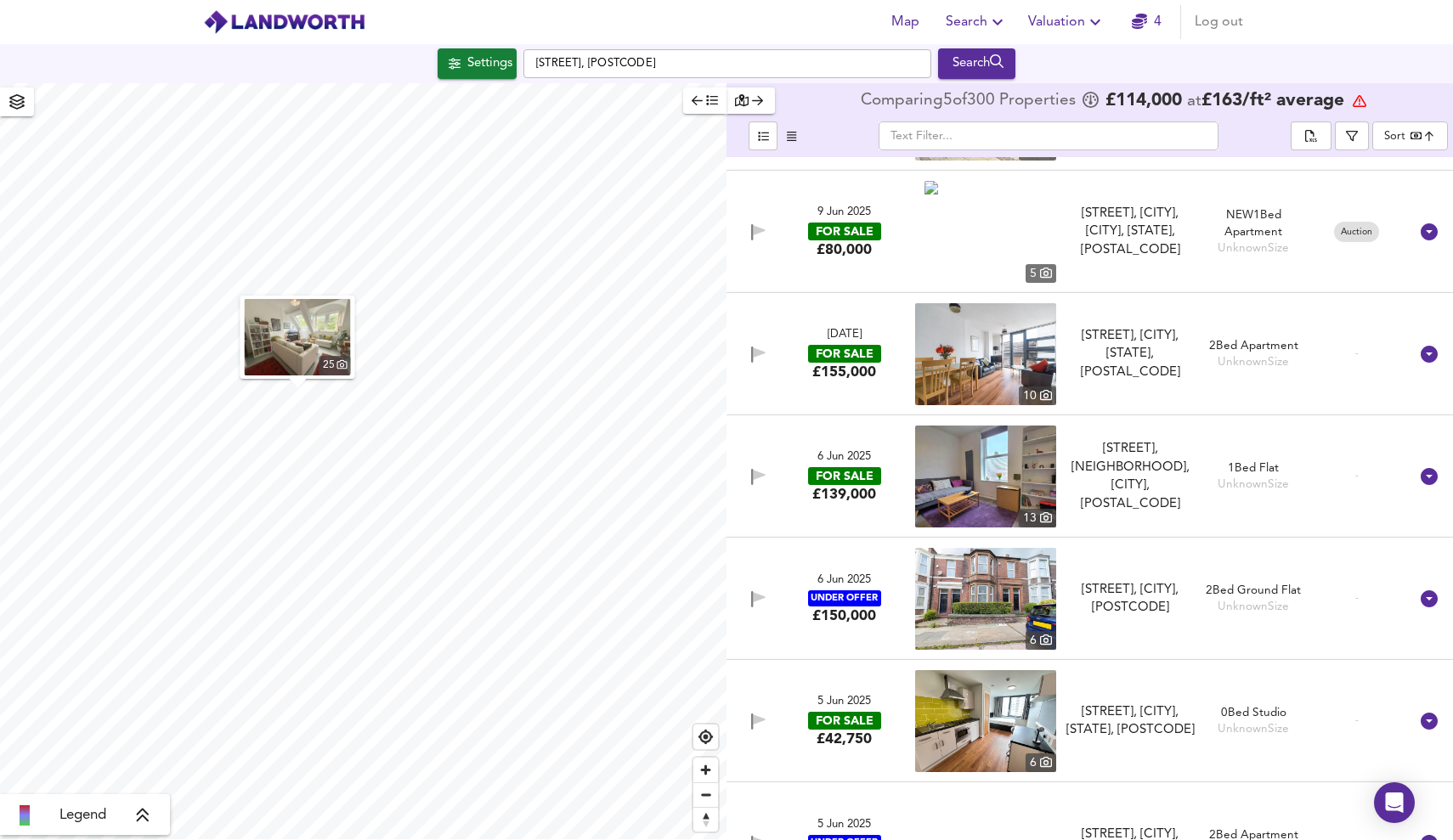 scroll, scrollTop: 41331, scrollLeft: 0, axis: vertical 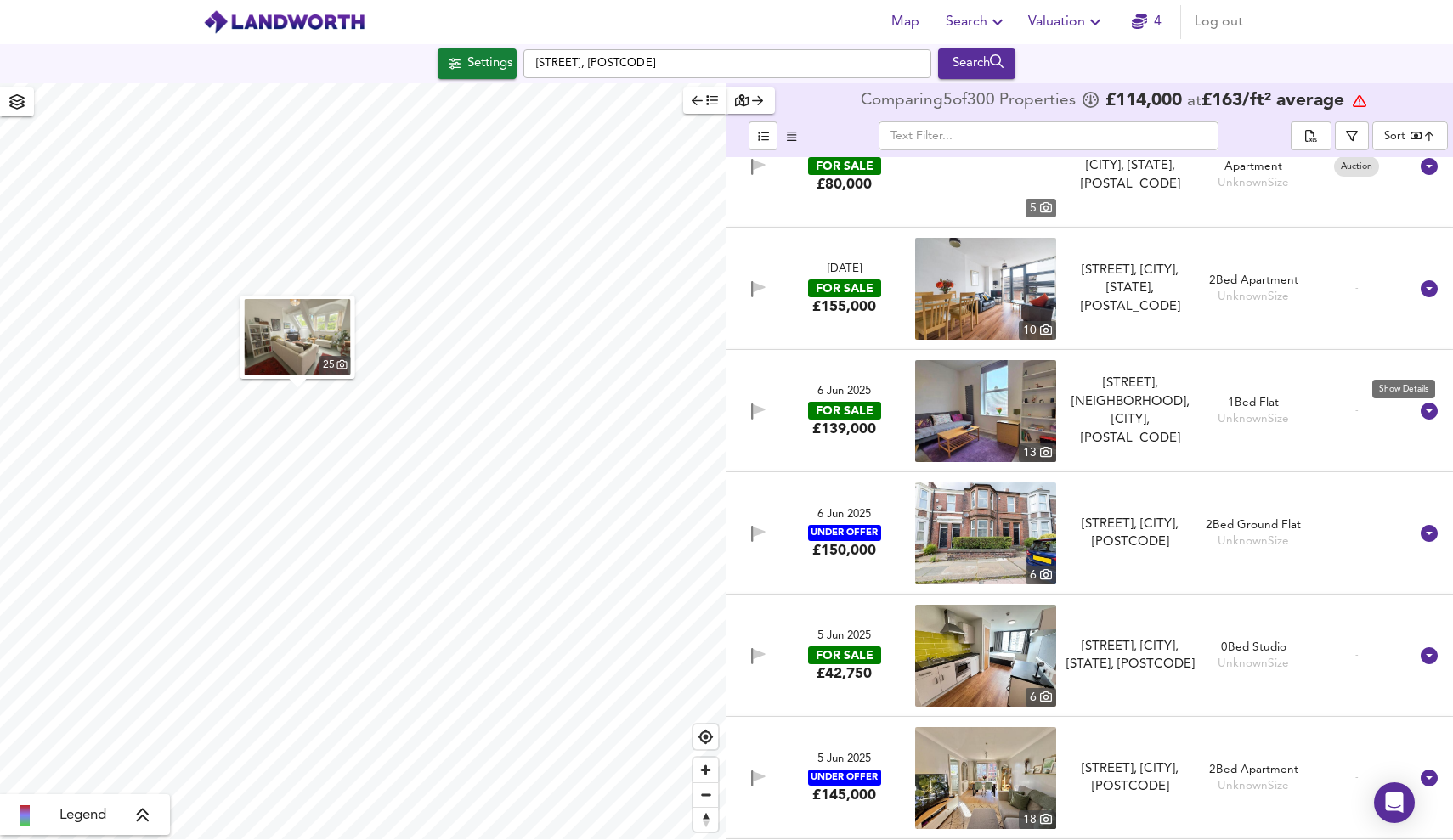 click at bounding box center (1429, 411) 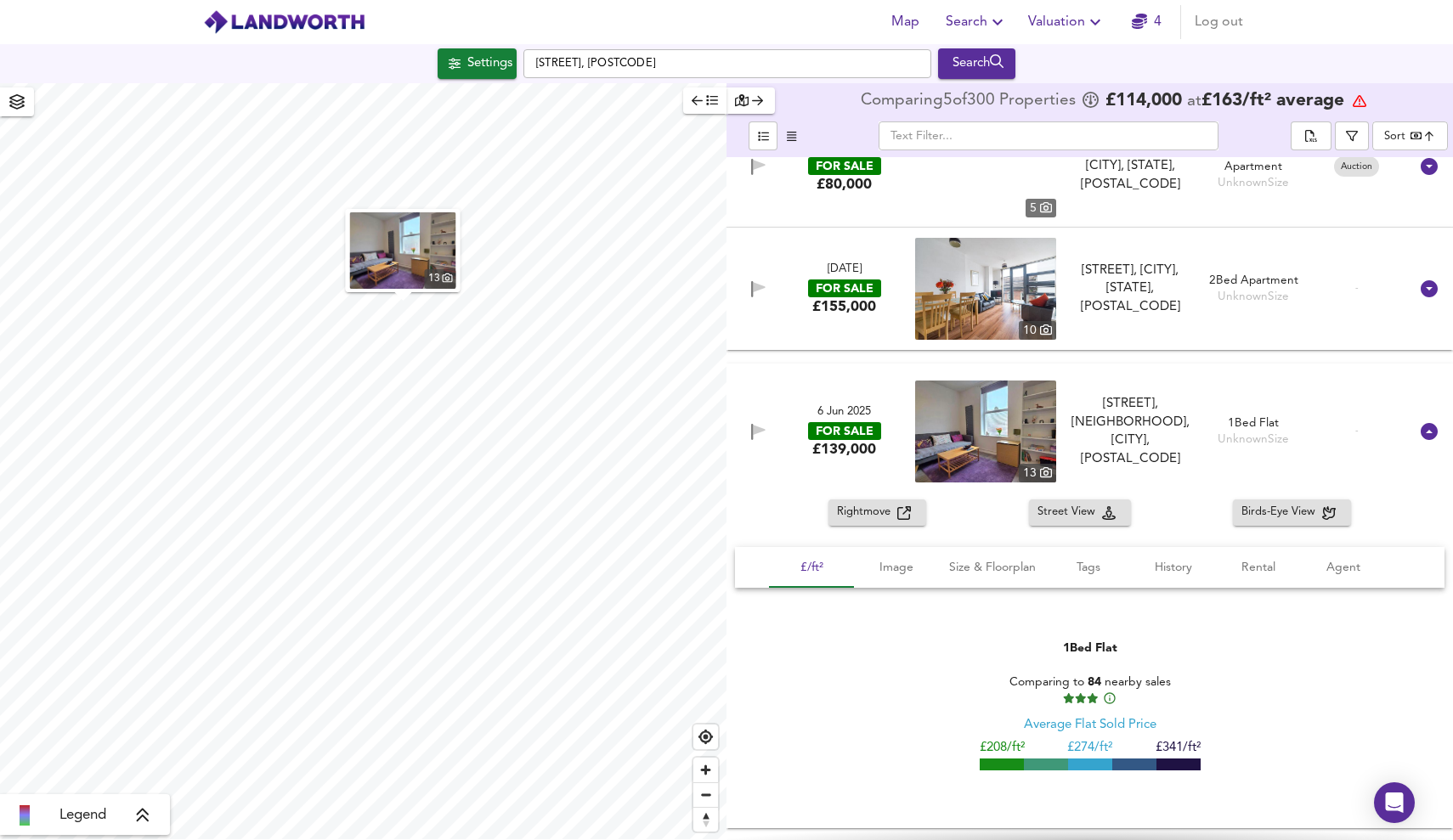 click on "Rightmove" at bounding box center (867, 512) 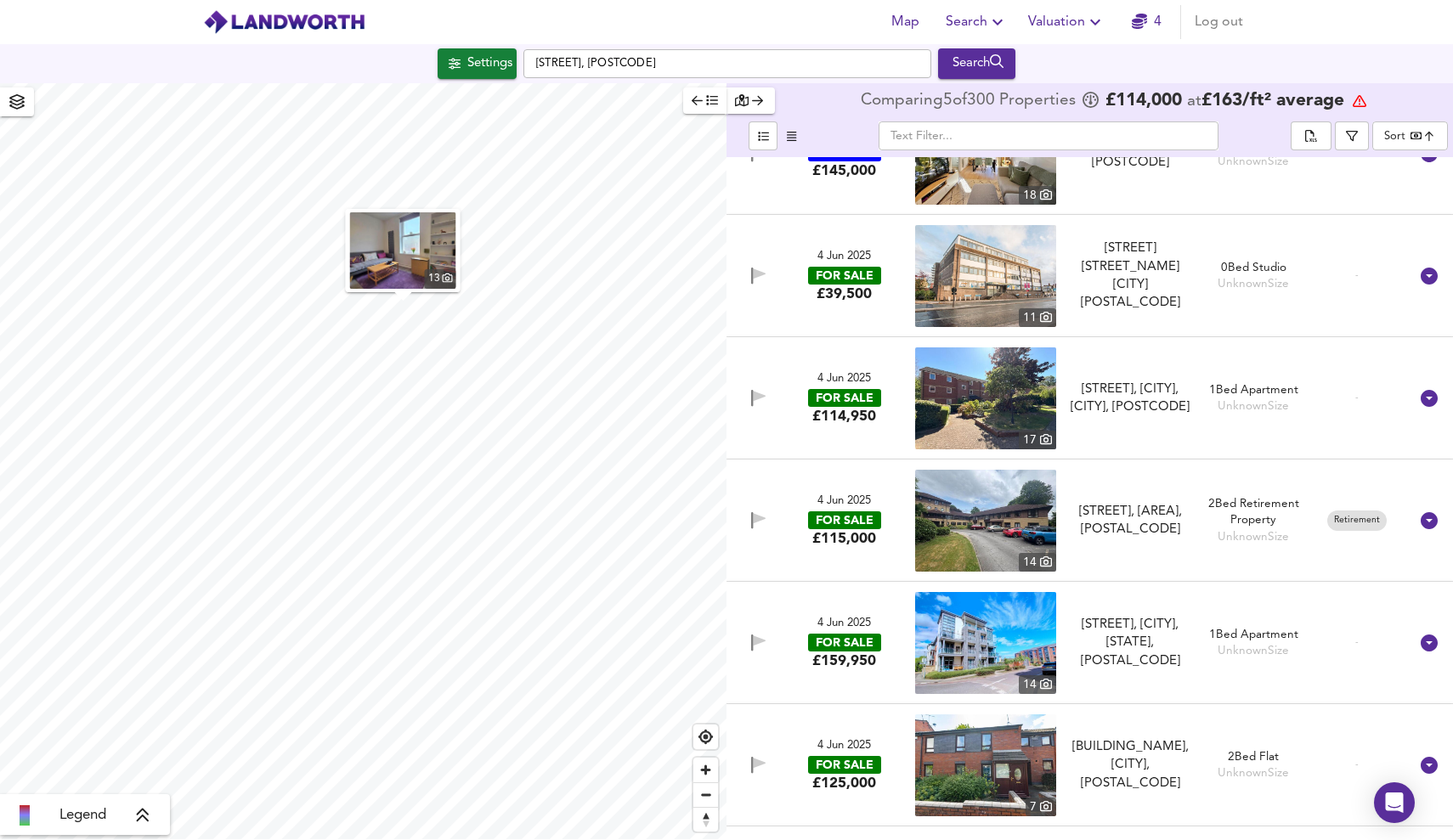 scroll, scrollTop: 42381, scrollLeft: 0, axis: vertical 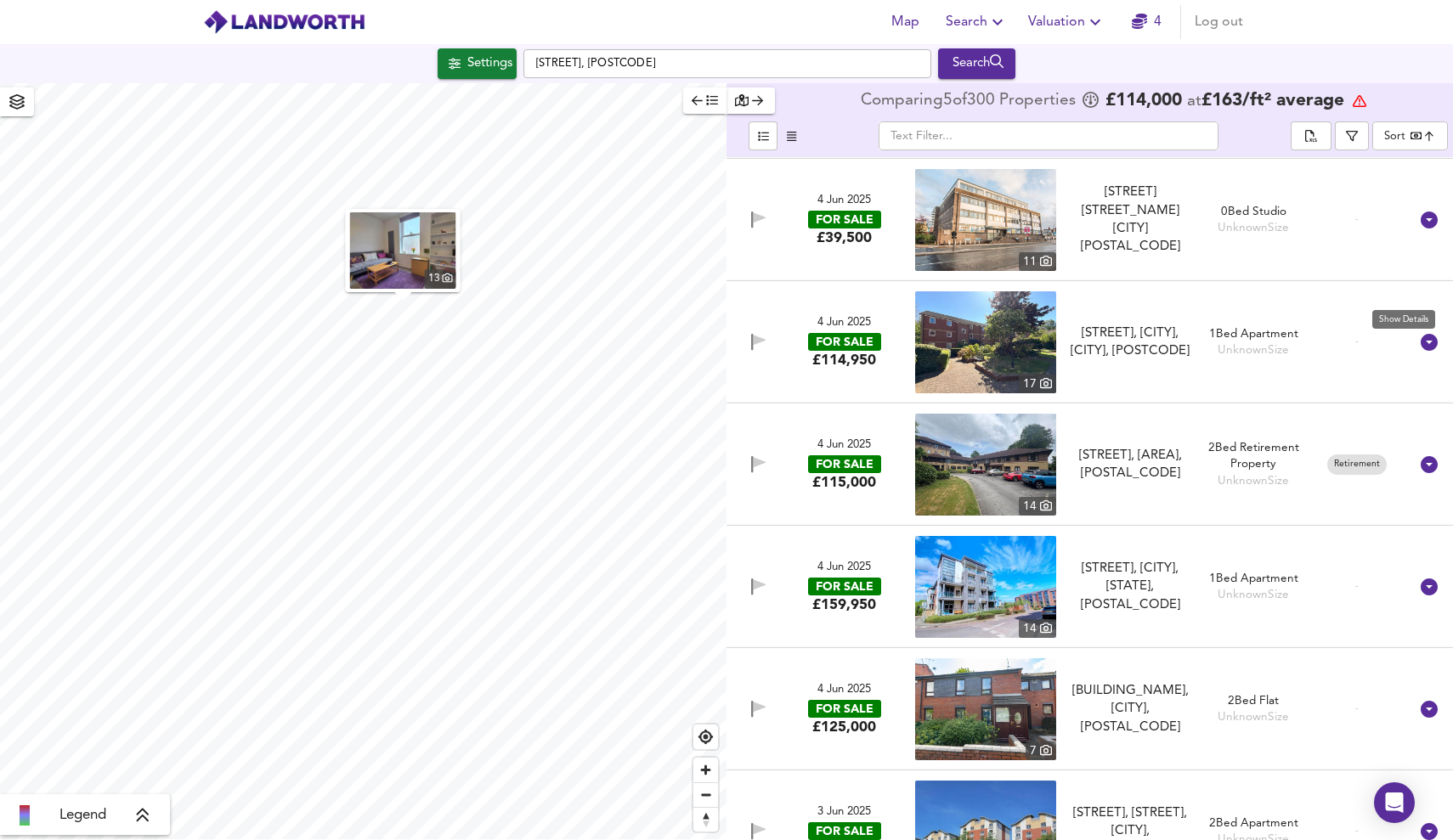 click at bounding box center (1429, 342) 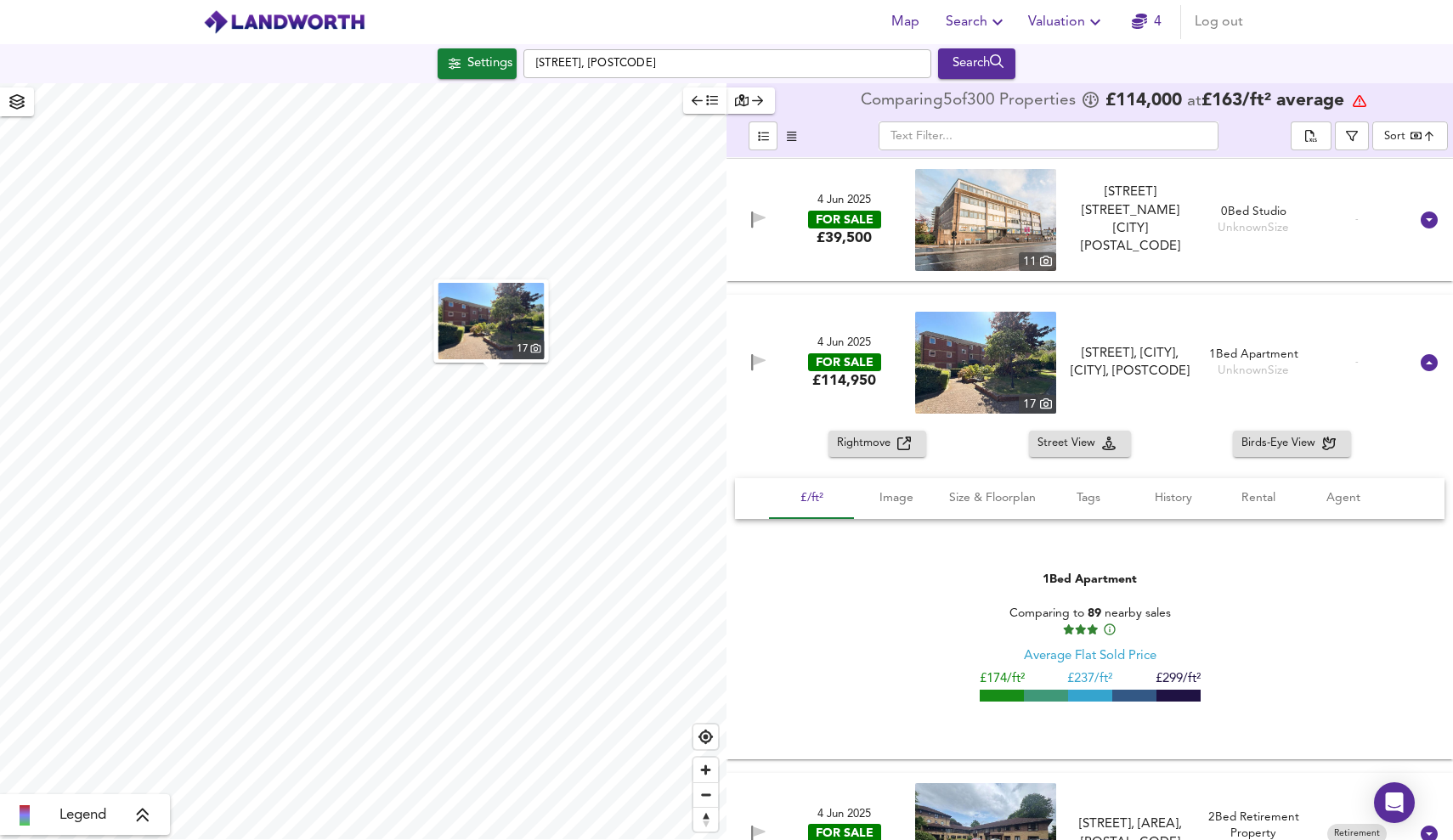 click on "Rightmove" at bounding box center (867, 443) 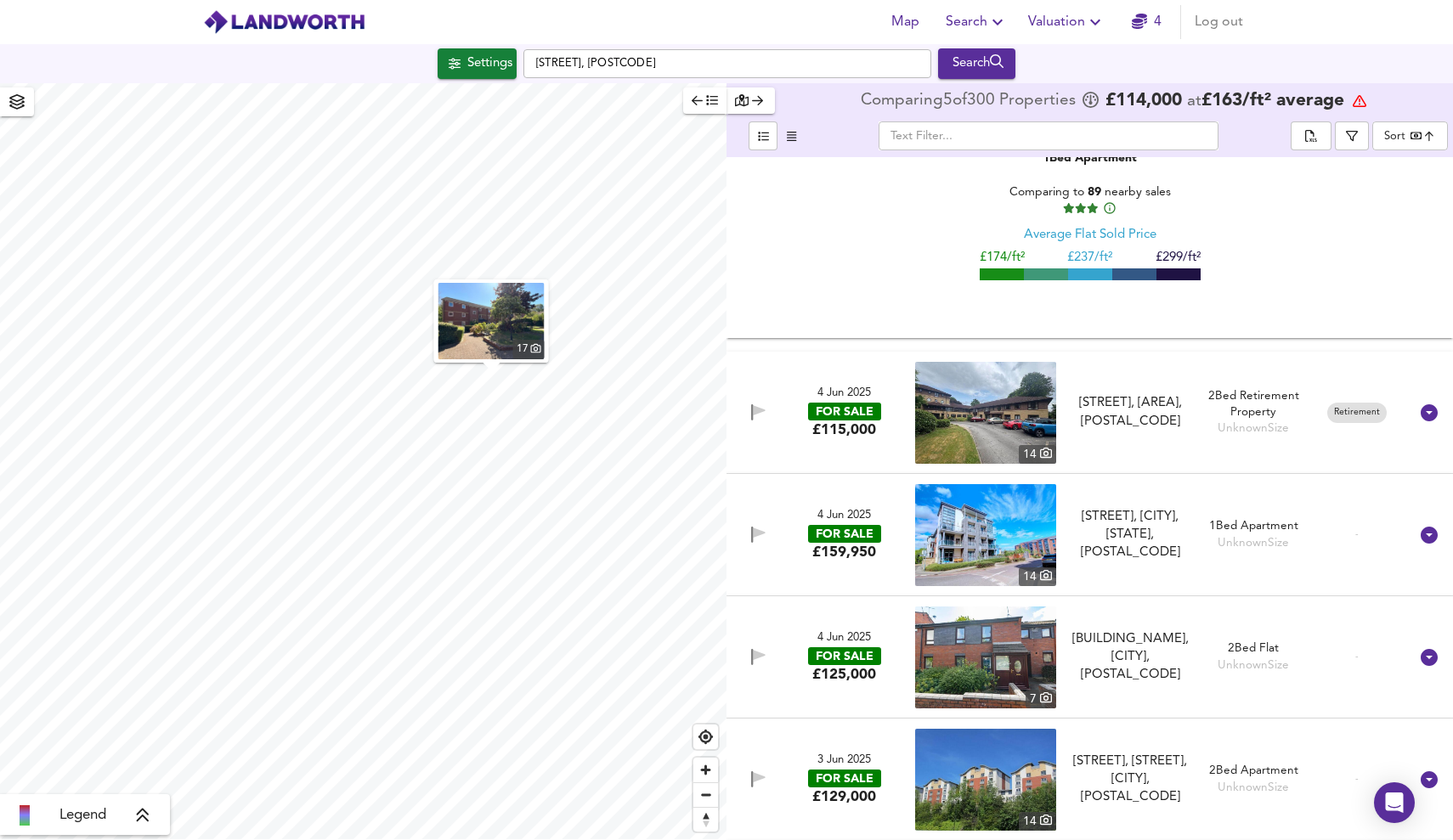 scroll, scrollTop: 42847, scrollLeft: 0, axis: vertical 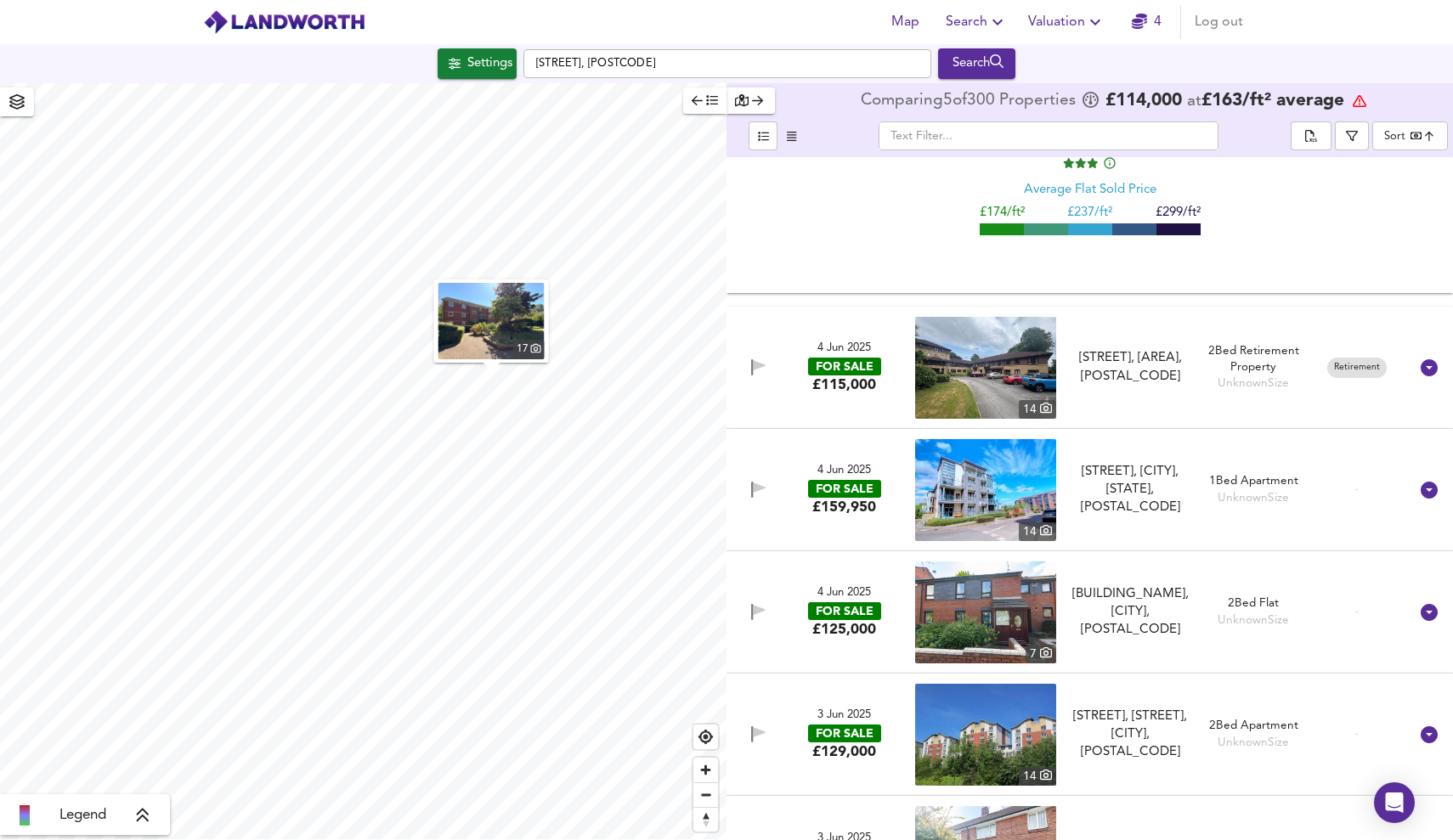 click at bounding box center [1429, 490] 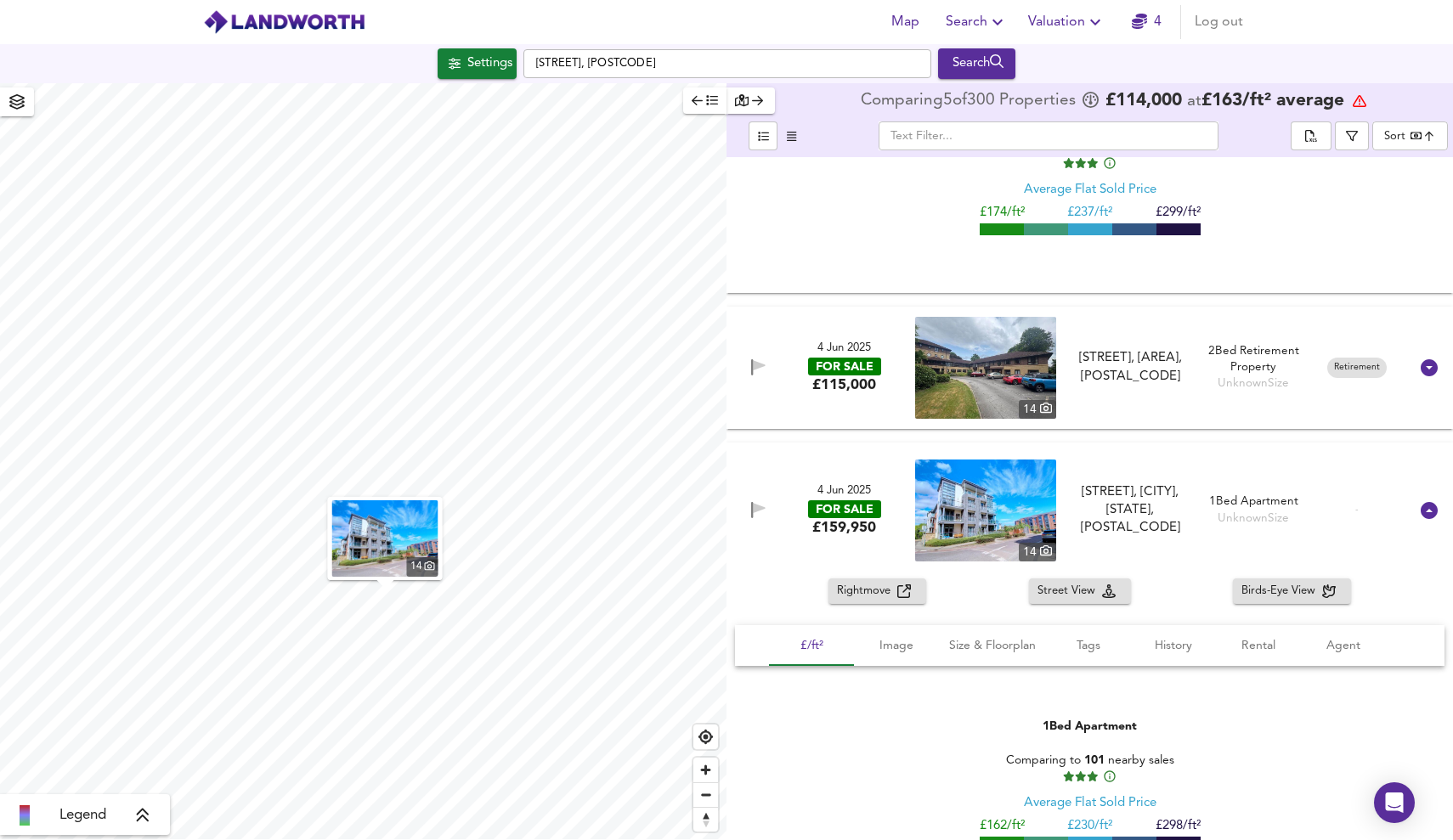 click on "Rightmove" at bounding box center (867, 591) 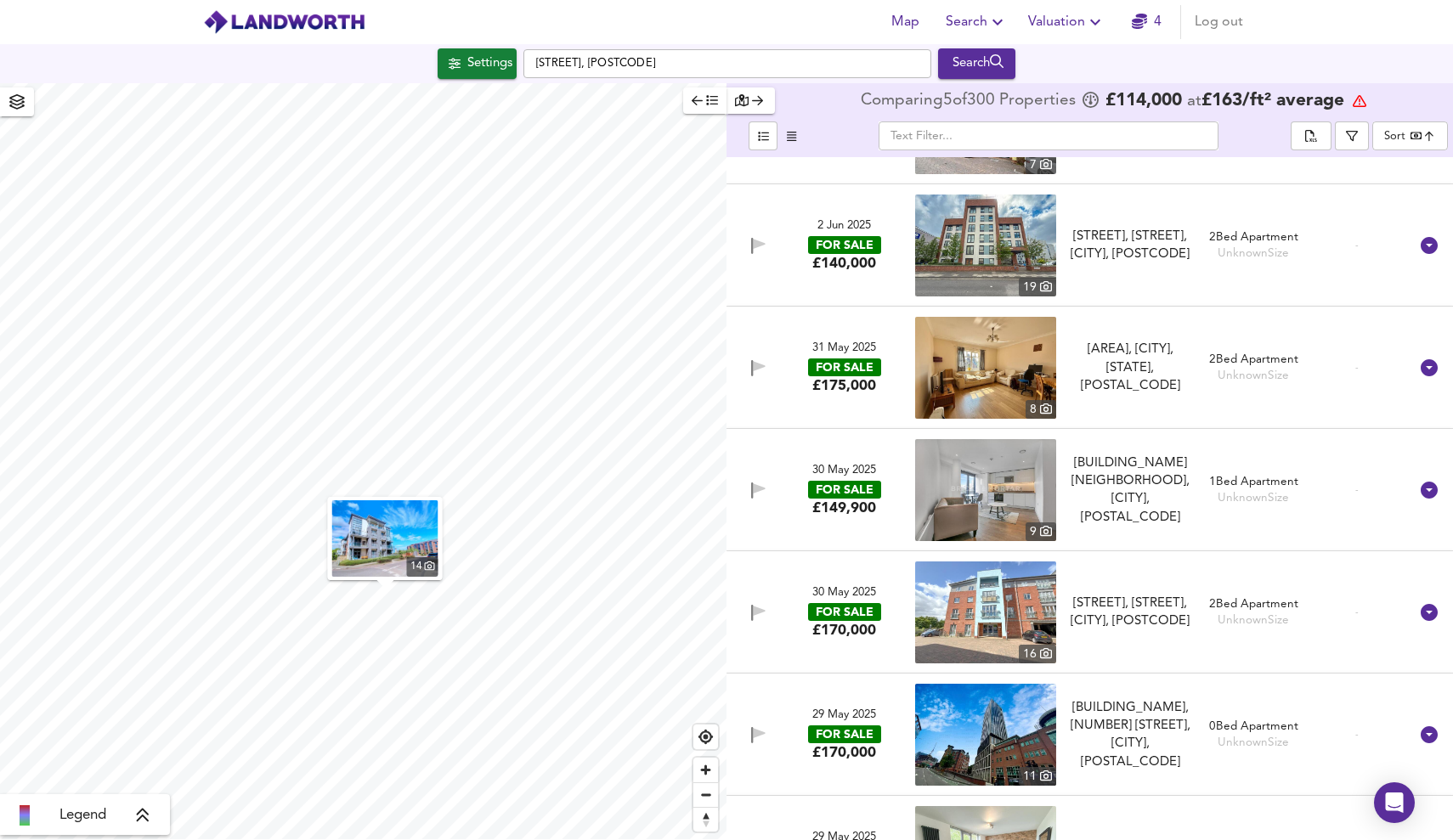 scroll, scrollTop: 44075, scrollLeft: 0, axis: vertical 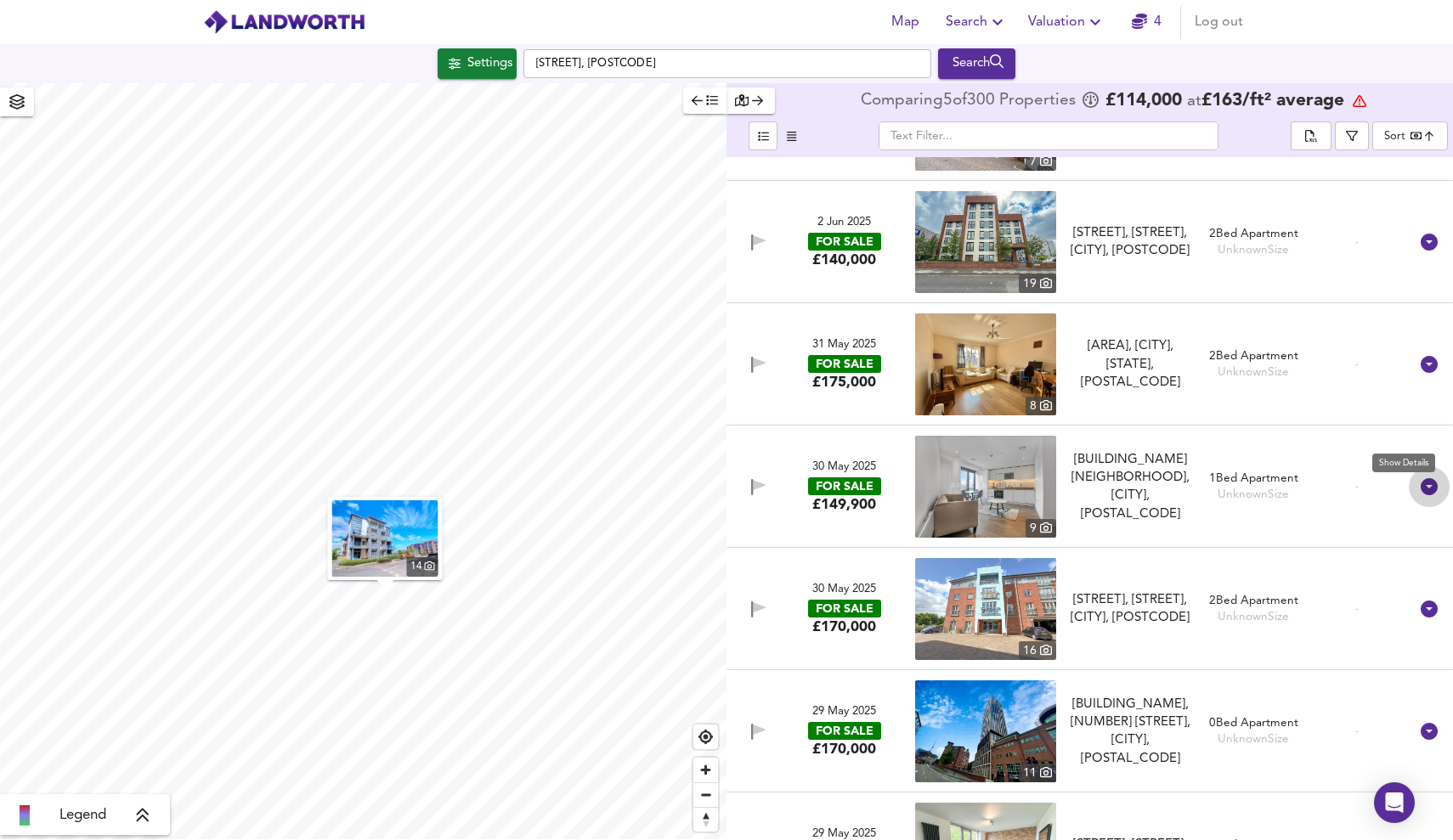 click at bounding box center (1429, 487) 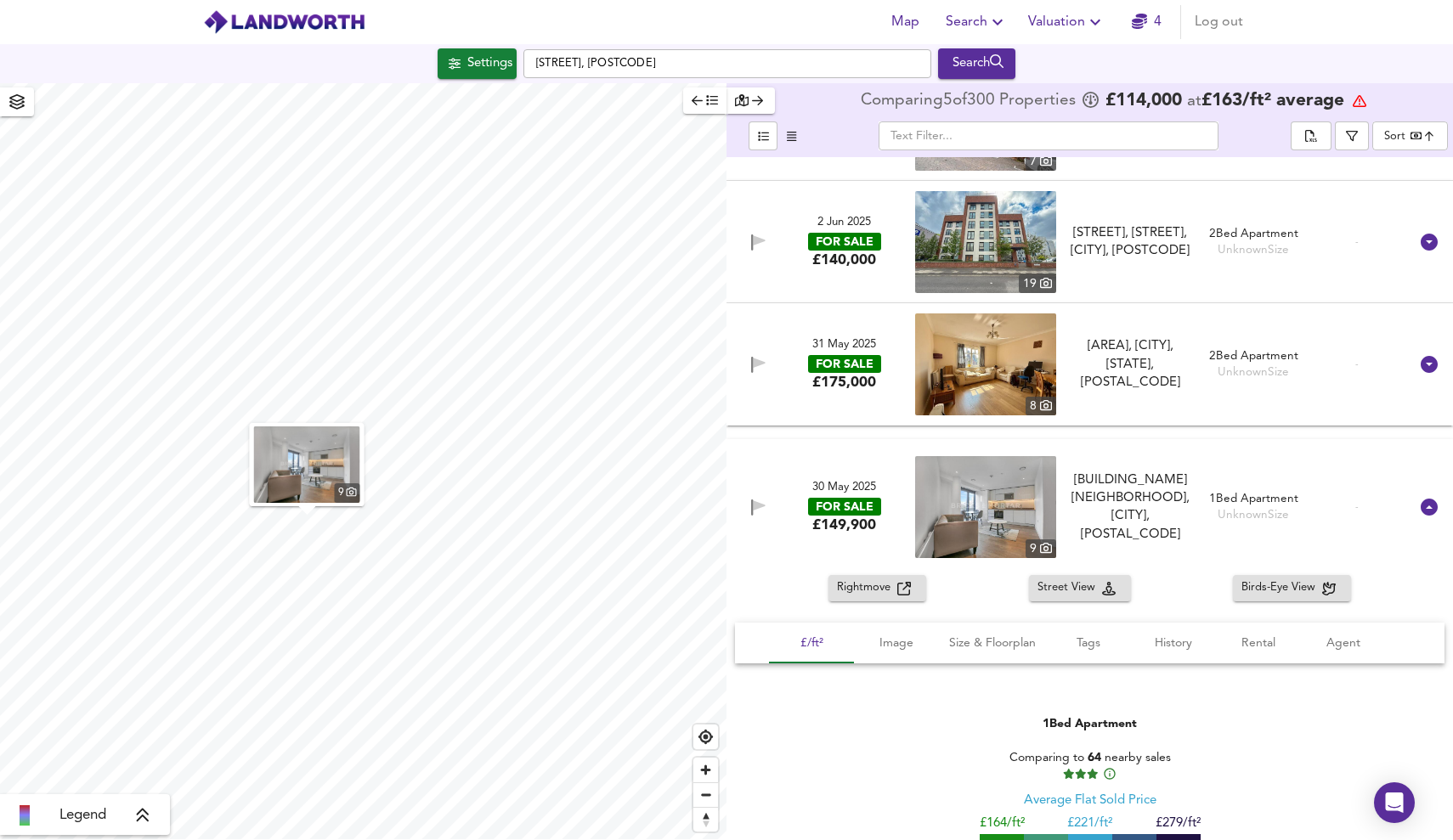 click on "Rightmove" at bounding box center (867, 588) 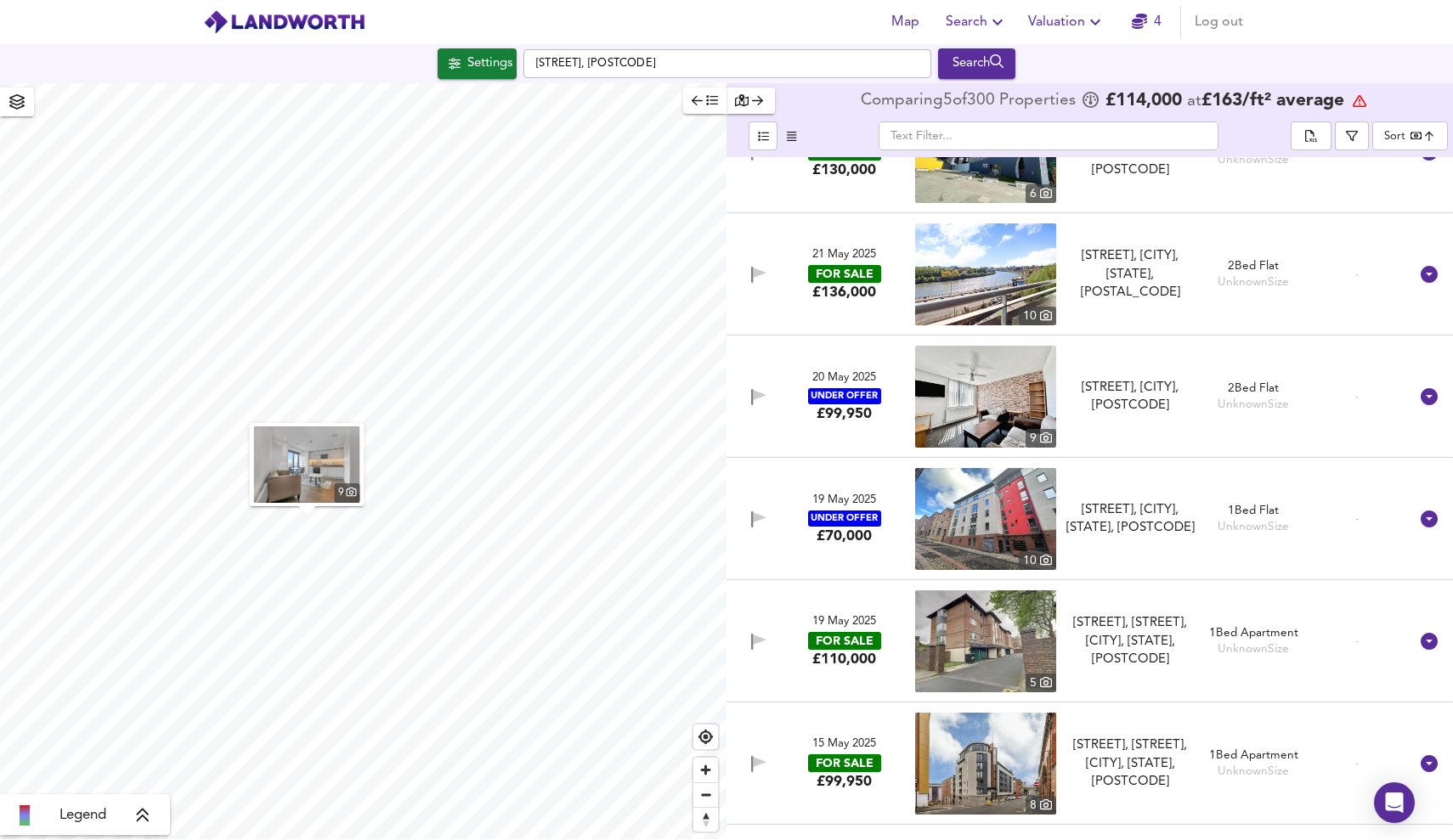 scroll, scrollTop: 46028, scrollLeft: 0, axis: vertical 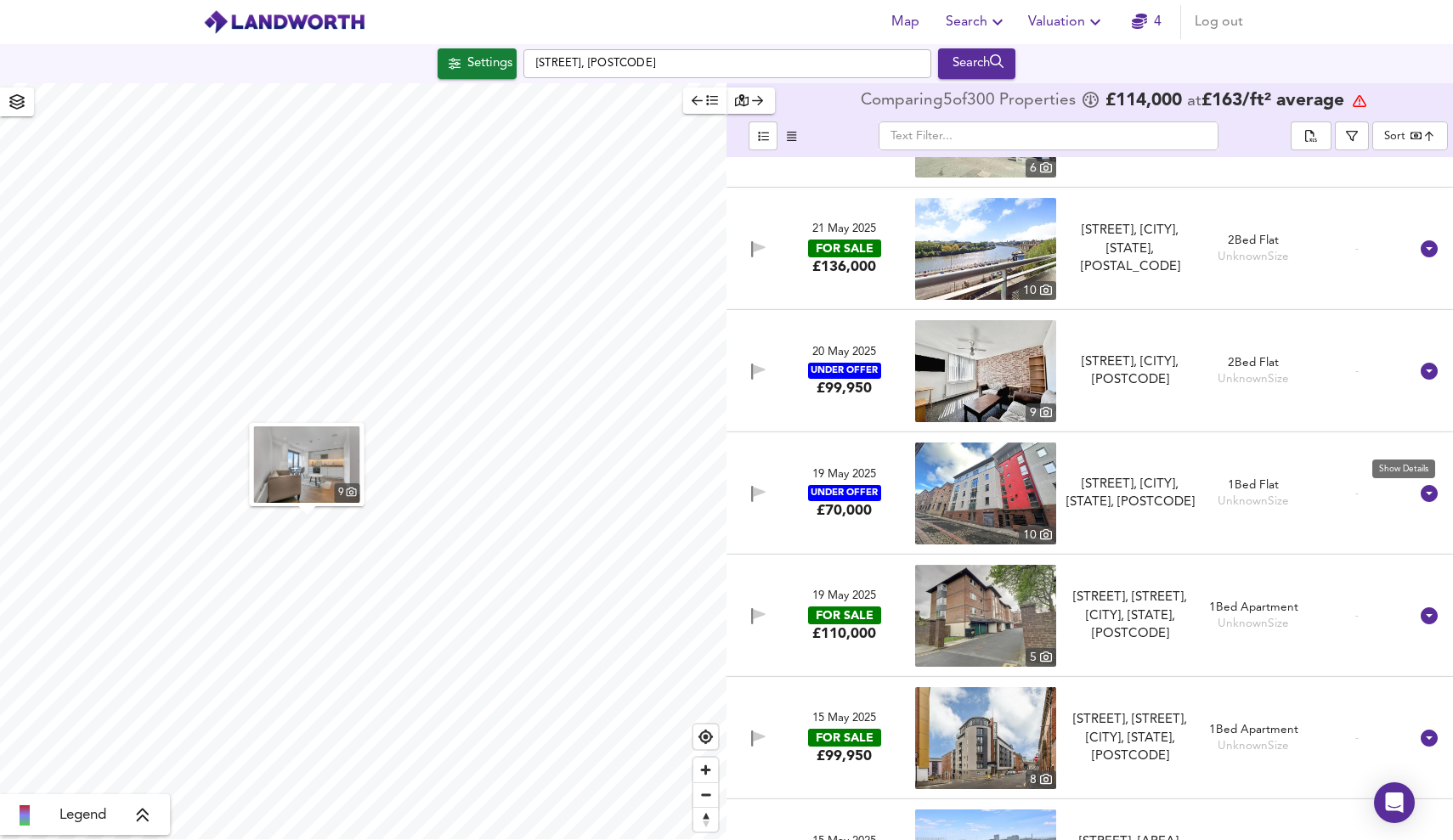 click at bounding box center [1429, 493] 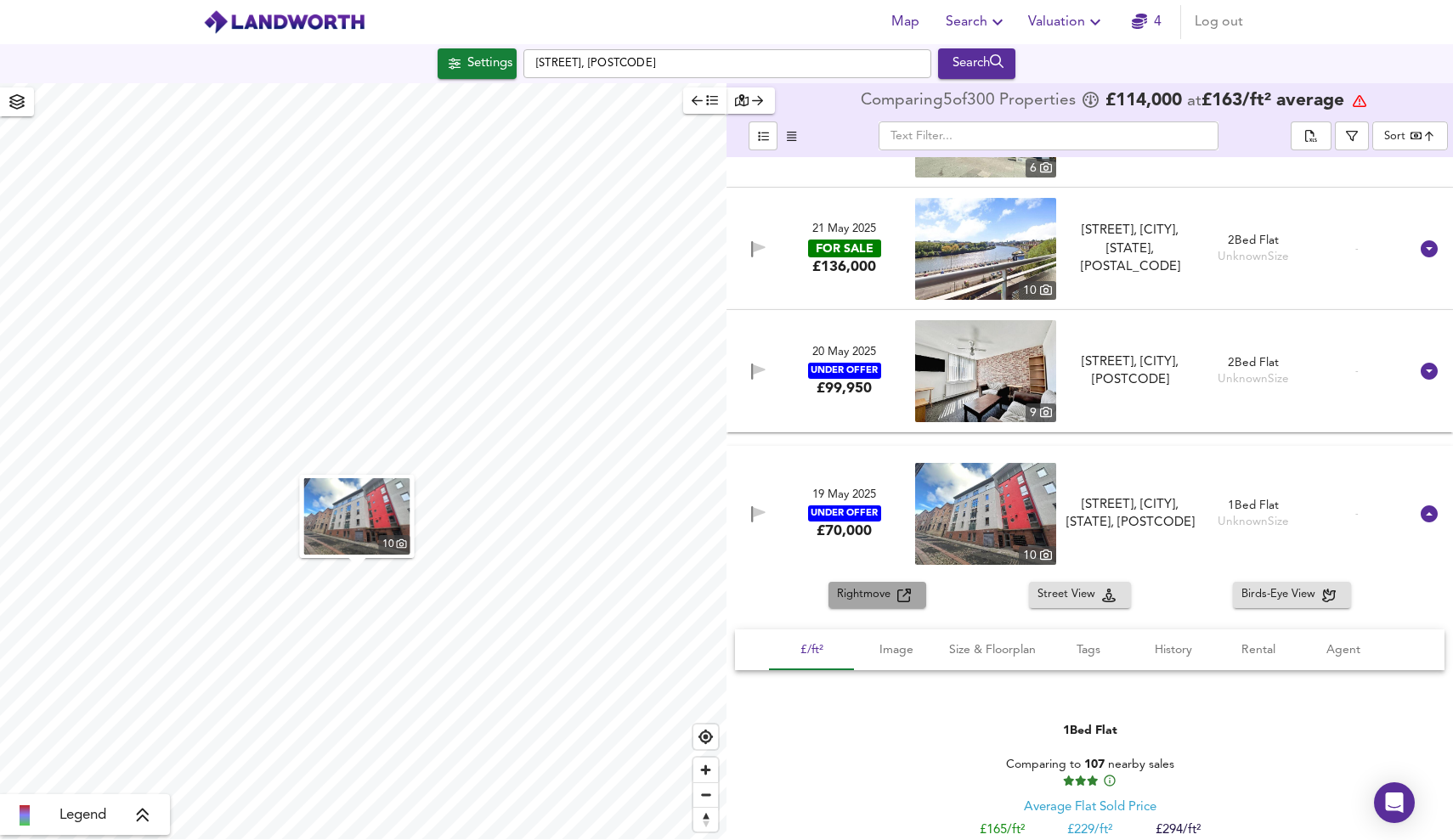 click on "Rightmove" at bounding box center (867, 595) 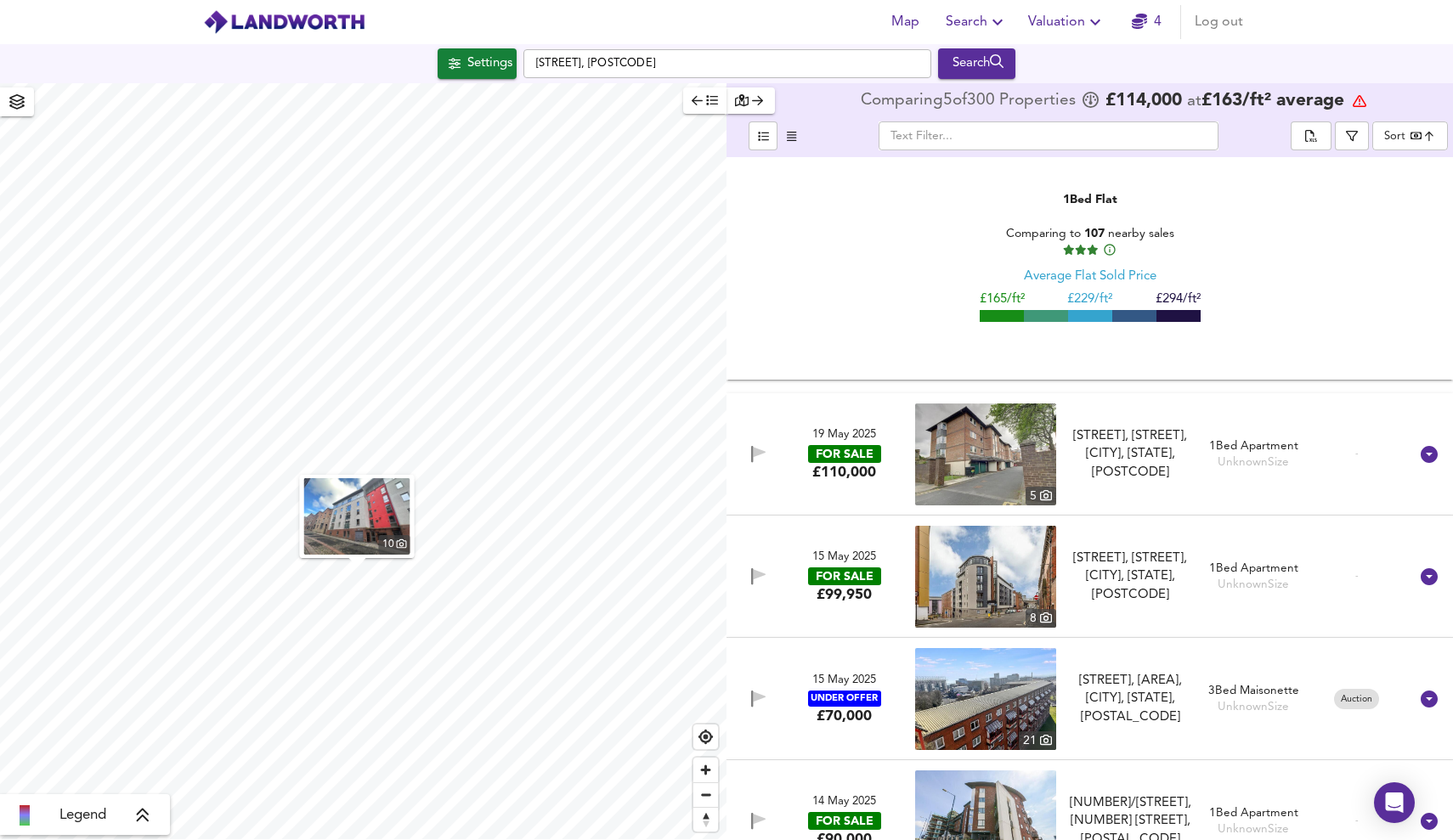 scroll, scrollTop: 46564, scrollLeft: 0, axis: vertical 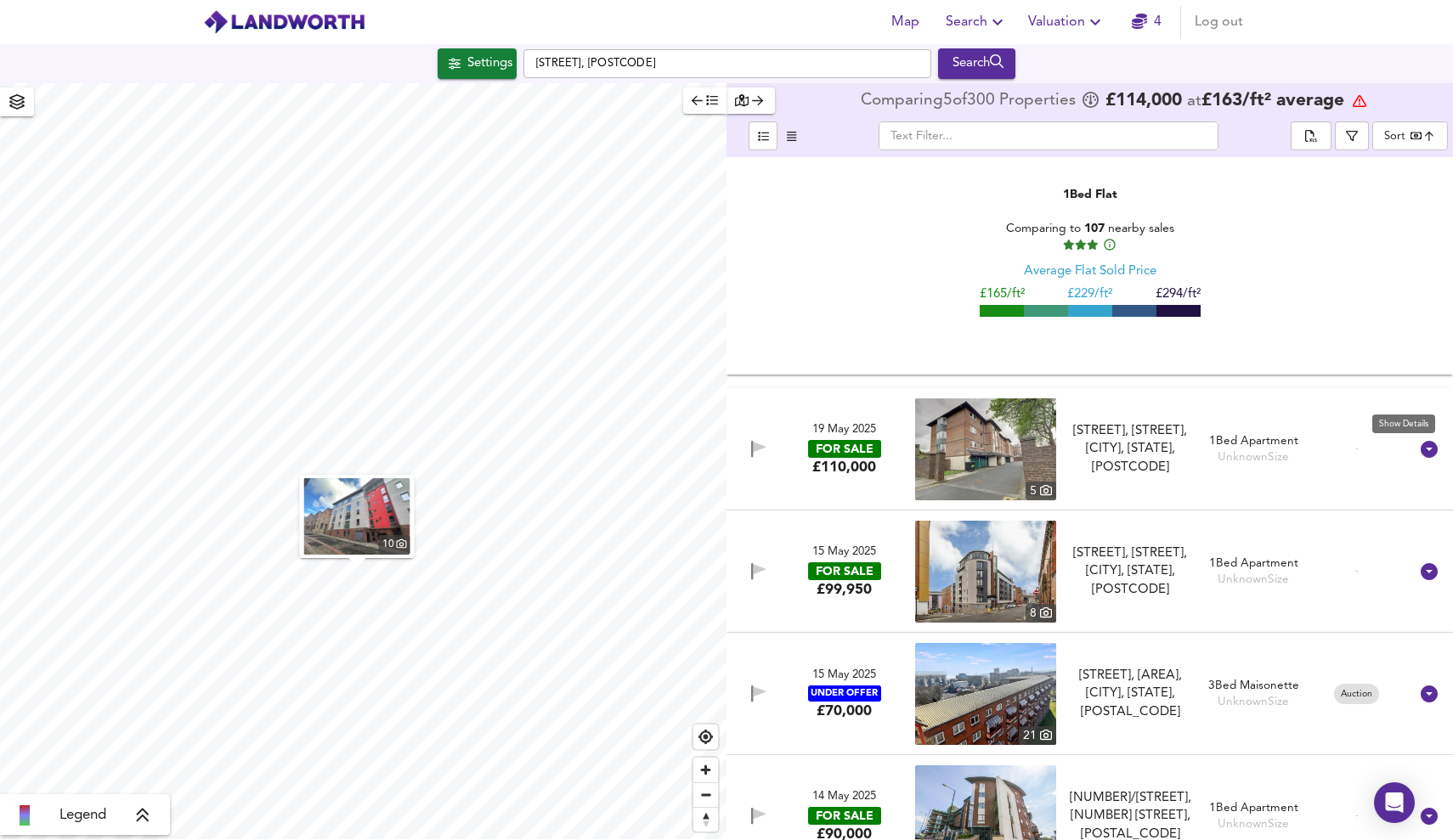 click at bounding box center (1429, 449) 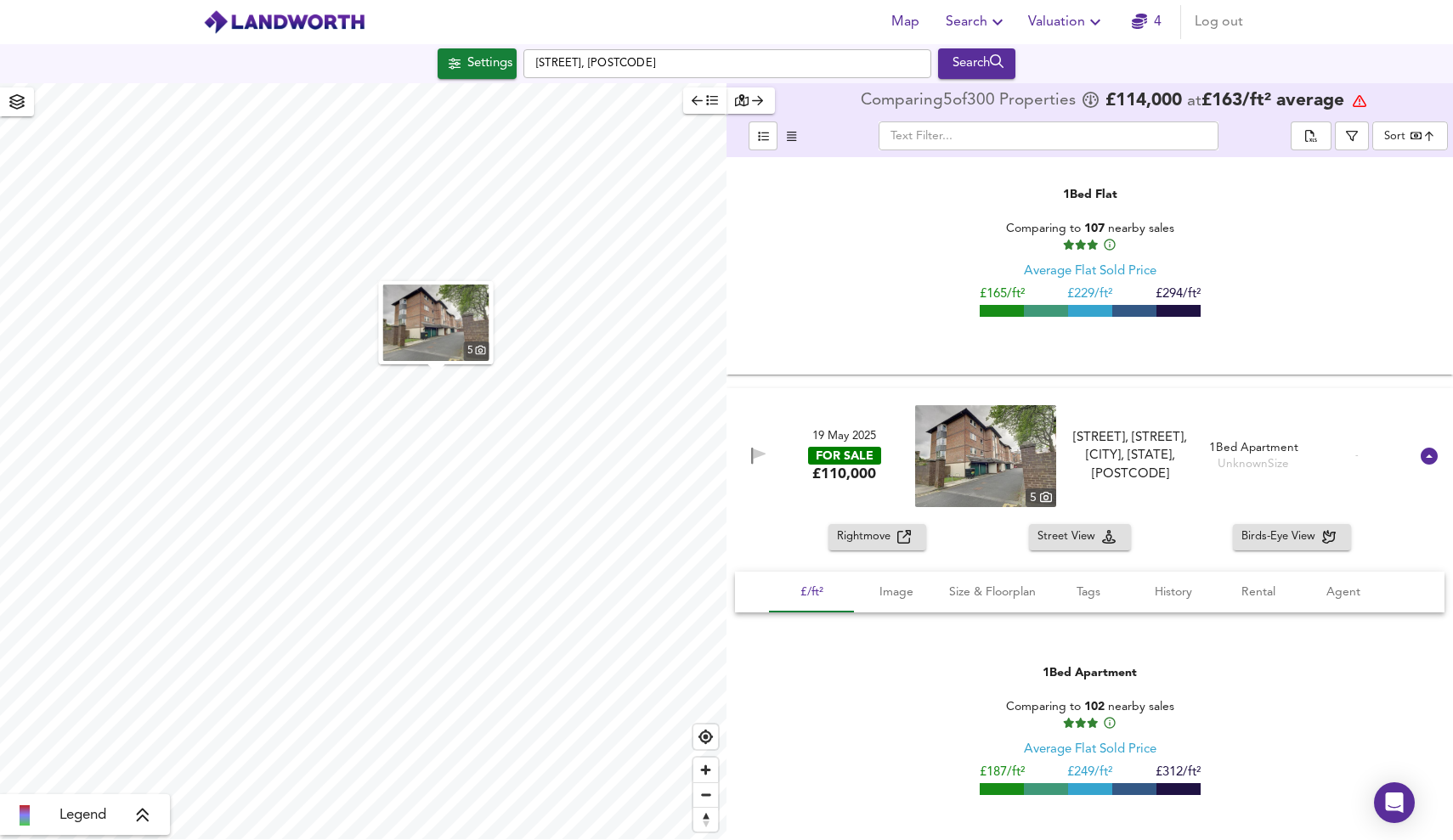 click on "Rightmove" at bounding box center (877, 537) 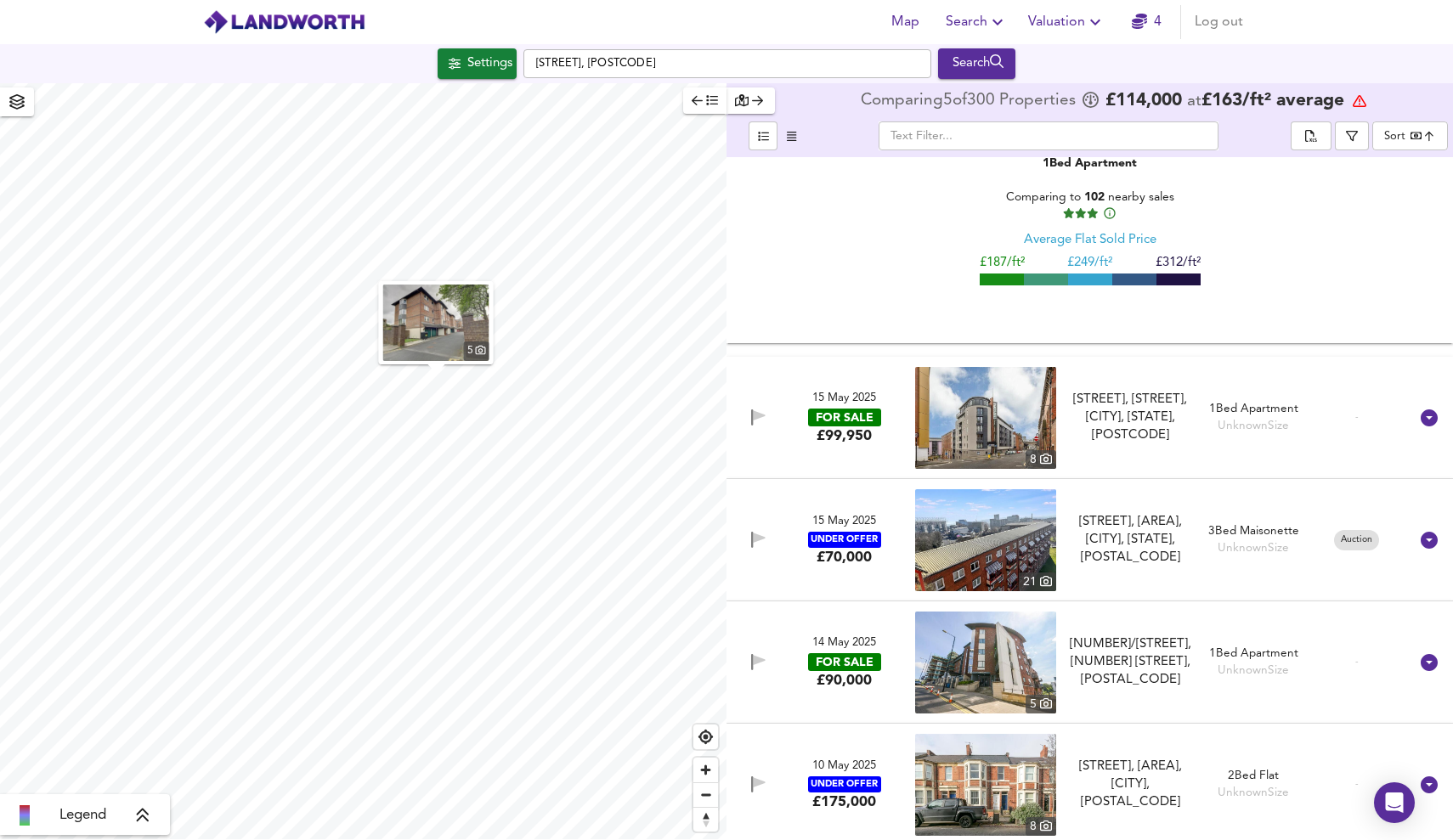 scroll, scrollTop: 47112, scrollLeft: 0, axis: vertical 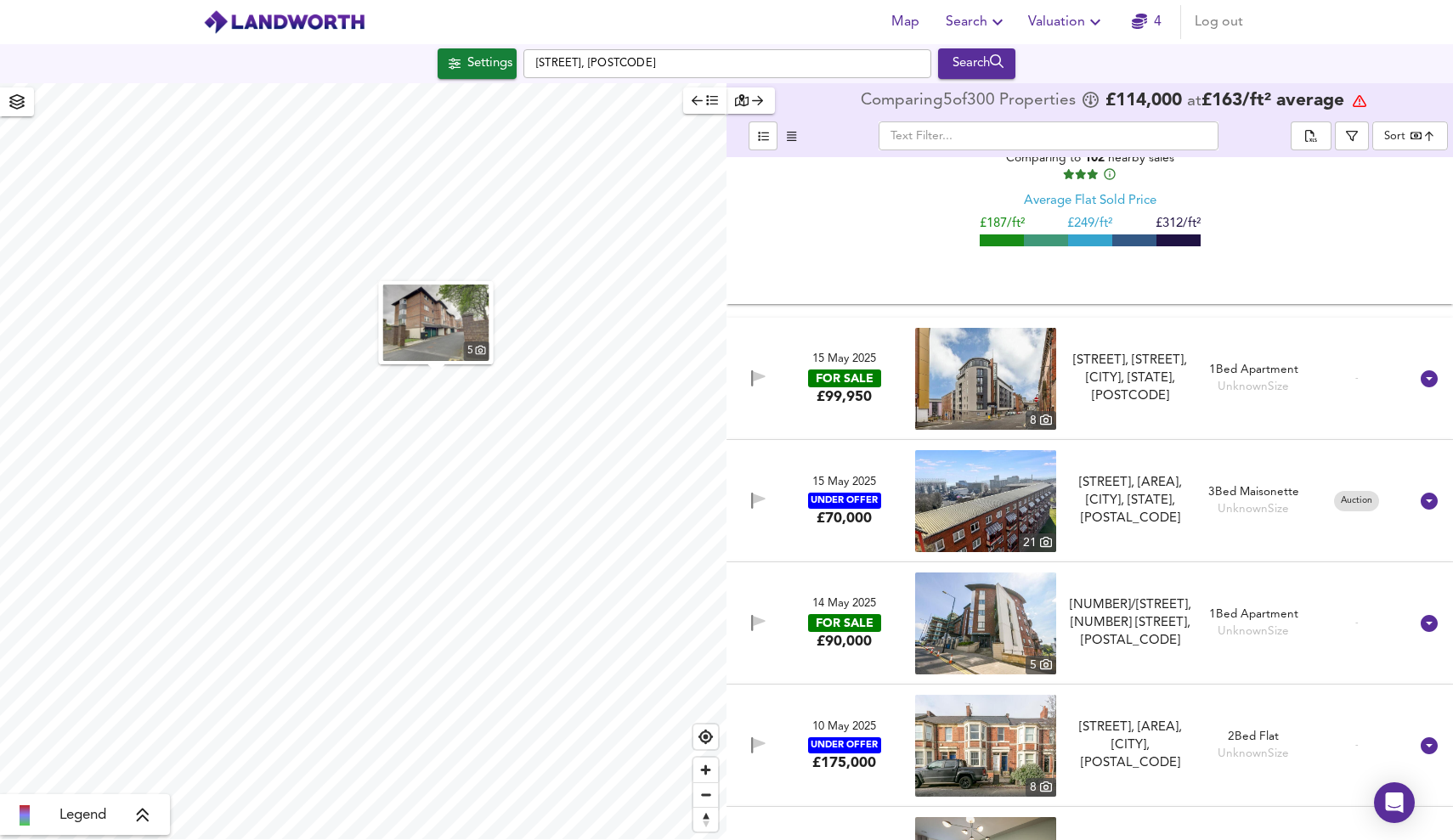 click at bounding box center (1429, 379) 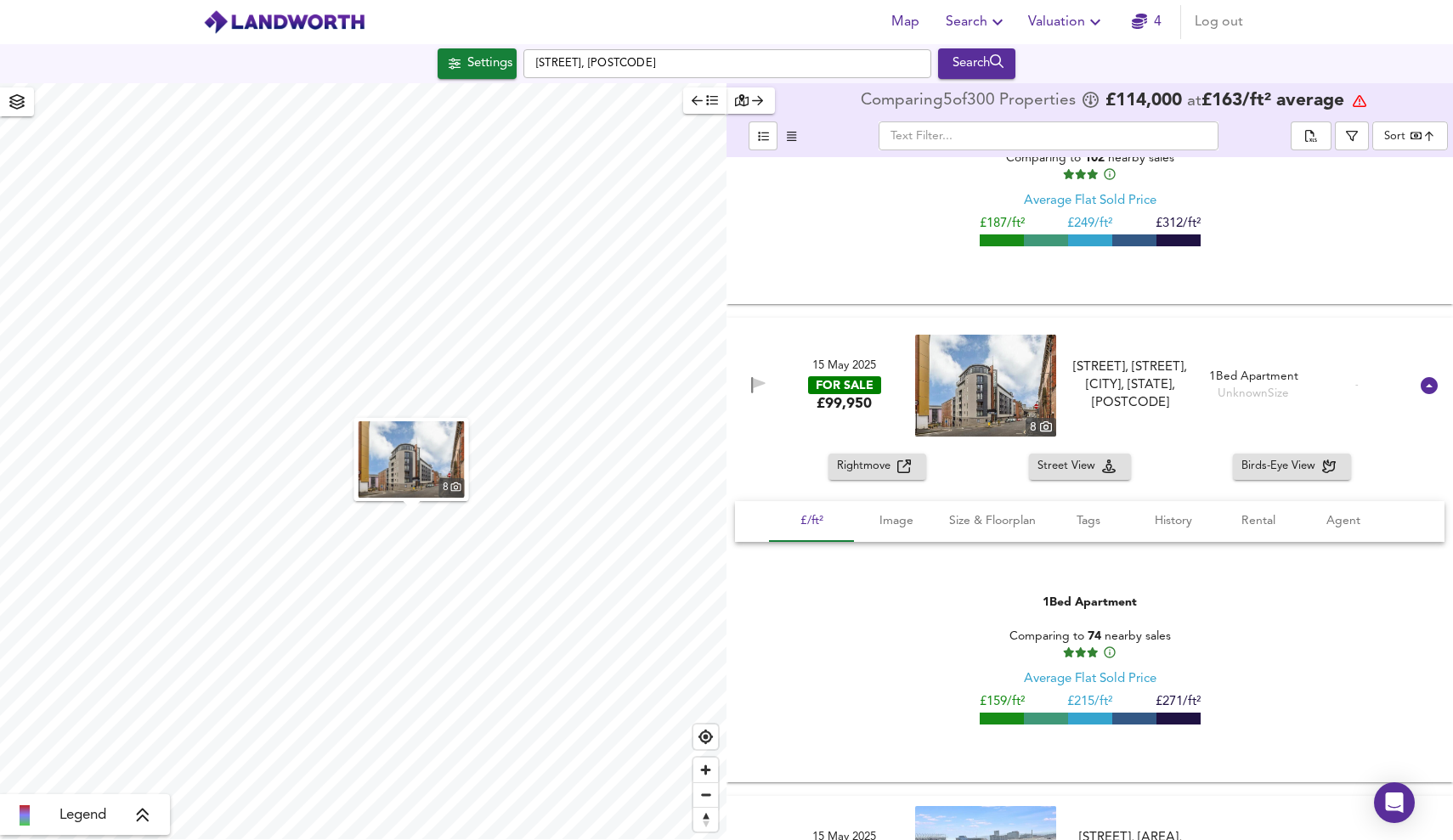 click on "Rightmove" at bounding box center (867, 466) 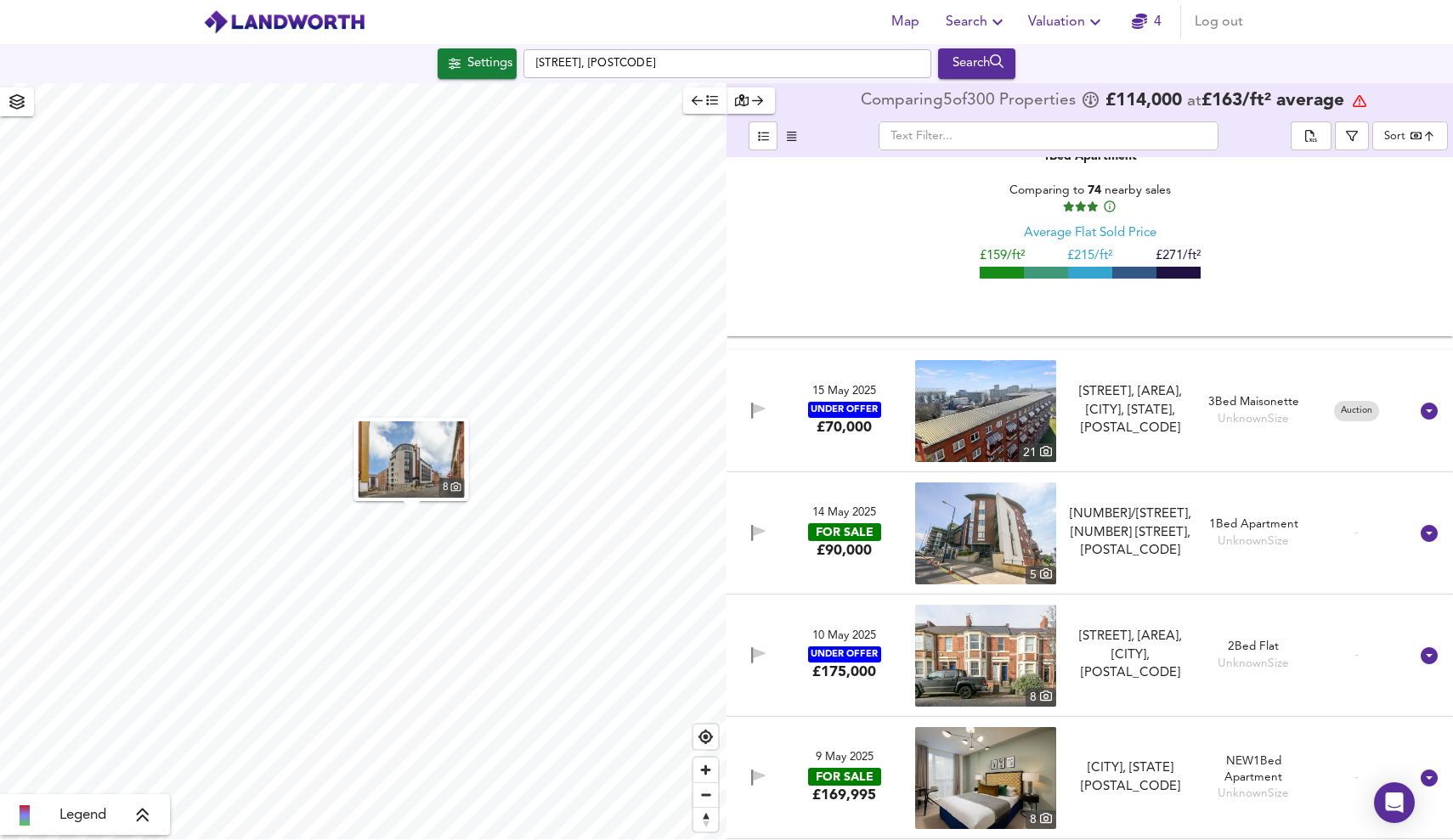 scroll, scrollTop: 47708, scrollLeft: 0, axis: vertical 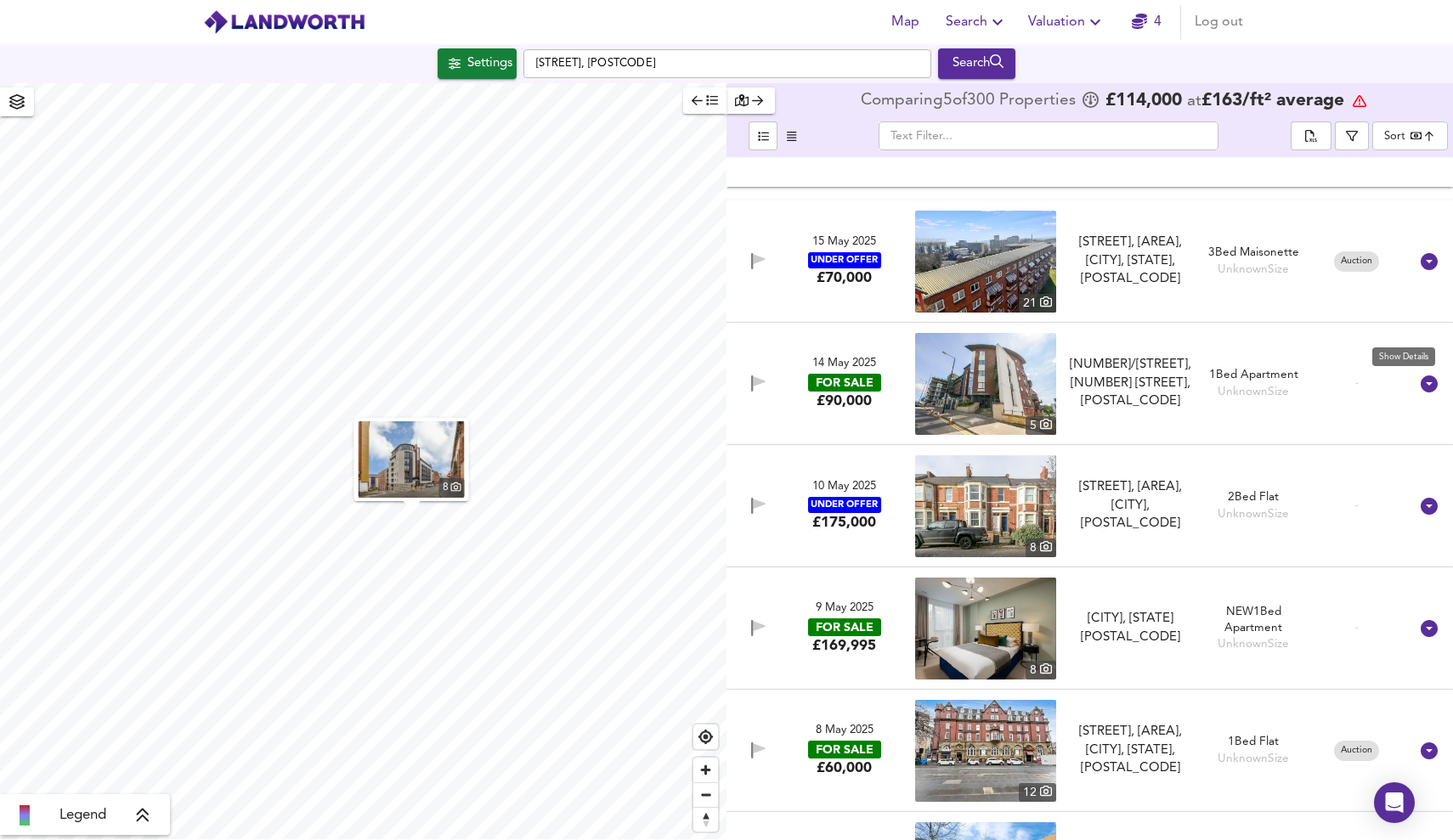 click at bounding box center [1429, 384] 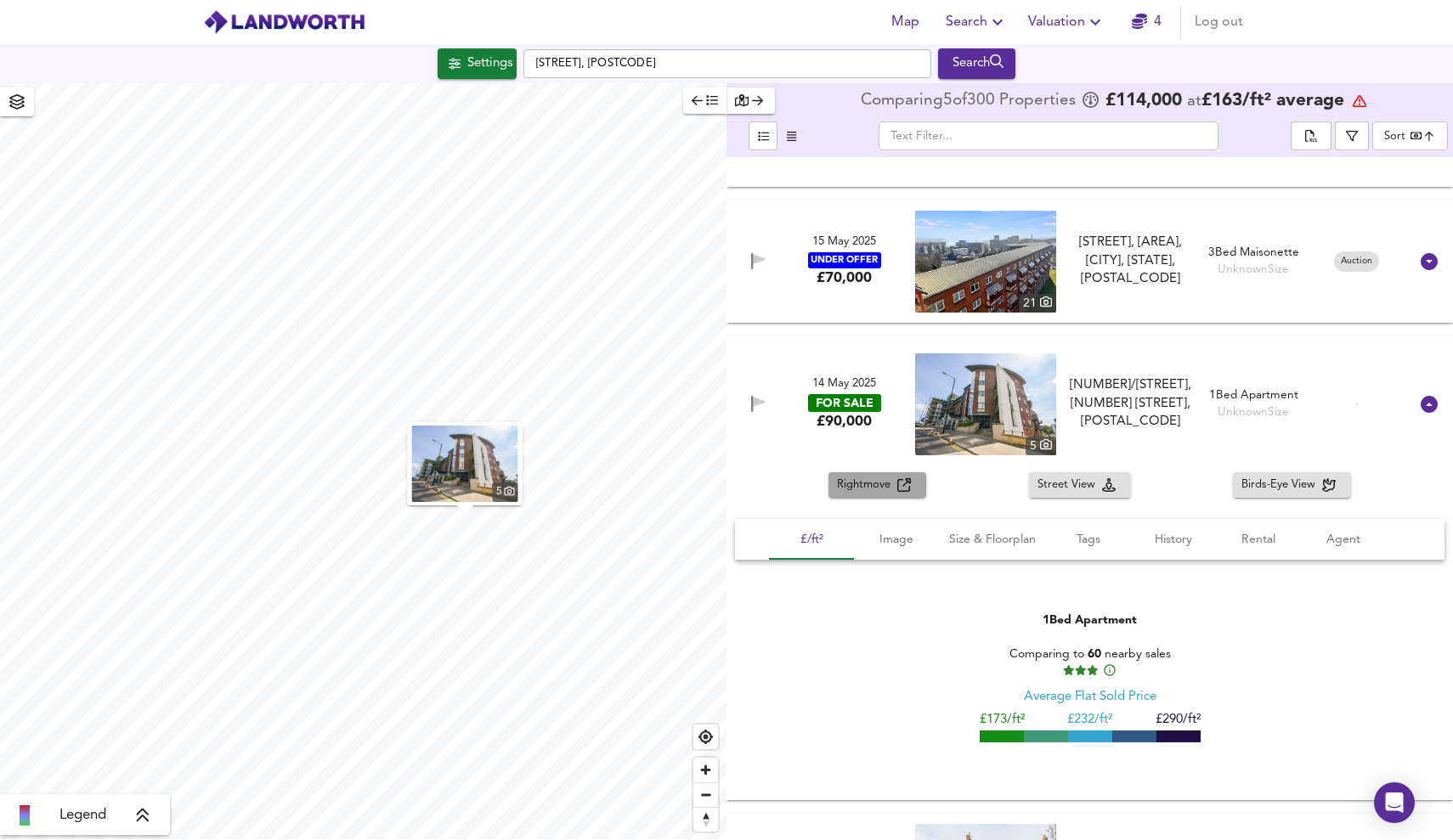 click on "Rightmove" at bounding box center (867, 485) 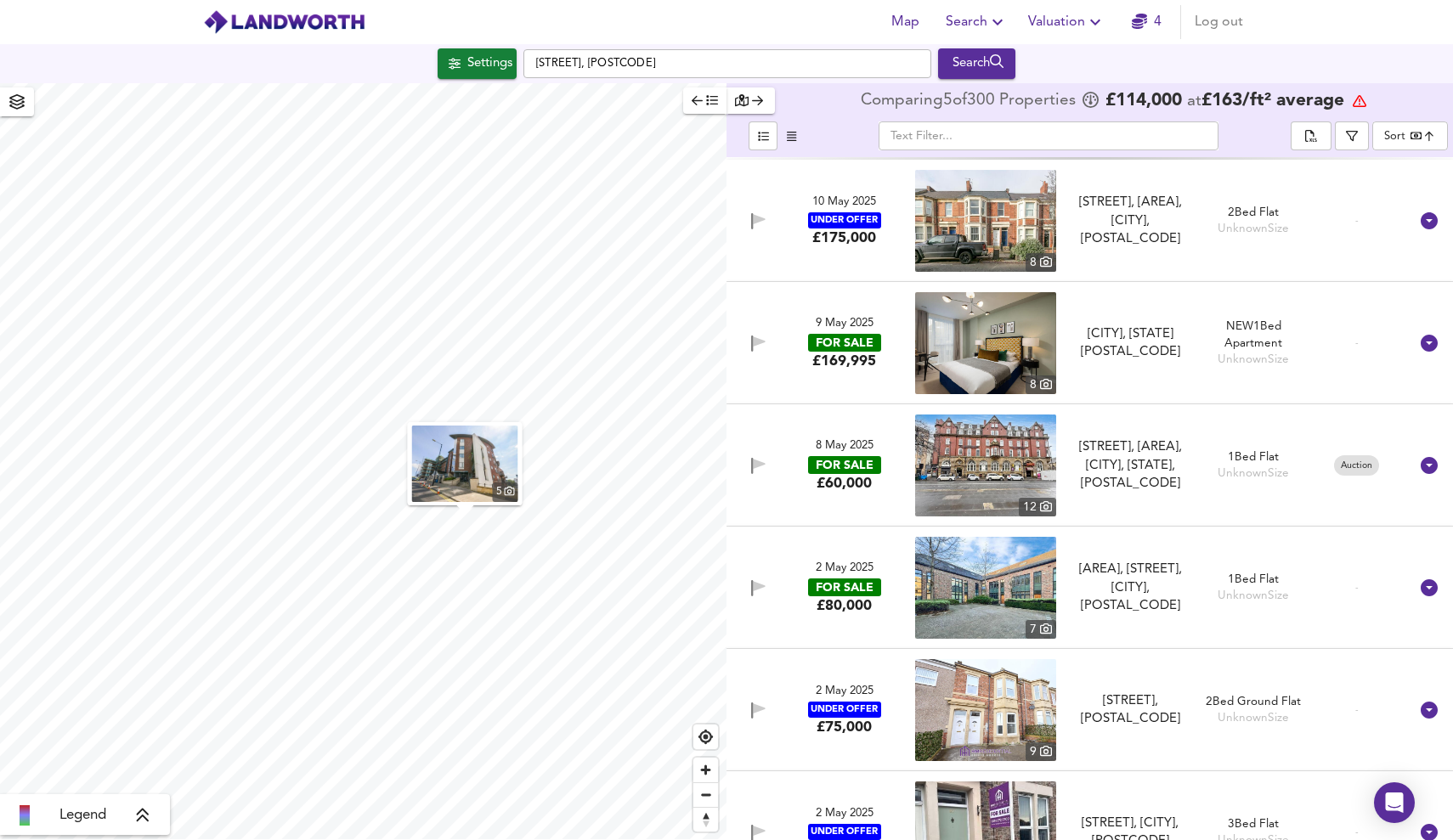 scroll, scrollTop: 48323, scrollLeft: 0, axis: vertical 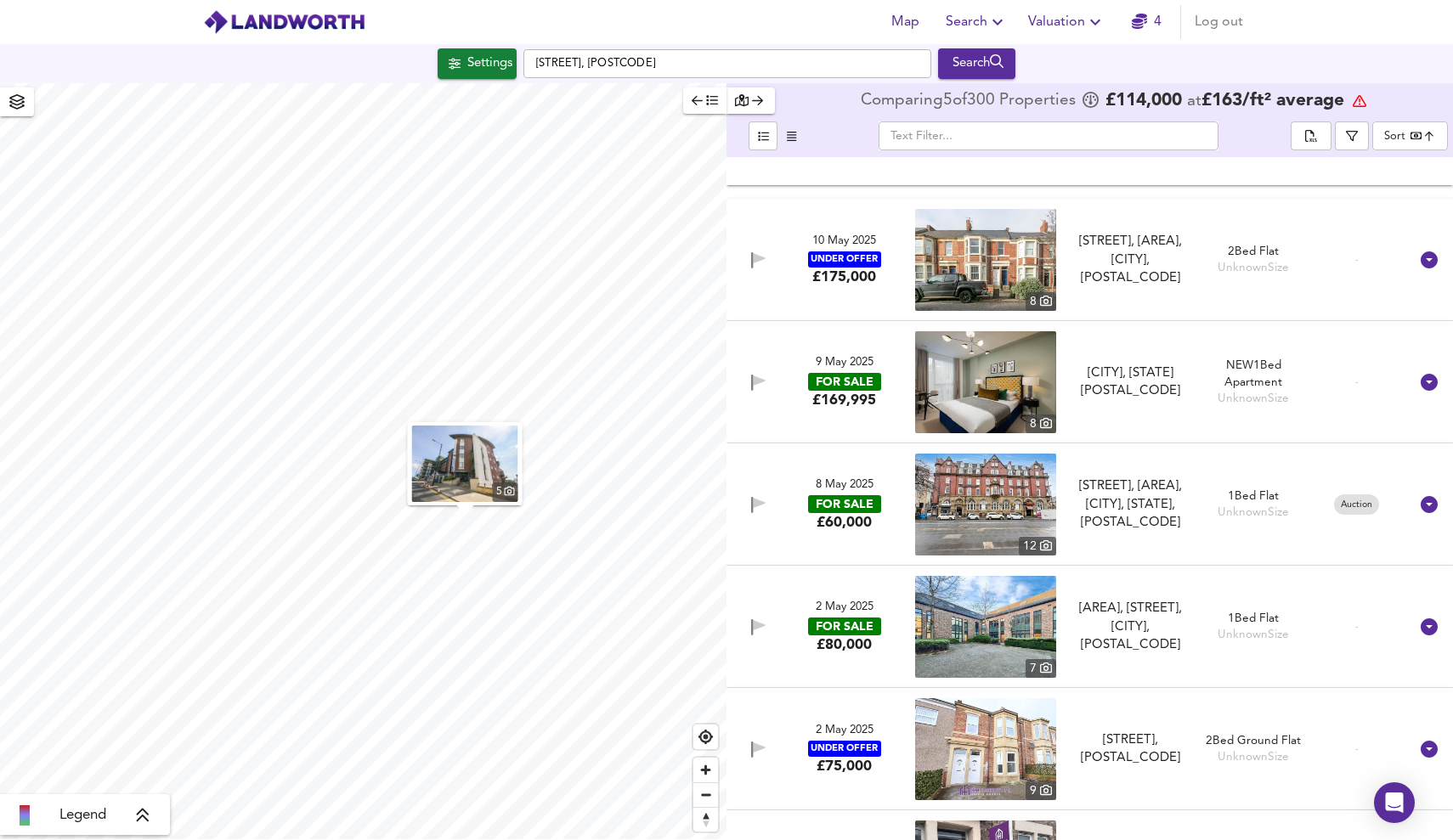 click at bounding box center (1429, 382) 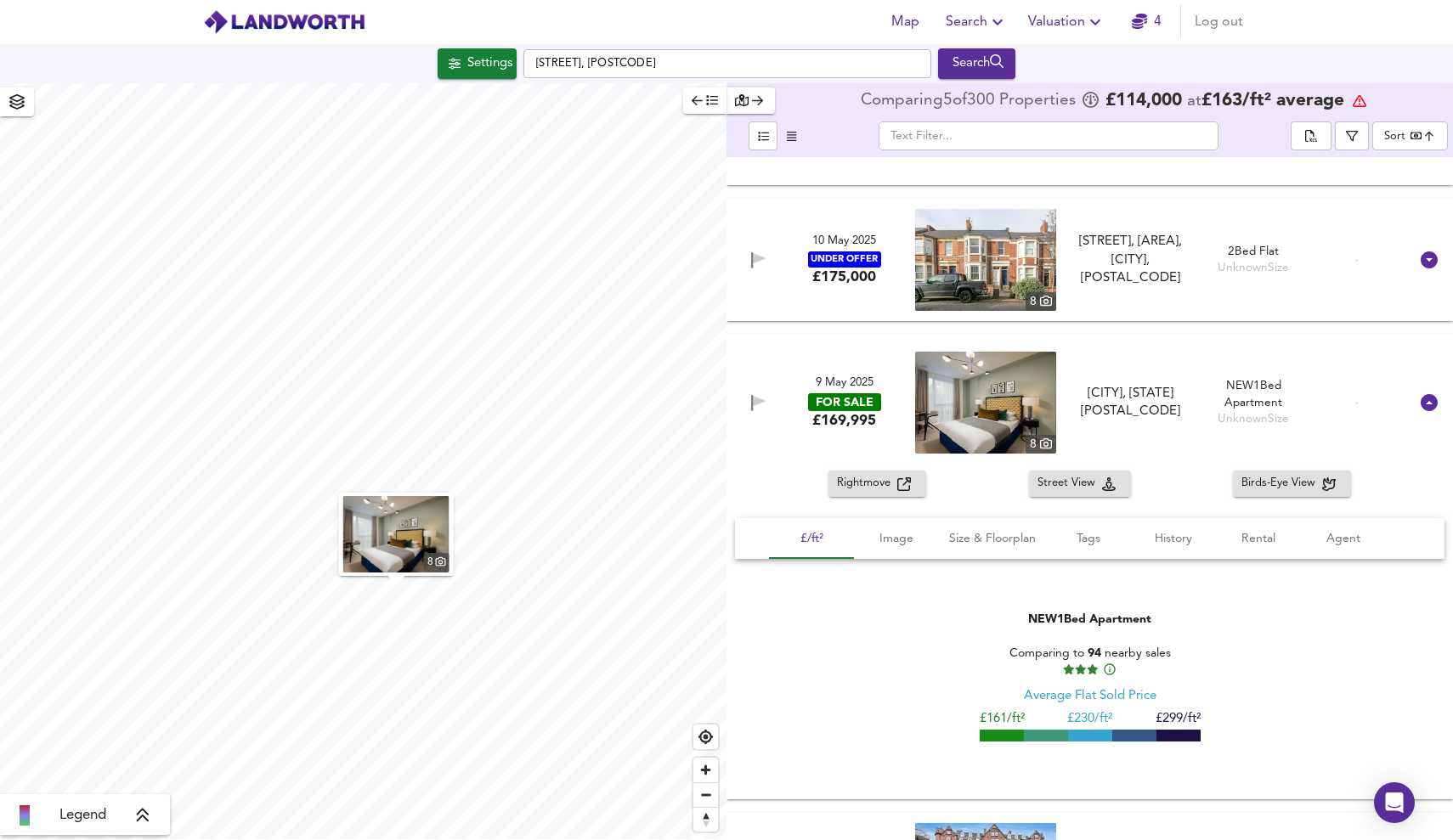 click on "Rightmove" at bounding box center (867, 483) 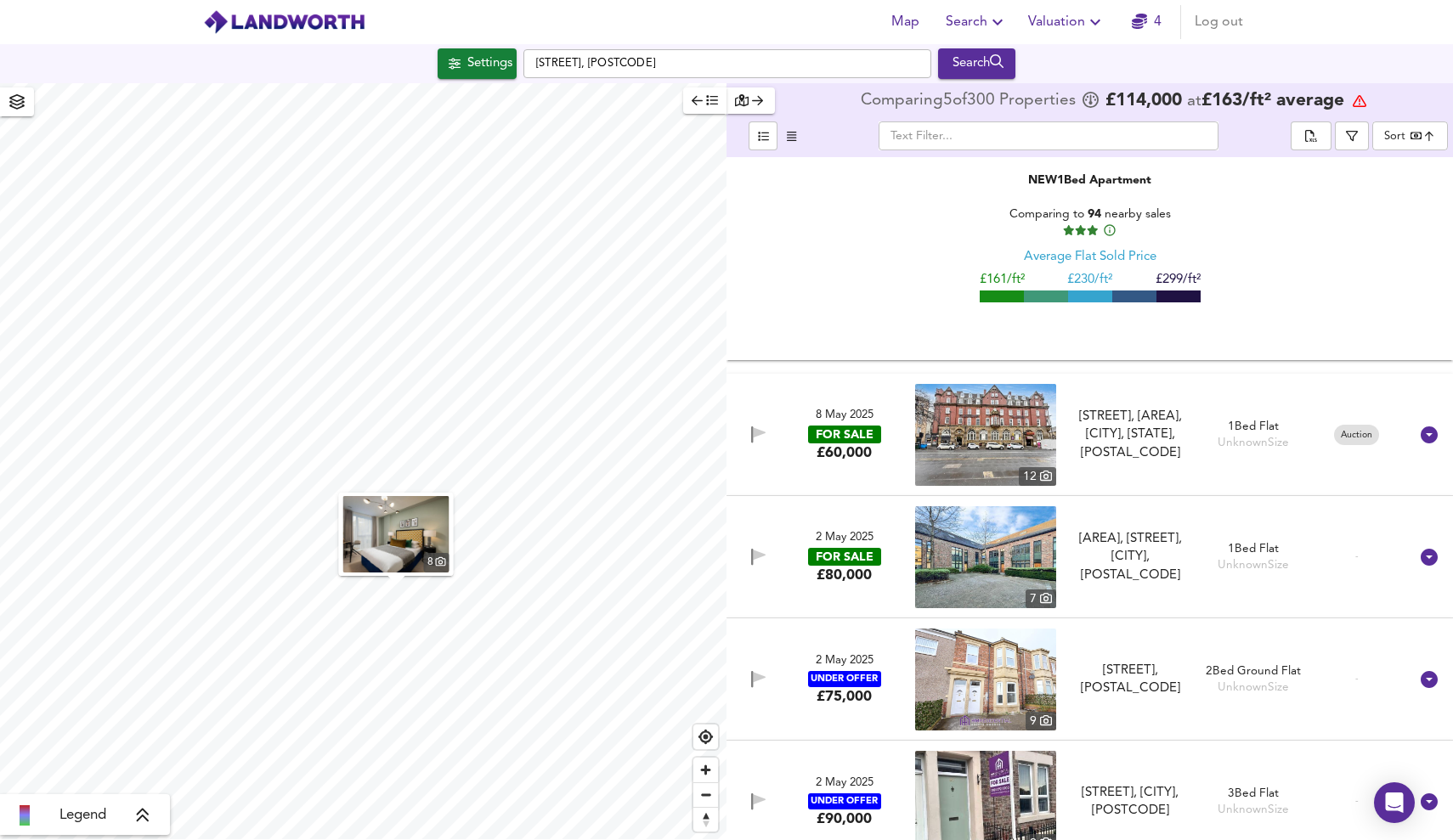 scroll, scrollTop: 48877, scrollLeft: 0, axis: vertical 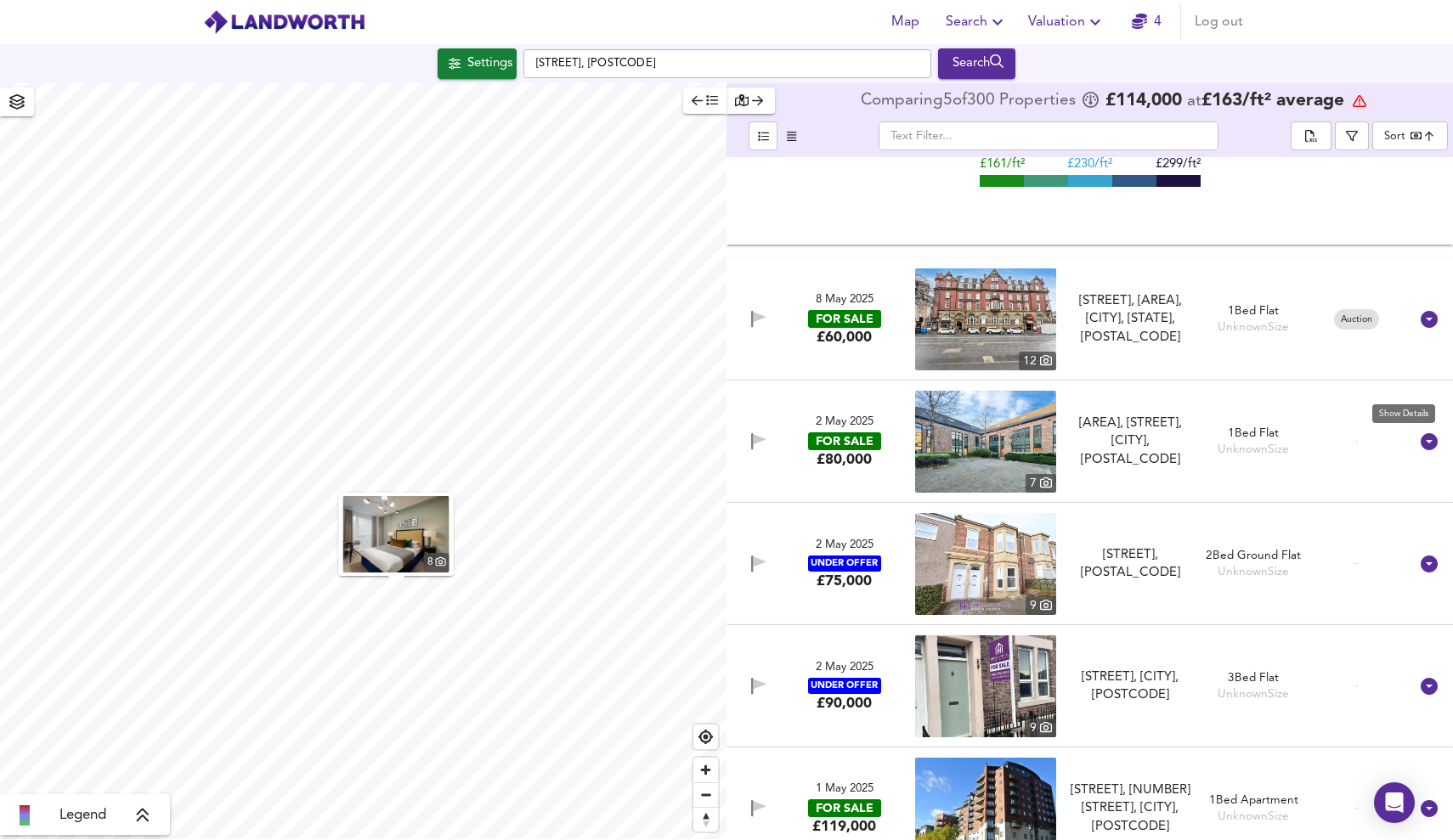 click at bounding box center (1429, 442) 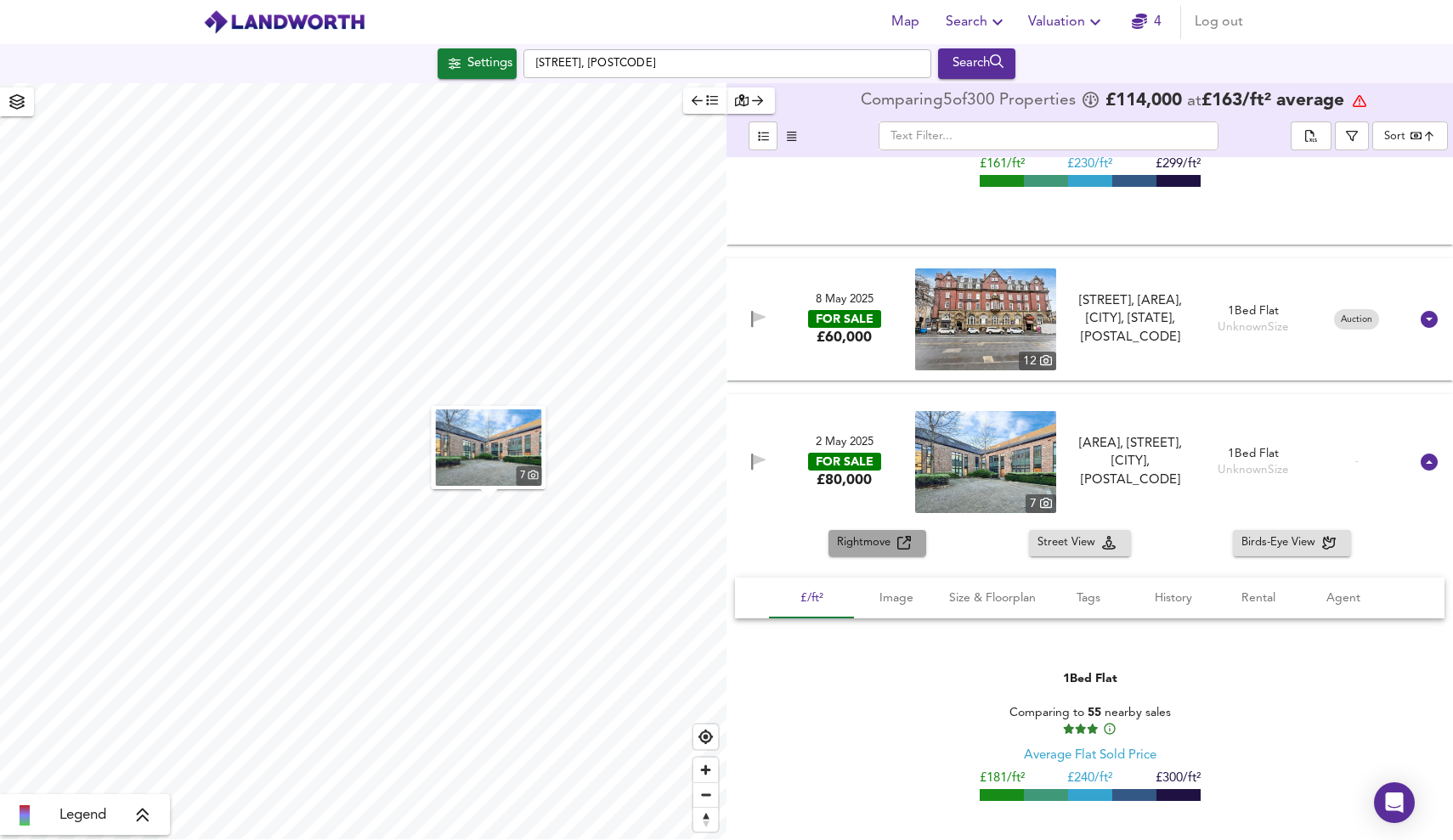click on "Rightmove" at bounding box center (867, 543) 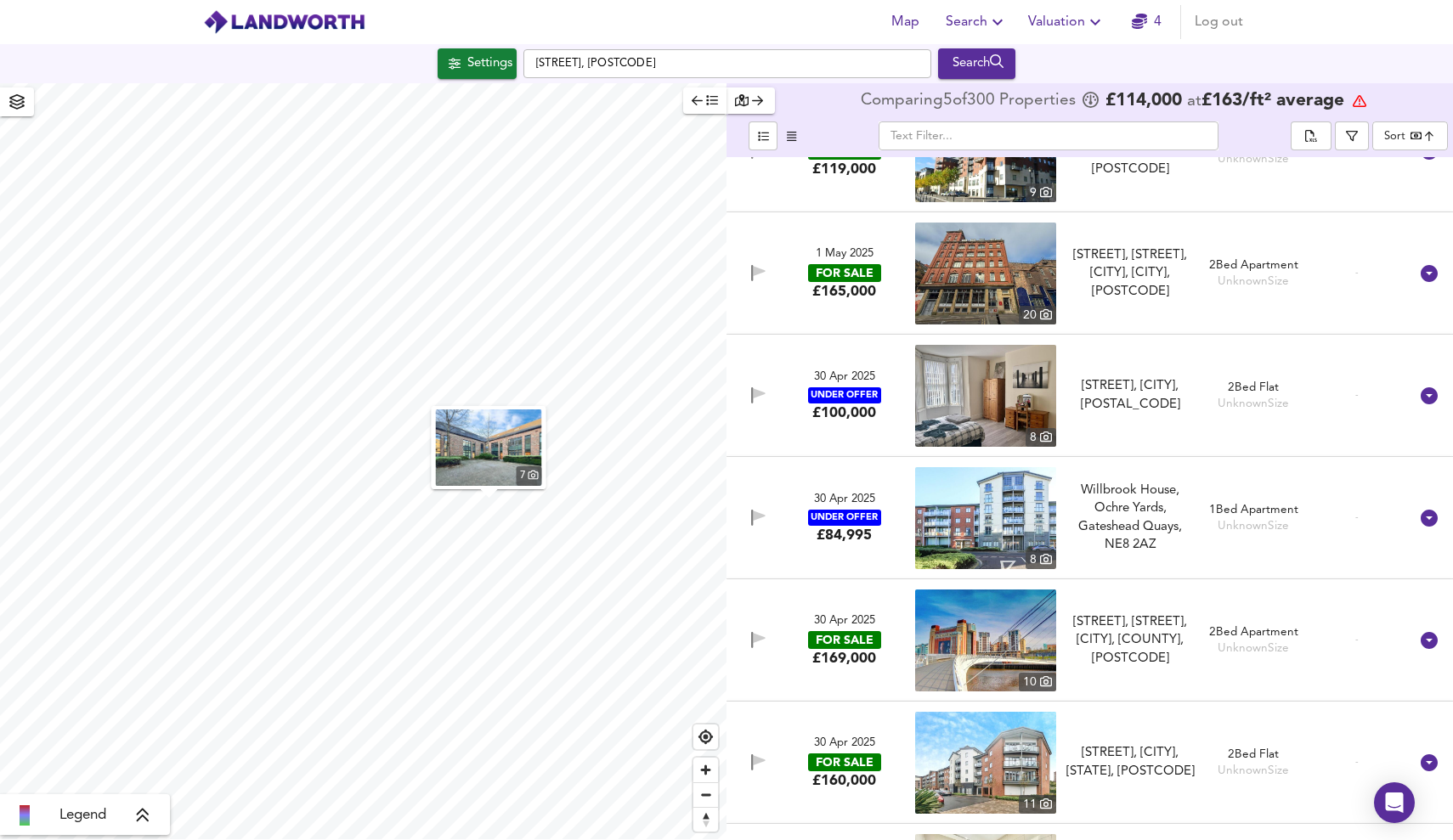 scroll, scrollTop: 49914, scrollLeft: 0, axis: vertical 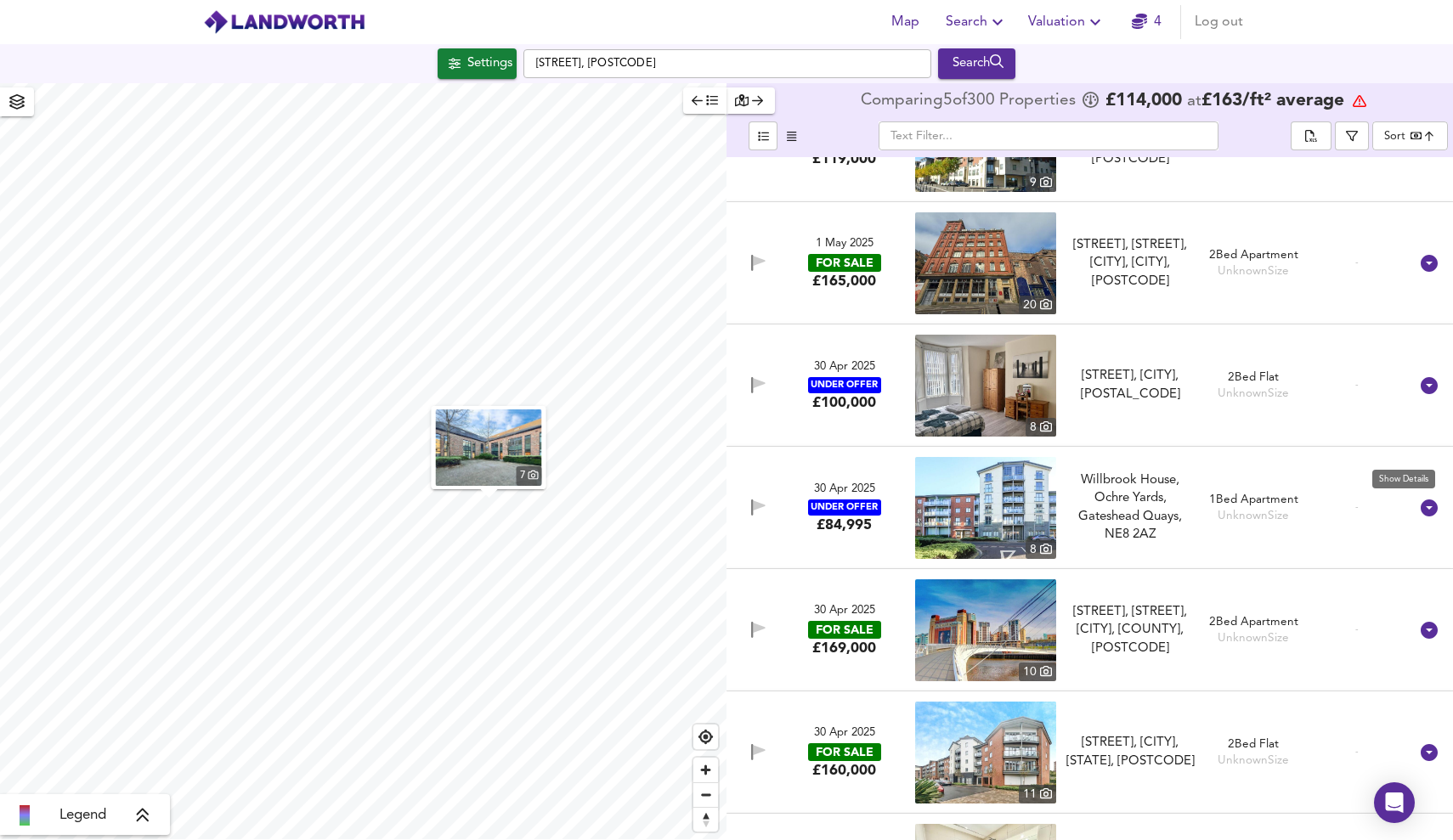 click at bounding box center (1429, 508) 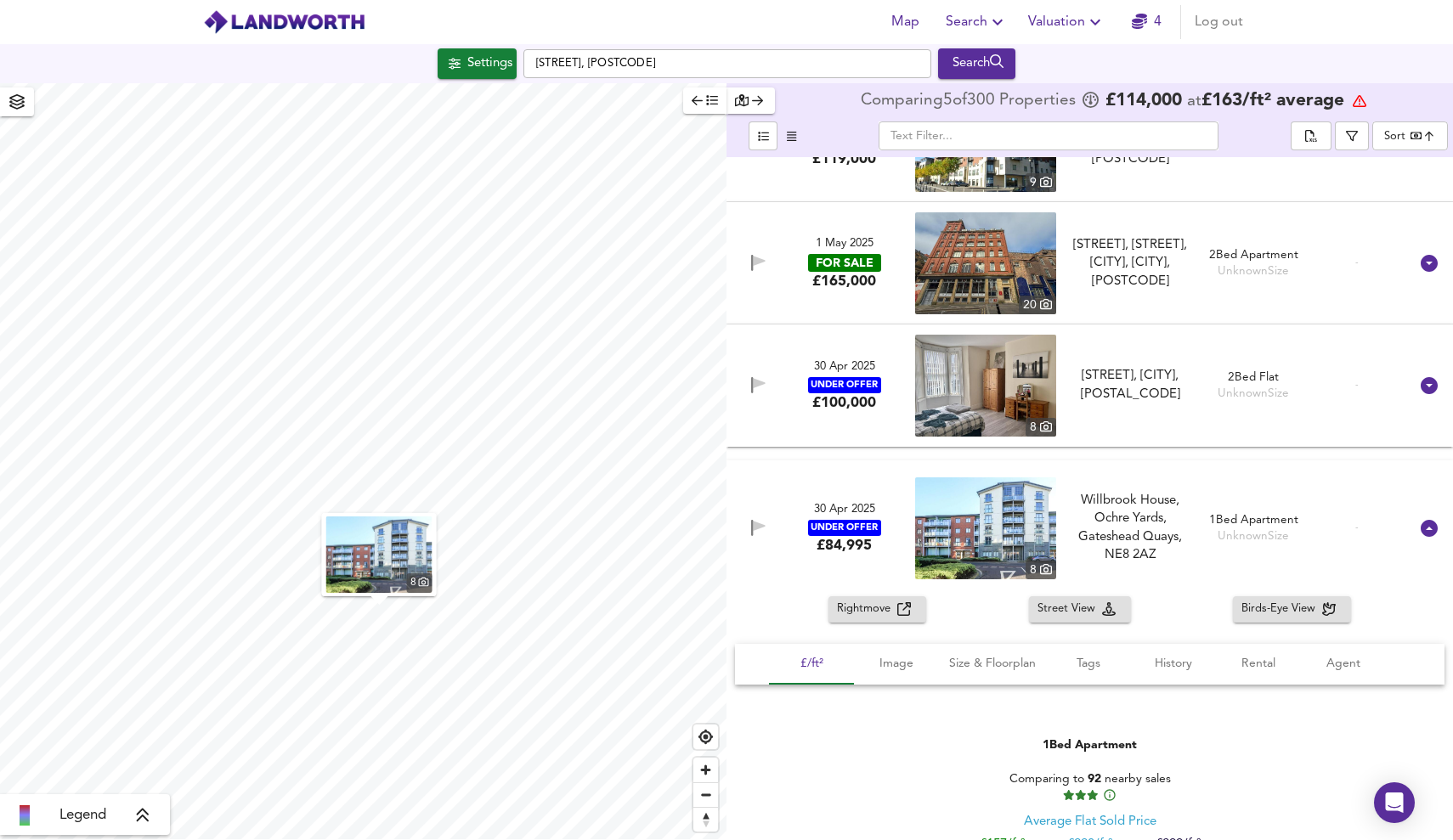click on "Rightmove" at bounding box center (867, 609) 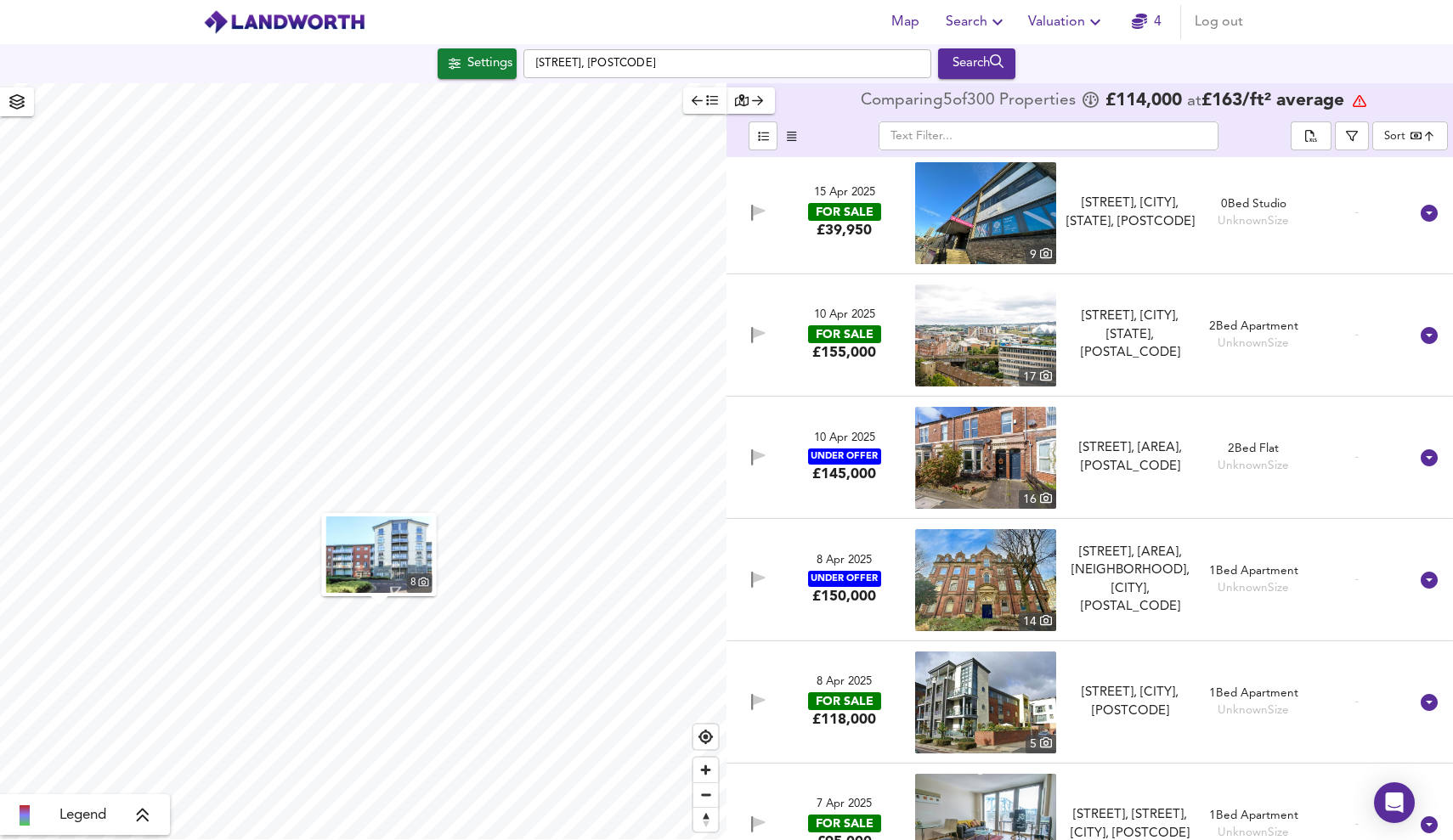 scroll, scrollTop: 51927, scrollLeft: 0, axis: vertical 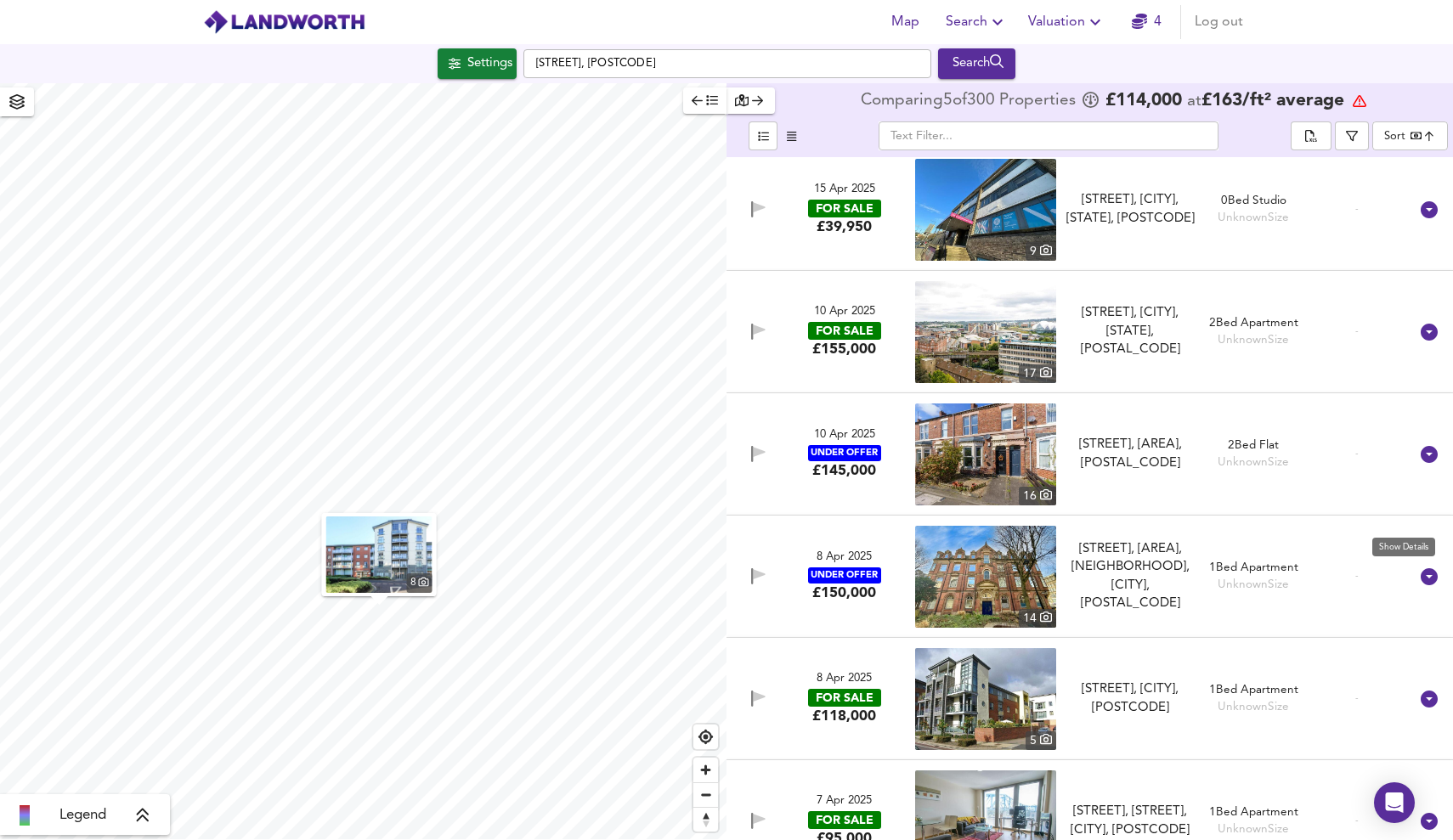click at bounding box center [1429, 577] 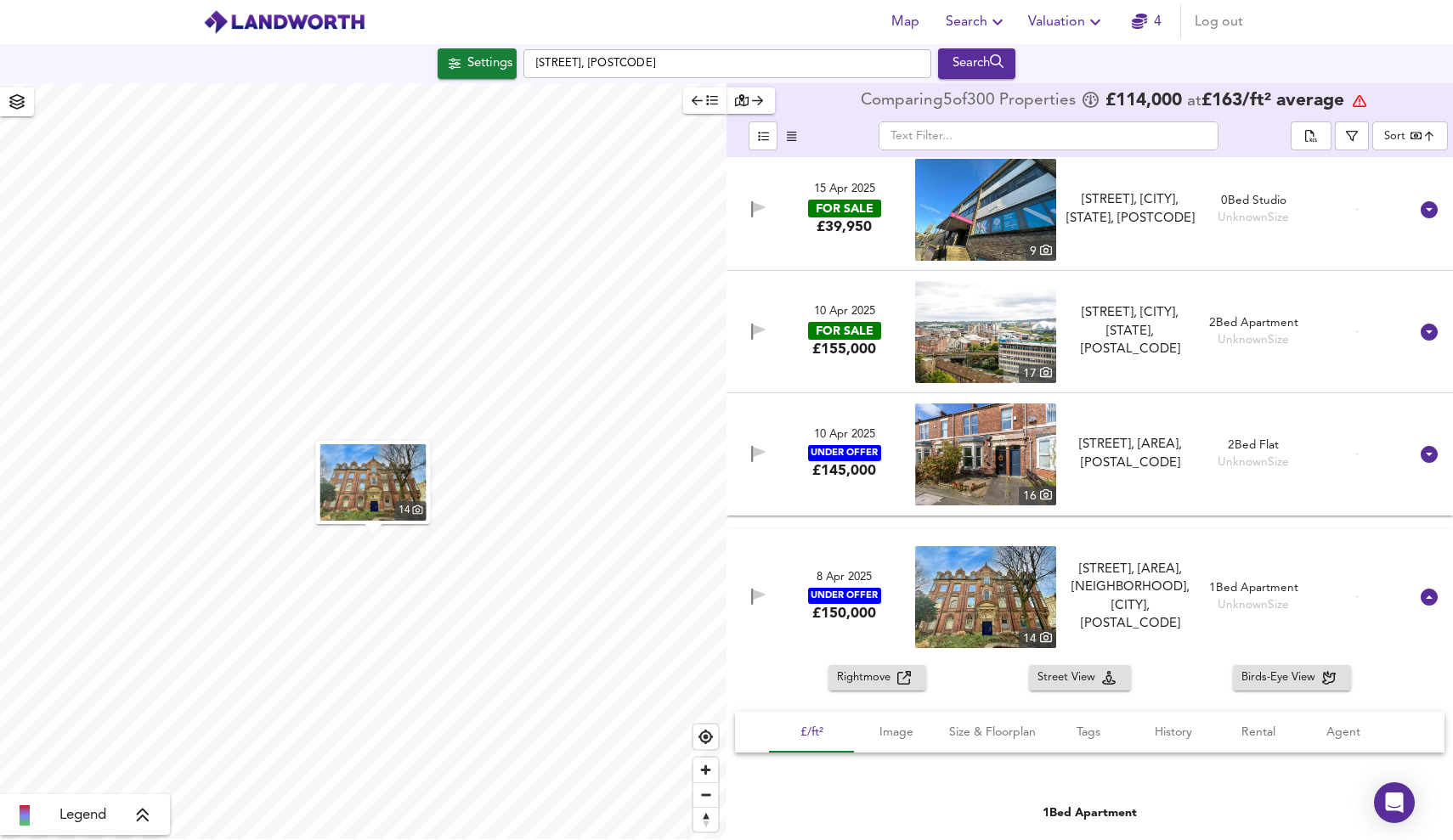 click on "Rightmove" at bounding box center (867, 678) 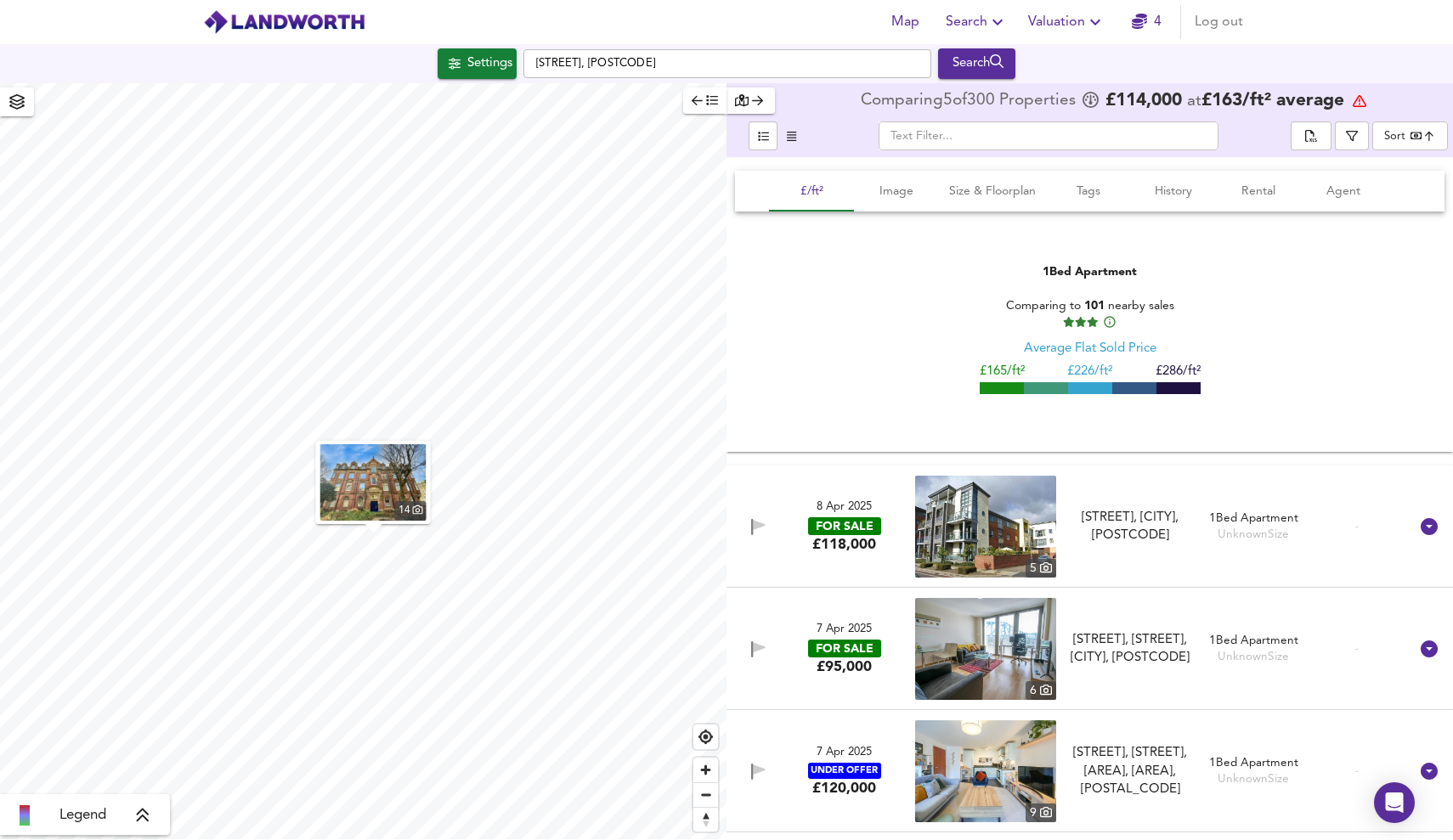 scroll, scrollTop: 52492, scrollLeft: 0, axis: vertical 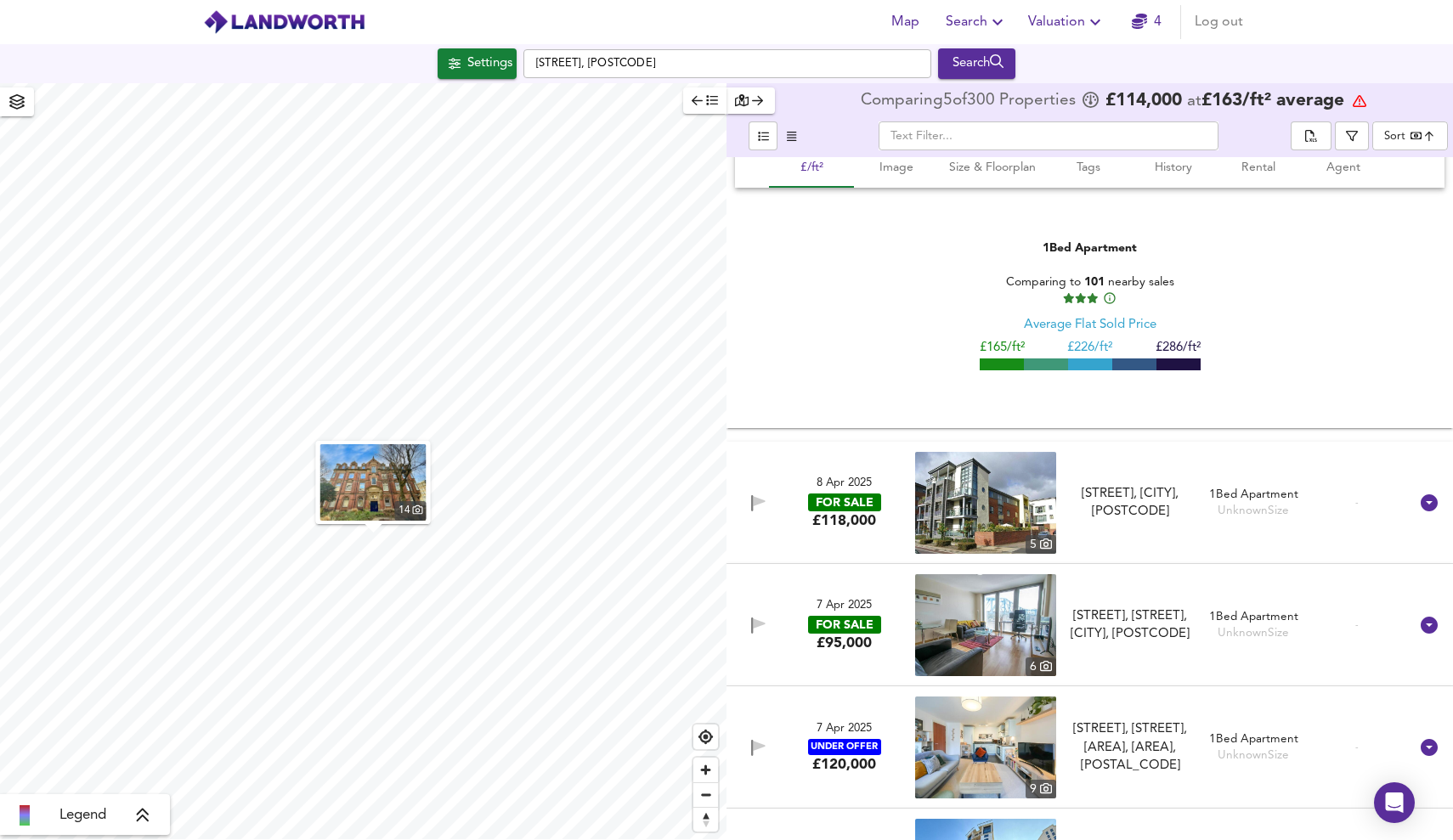 click at bounding box center (1429, 503) 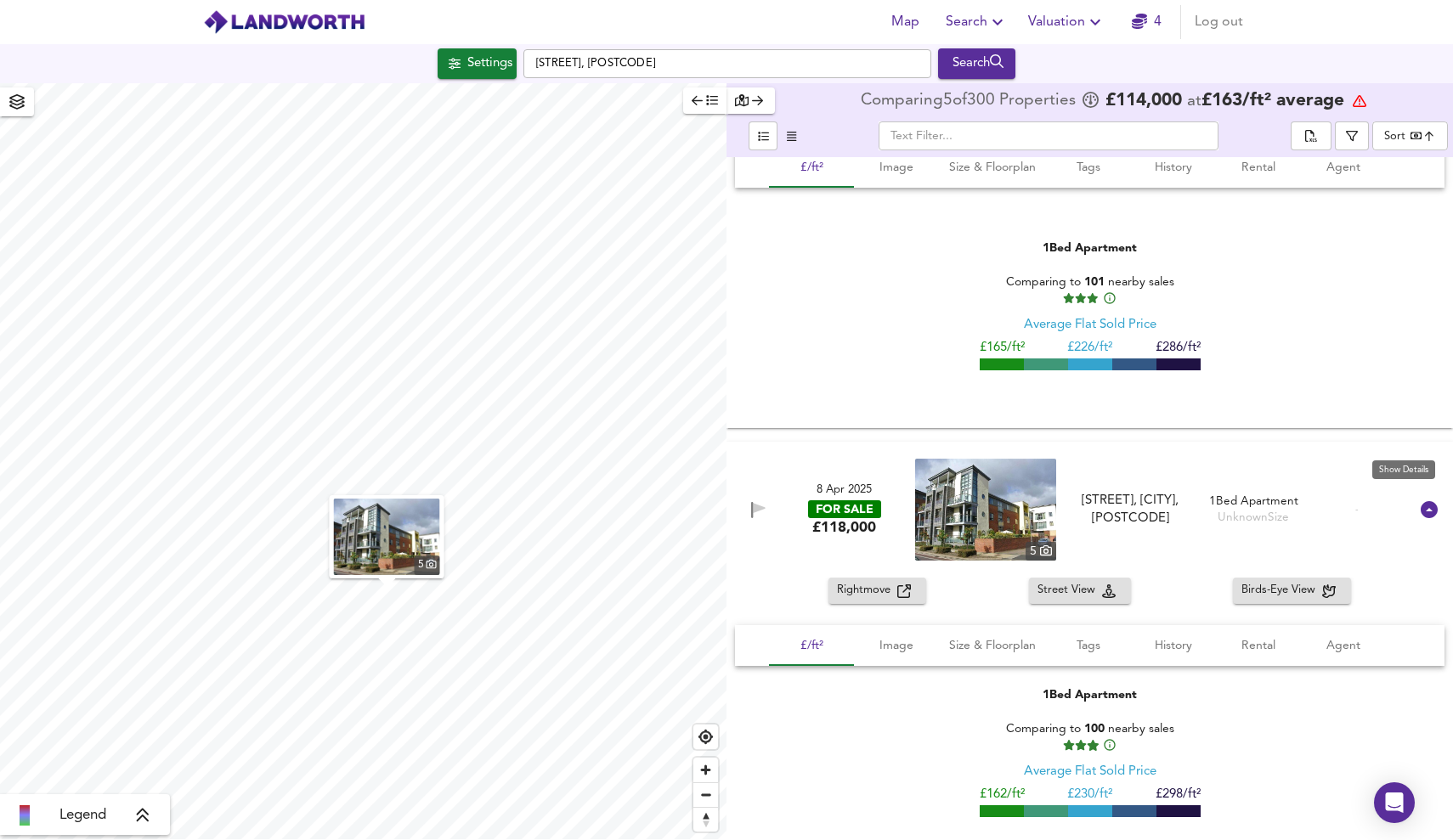 scroll, scrollTop: 52521, scrollLeft: 0, axis: vertical 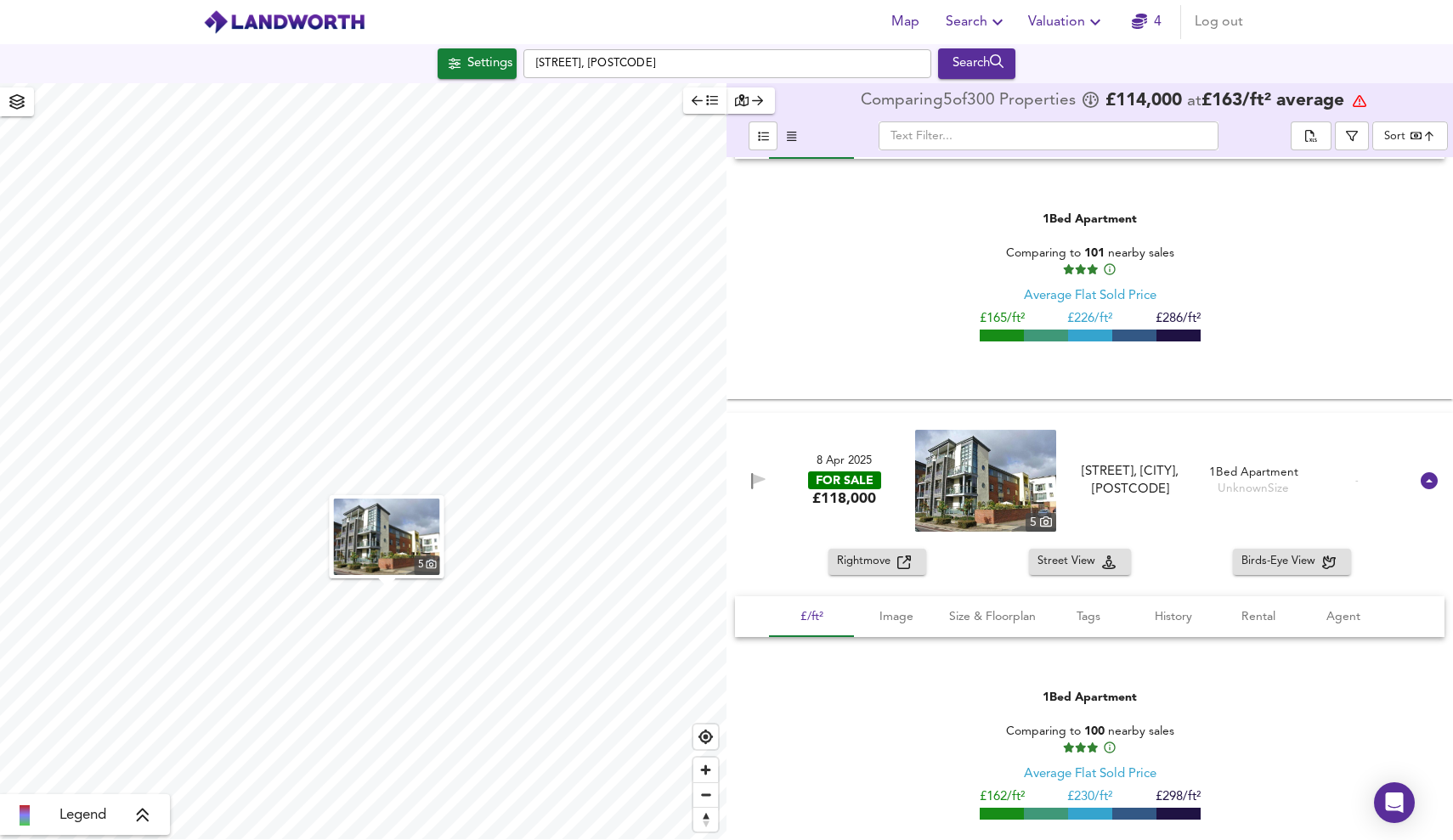click on "Rightmove" at bounding box center (867, 561) 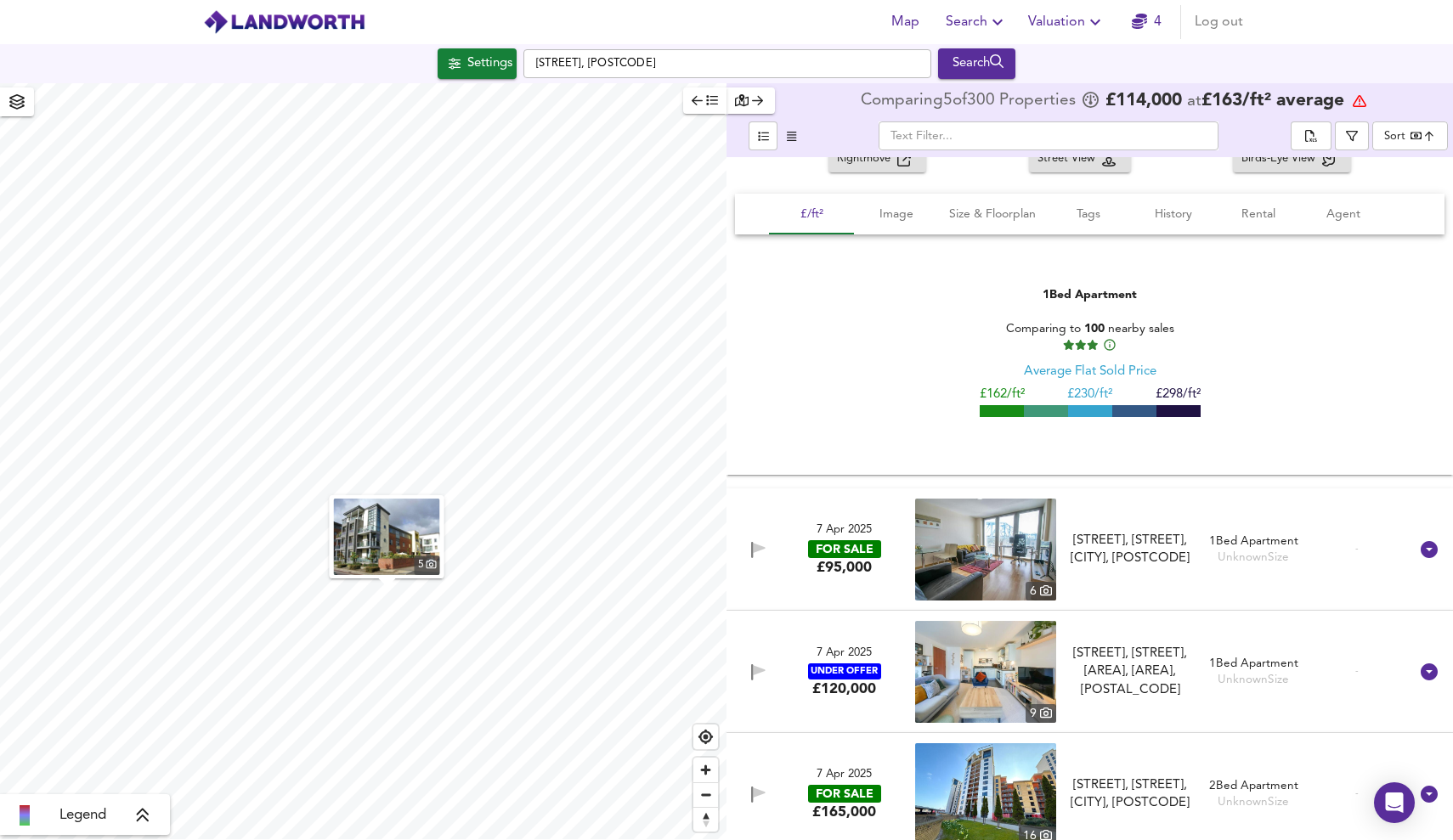 scroll, scrollTop: 52957, scrollLeft: 0, axis: vertical 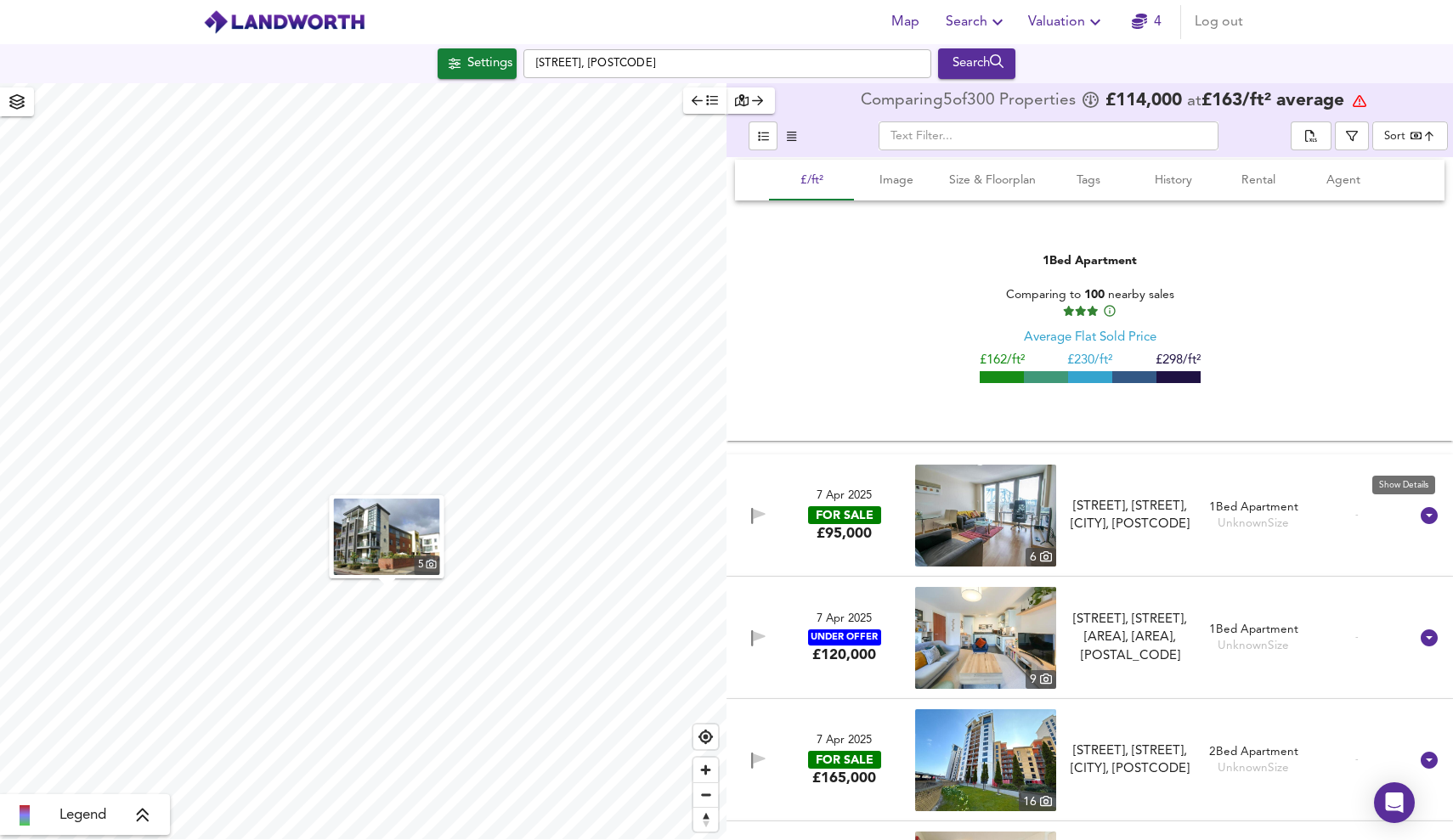 click at bounding box center [1429, 516] 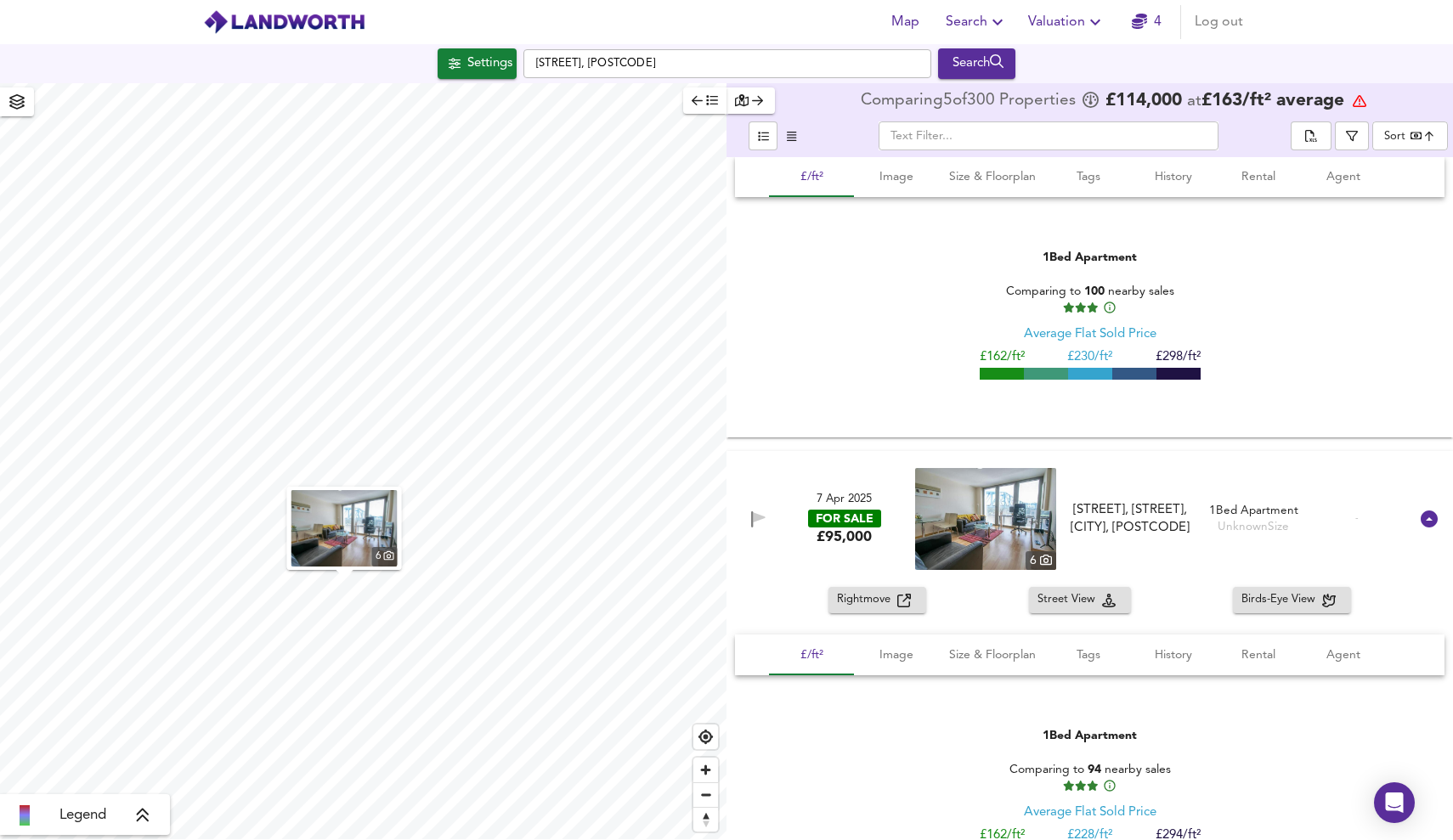 scroll, scrollTop: 52975, scrollLeft: 0, axis: vertical 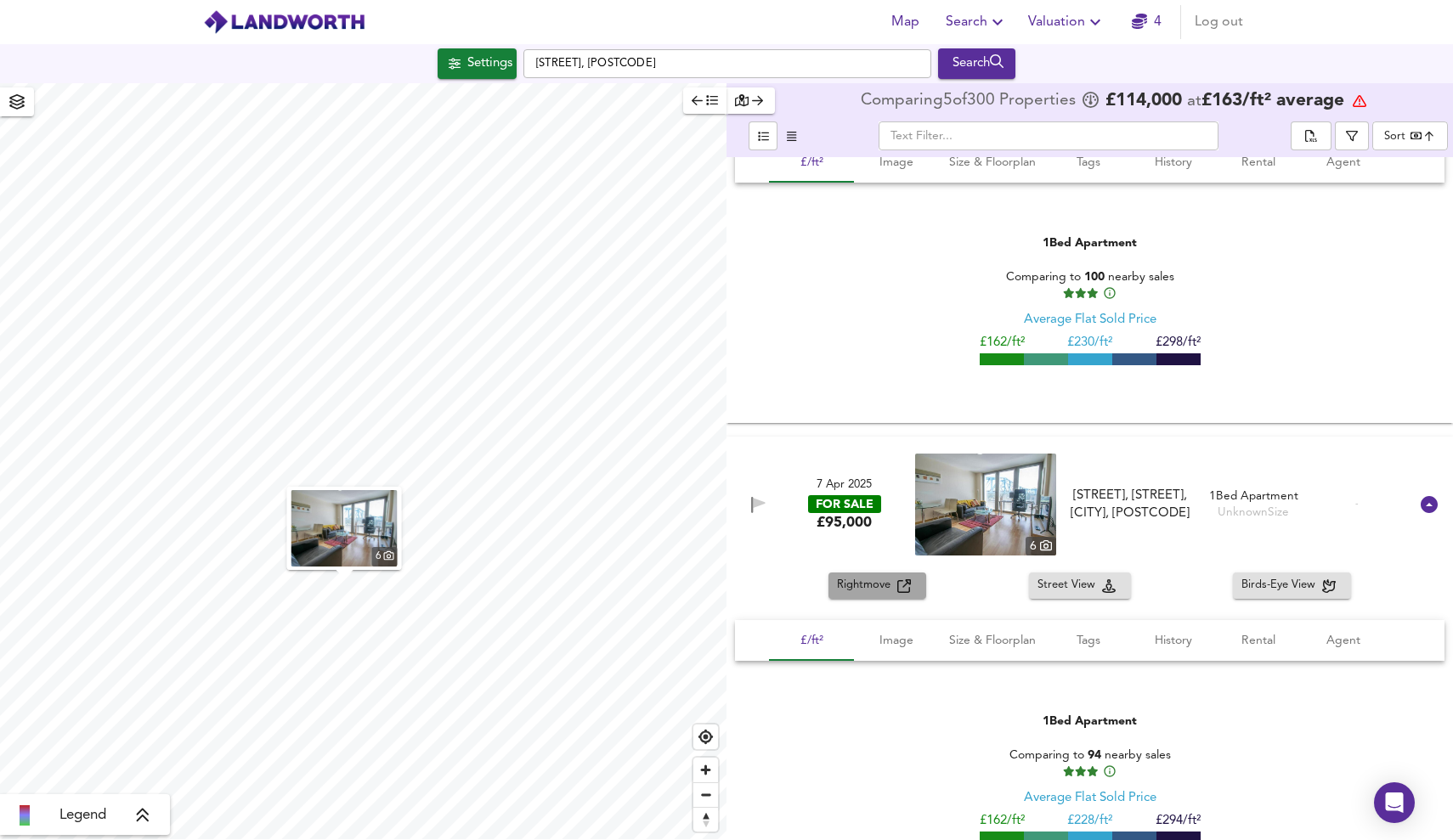click on "Rightmove" at bounding box center [867, 585] 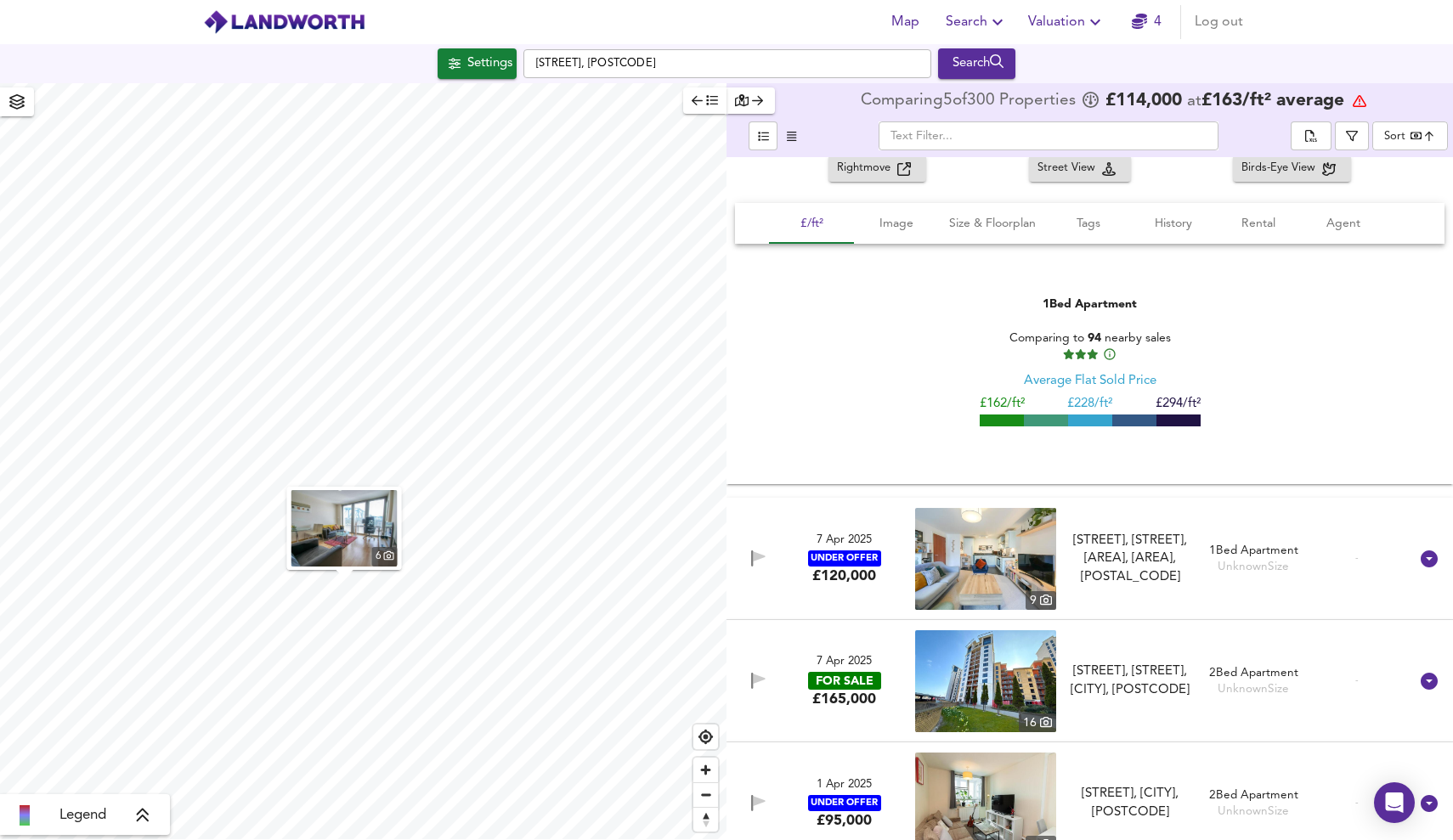 scroll, scrollTop: 53649, scrollLeft: 0, axis: vertical 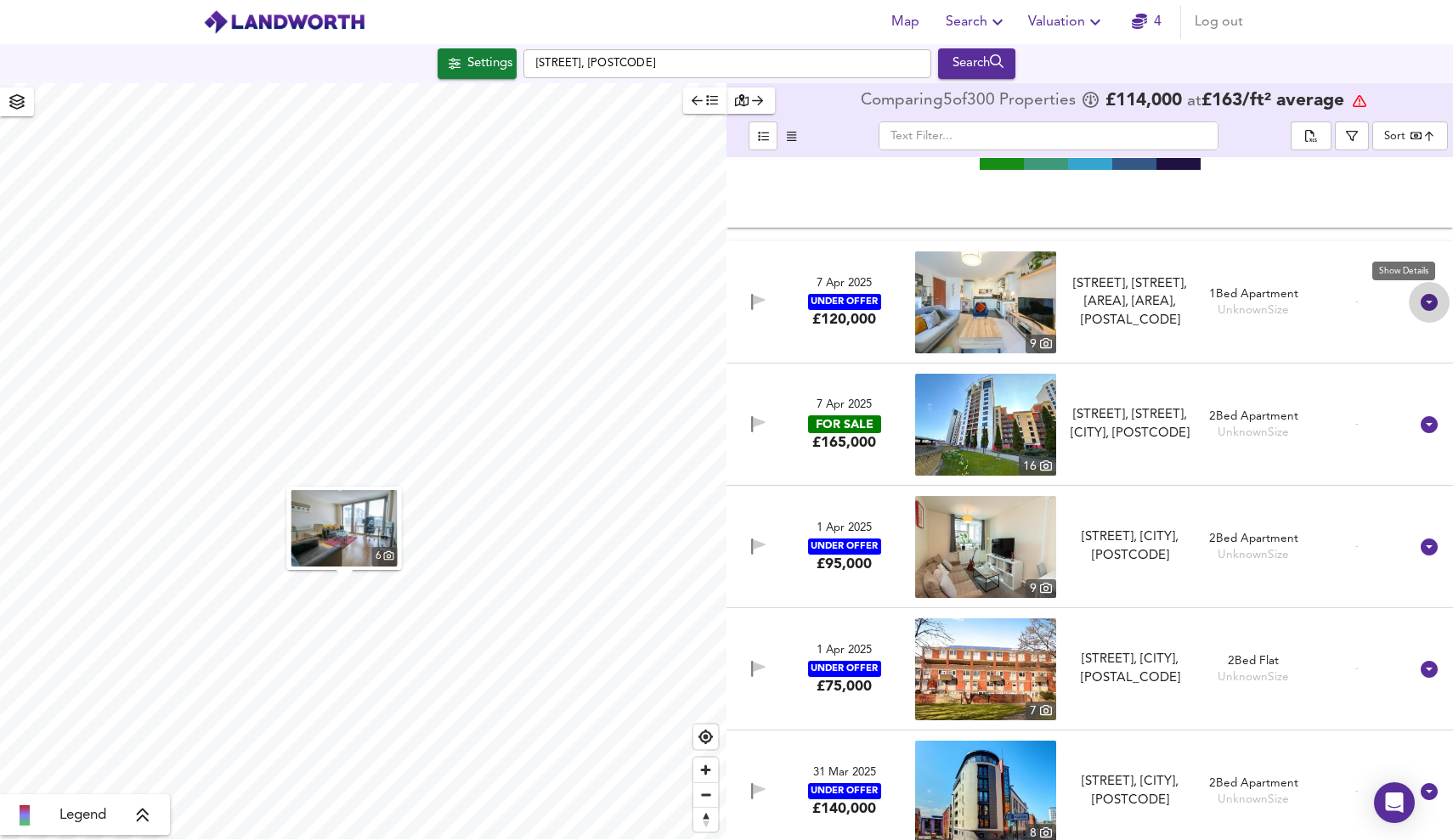 click at bounding box center [1429, 302] 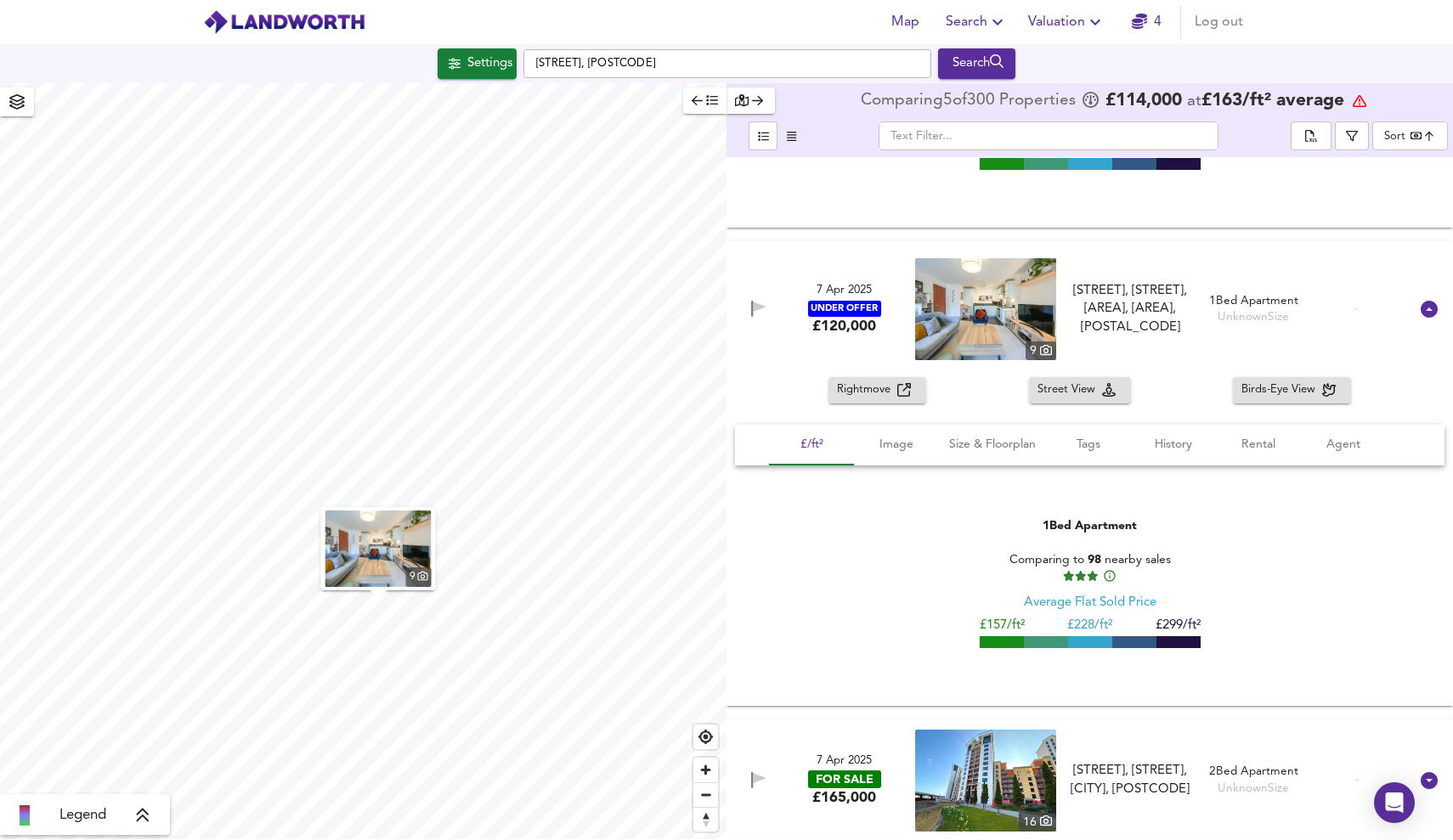 click on "Rightmove" at bounding box center (867, 390) 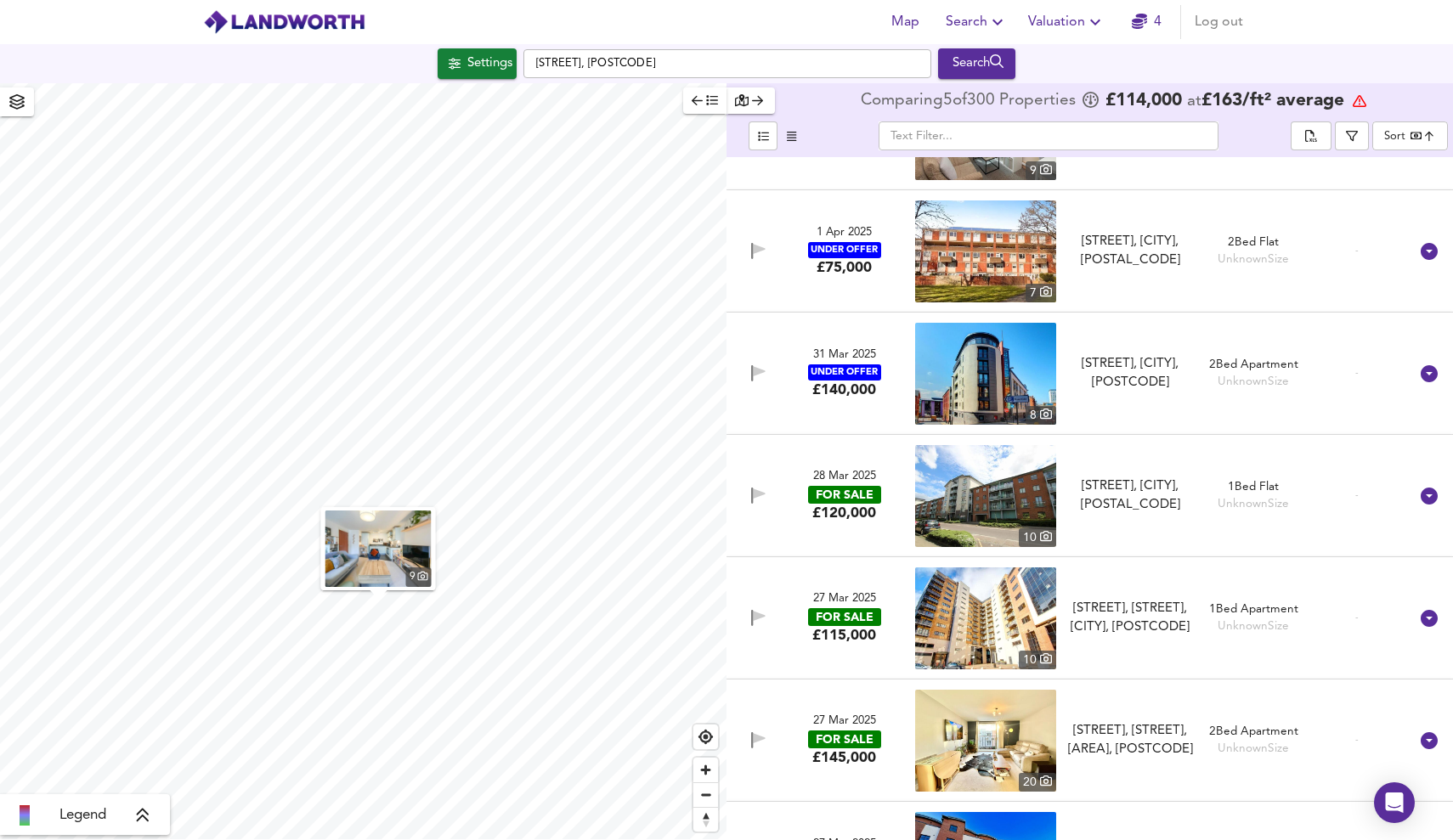 scroll, scrollTop: 54422, scrollLeft: 0, axis: vertical 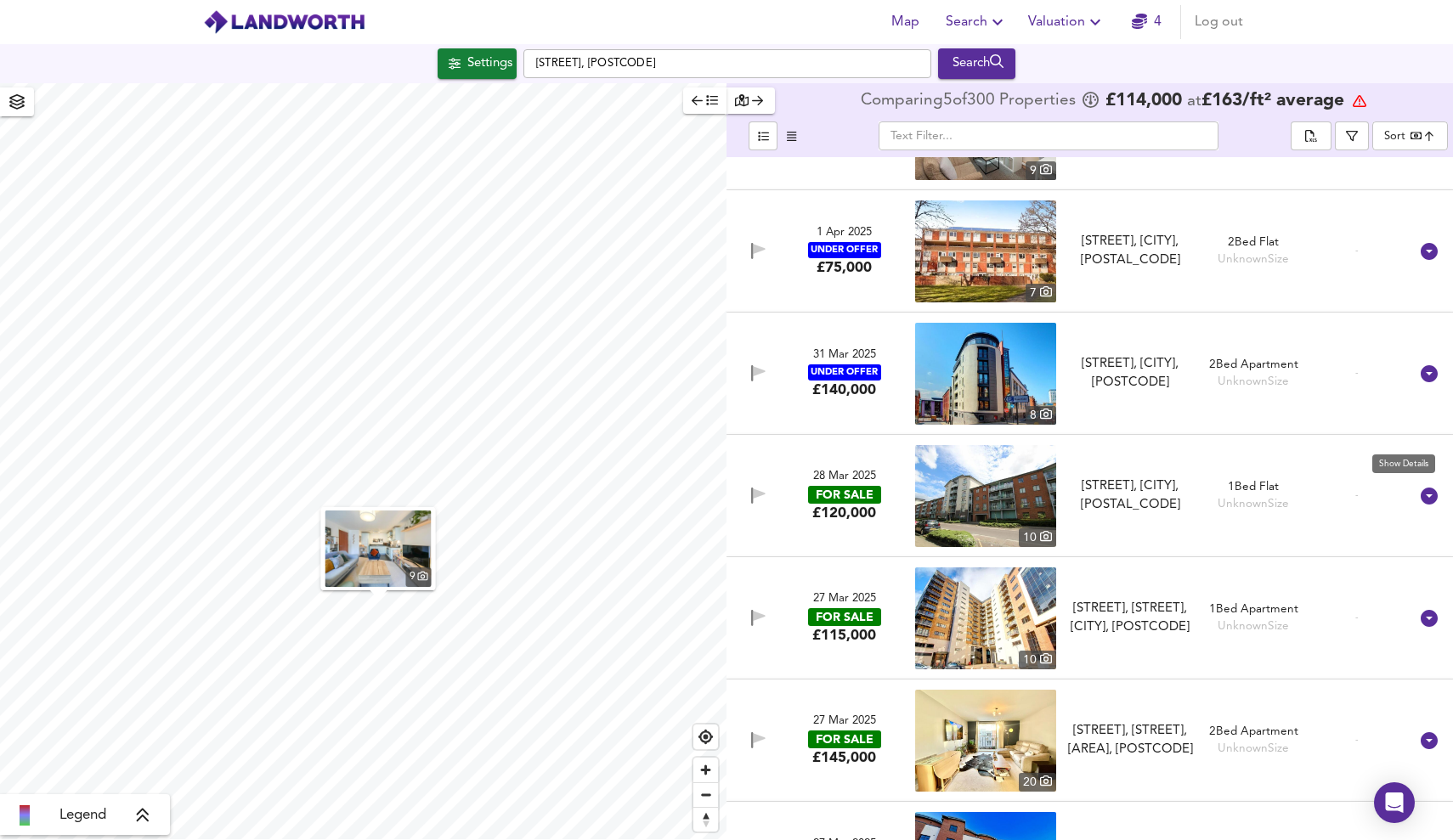 click at bounding box center [1429, 496] 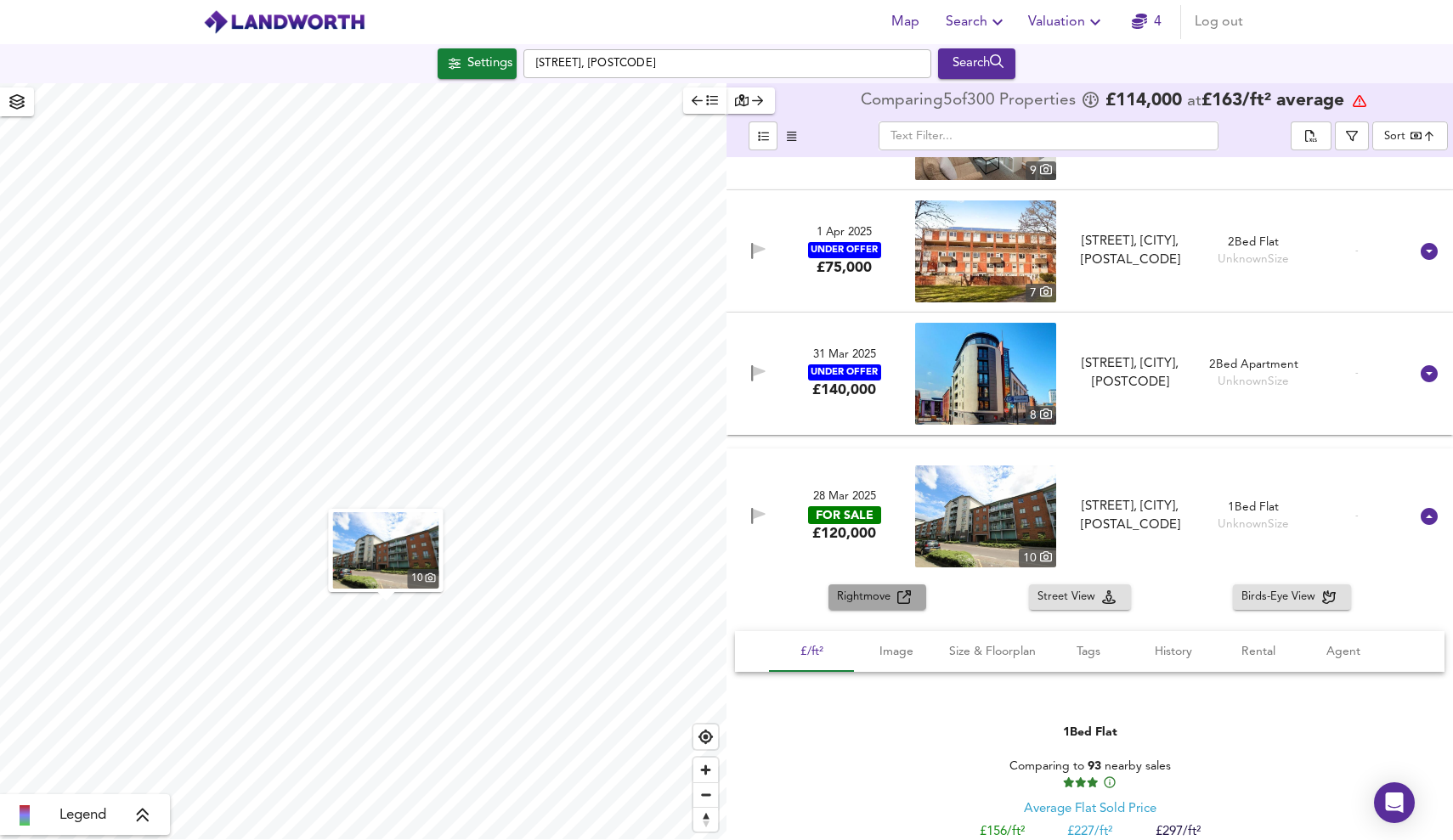 click on "Rightmove" at bounding box center [867, 597] 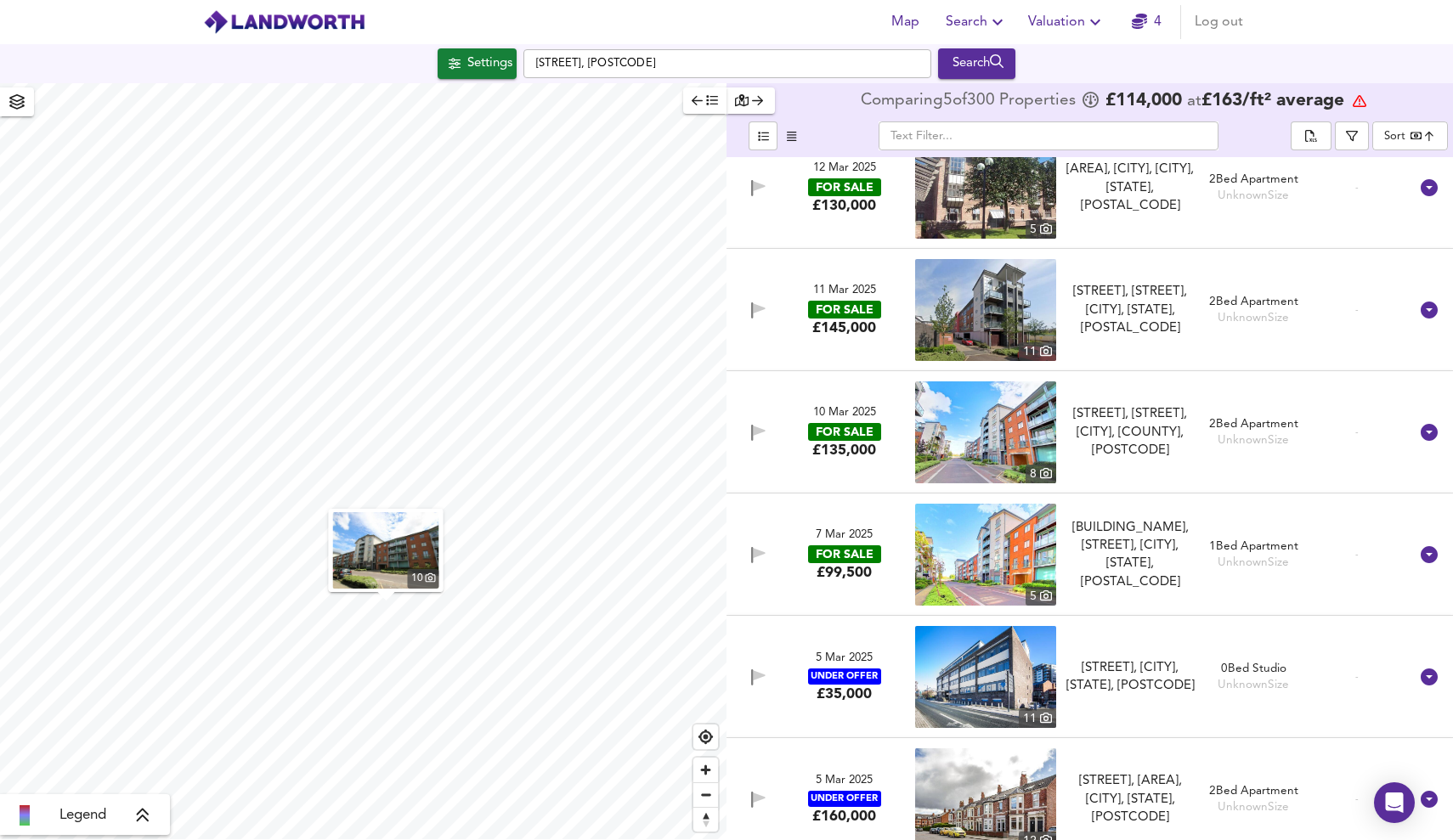 scroll, scrollTop: 56609, scrollLeft: 0, axis: vertical 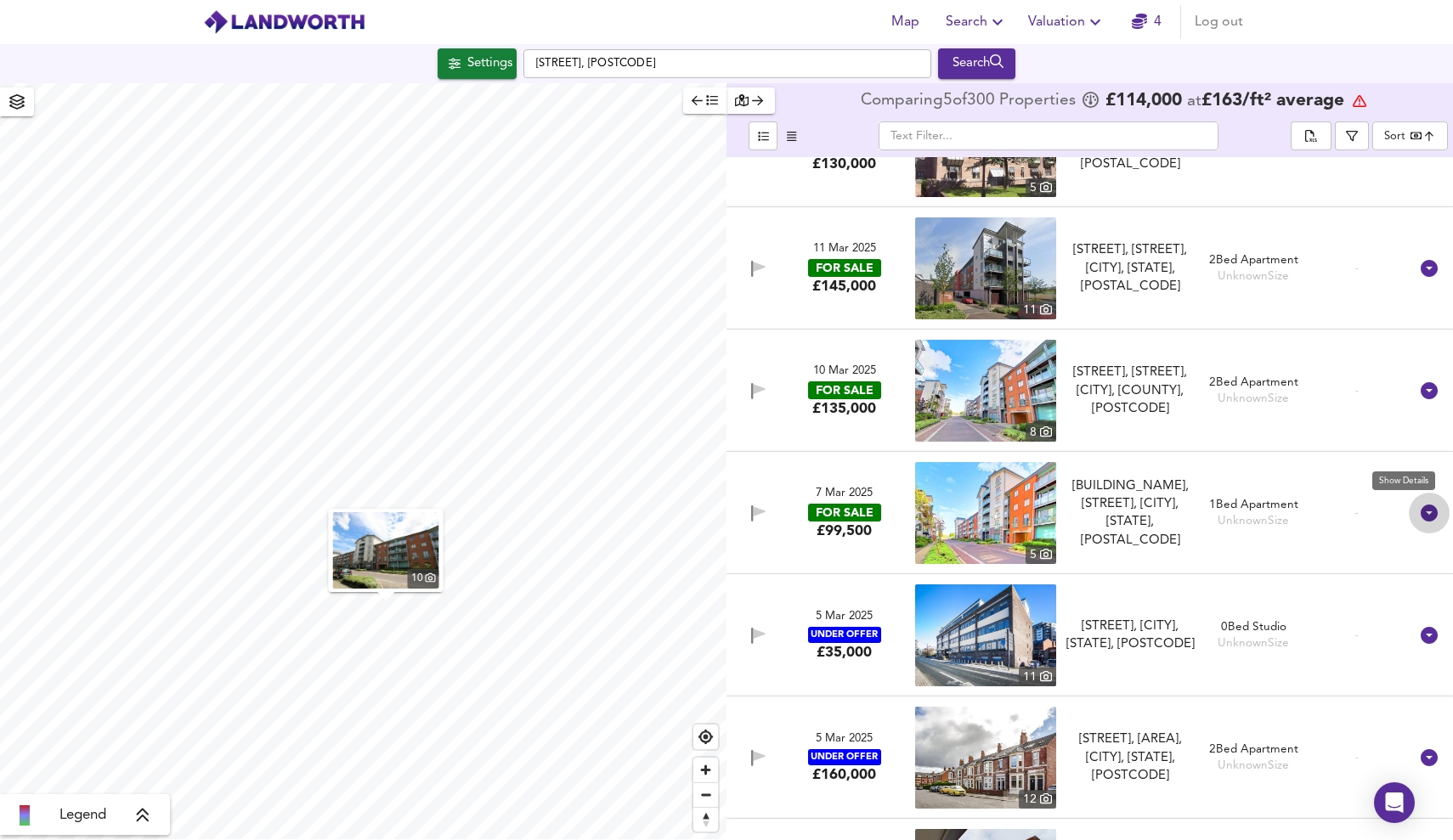 click at bounding box center (1429, 513) 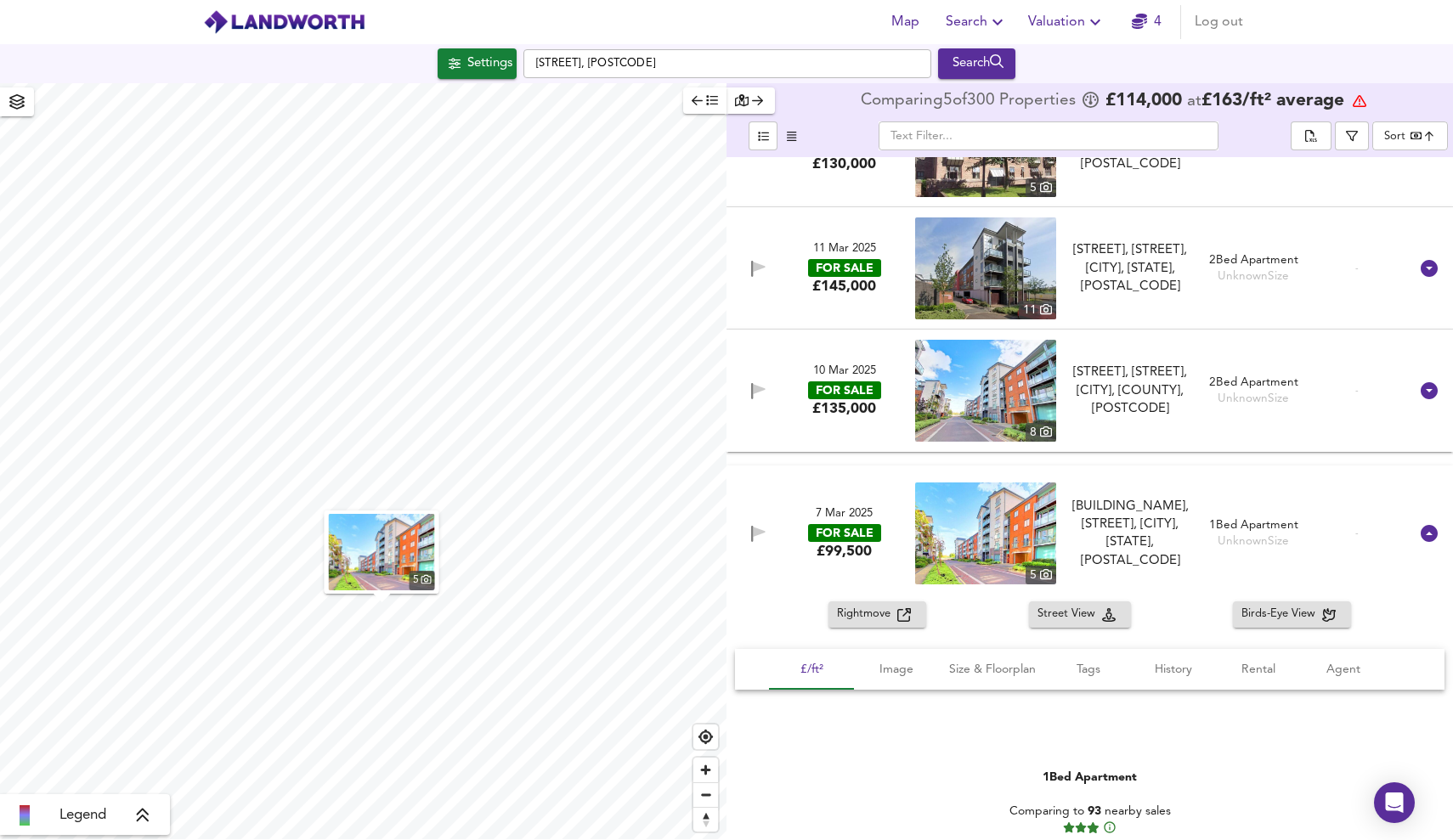 scroll, scrollTop: 56623, scrollLeft: 0, axis: vertical 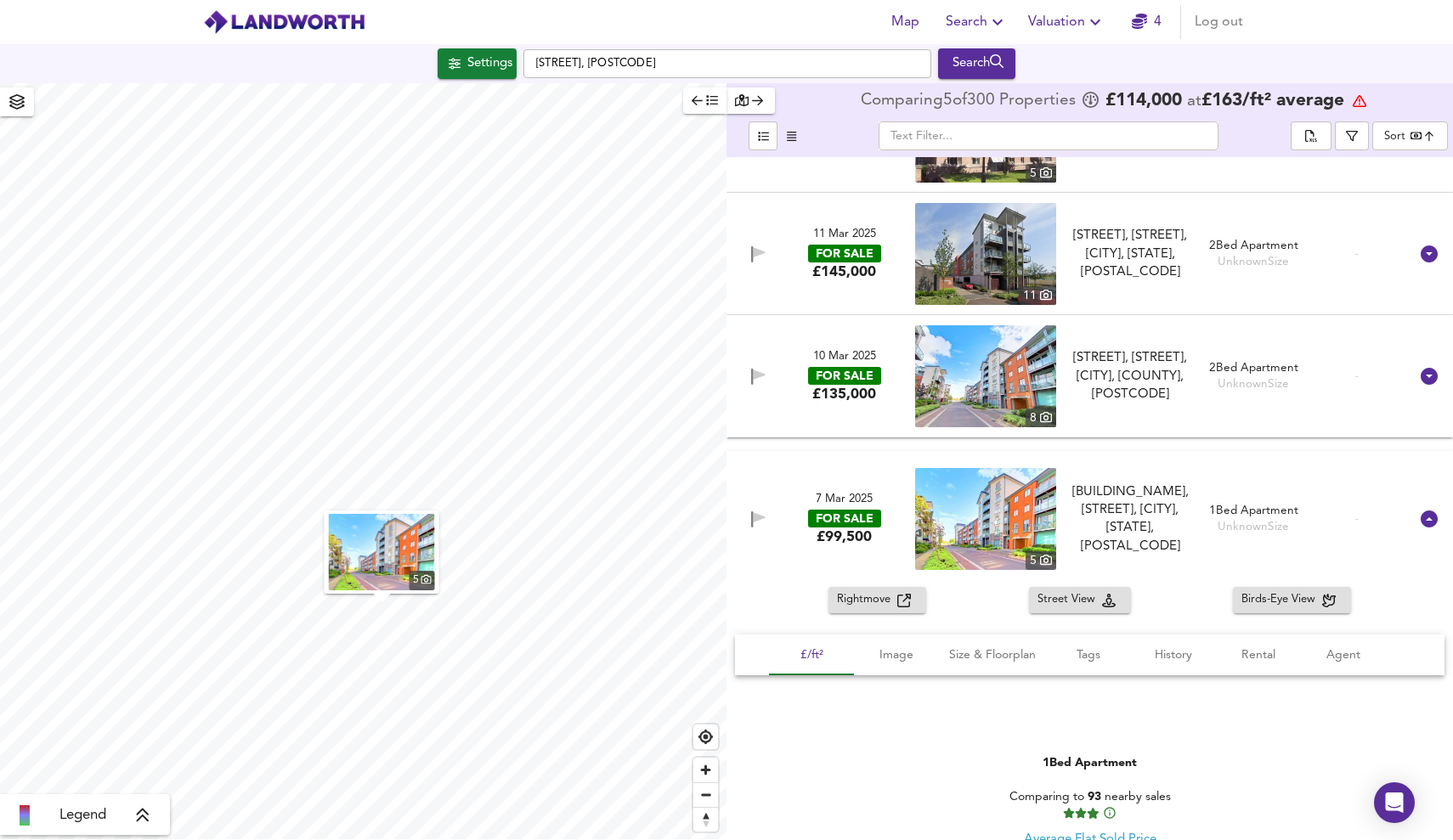 click on "Rightmove" at bounding box center (867, 600) 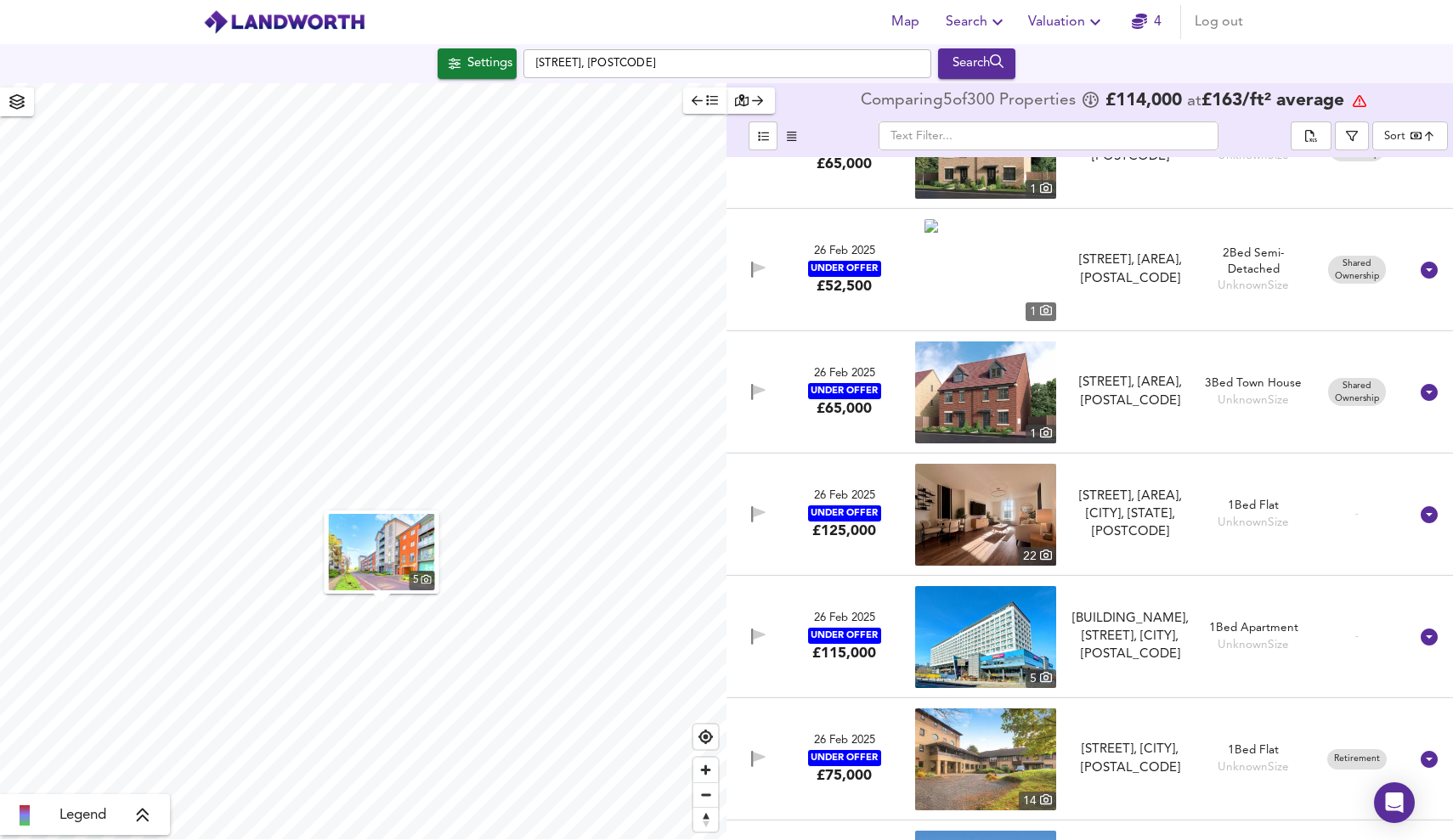 scroll, scrollTop: 58010, scrollLeft: 0, axis: vertical 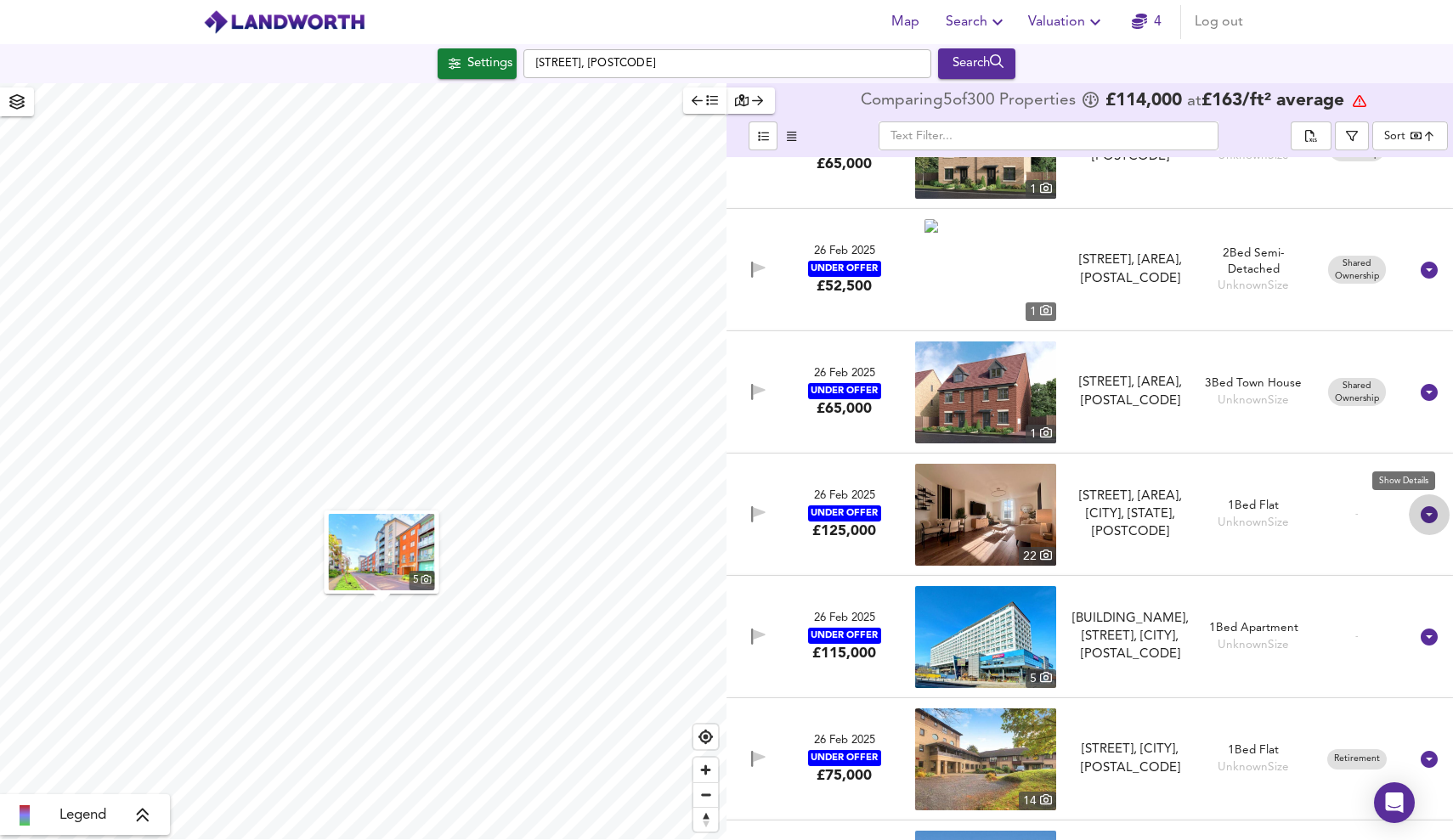 click at bounding box center (1429, 515) 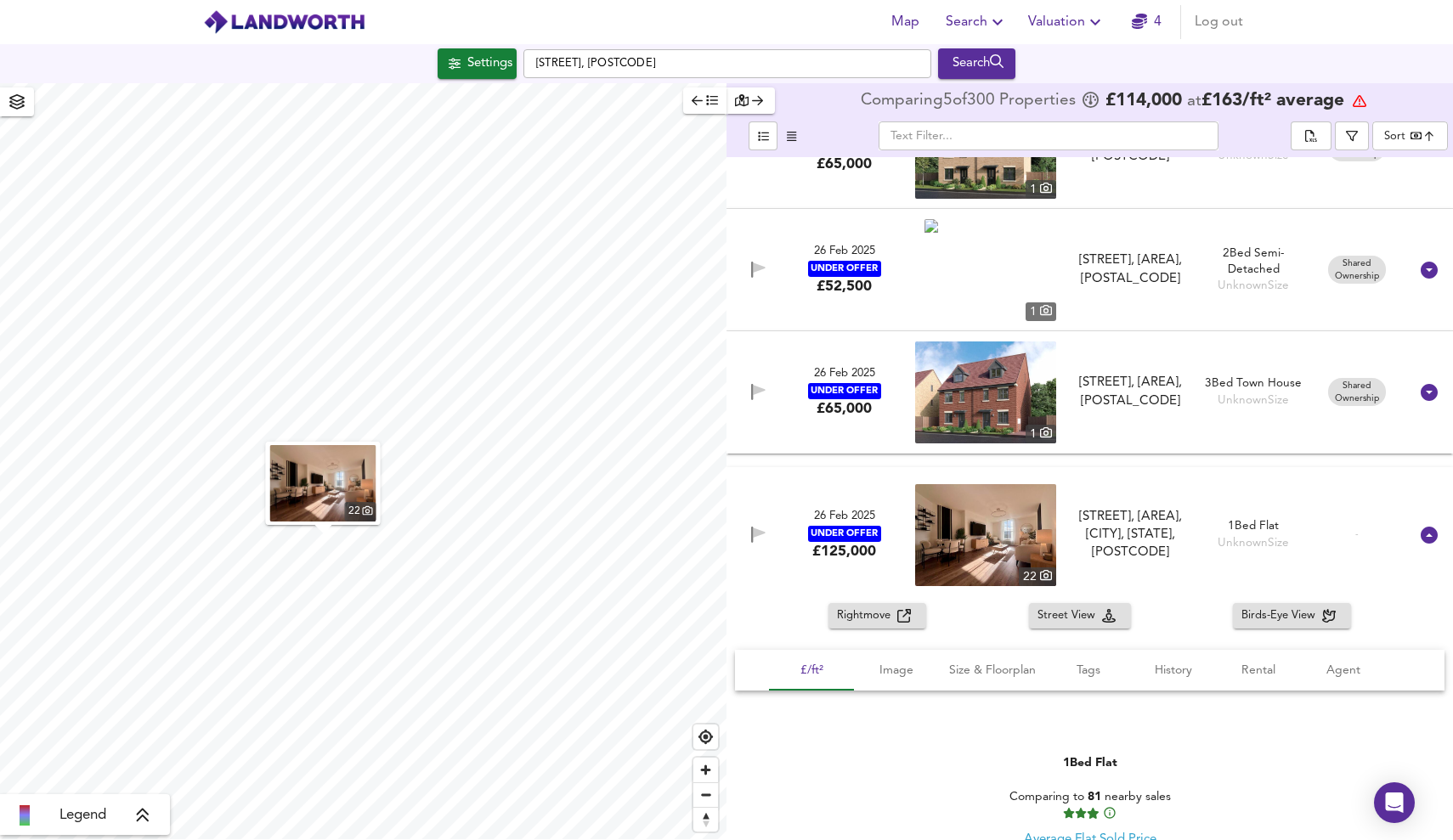 scroll, scrollTop: 58022, scrollLeft: 0, axis: vertical 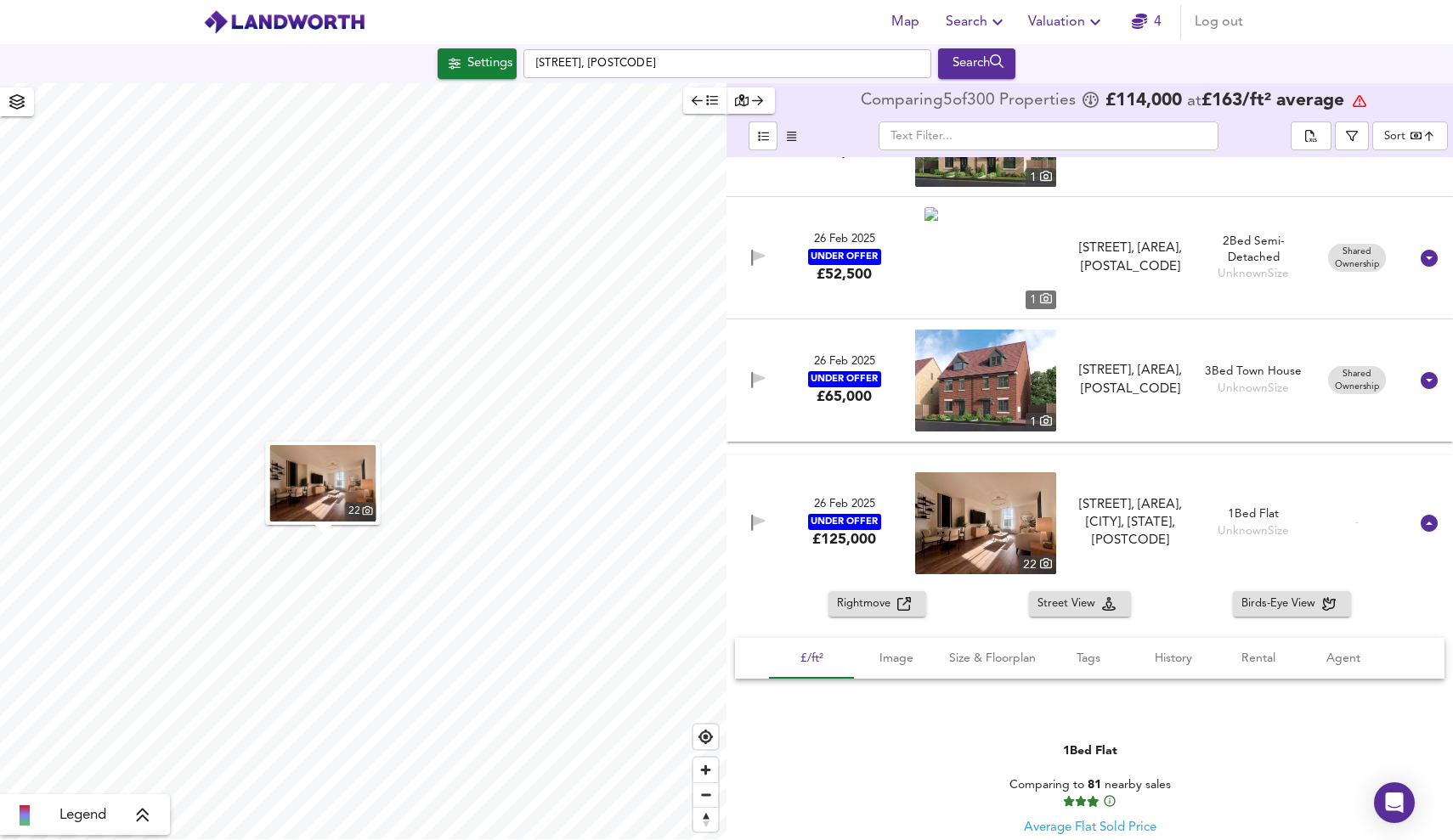click on "Rightmove" at bounding box center [867, 604] 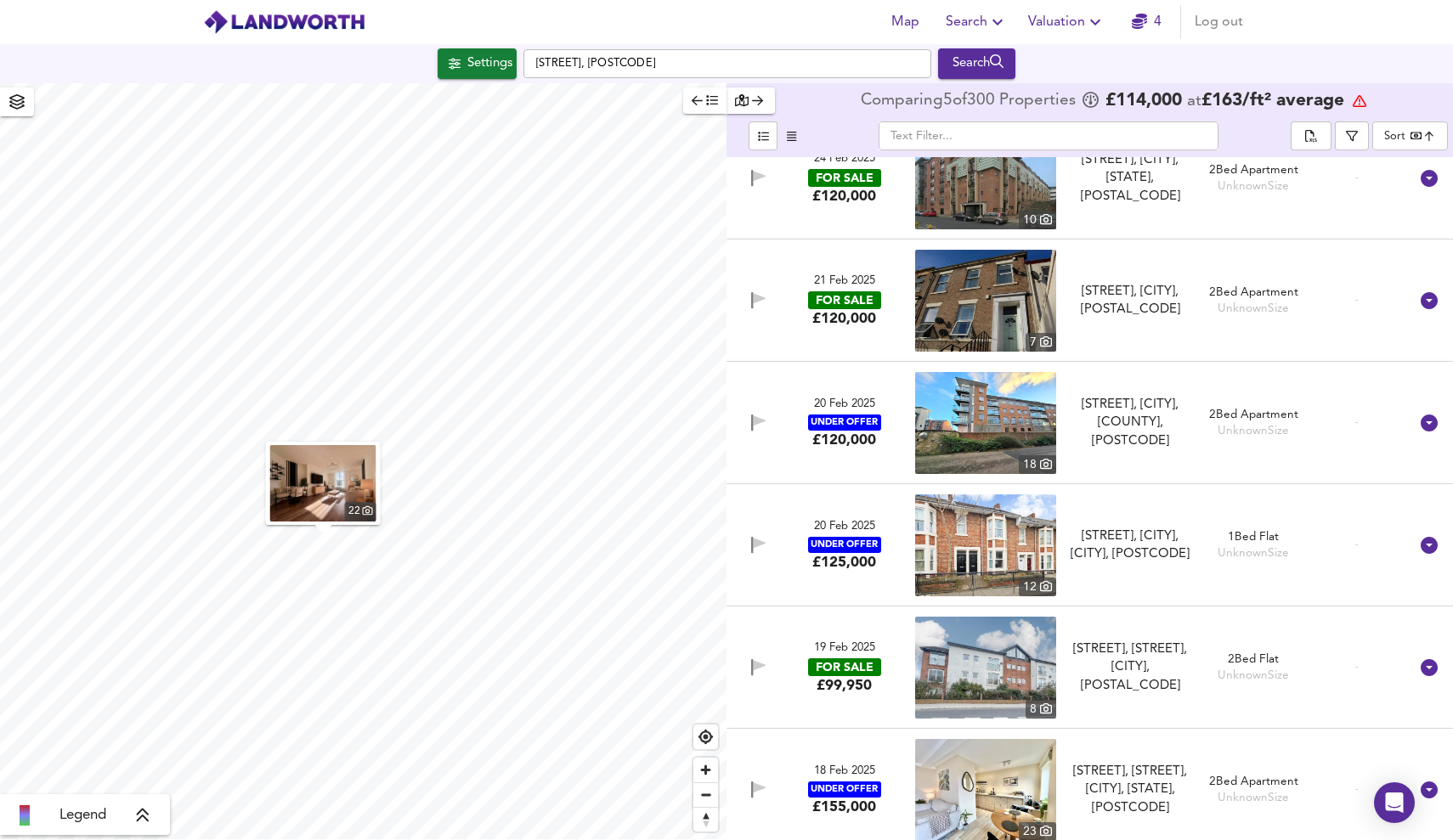 scroll, scrollTop: 59355, scrollLeft: 0, axis: vertical 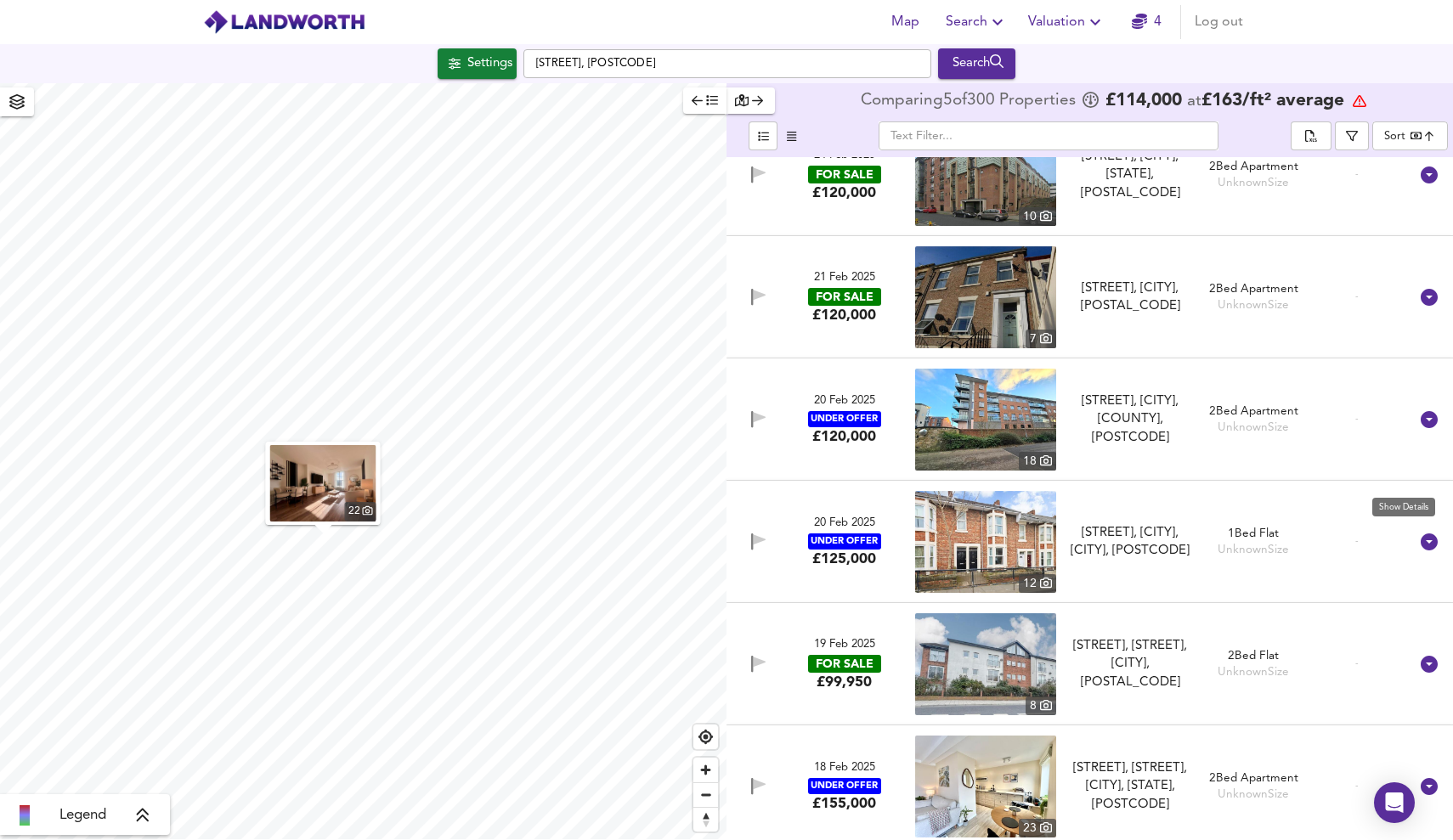 click at bounding box center [1429, 542] 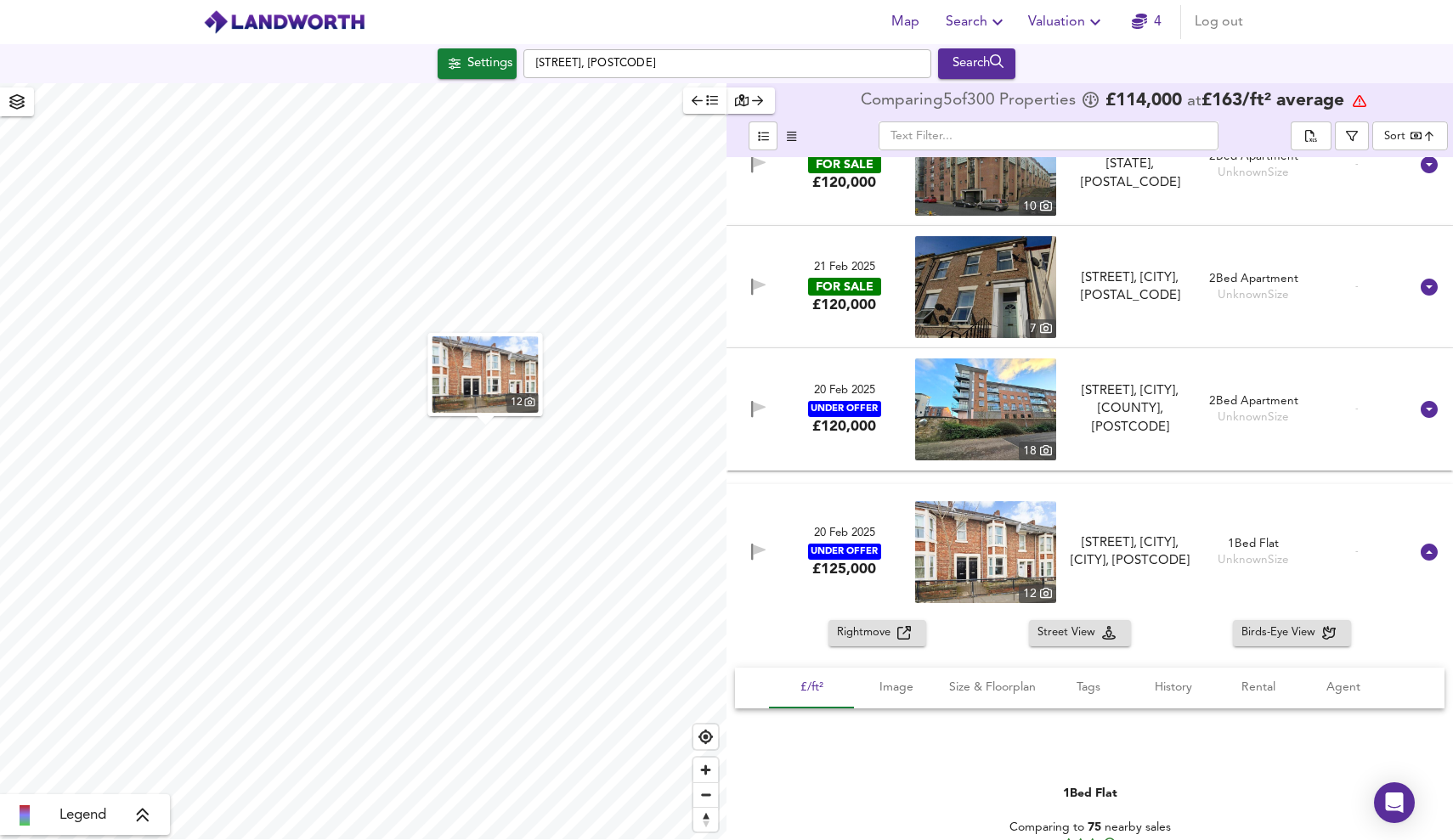 scroll, scrollTop: 59368, scrollLeft: 0, axis: vertical 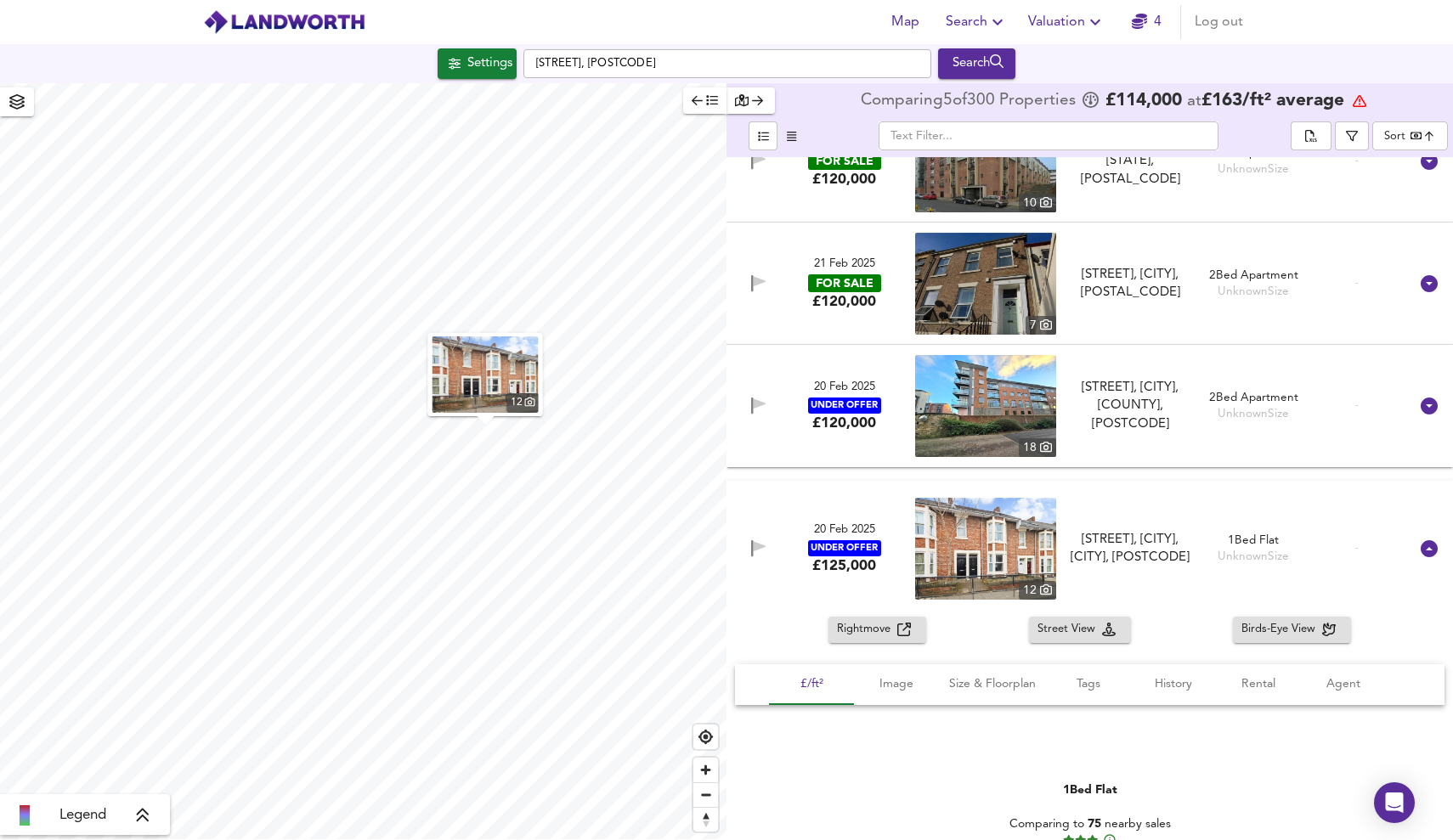 click on "Rightmove" at bounding box center [867, 629] 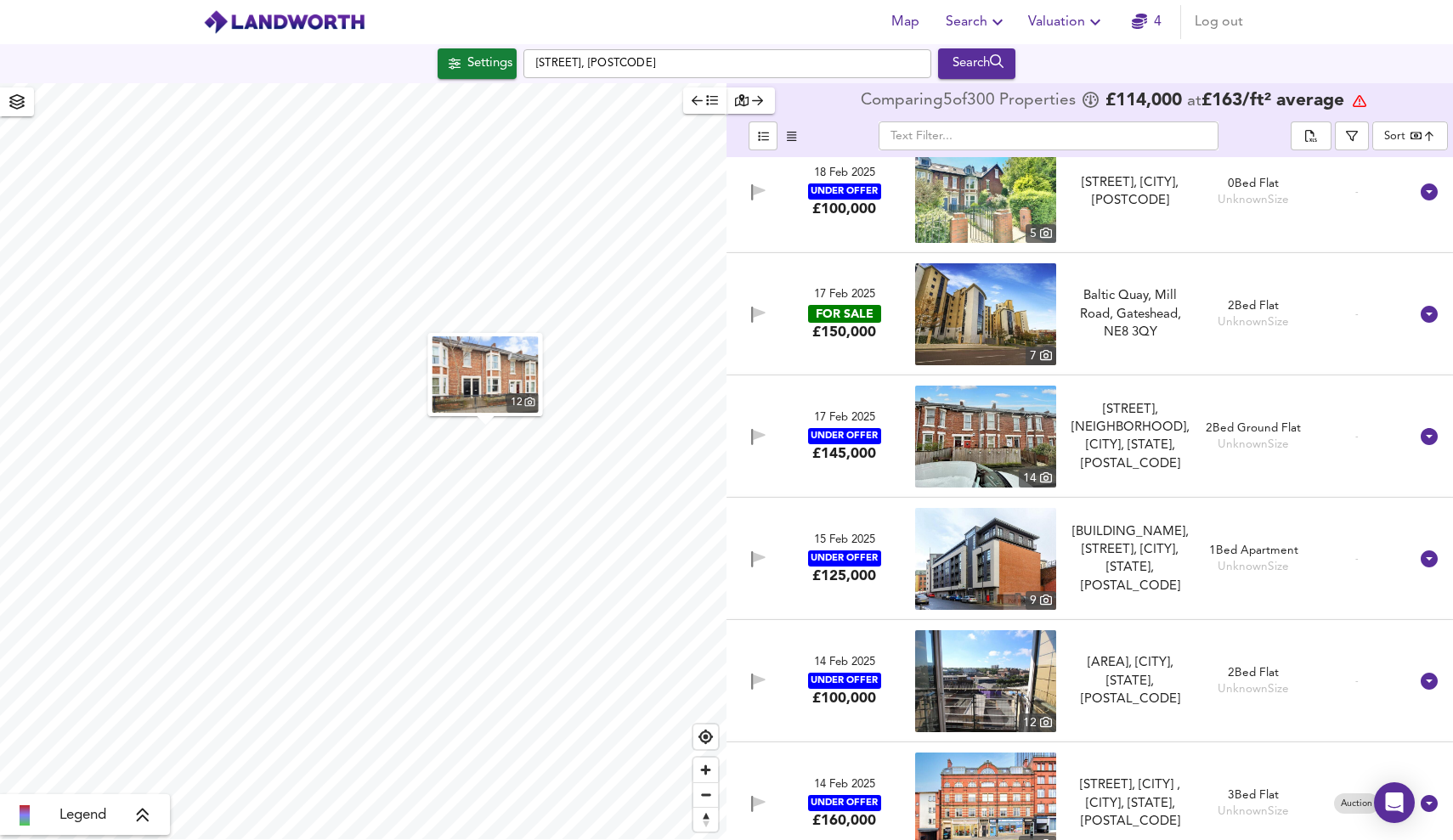 scroll, scrollTop: 60536, scrollLeft: 0, axis: vertical 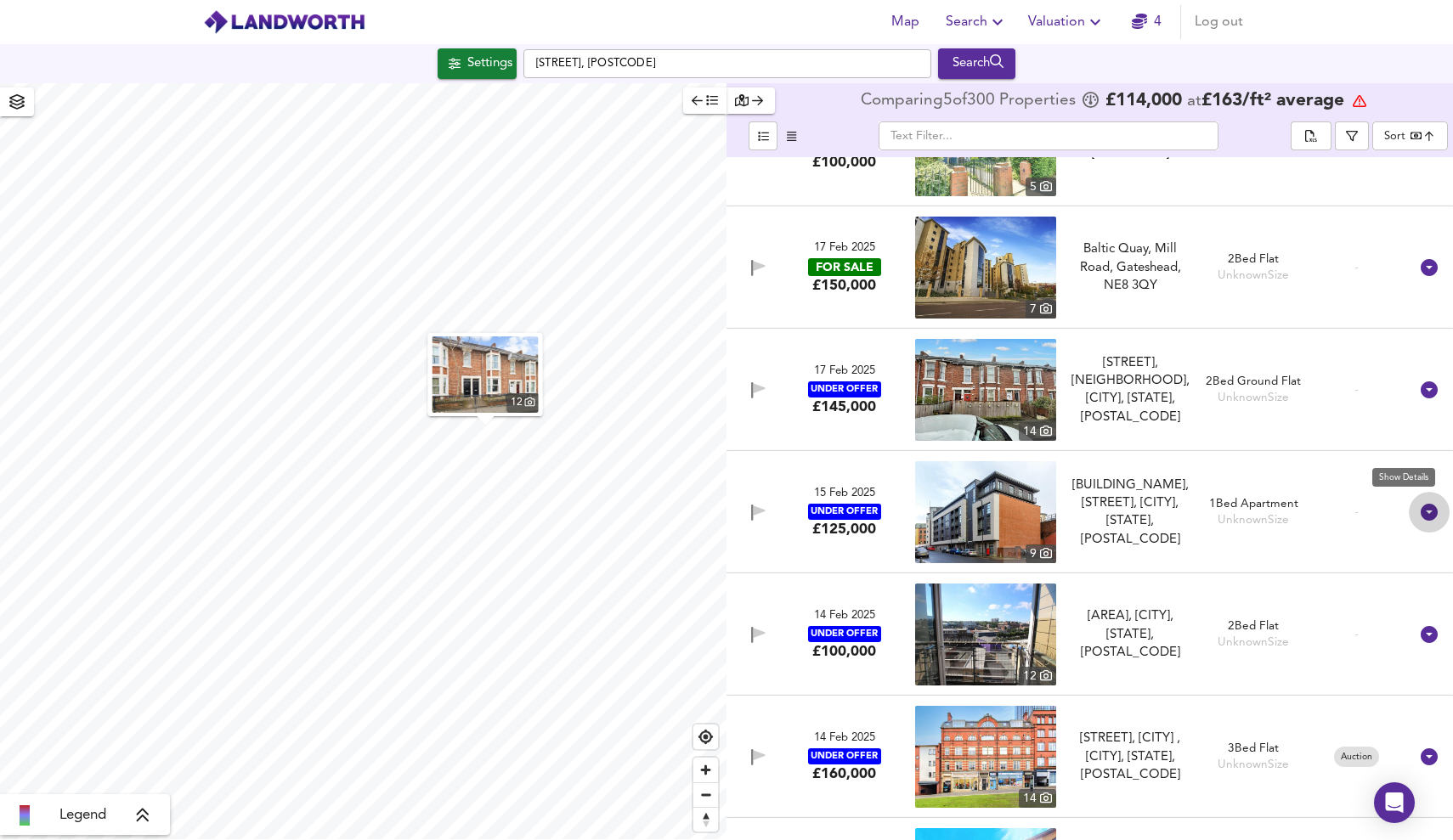 click at bounding box center [1429, 512] 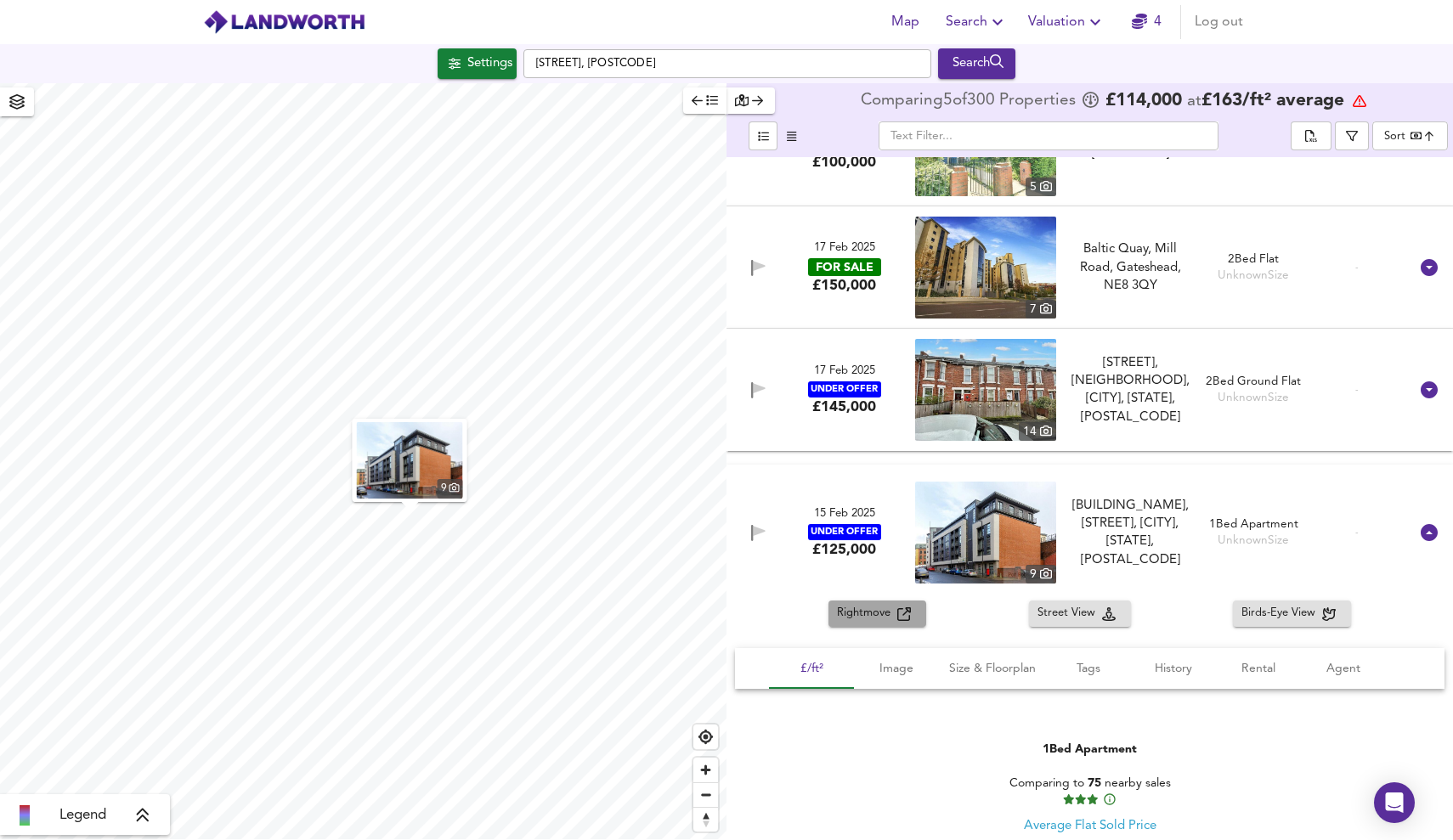click on "Rightmove" at bounding box center (867, 613) 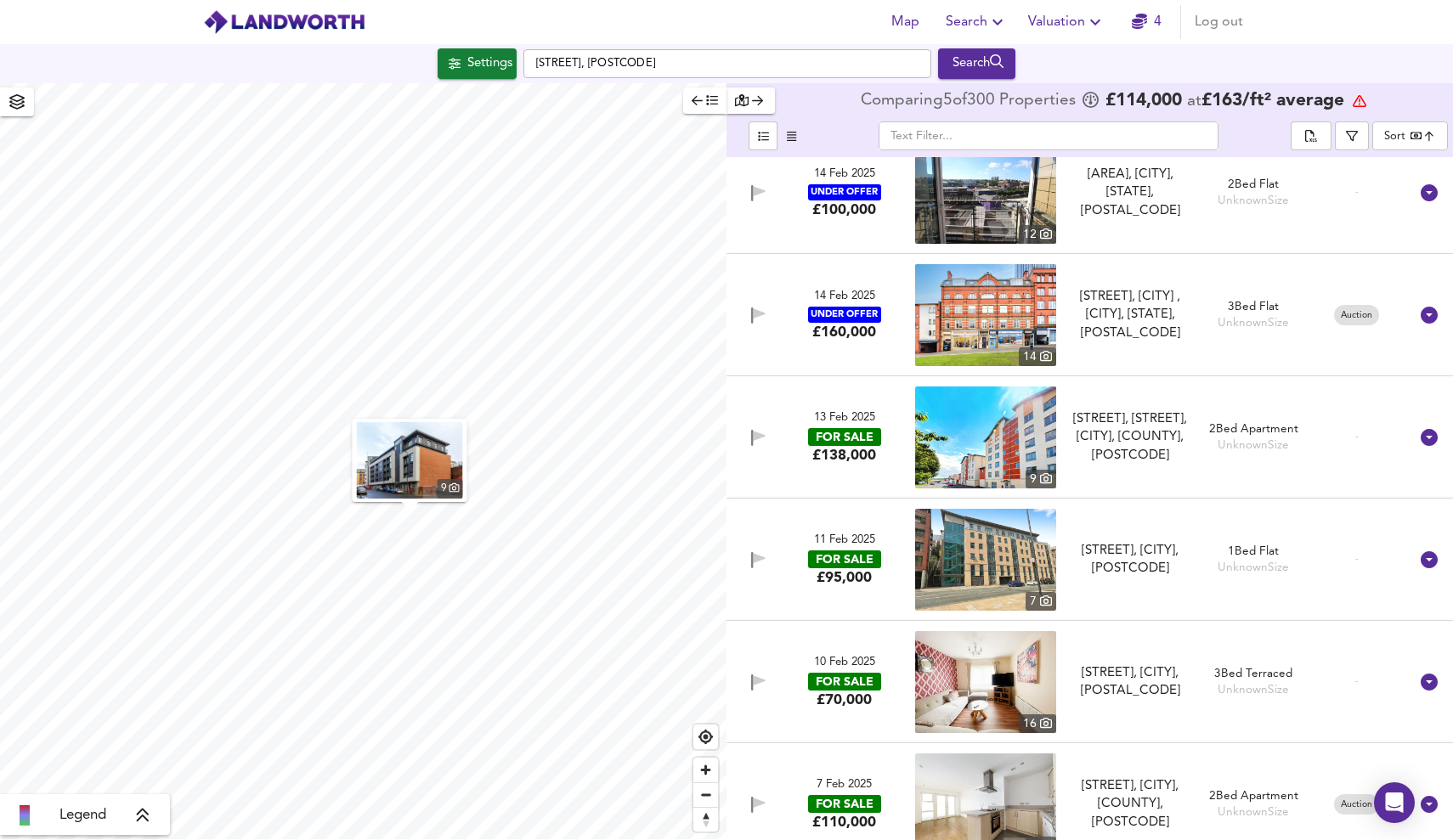 scroll, scrollTop: 61347, scrollLeft: 0, axis: vertical 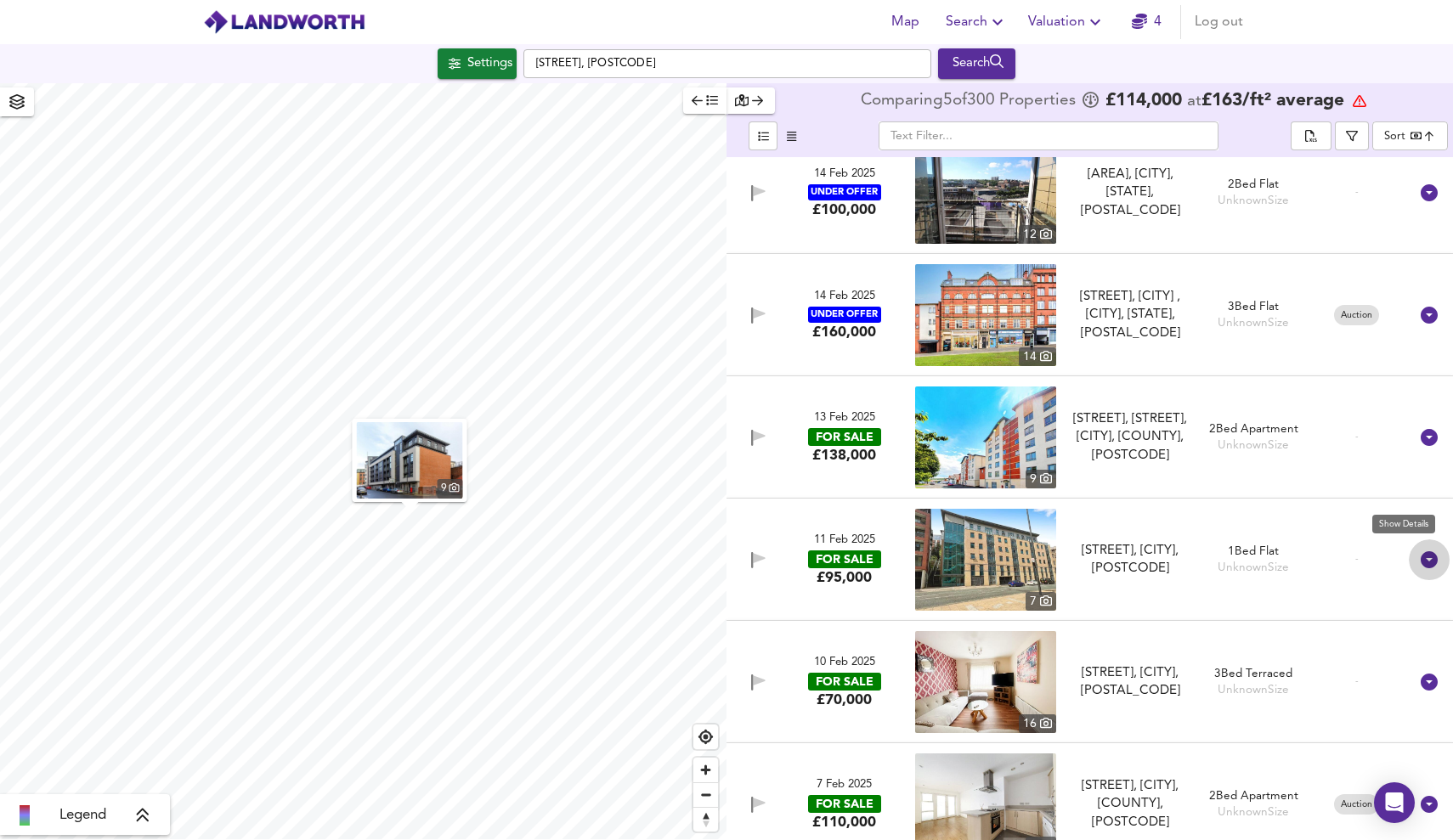 click at bounding box center [1429, 560] 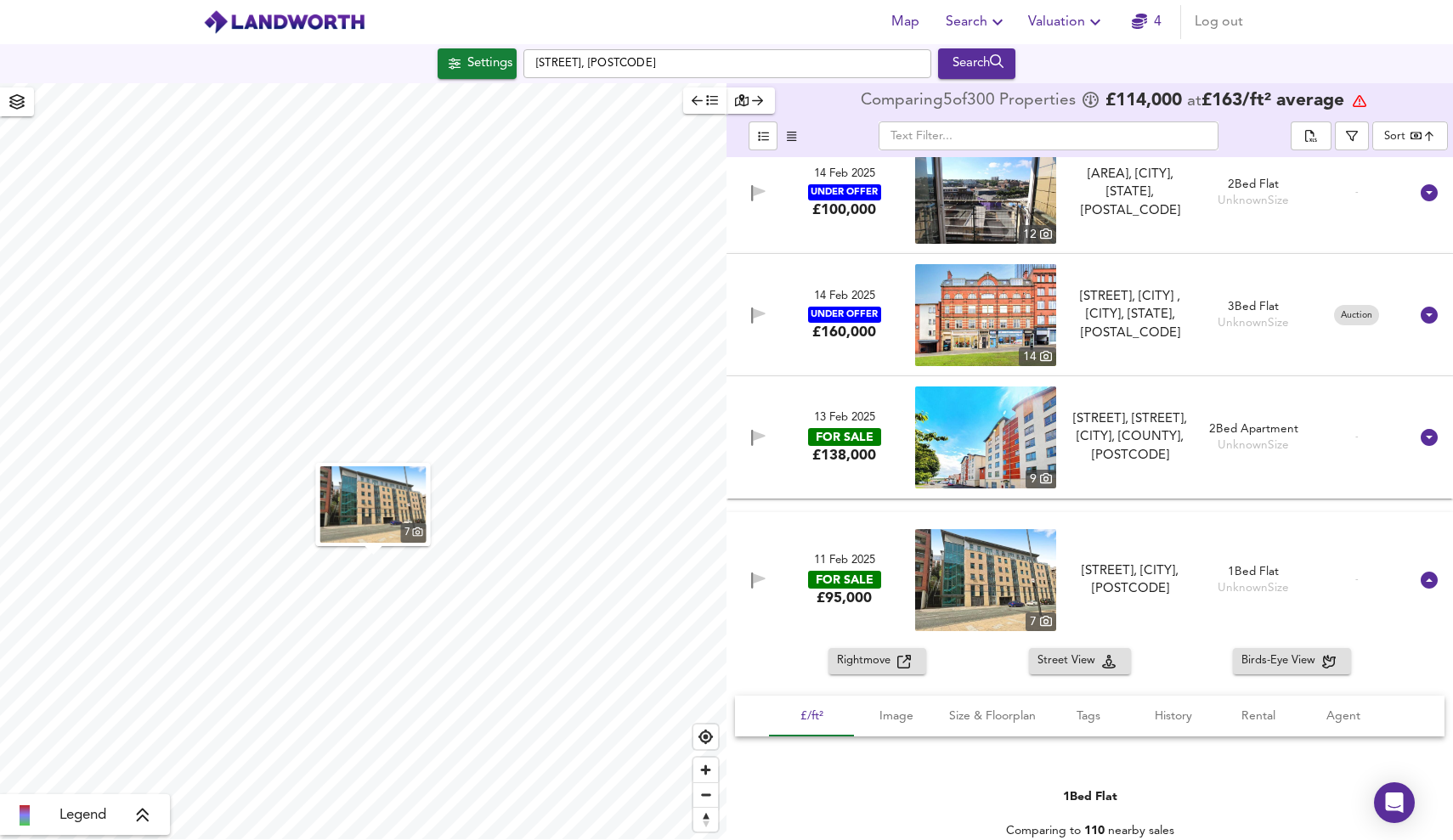 click on "Rightmove" at bounding box center [867, 661] 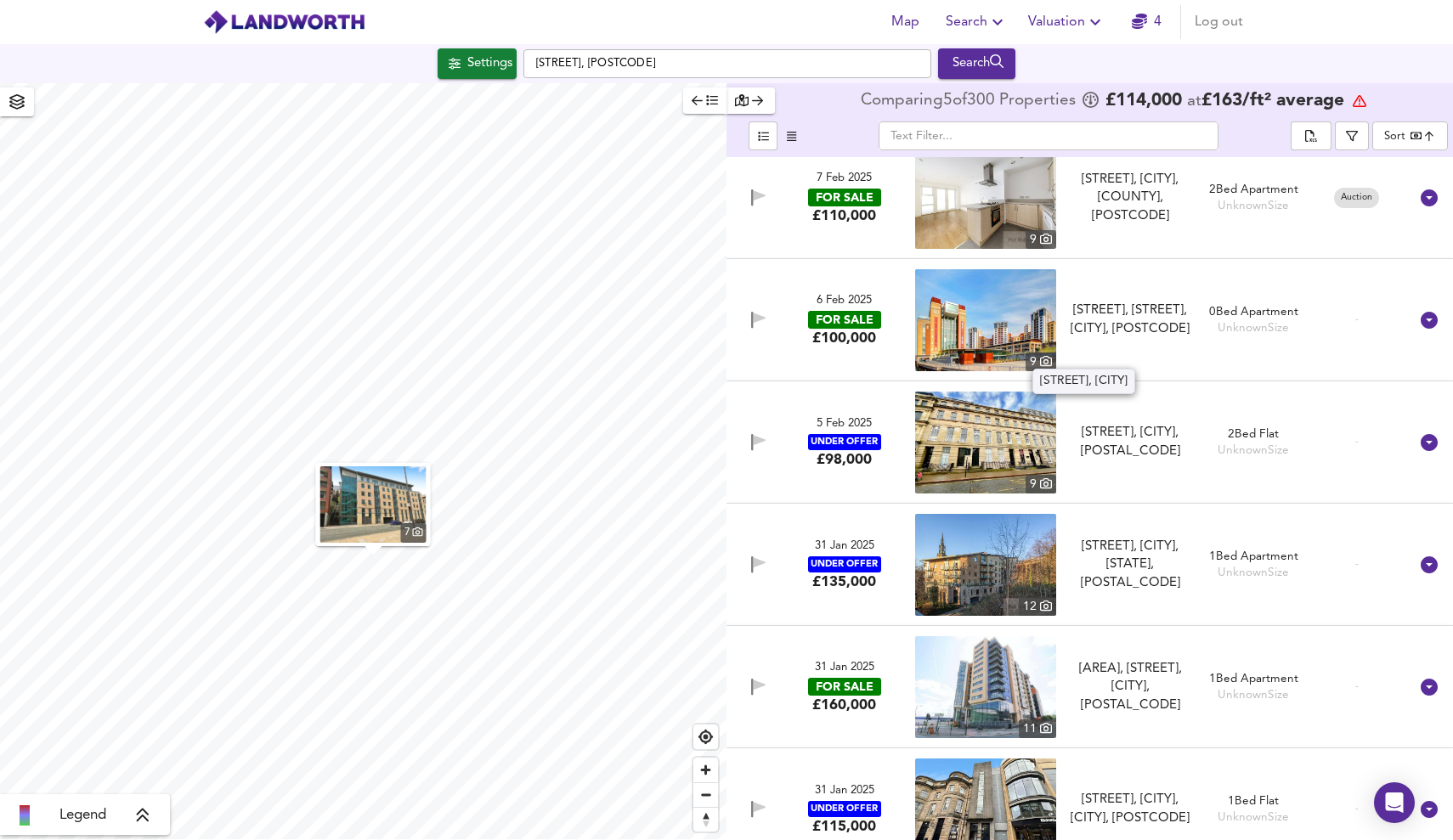 scroll, scrollTop: 62423, scrollLeft: 0, axis: vertical 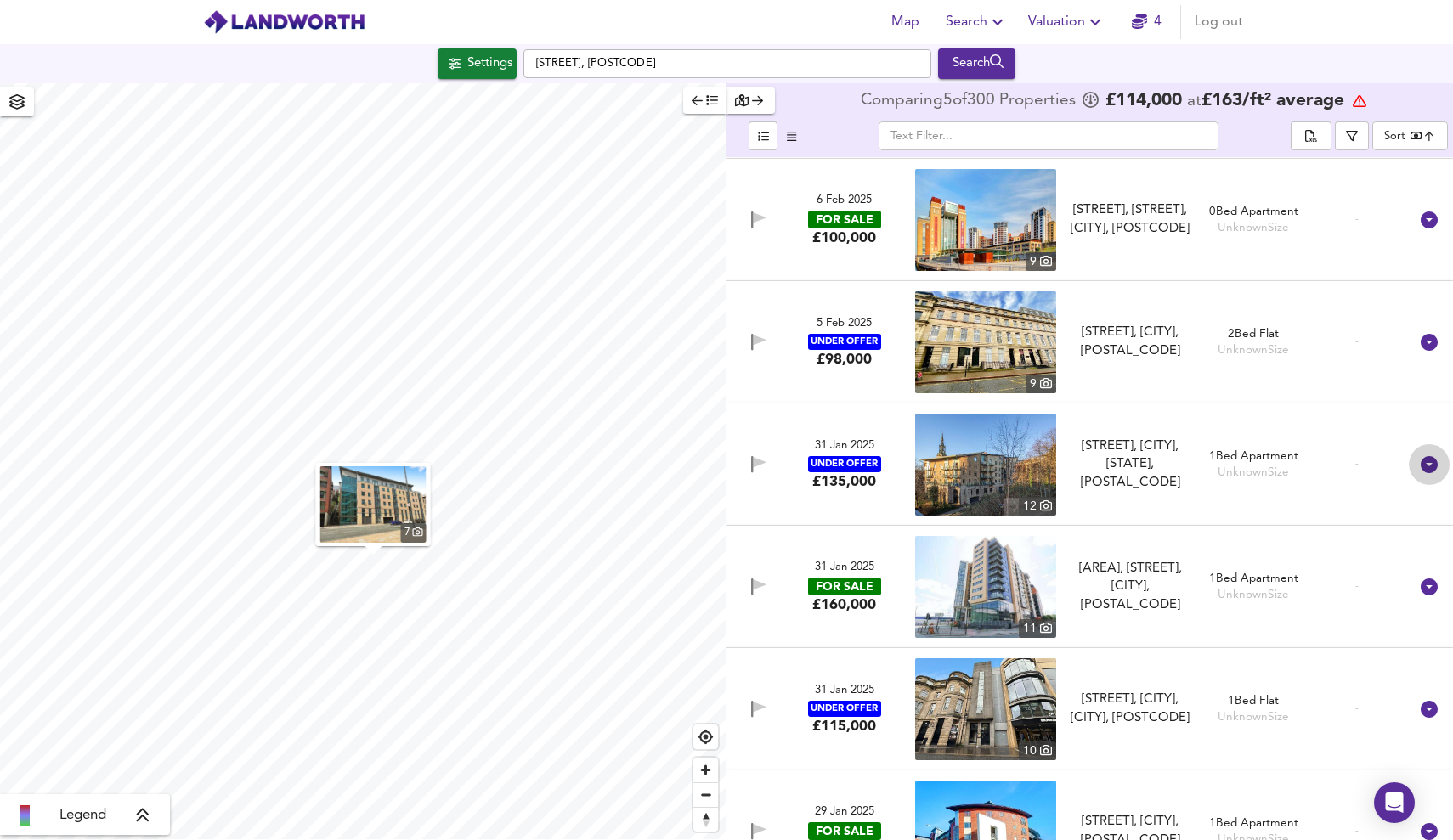 click at bounding box center (1429, 465) 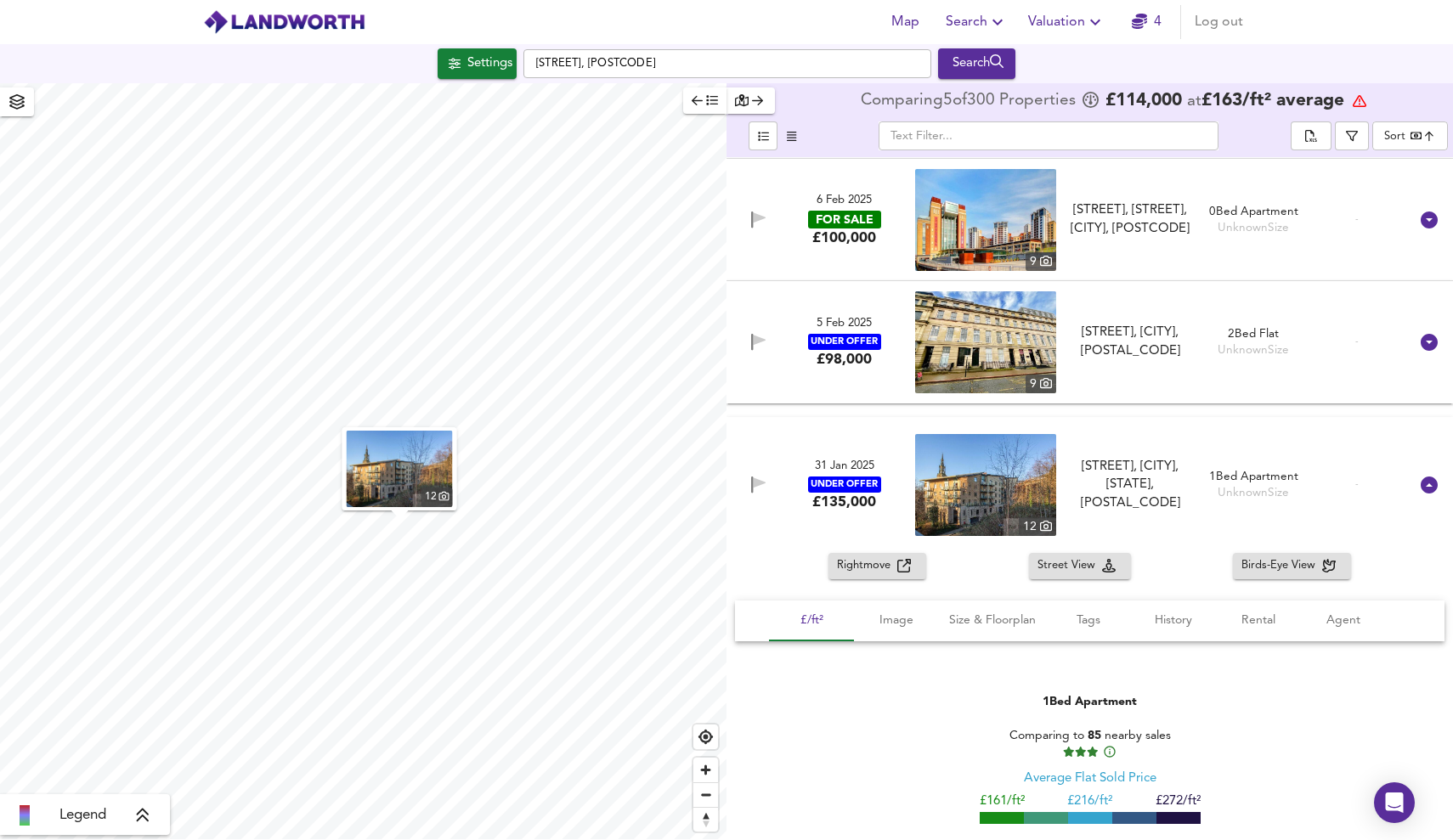 click on "[DATE] UNDER OFFER £135,000   12   [STREET], [CITY], [COUNTY], [POSTCODE] [STREET], [CITY], [COUNTY], [POSTCODE] 1 Bed Apartment Unknown Size -" at bounding box center [1089, 485] 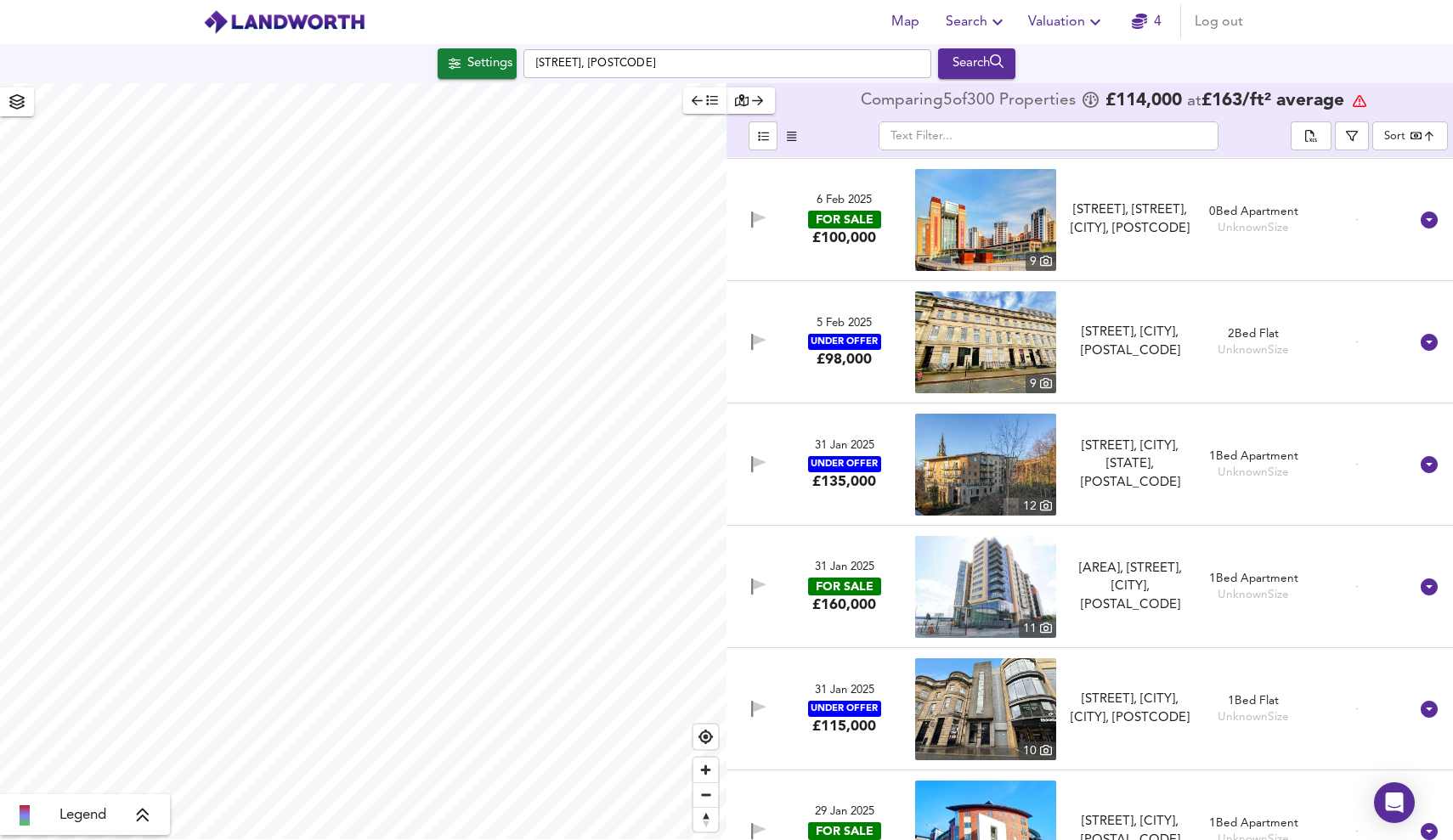 click on "[DATE] UNDER OFFER [PRICE] [NUMBER] [AREA], [STREET], [CITY], [POSTAL_CODE] [AREA], [STREET], [CITY] [BED] [SIZE] [PERCENTAGE]" at bounding box center [1069, 587] 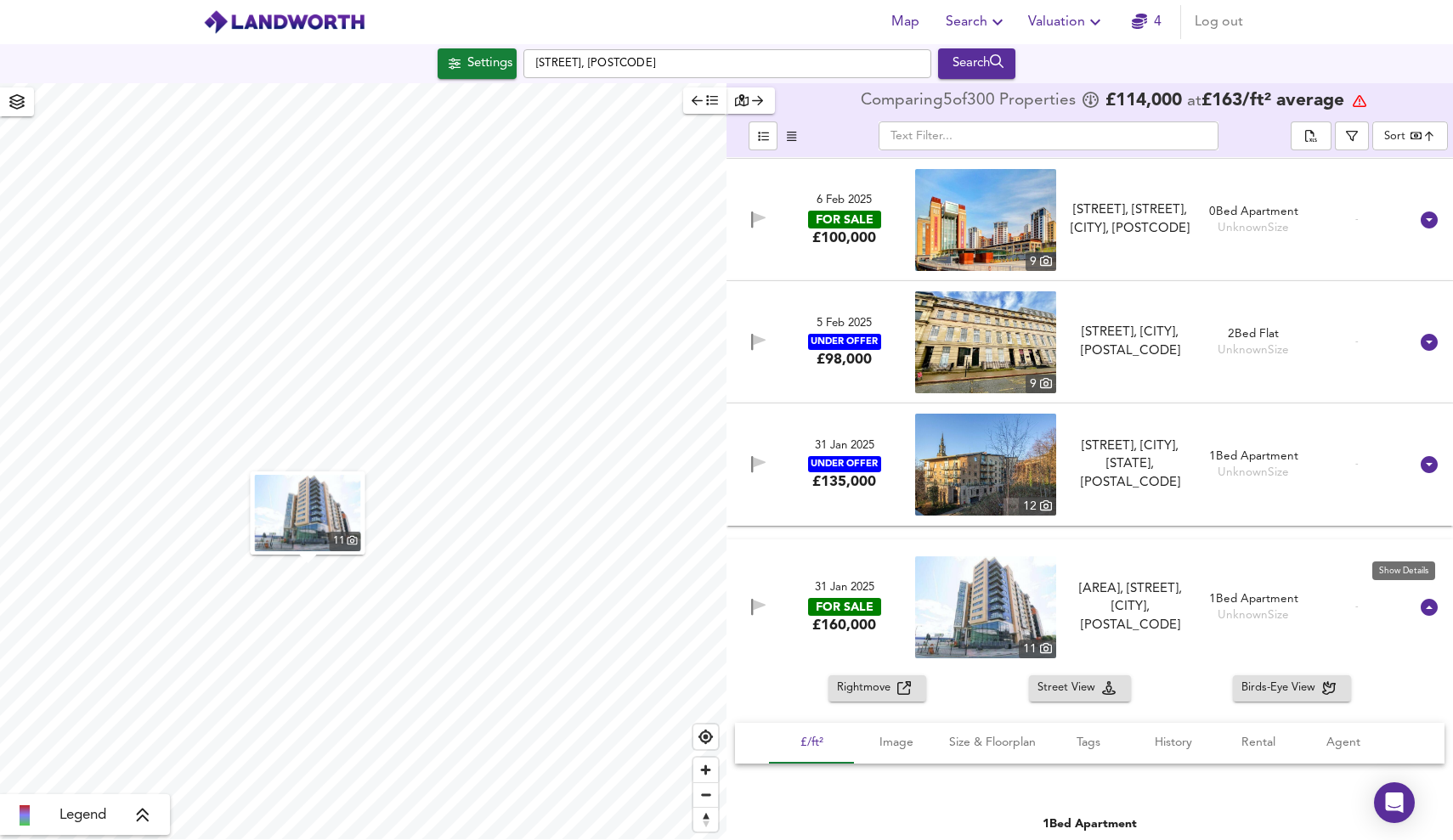 click at bounding box center [1429, 607] 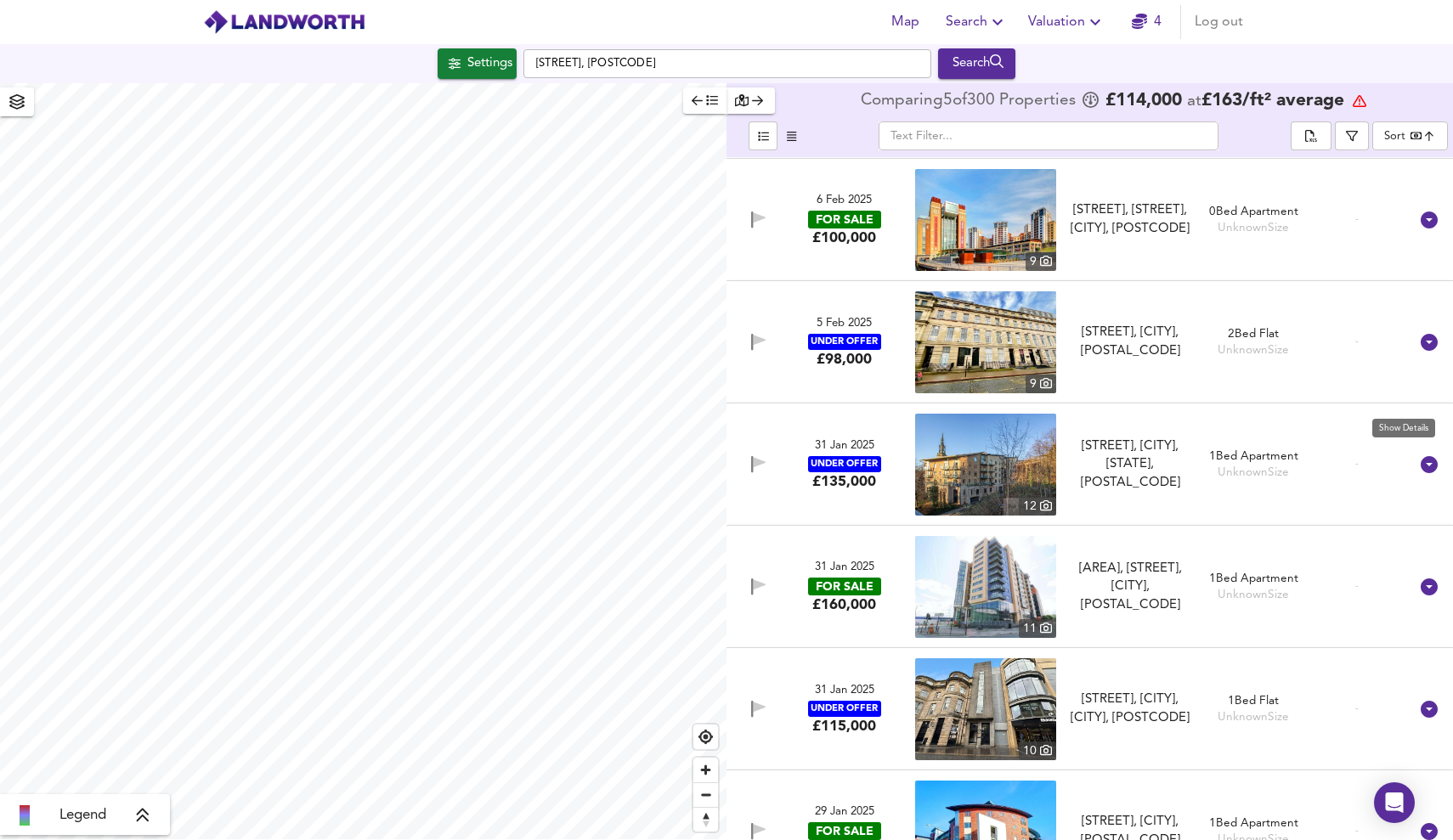 click at bounding box center (1429, 465) 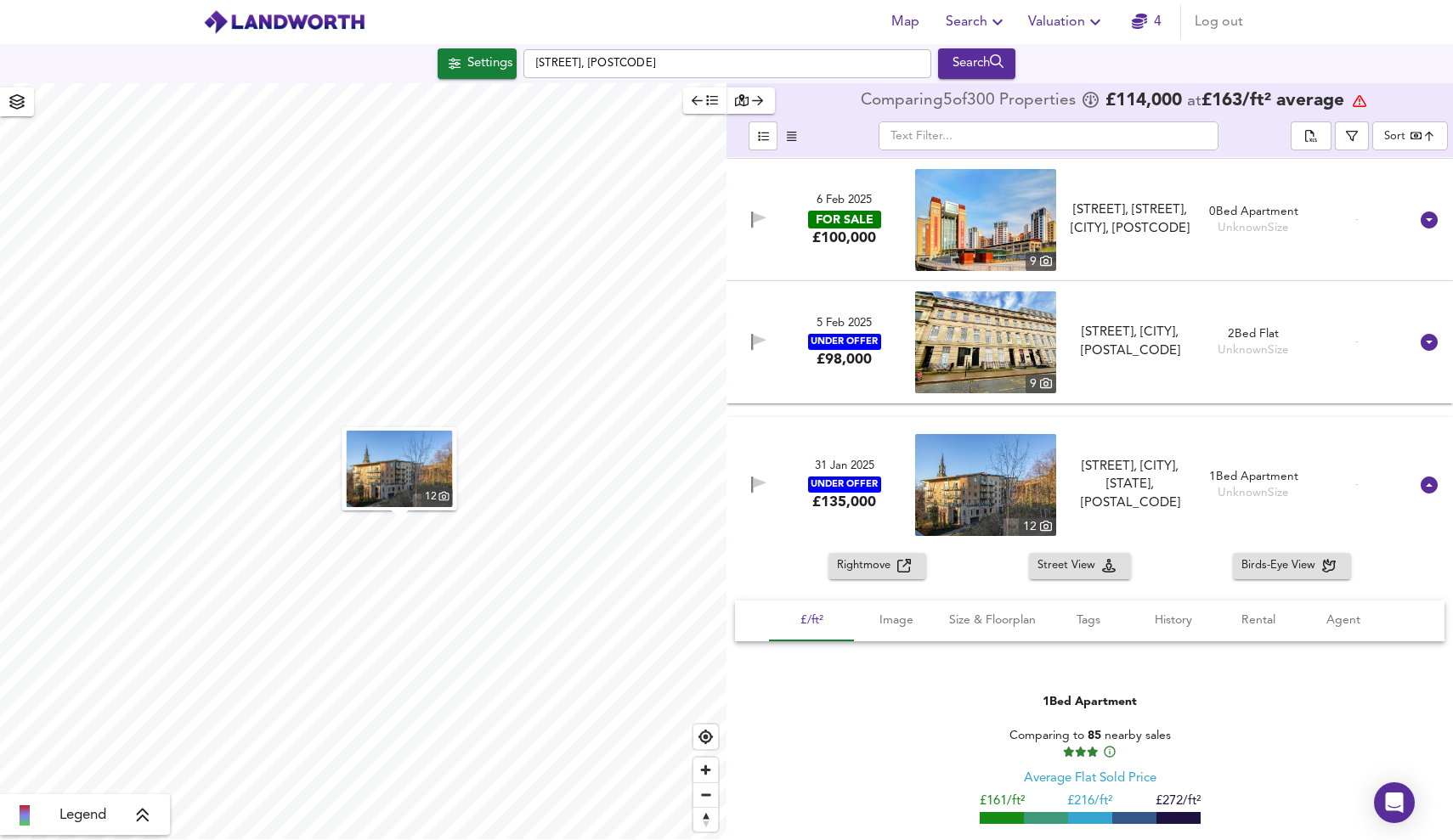 click on "Rightmove" at bounding box center (867, 566) 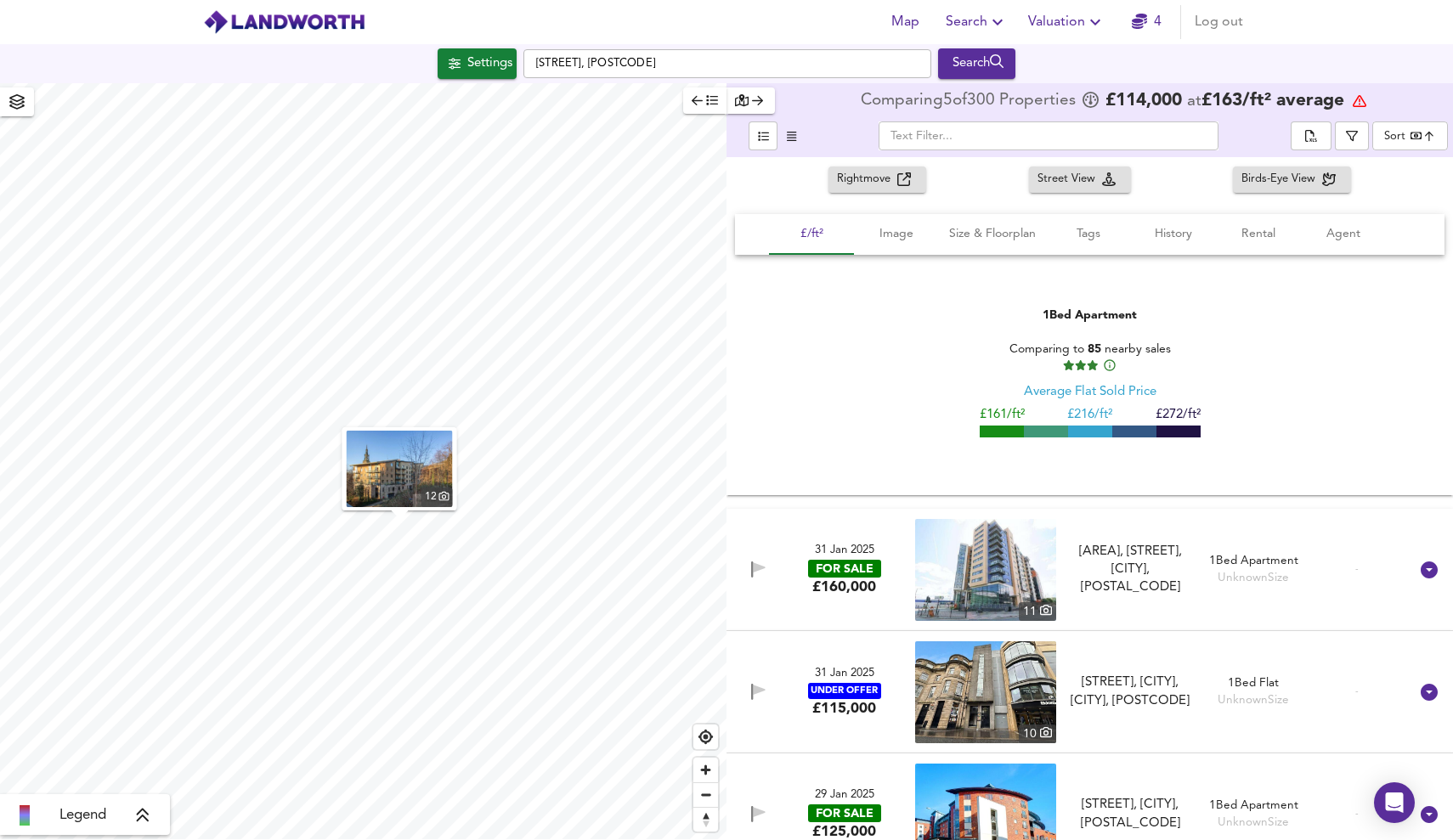 scroll, scrollTop: 62848, scrollLeft: 0, axis: vertical 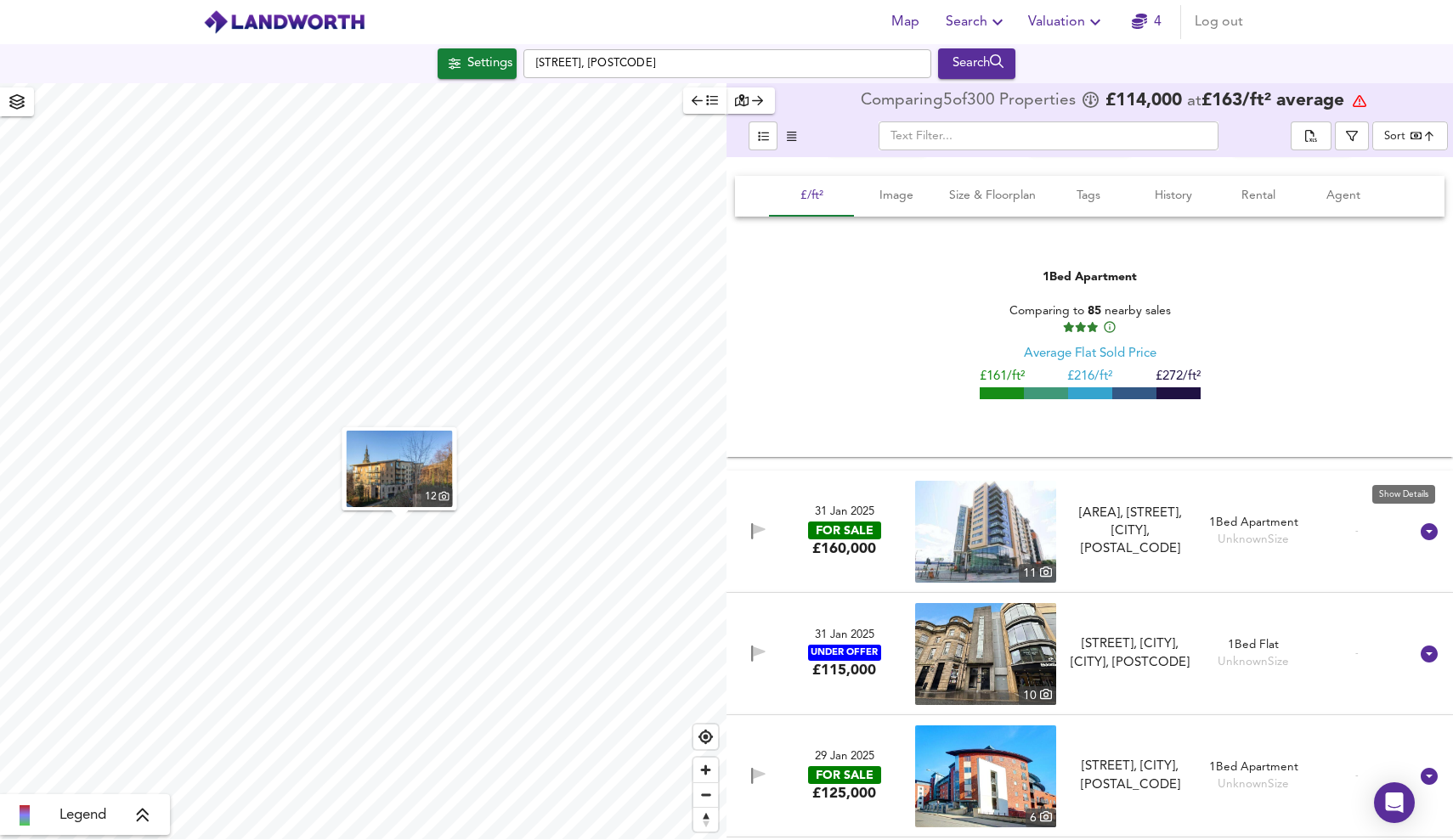click at bounding box center [1429, 532] 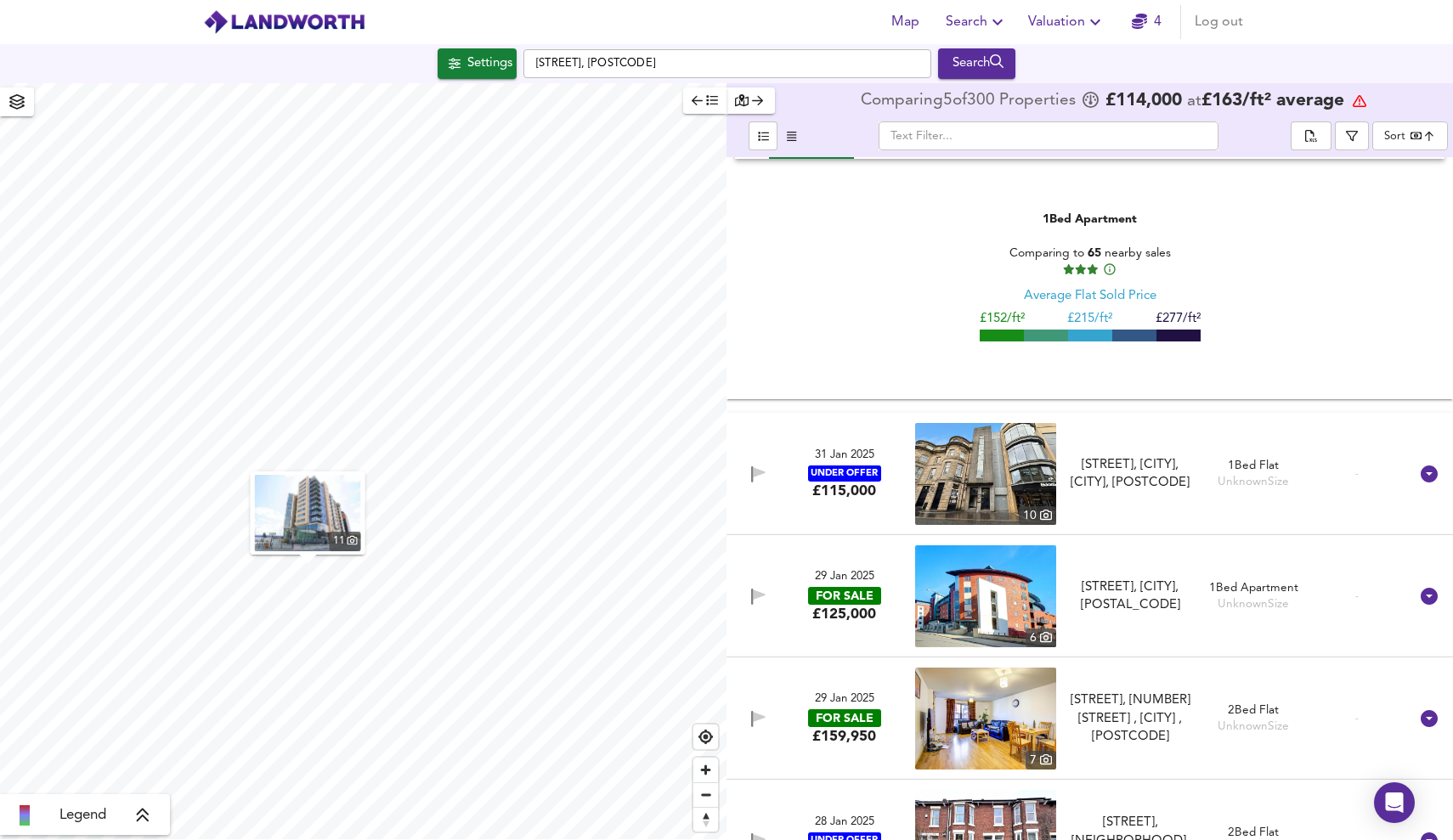 scroll, scrollTop: 63423, scrollLeft: 0, axis: vertical 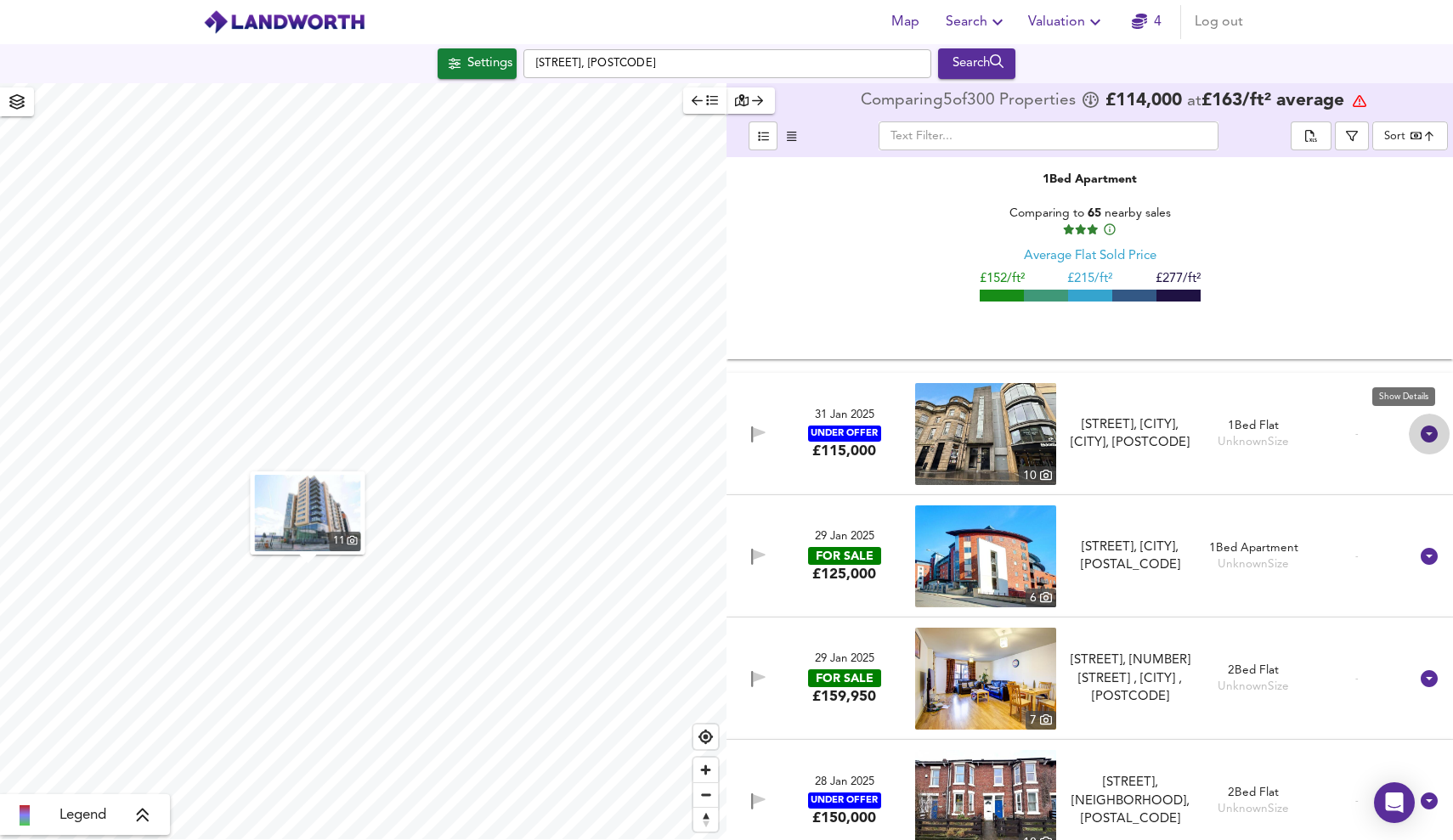 click at bounding box center [1429, 434] 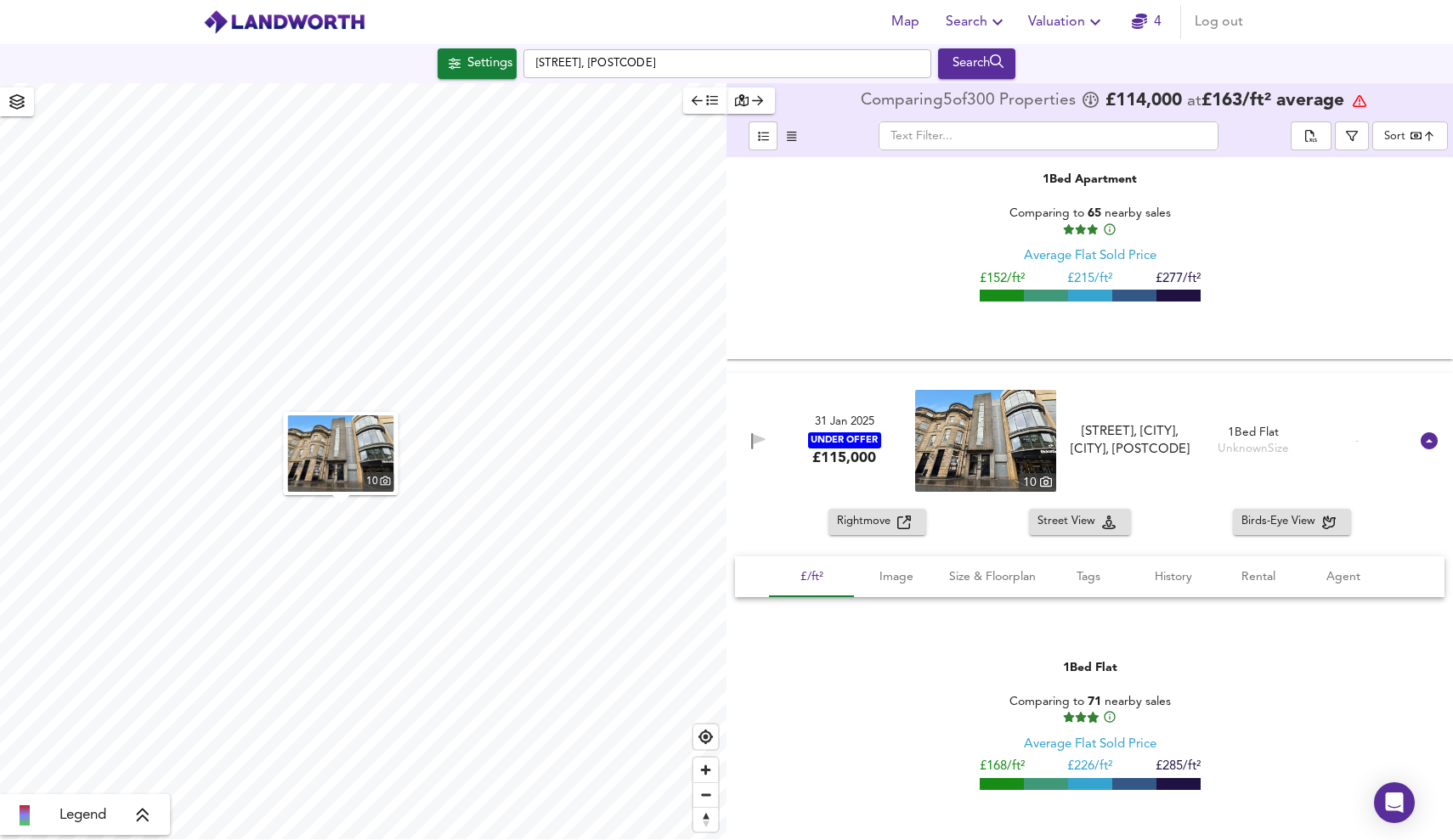 click on "Rightmove" at bounding box center [867, 521] 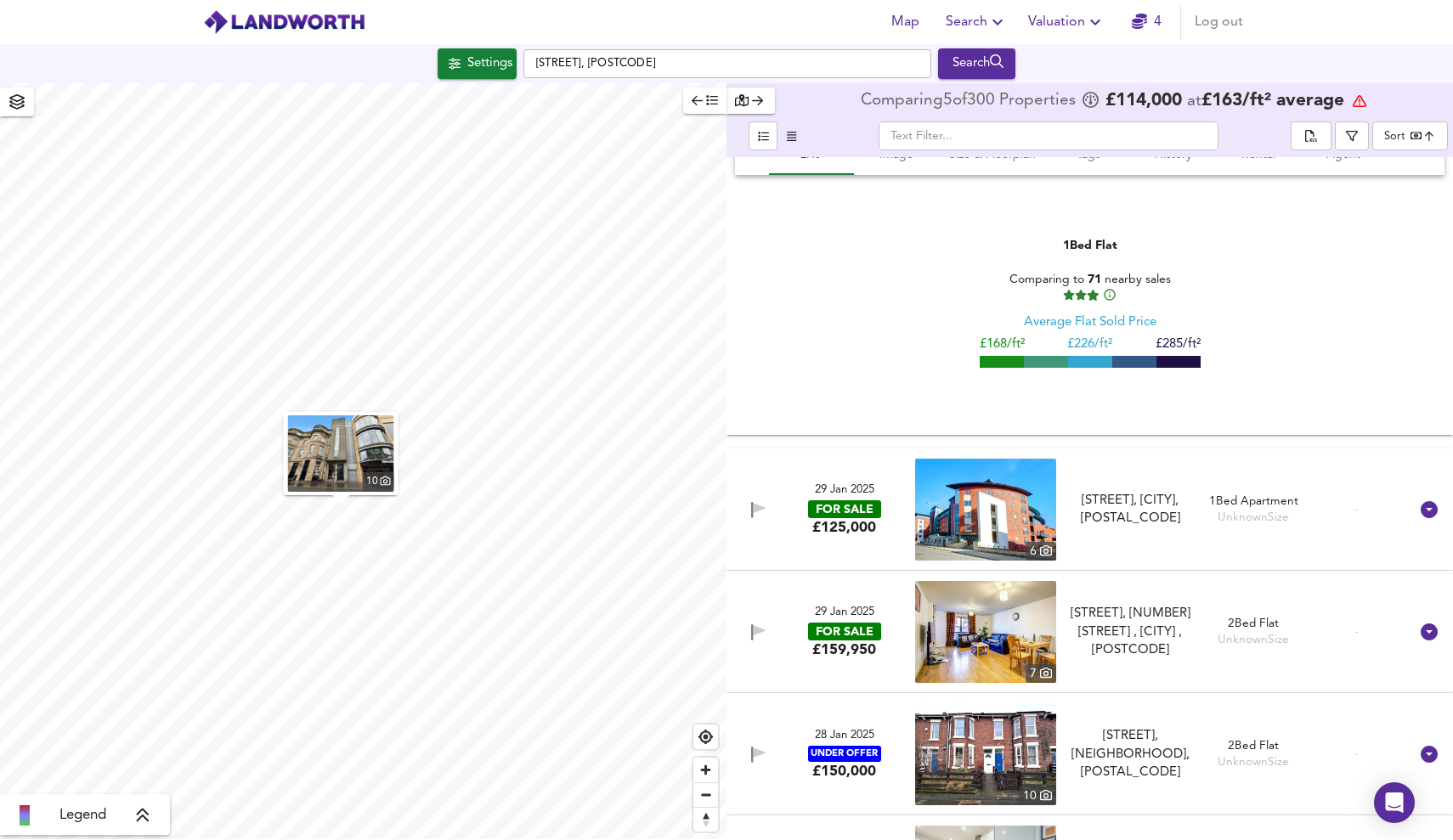 scroll, scrollTop: 64023, scrollLeft: 0, axis: vertical 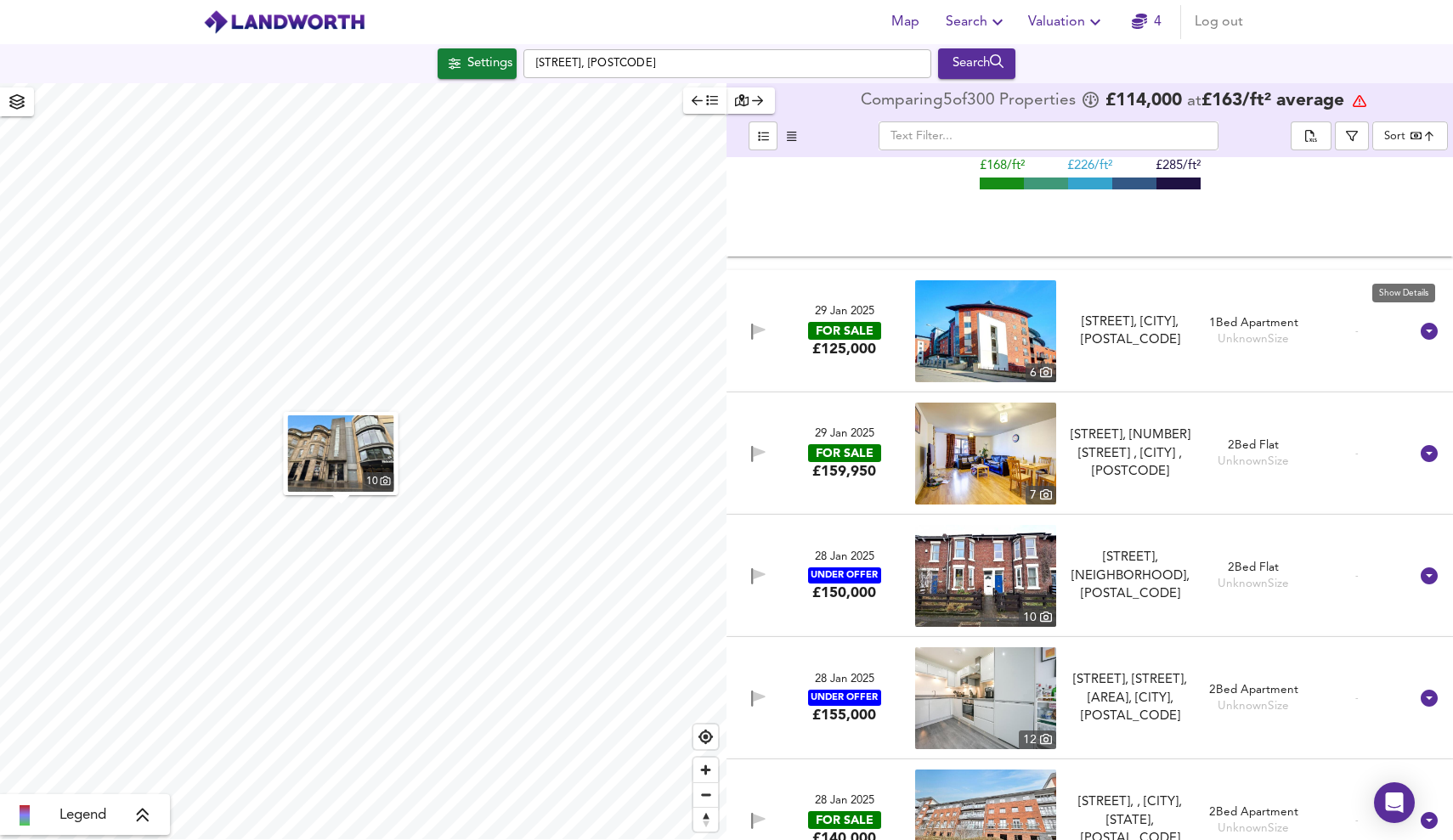 click at bounding box center [1429, 331] 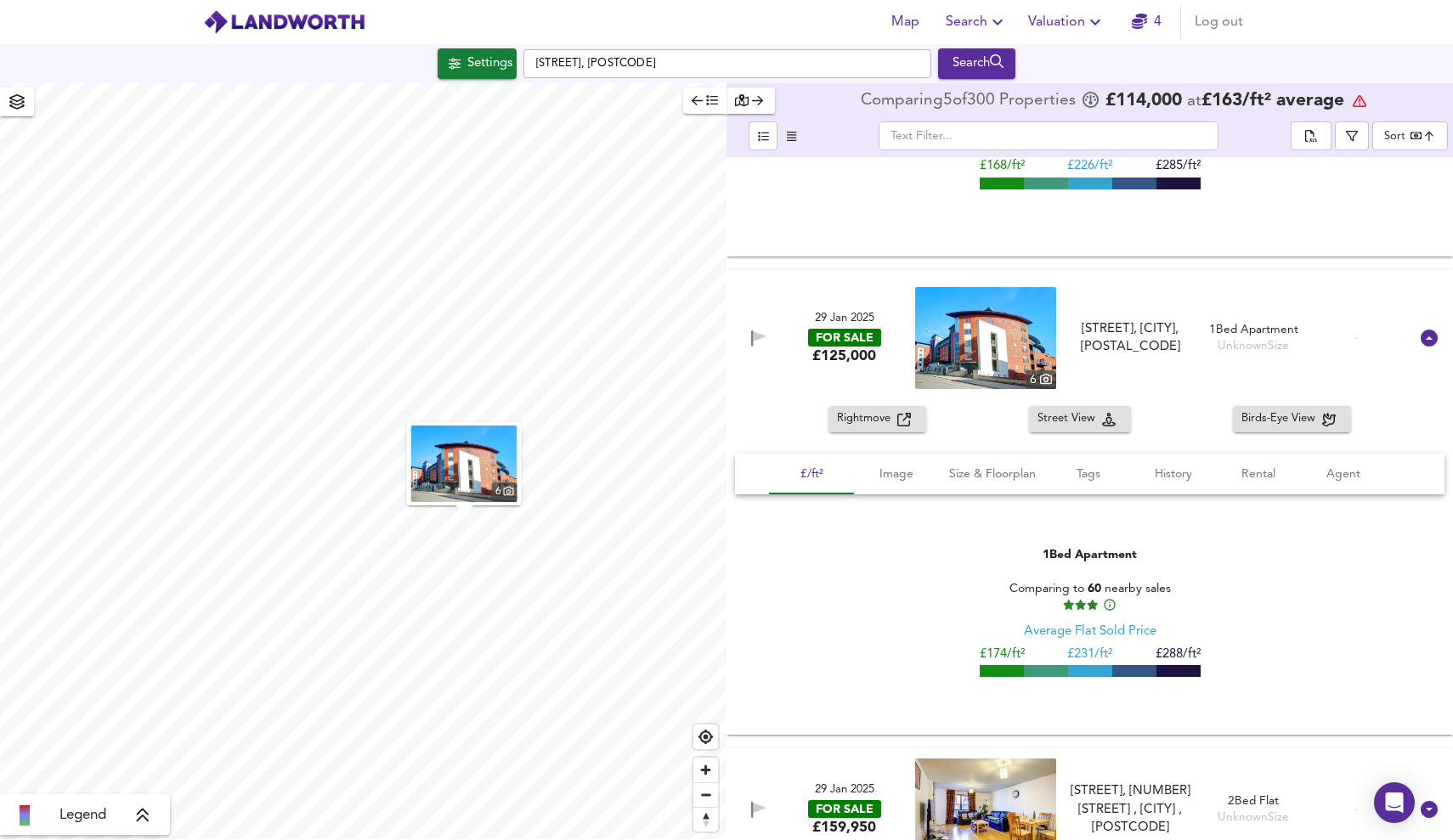 click on "Rightmove" at bounding box center [867, 419] 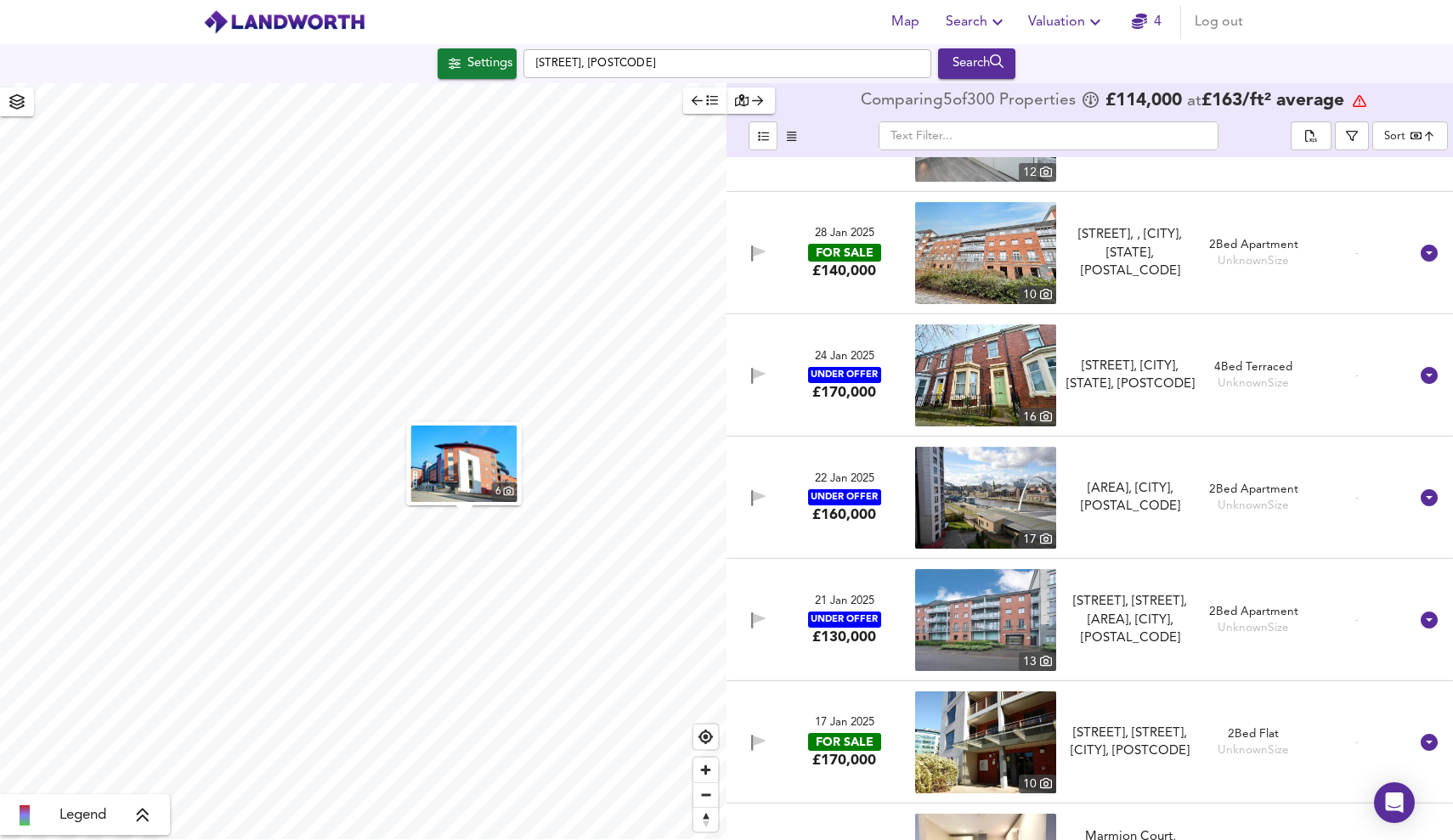 scroll, scrollTop: 64962, scrollLeft: 0, axis: vertical 